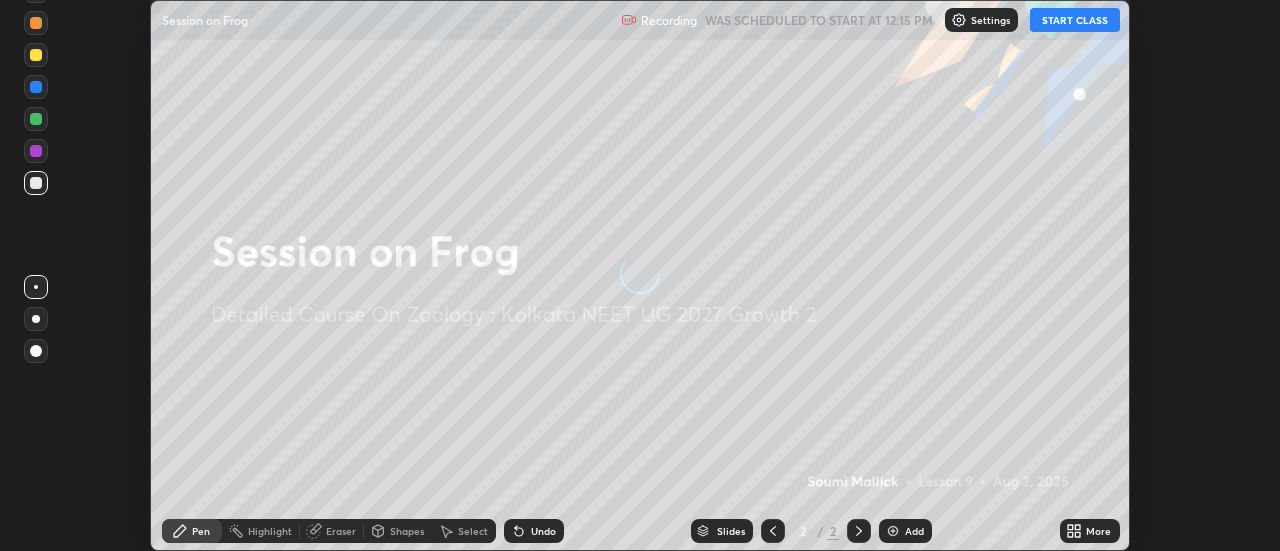 scroll, scrollTop: 0, scrollLeft: 0, axis: both 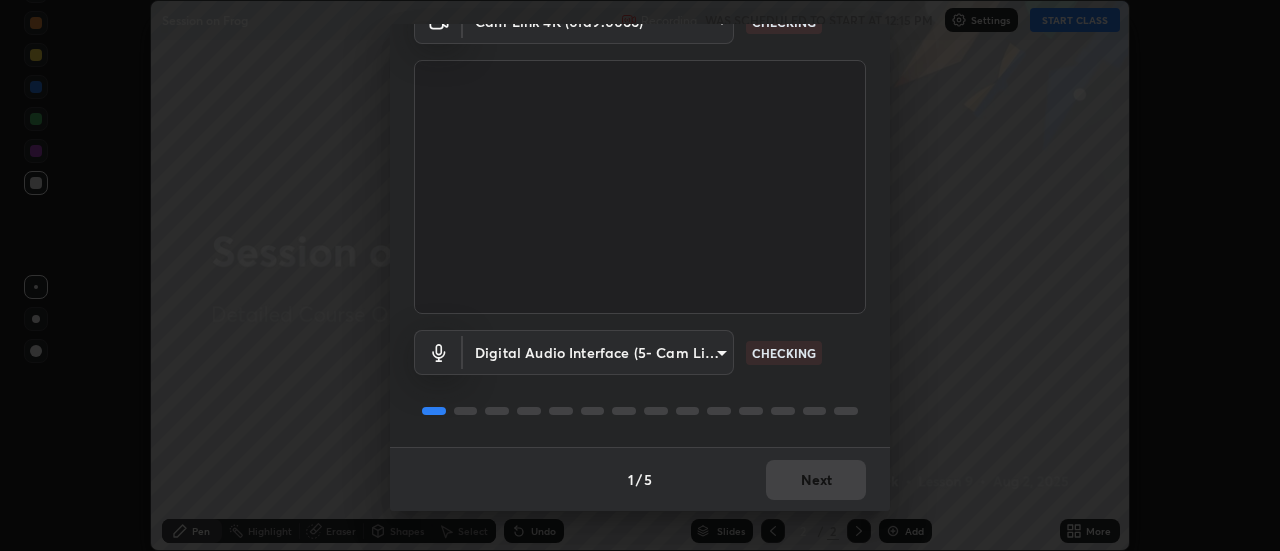 click on "Media settings Cam Link 4K (0fd9:0066) [HASH] CHECKING Digital Audio Interface (5- Cam Link 4K) [HASH] CHECKING 1 / 5 Next" at bounding box center (640, 275) 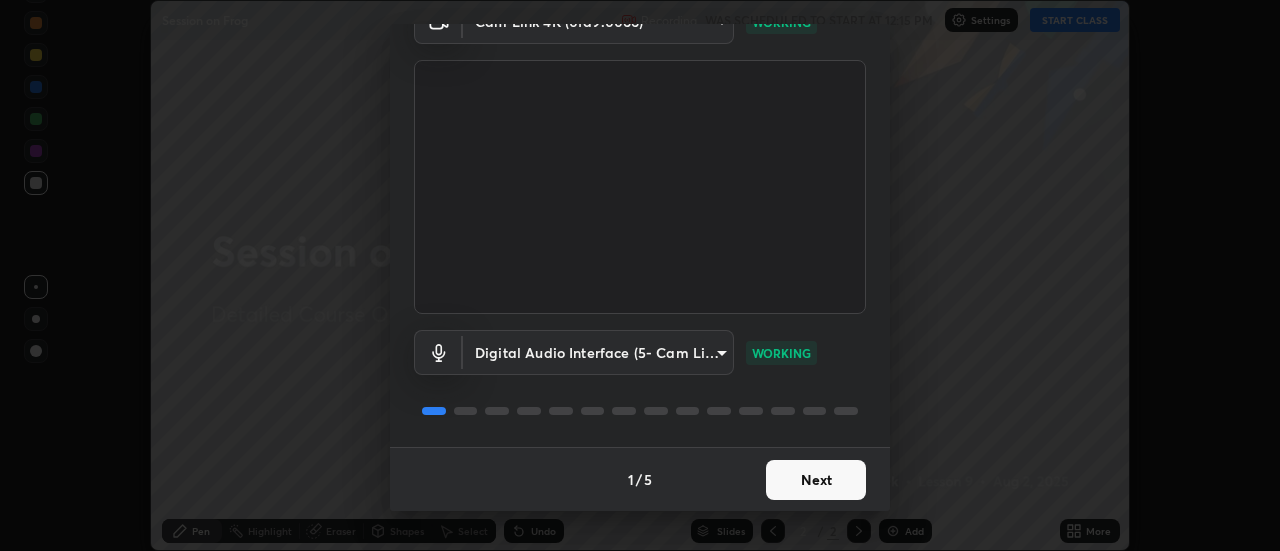 click on "Next" at bounding box center (816, 480) 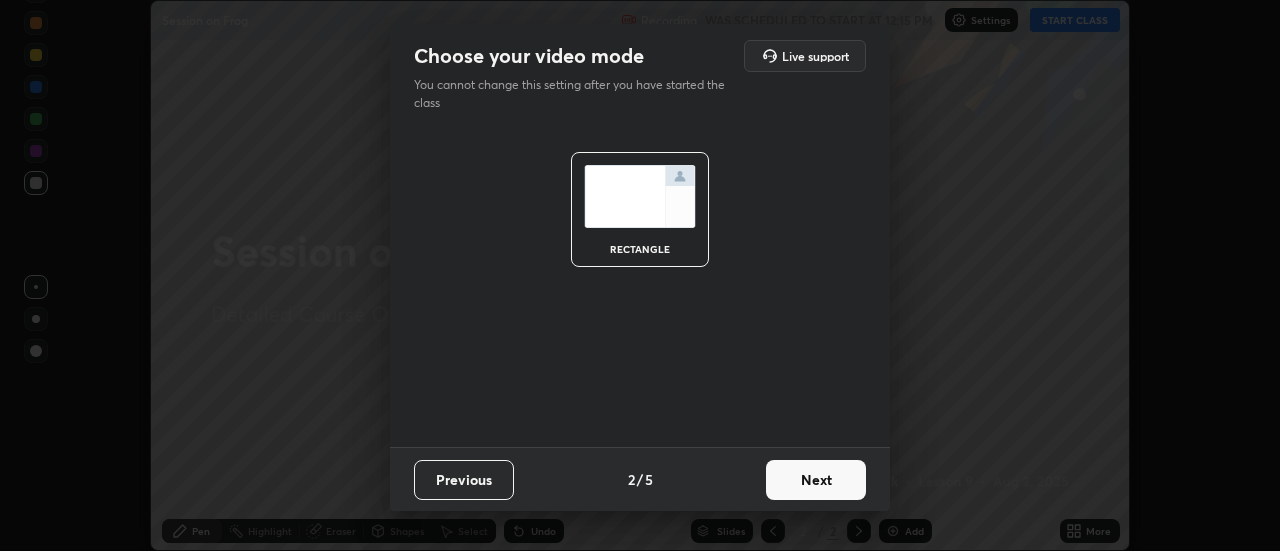 scroll, scrollTop: 0, scrollLeft: 0, axis: both 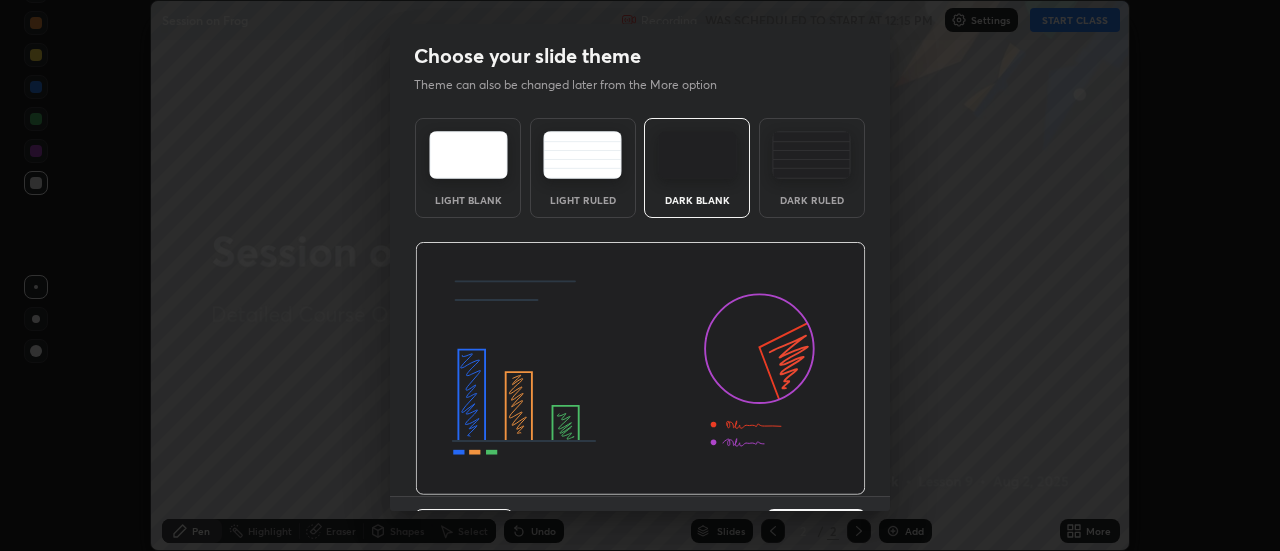 click on "Dark Ruled" at bounding box center [812, 200] 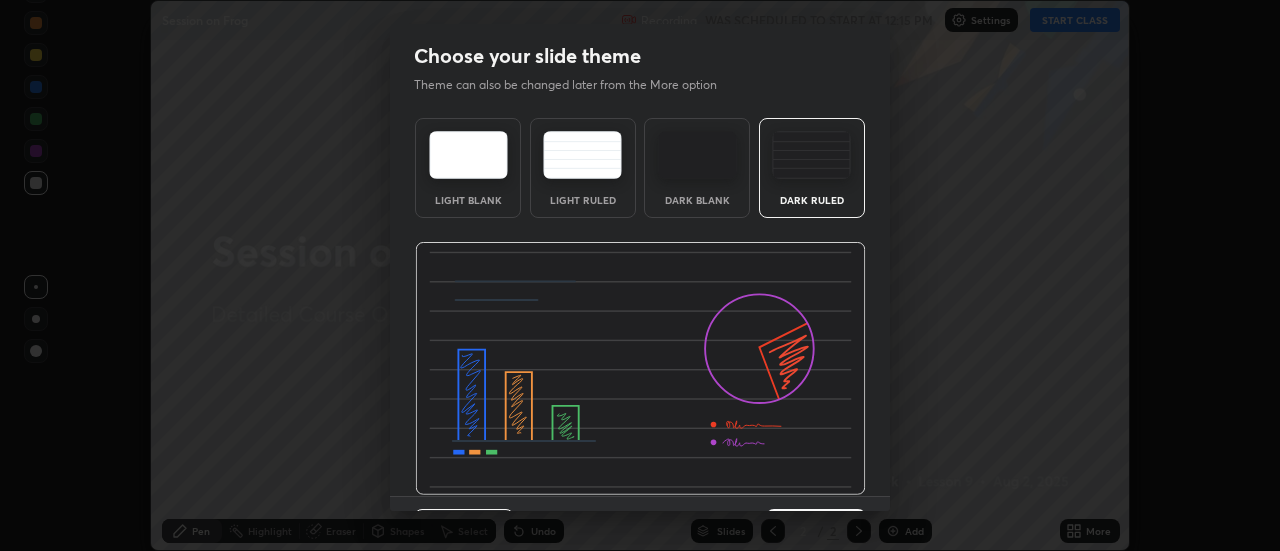 scroll, scrollTop: 49, scrollLeft: 0, axis: vertical 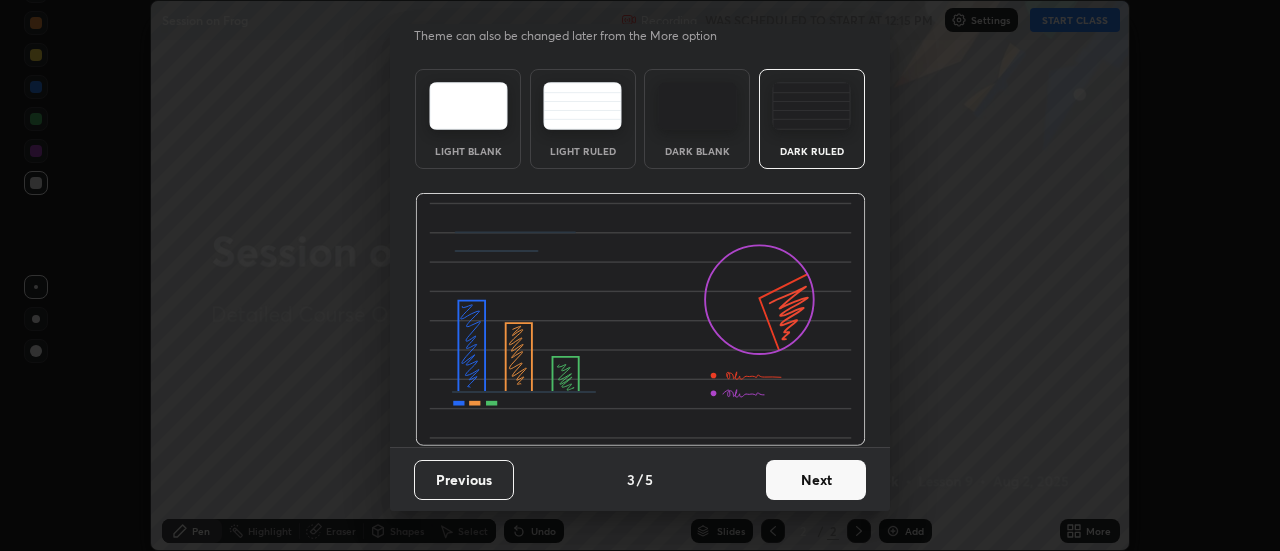click on "Next" at bounding box center (816, 480) 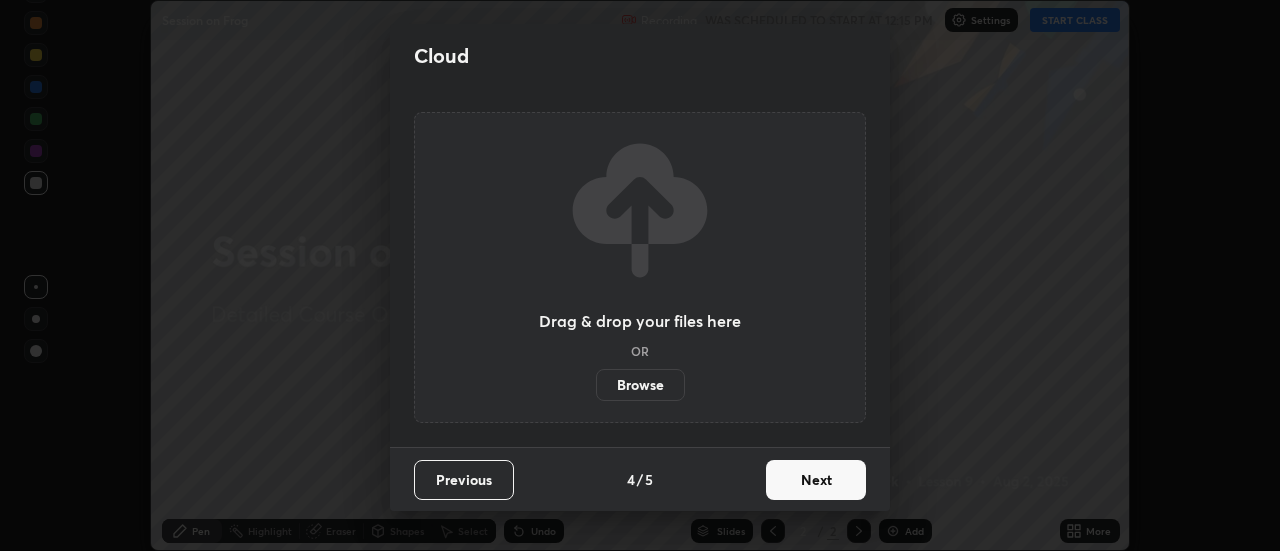 scroll, scrollTop: 0, scrollLeft: 0, axis: both 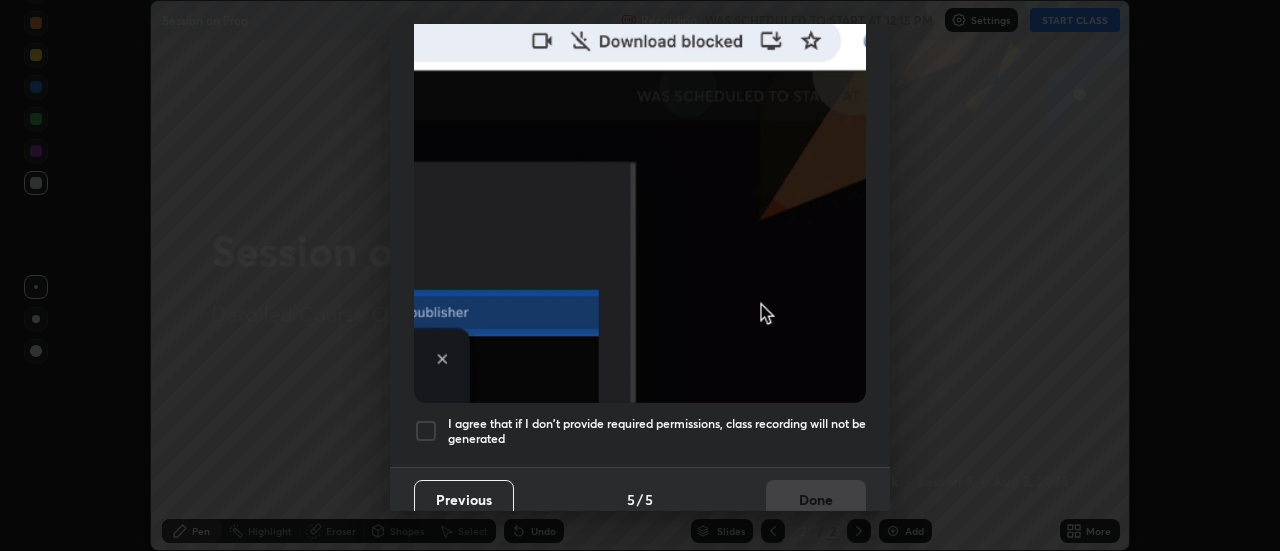 click at bounding box center [426, 431] 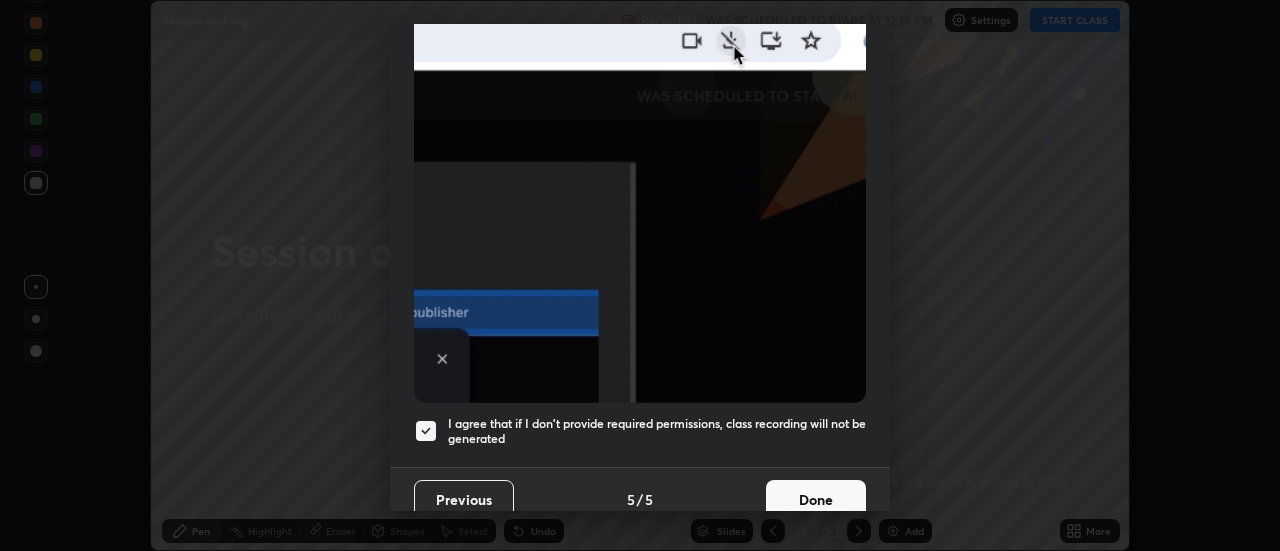 click on "Done" at bounding box center [816, 500] 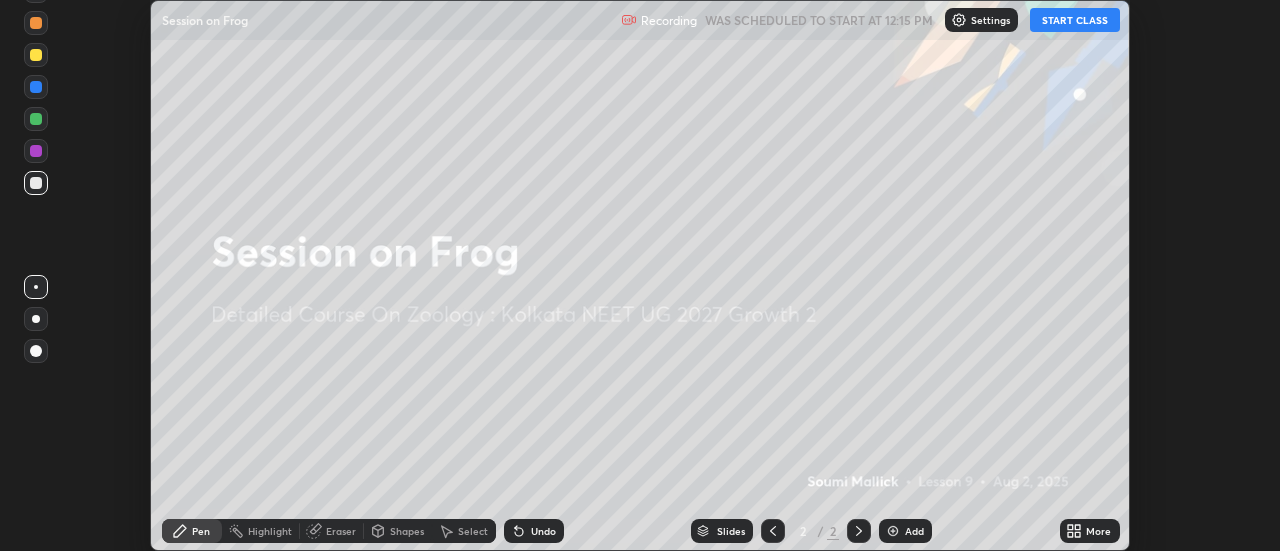 click on "START CLASS" at bounding box center (1075, 20) 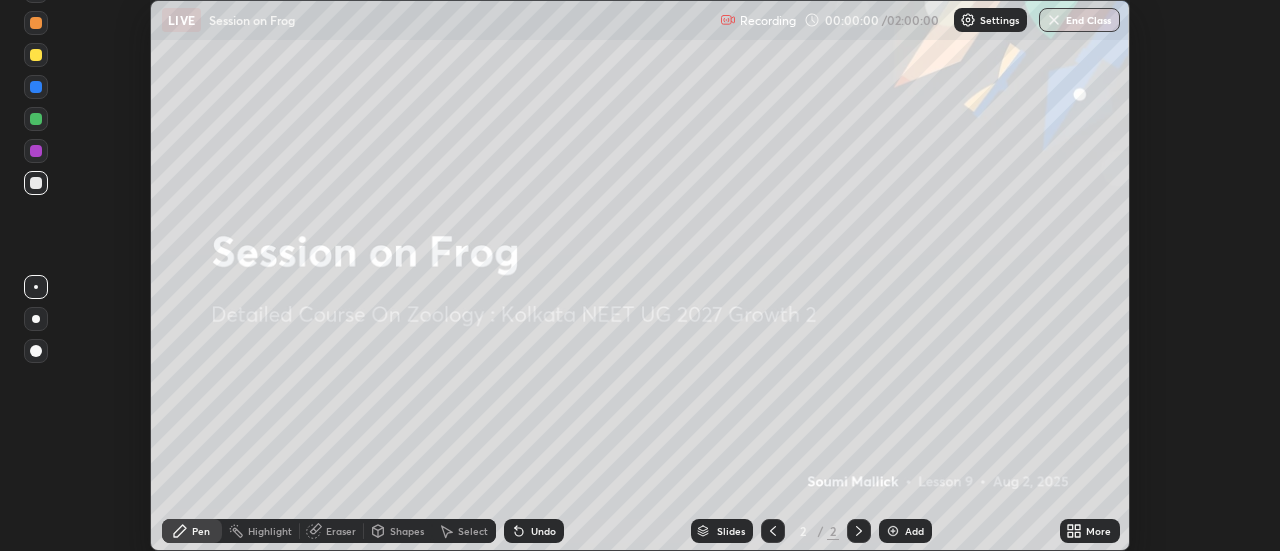 click at bounding box center (893, 531) 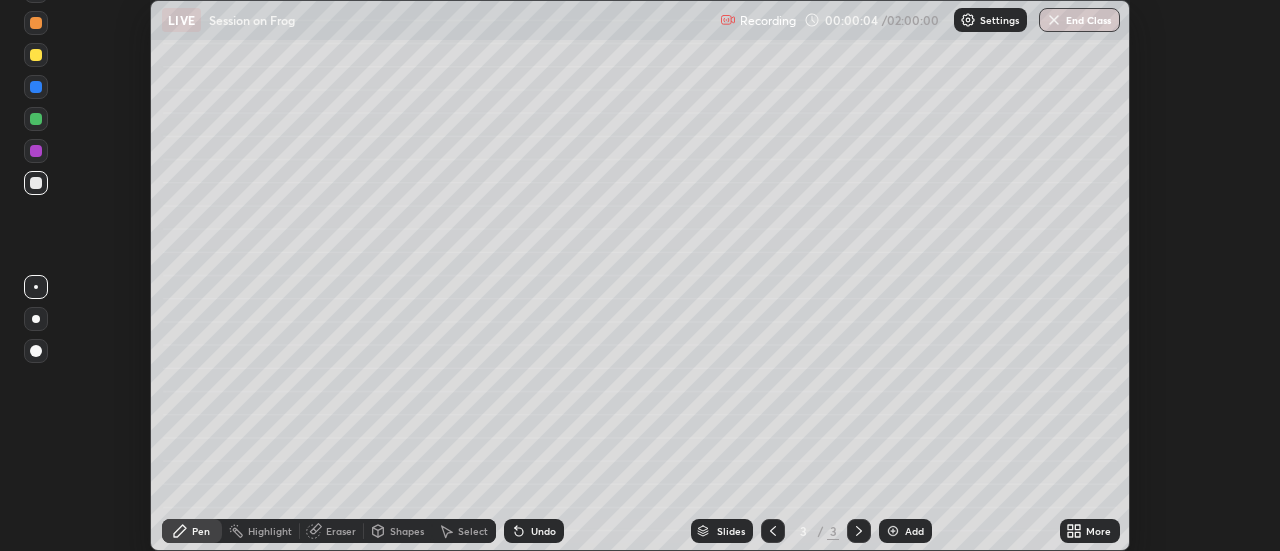 click 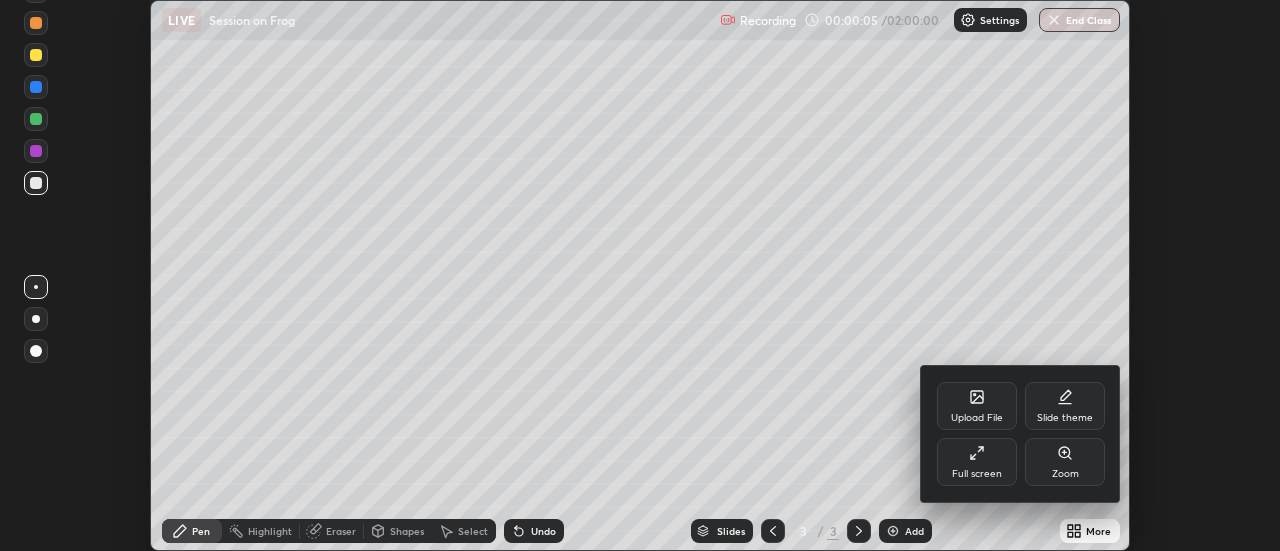 click on "Zoom" at bounding box center [1065, 474] 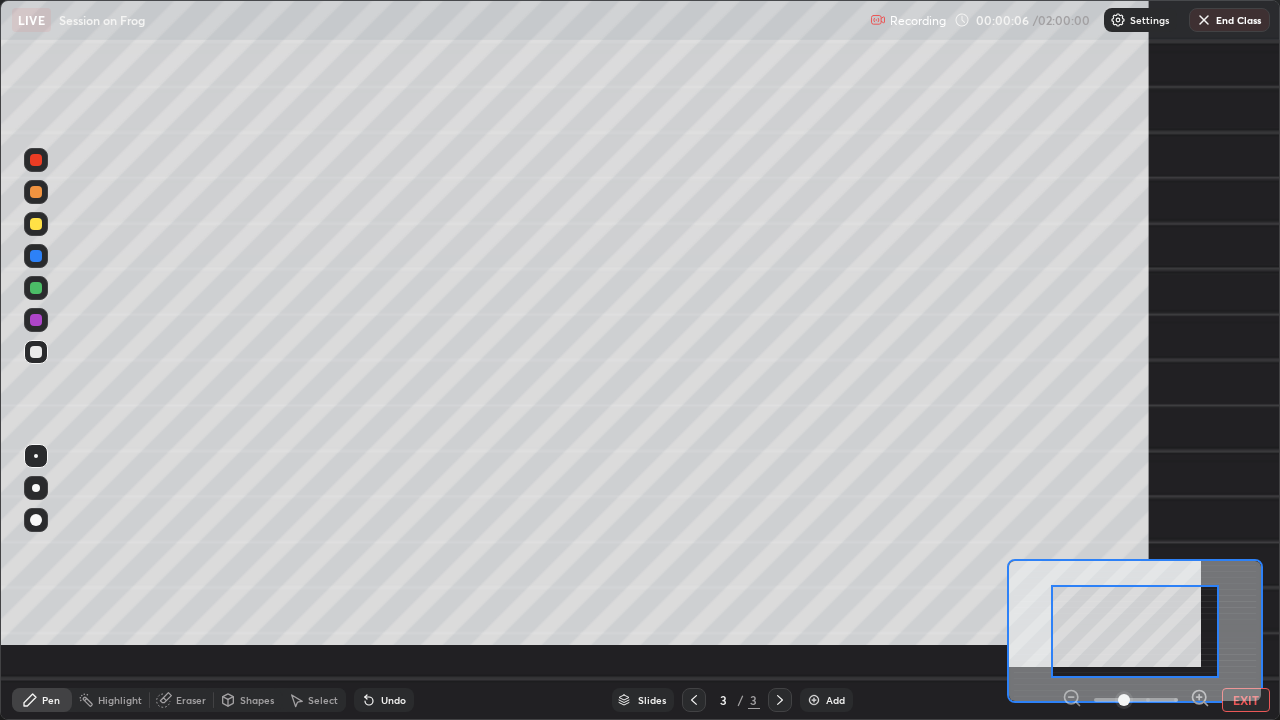 scroll, scrollTop: 99280, scrollLeft: 98720, axis: both 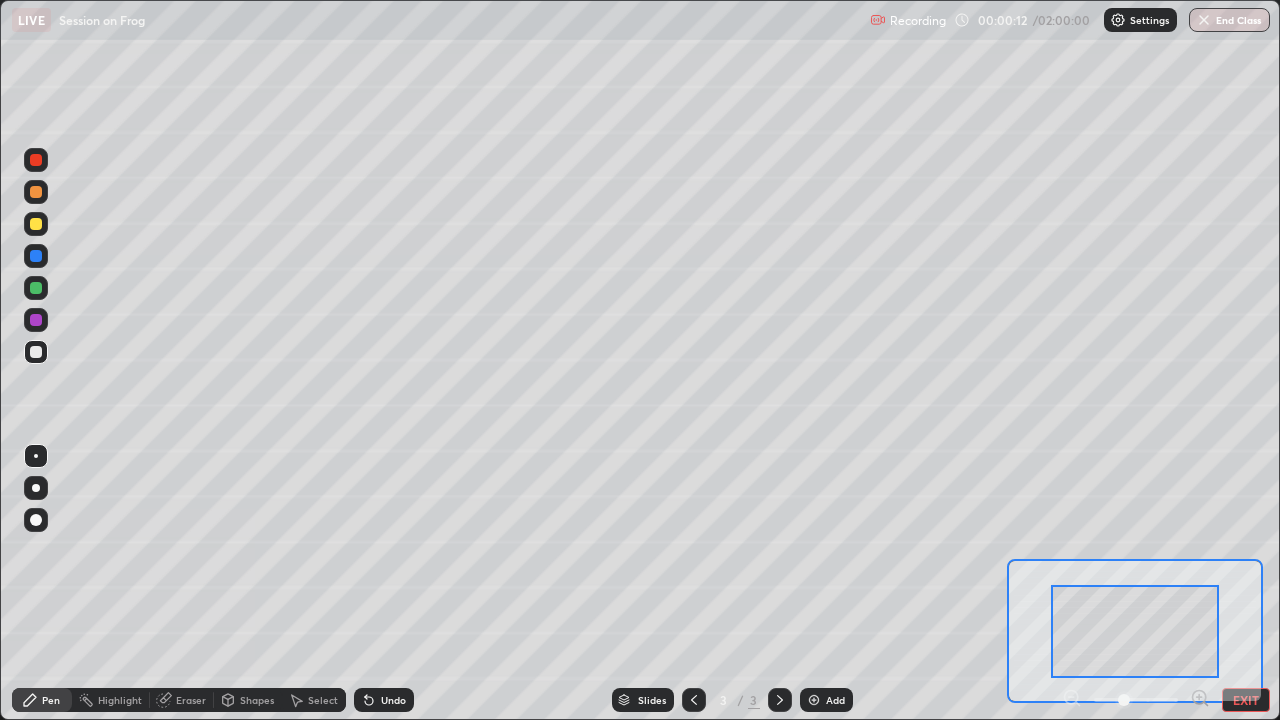 click at bounding box center (1136, 700) 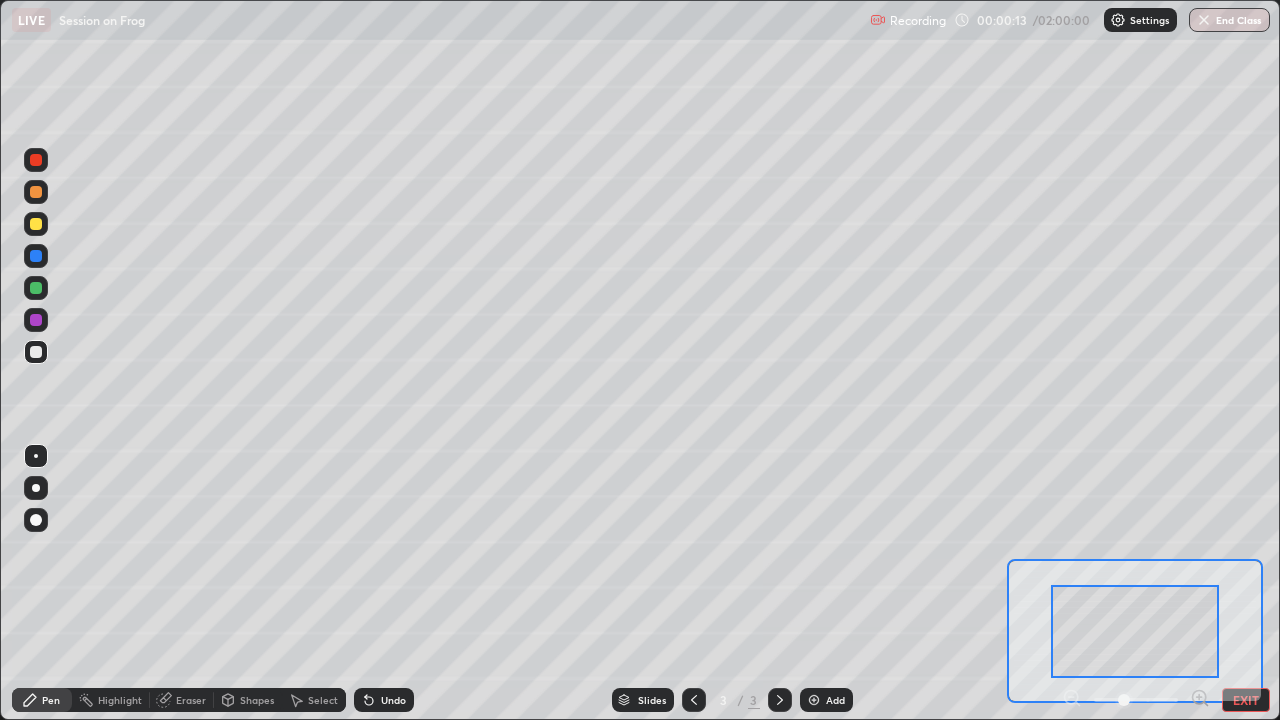 click on "EXIT" at bounding box center [1246, 700] 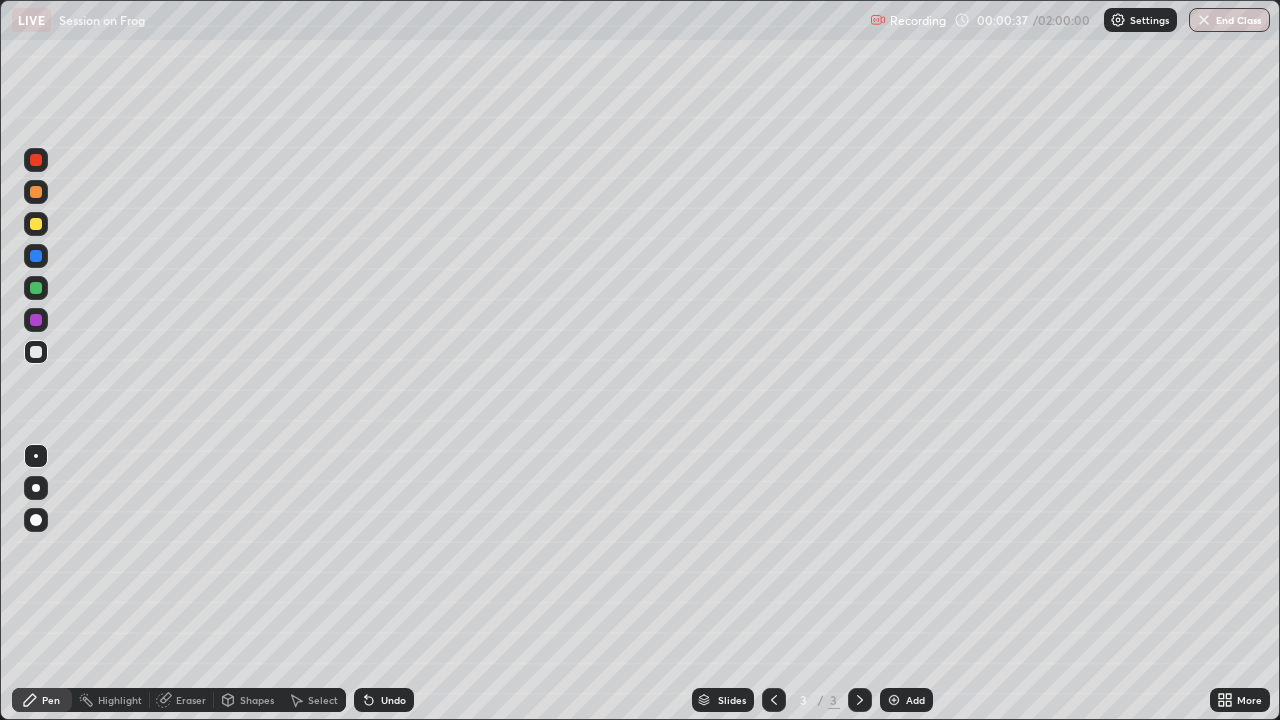 click at bounding box center [36, 224] 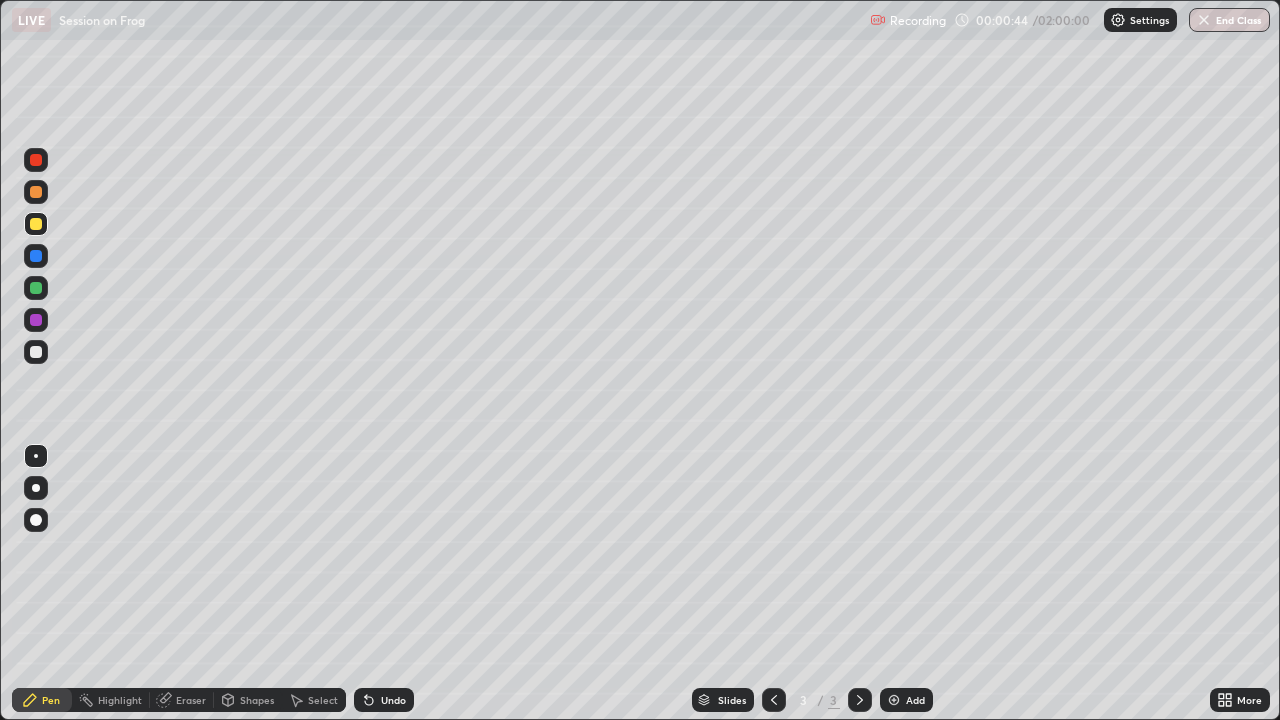 click at bounding box center (36, 256) 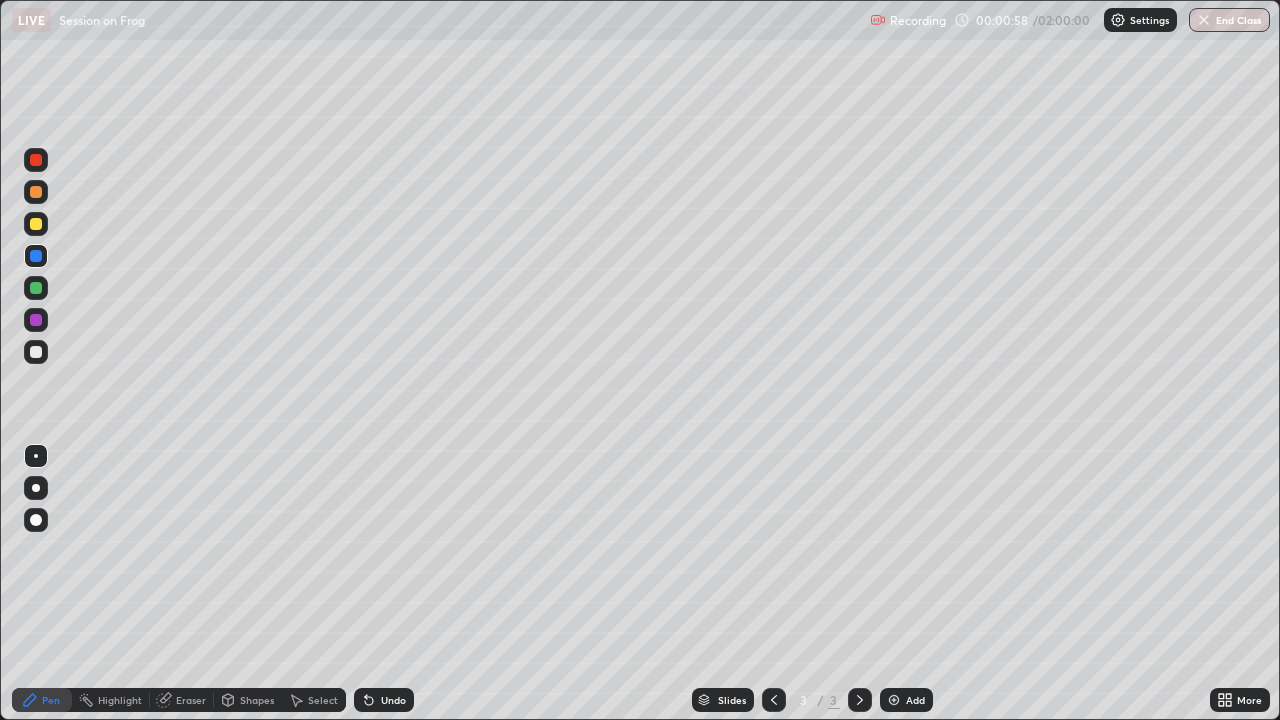 click at bounding box center (36, 224) 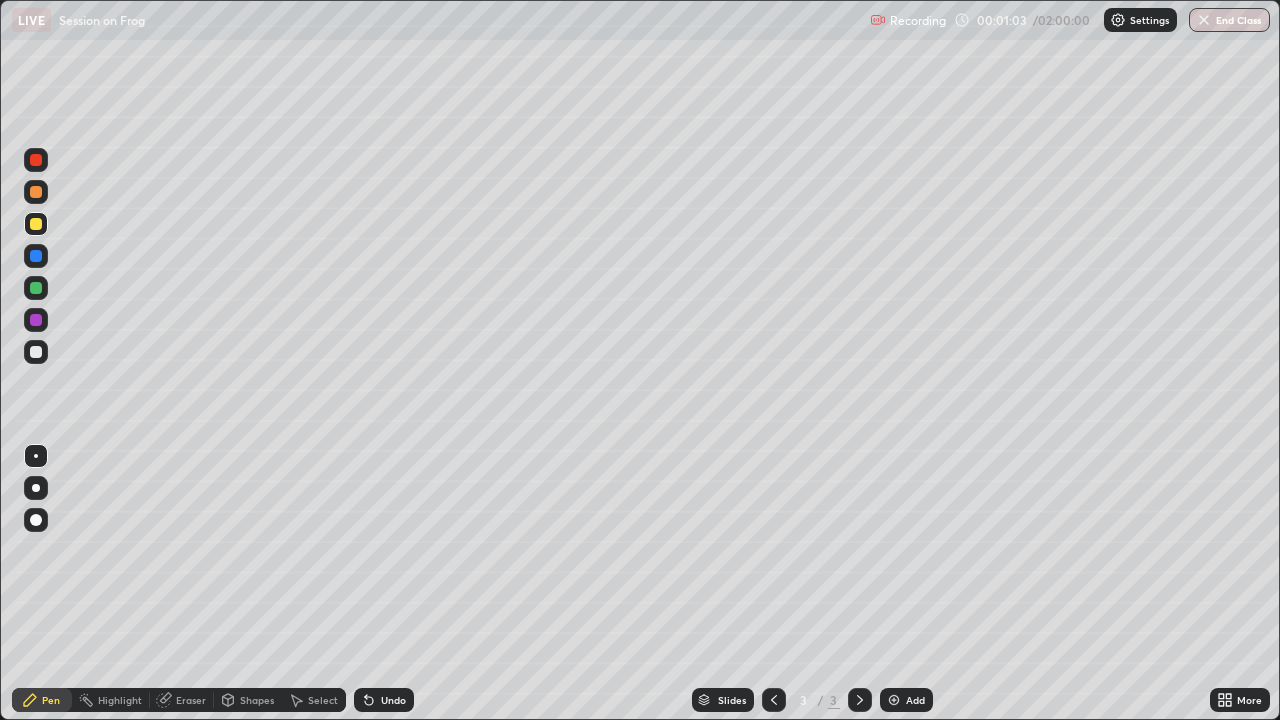 click at bounding box center (36, 256) 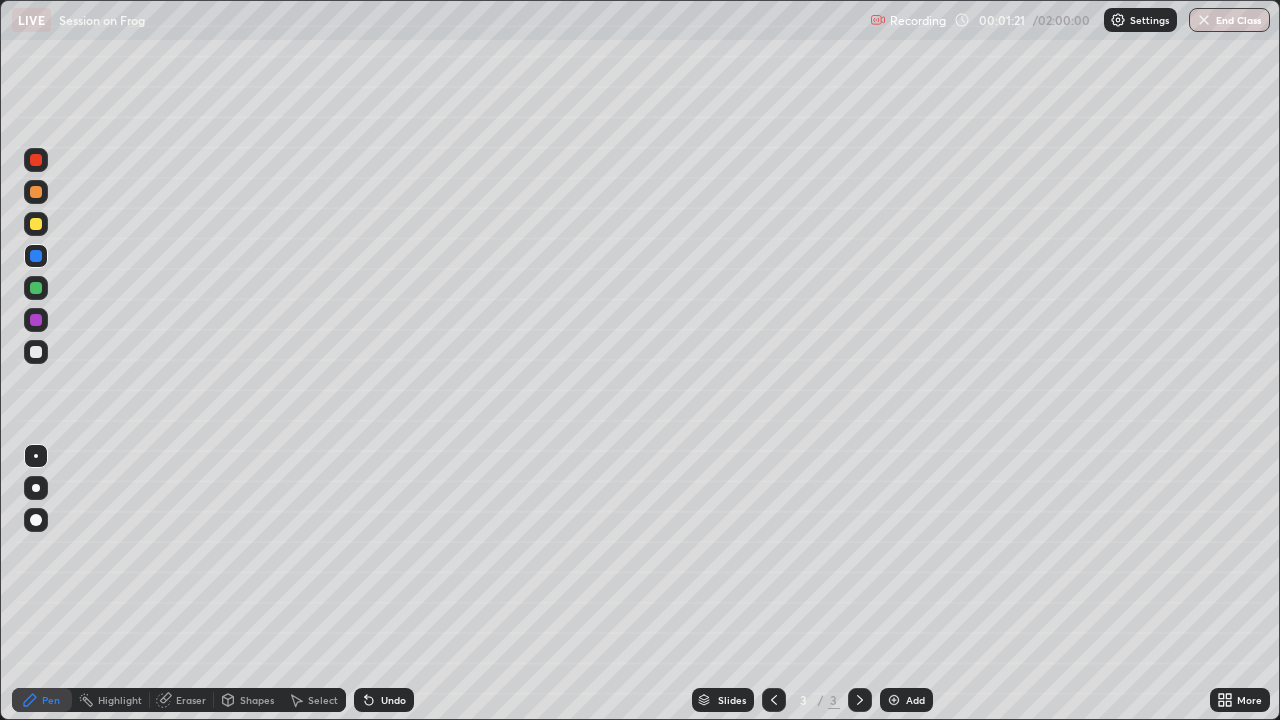 click at bounding box center (36, 352) 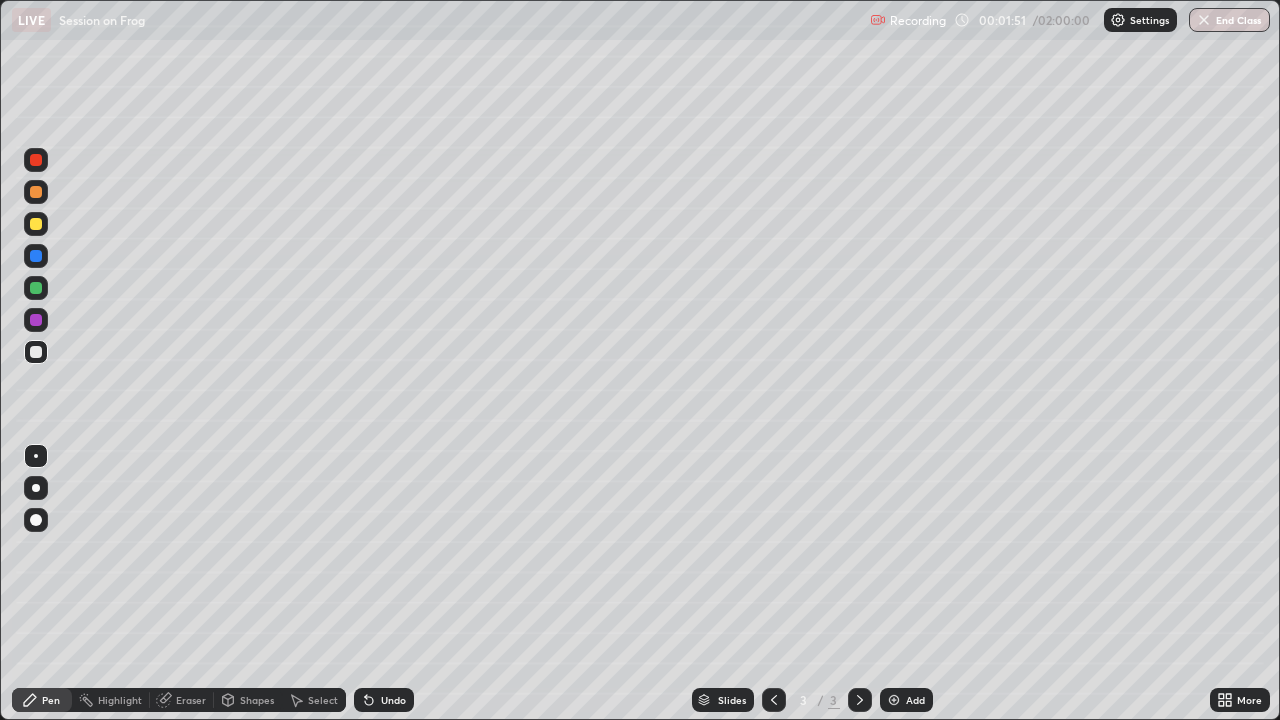 click on "More" at bounding box center (1249, 700) 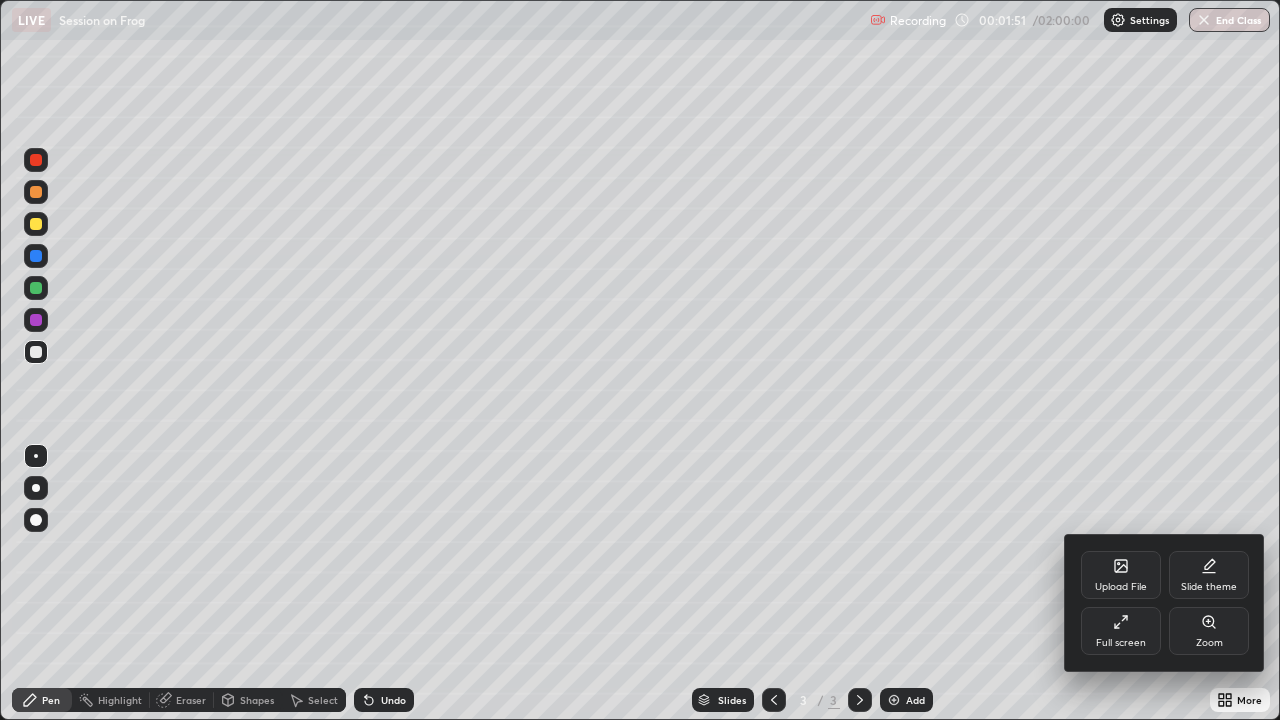 click on "Upload File" at bounding box center [1121, 575] 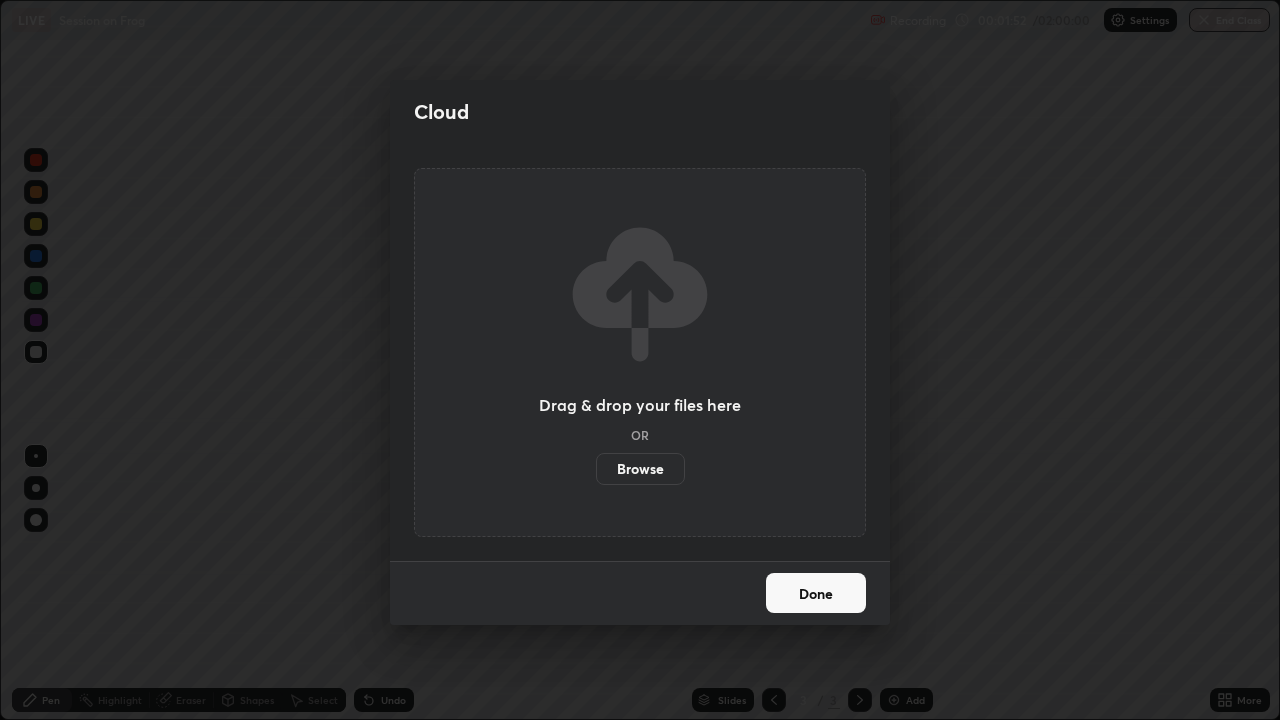 click on "Browse" at bounding box center (640, 469) 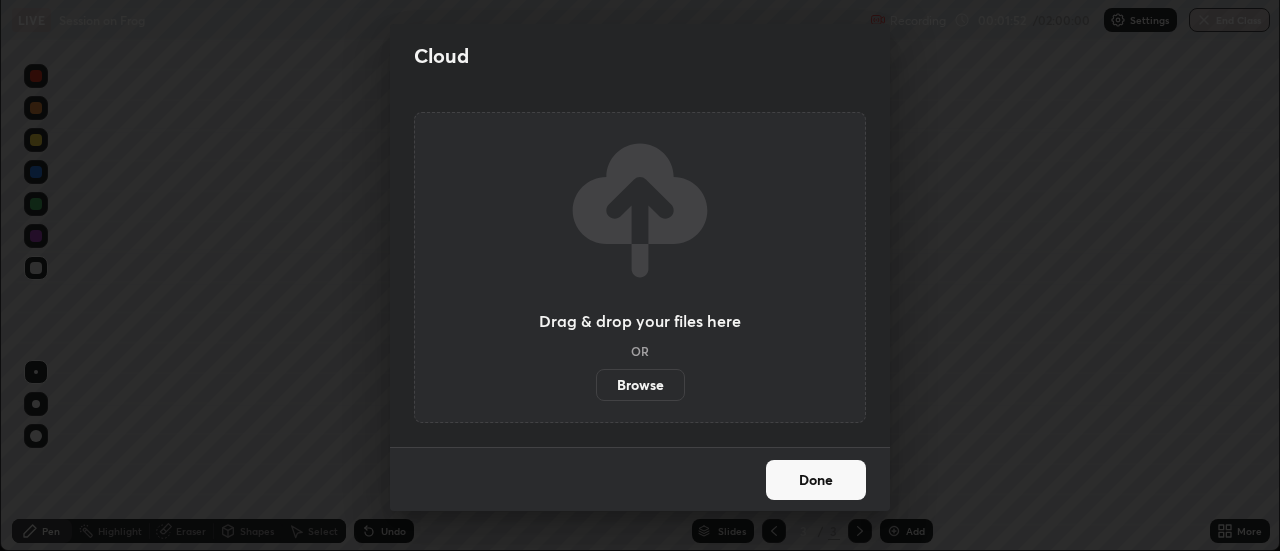 scroll, scrollTop: 551, scrollLeft: 1280, axis: both 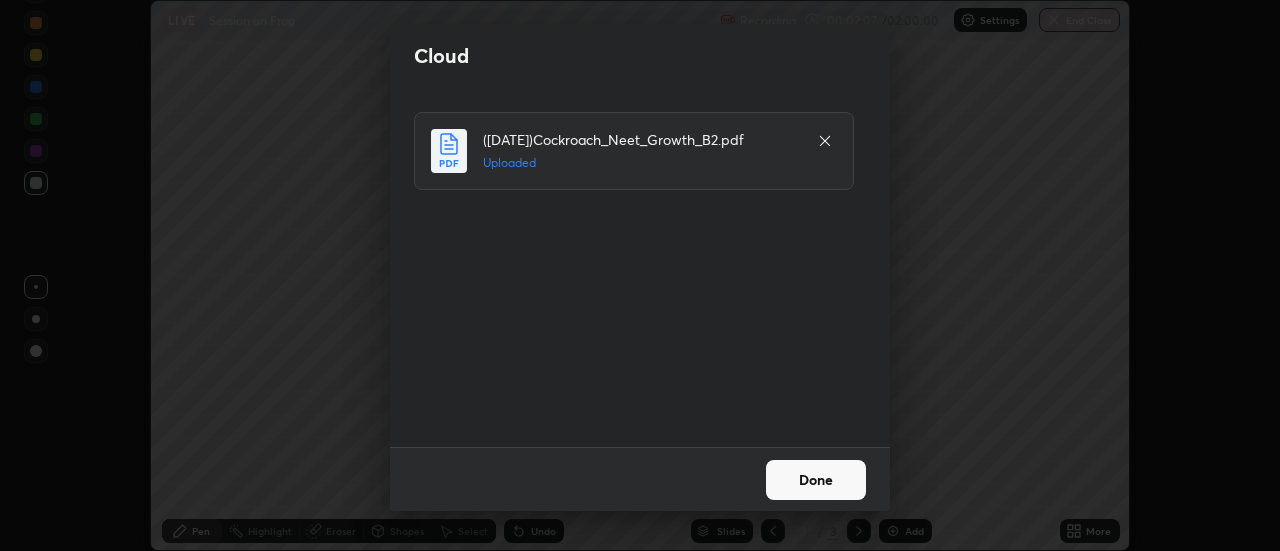 click on "Done" at bounding box center (816, 480) 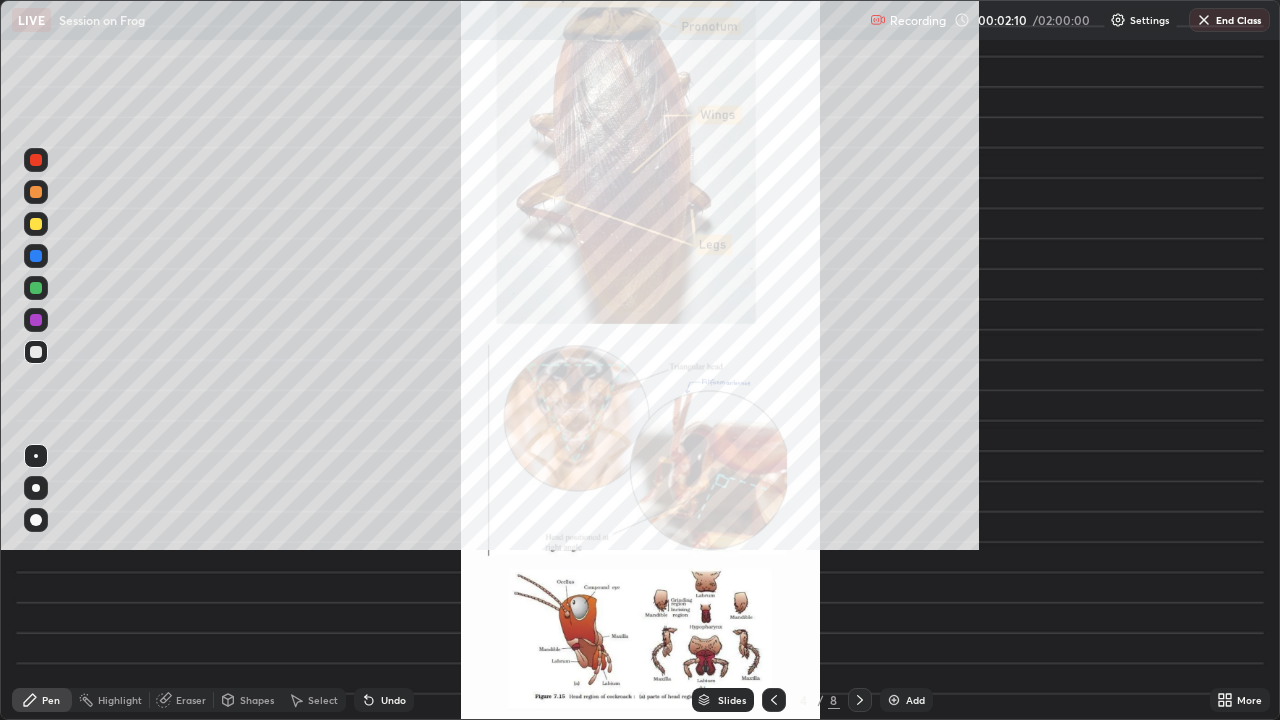 scroll, scrollTop: 99280, scrollLeft: 98720, axis: both 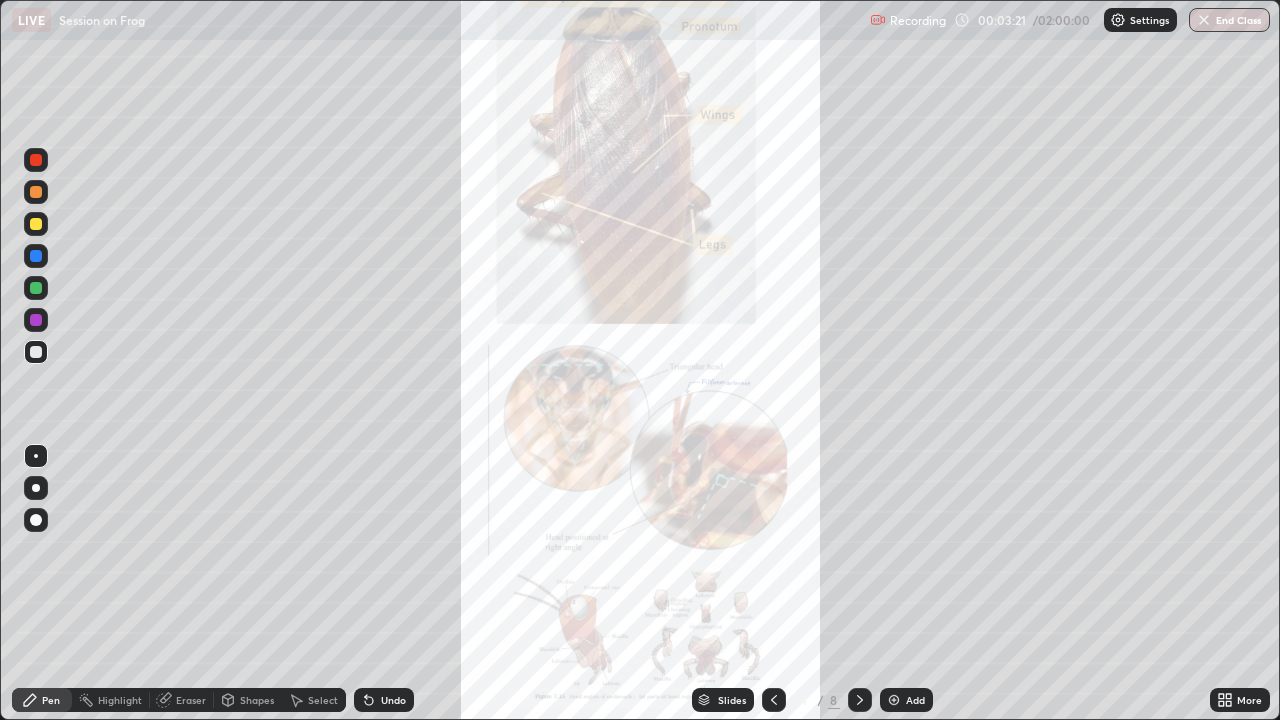 click 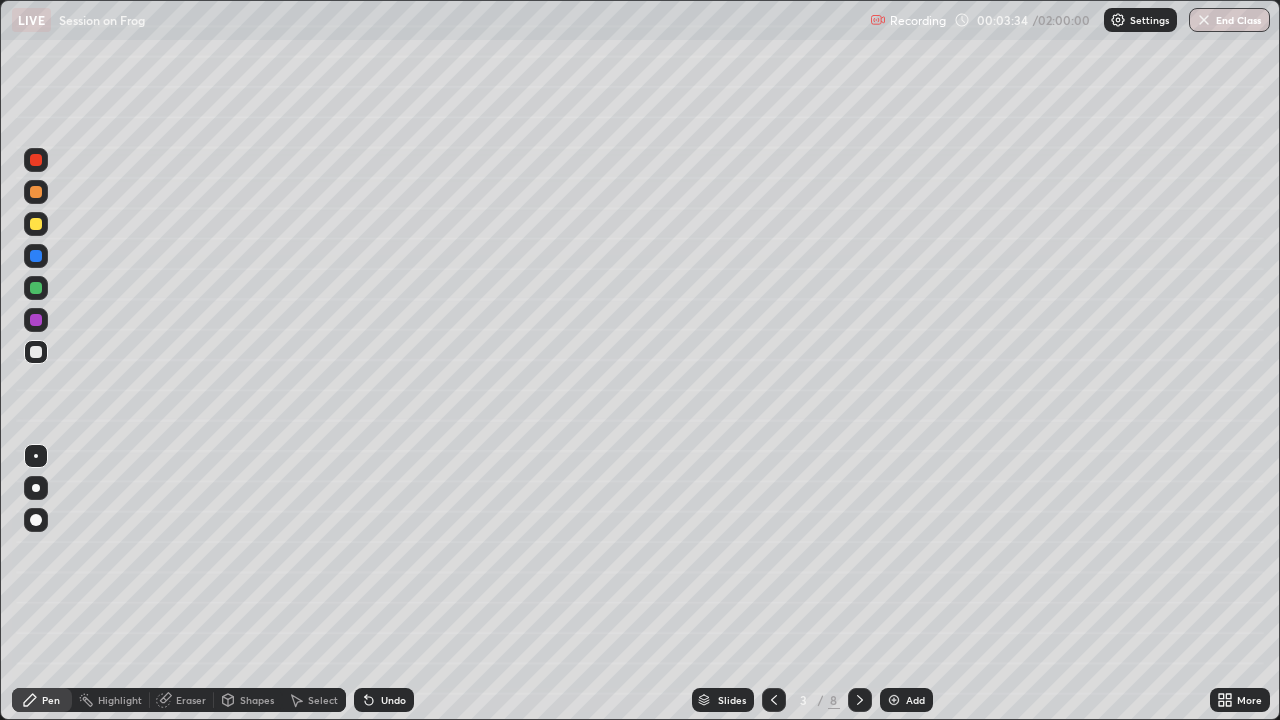 click at bounding box center (36, 320) 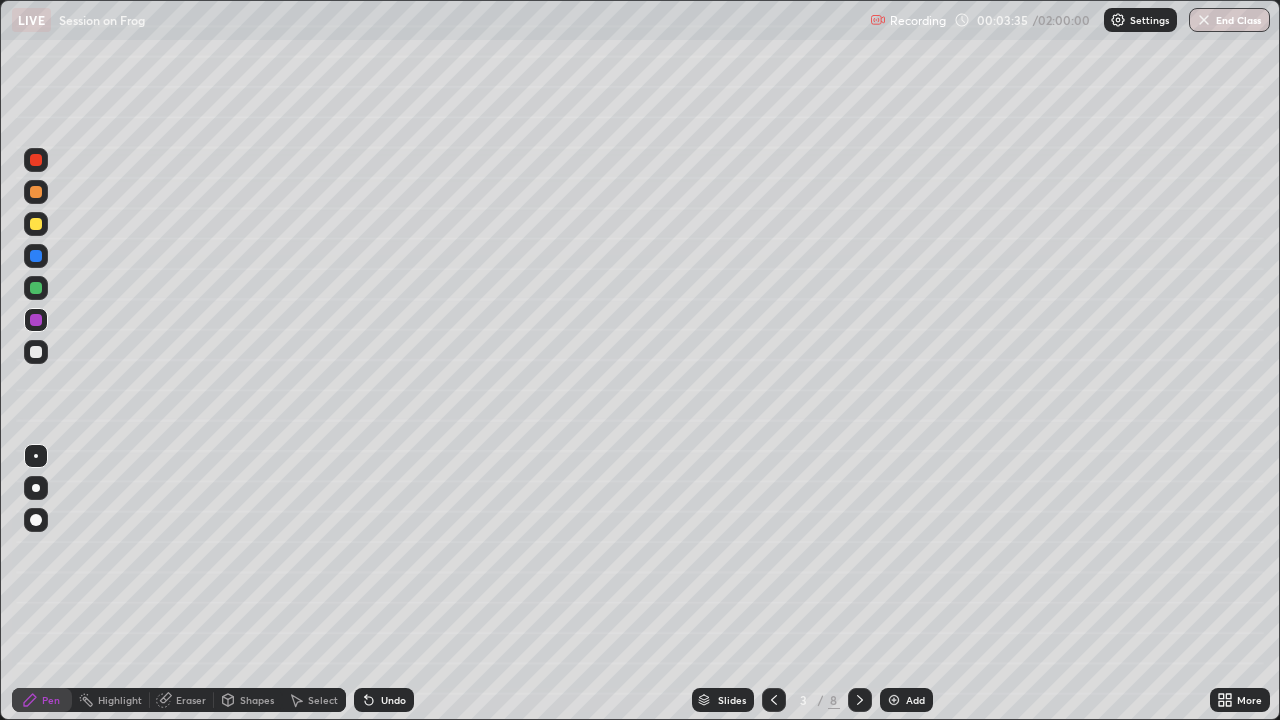 click at bounding box center (36, 288) 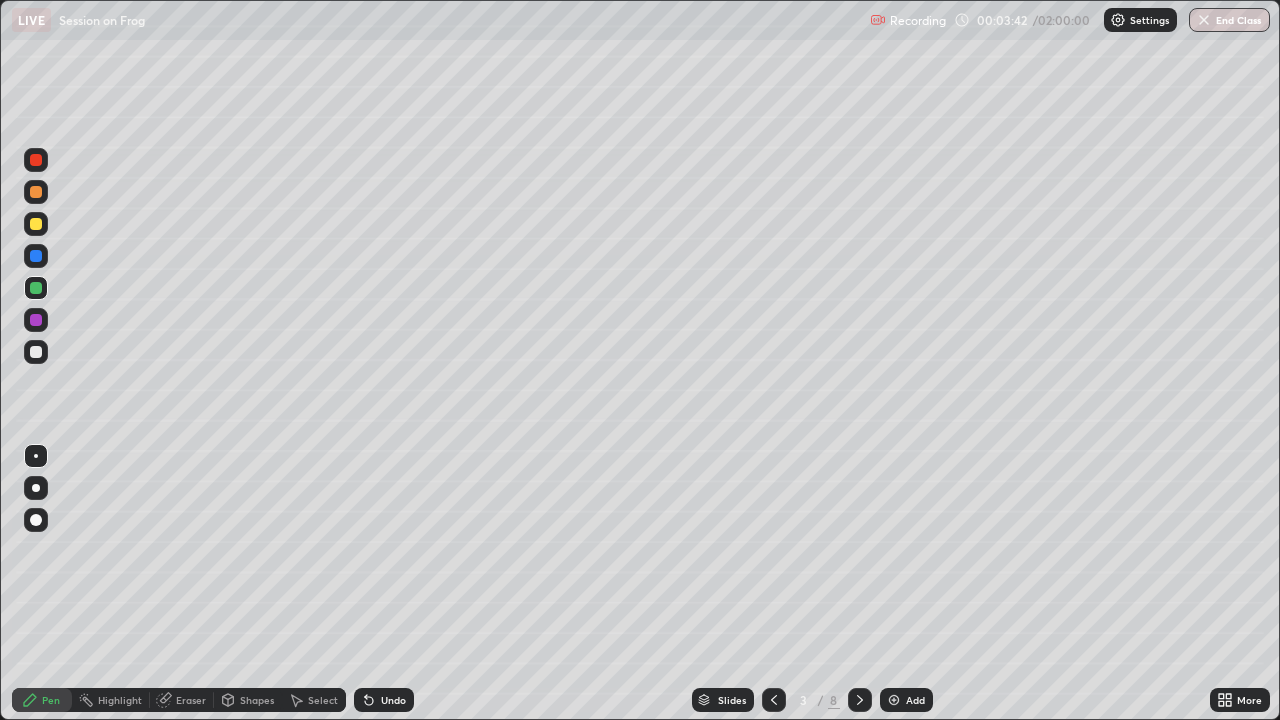 click at bounding box center [36, 352] 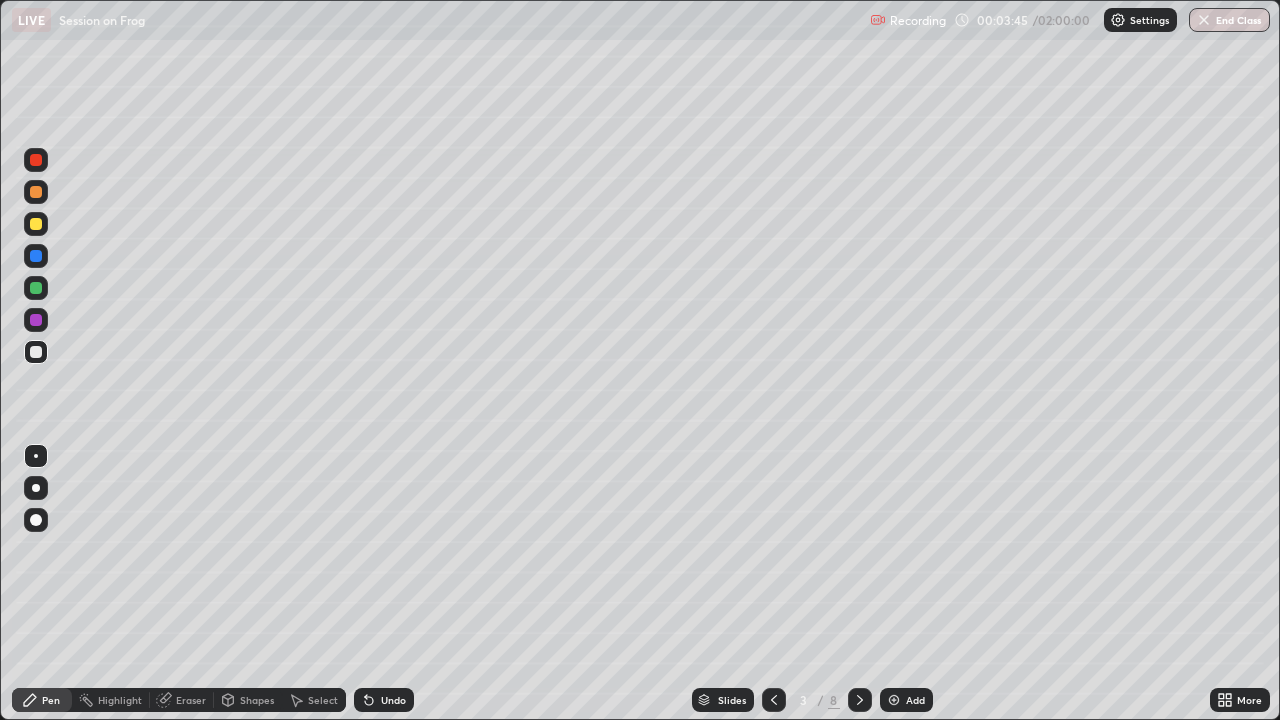 click on "Undo" at bounding box center [393, 700] 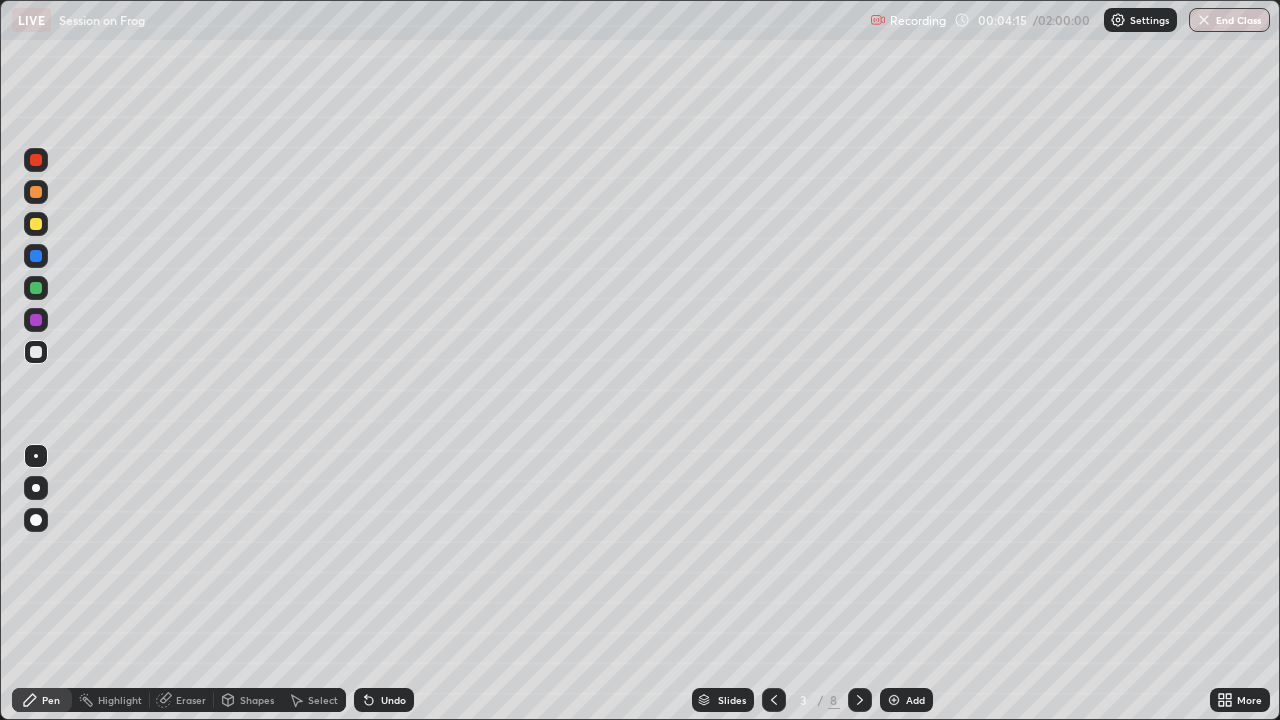 click at bounding box center [36, 192] 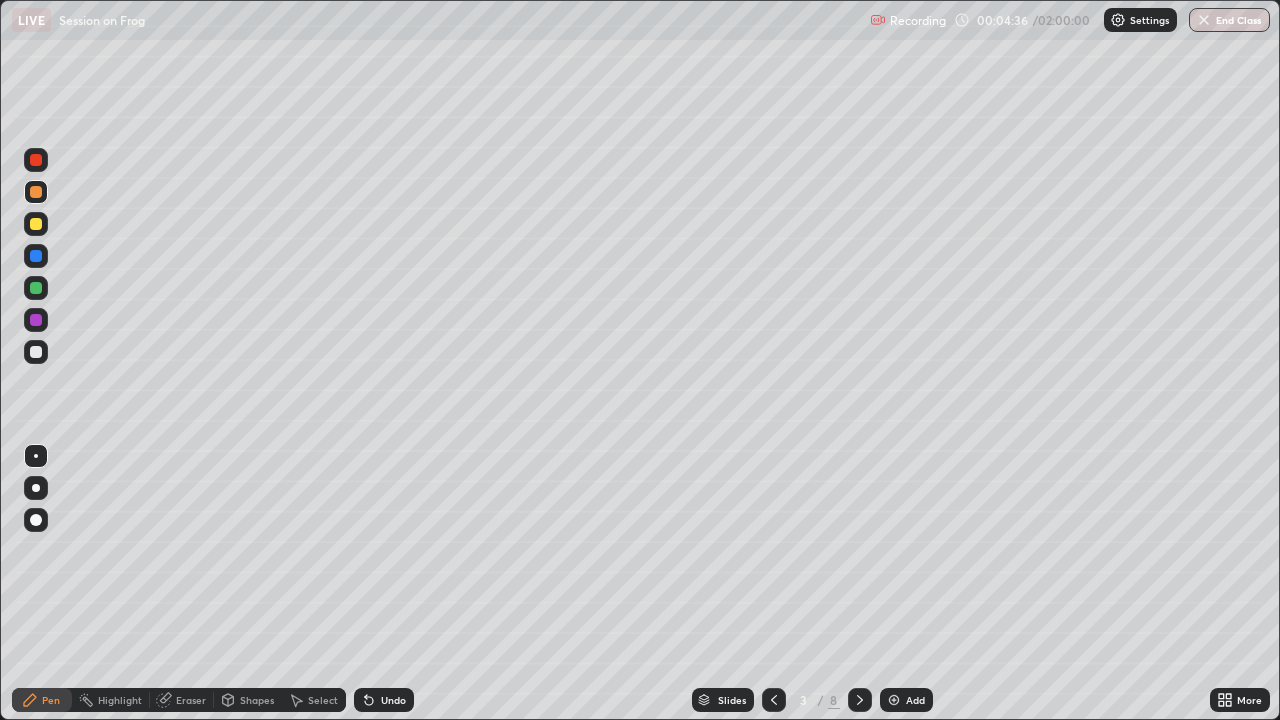click at bounding box center (36, 352) 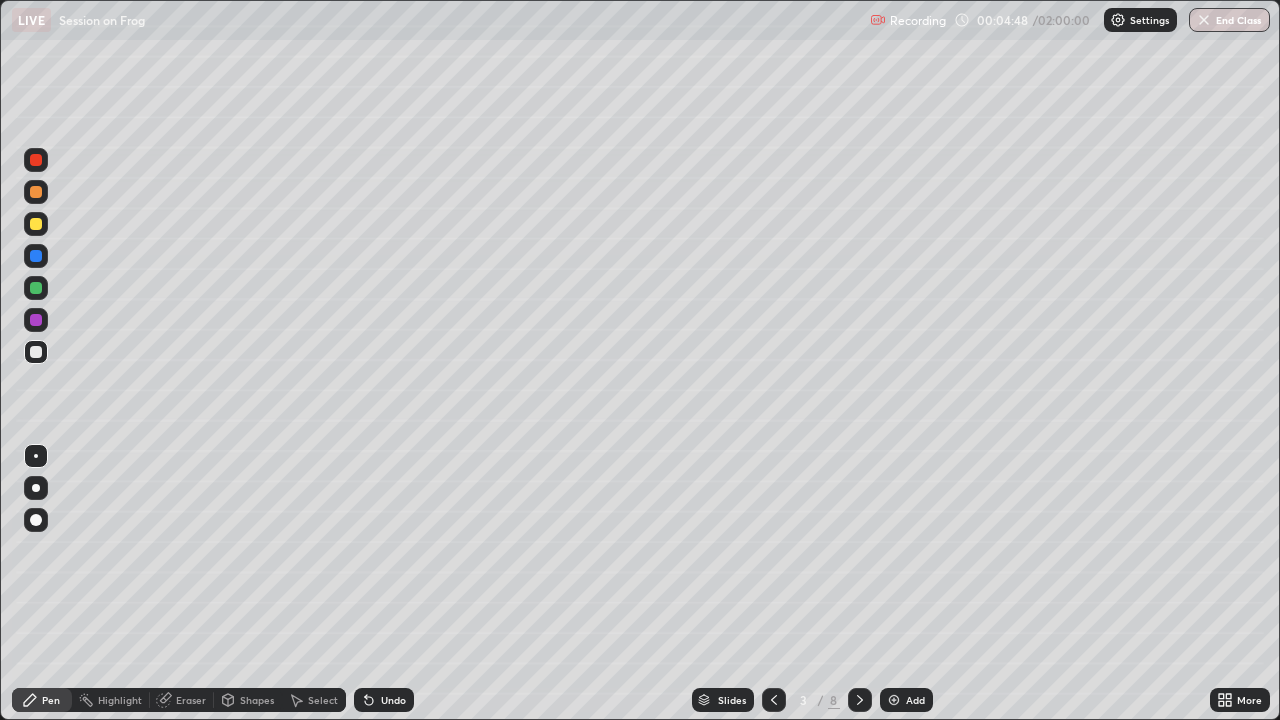 click at bounding box center (36, 288) 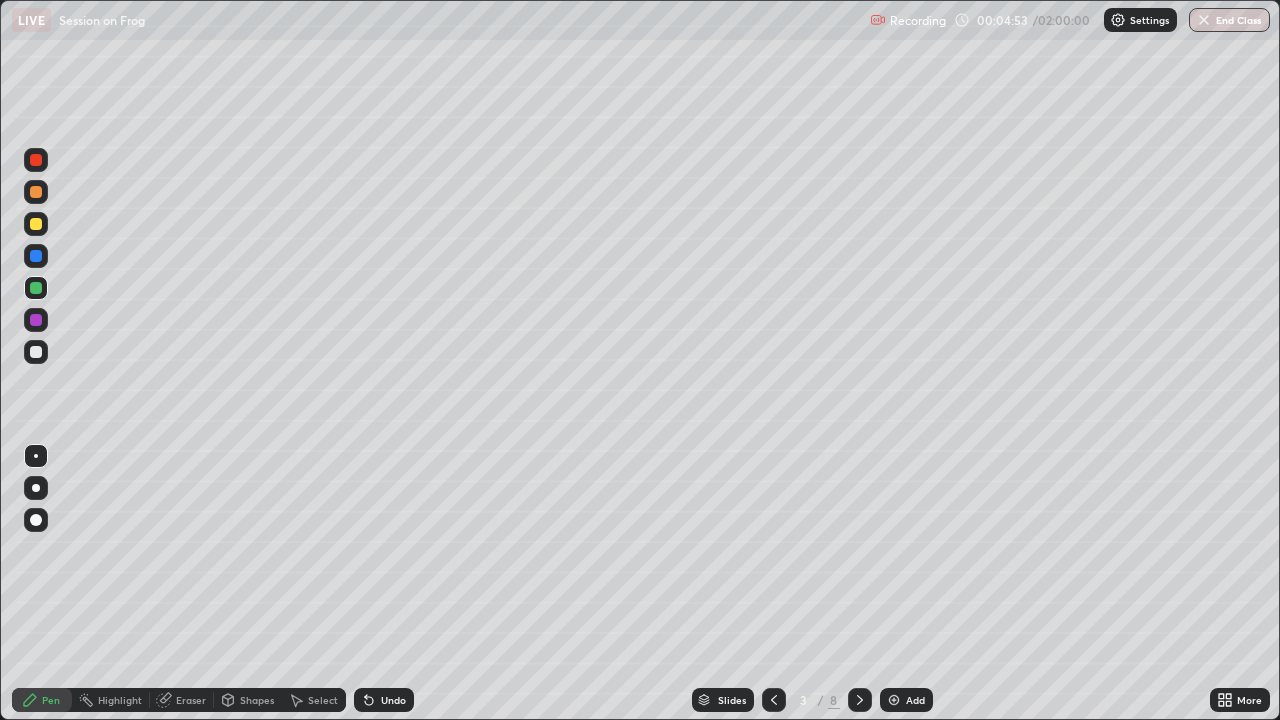 click on "Select" at bounding box center (314, 700) 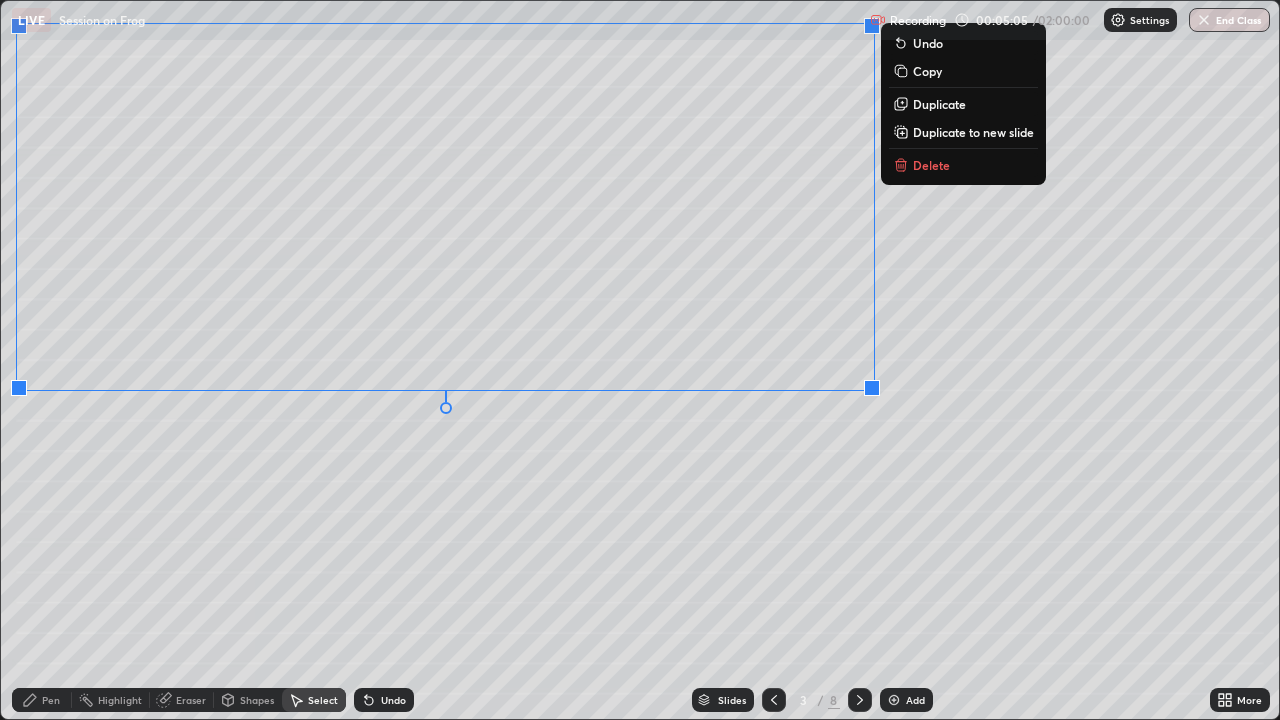 click on "0 ° Undo Copy Duplicate Duplicate to new slide Delete" at bounding box center (640, 360) 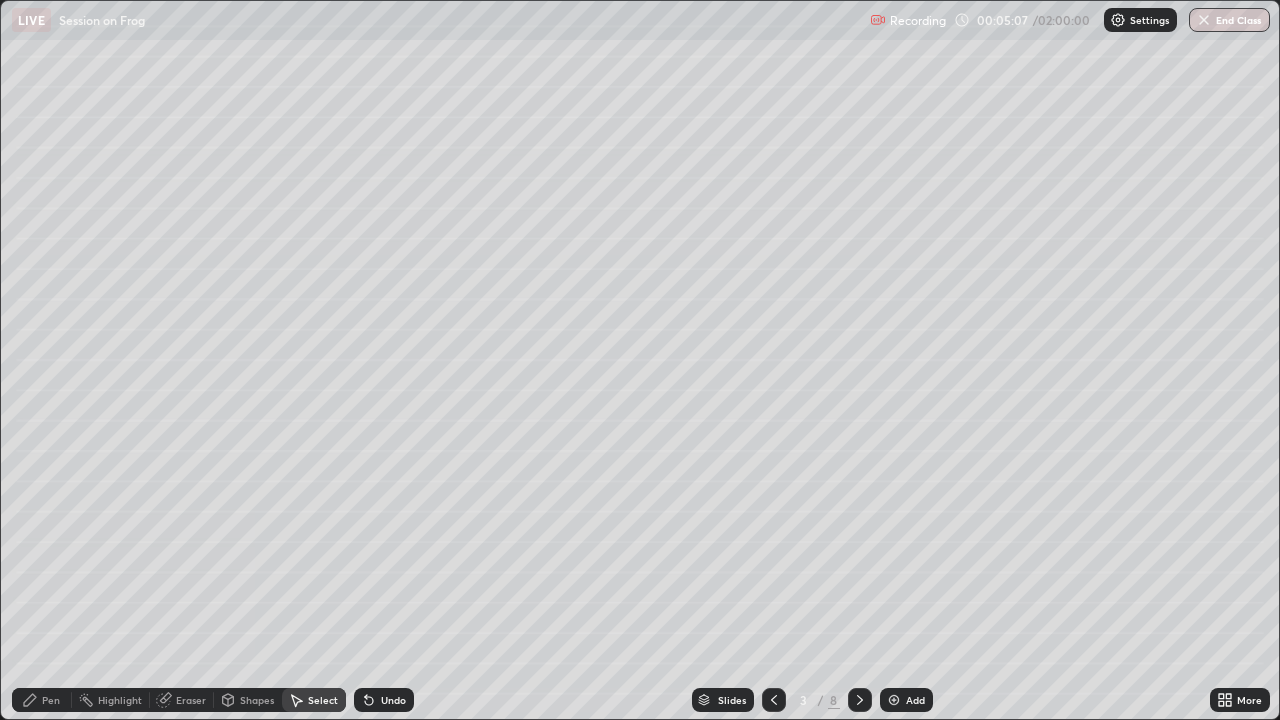 click on "Pen" at bounding box center (42, 700) 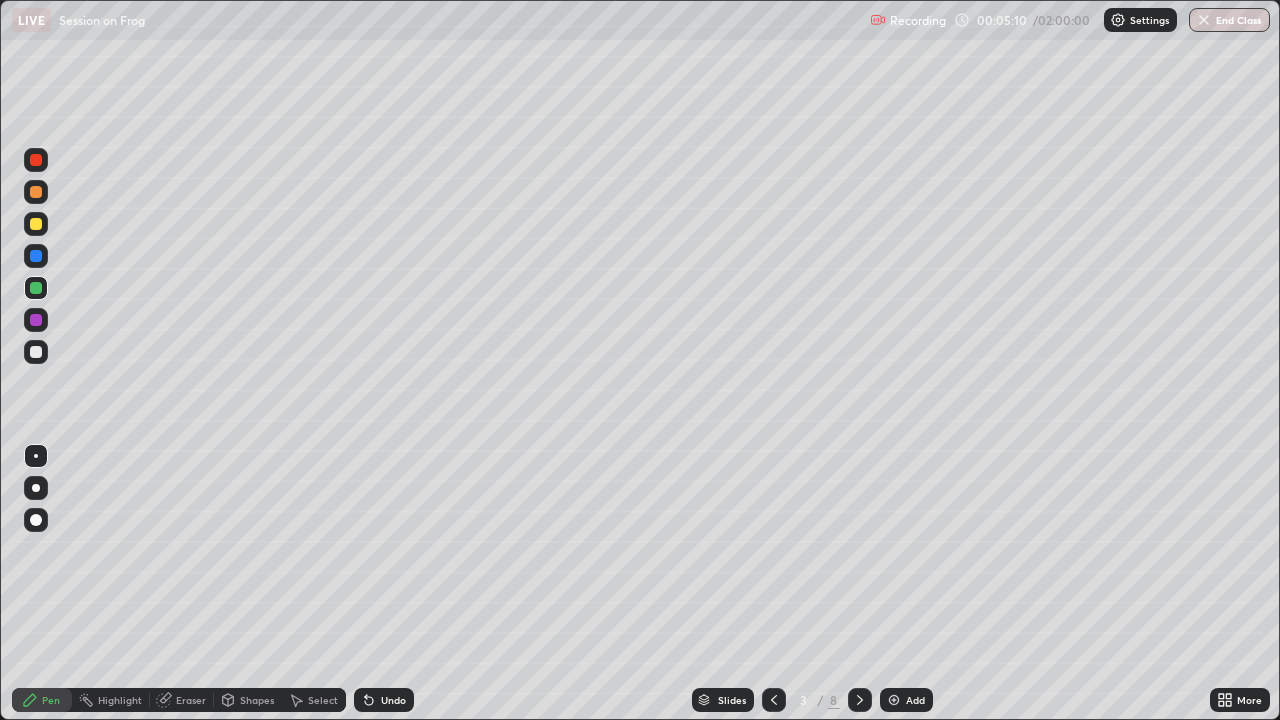 click at bounding box center [36, 352] 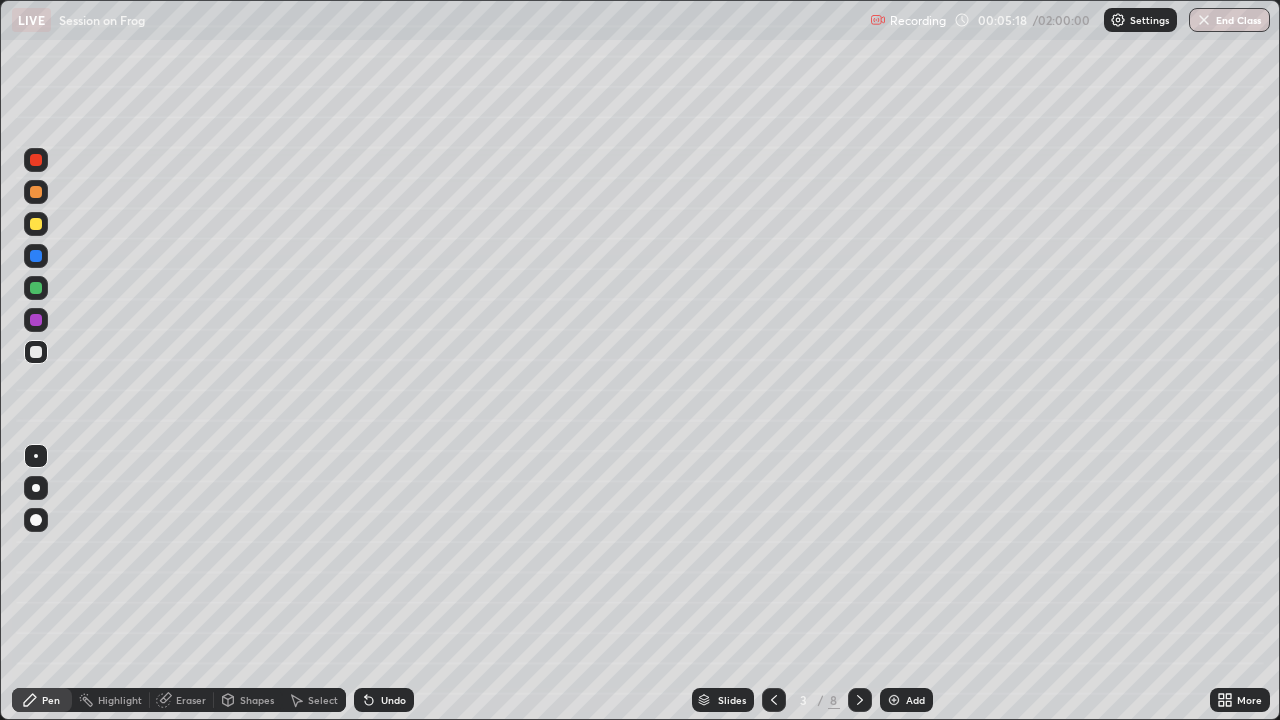 click at bounding box center (36, 288) 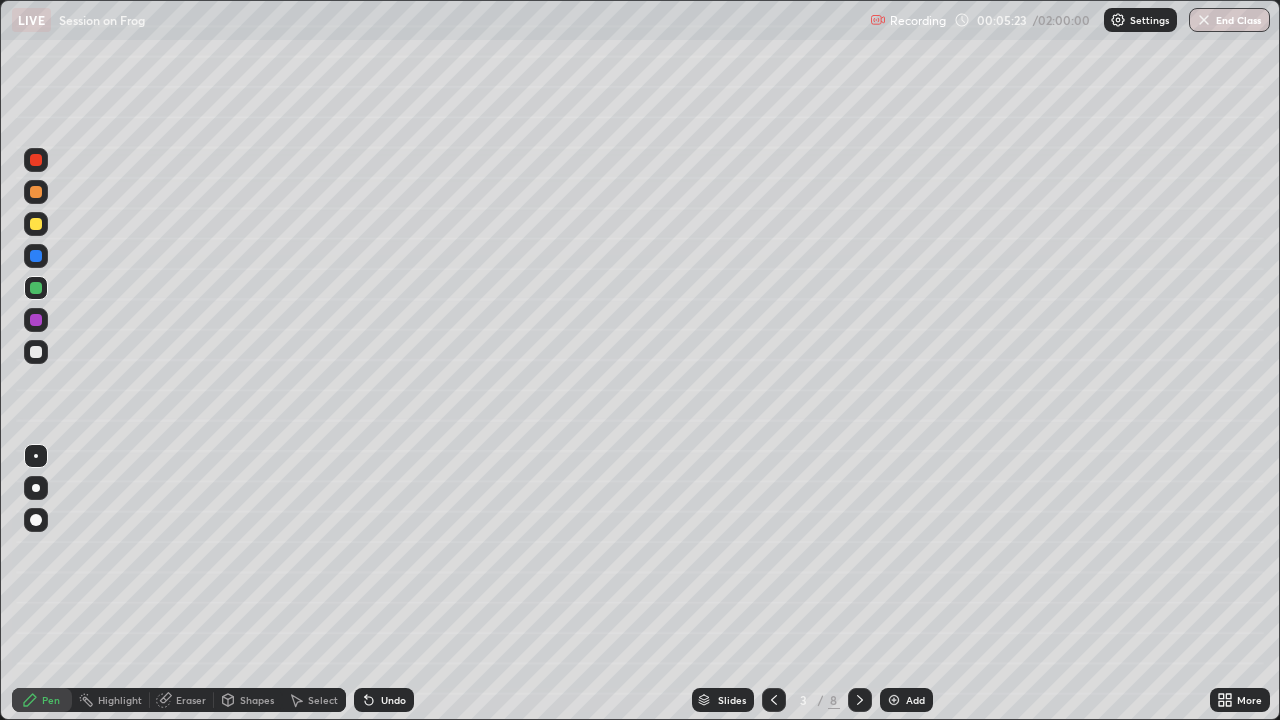click at bounding box center [36, 352] 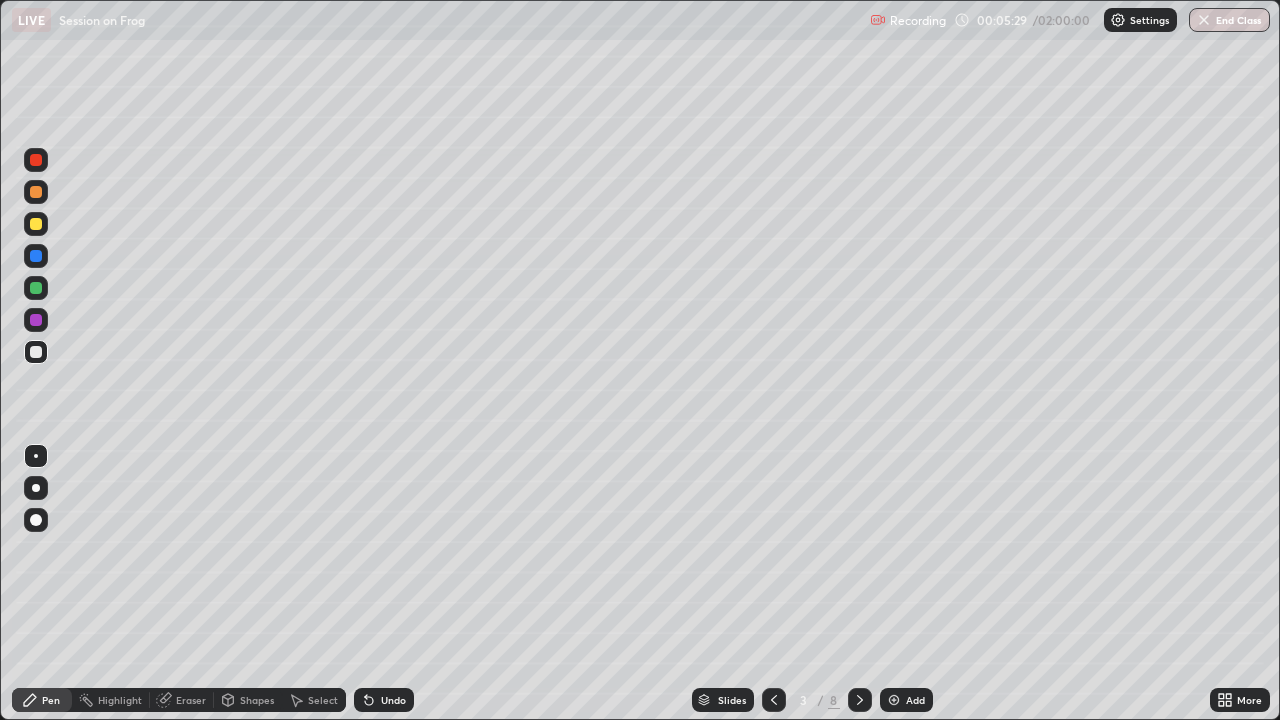 click at bounding box center (36, 320) 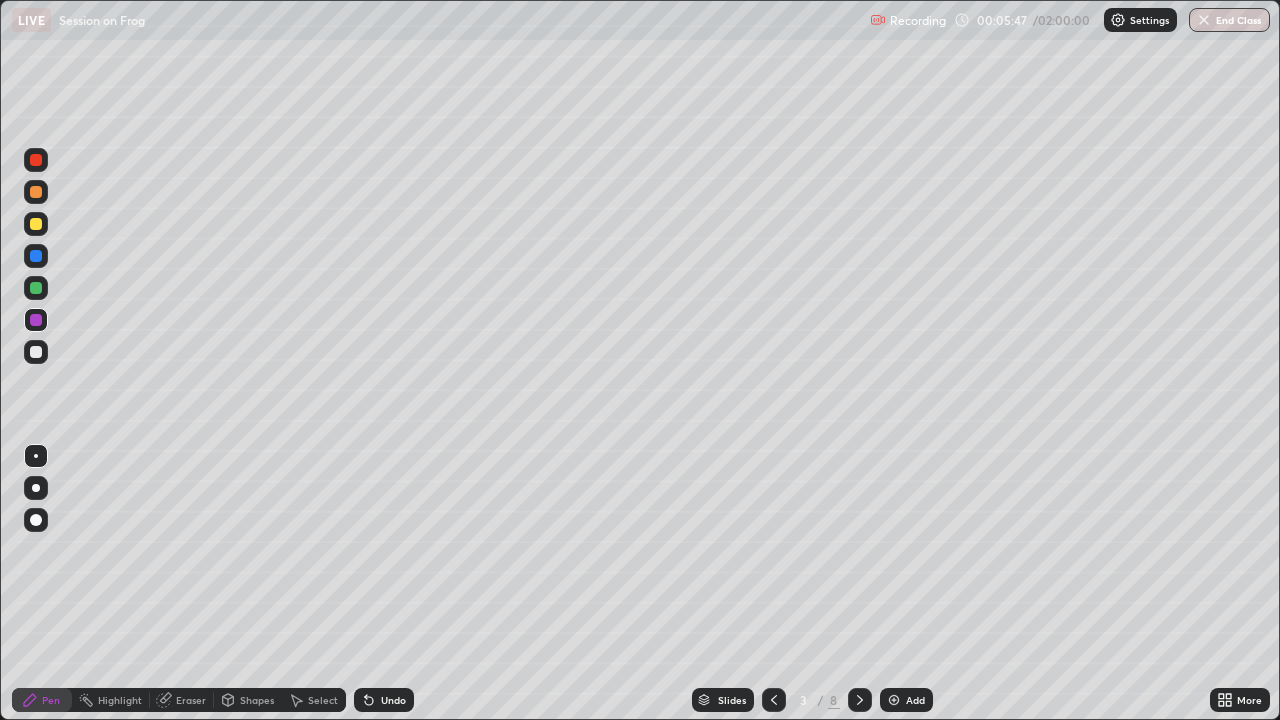 click at bounding box center [36, 352] 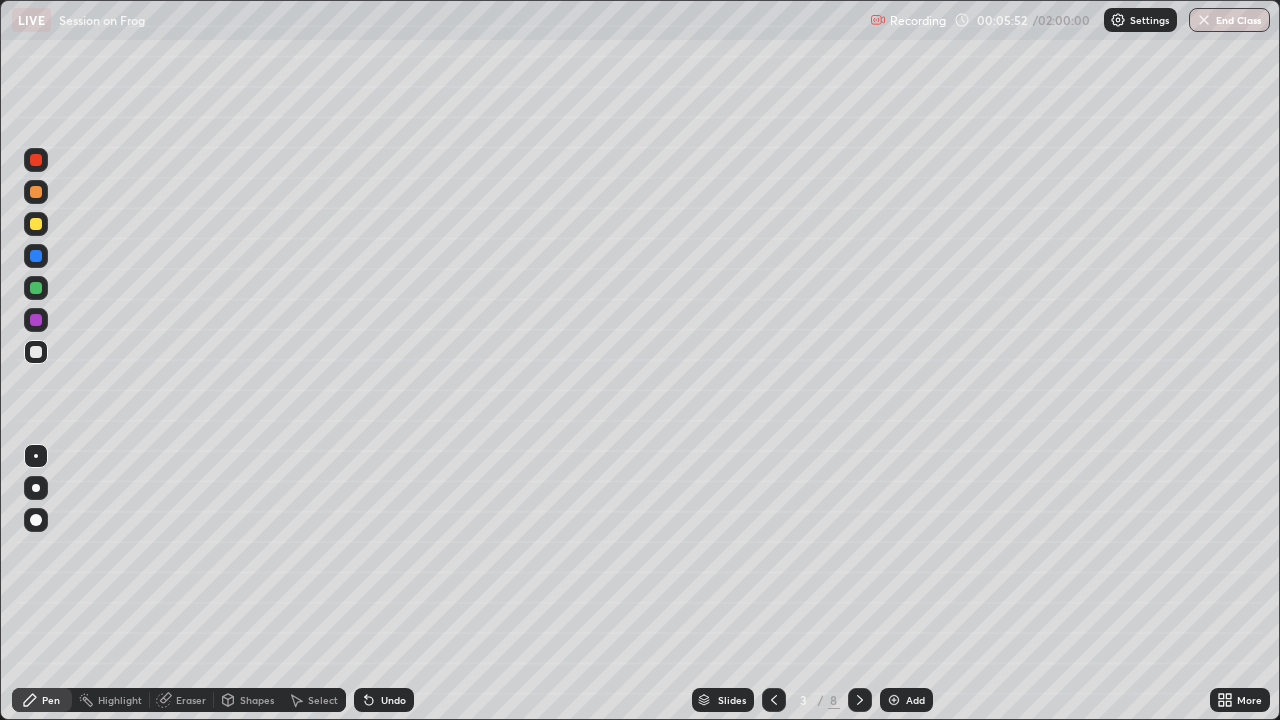 click on "Undo" at bounding box center [393, 700] 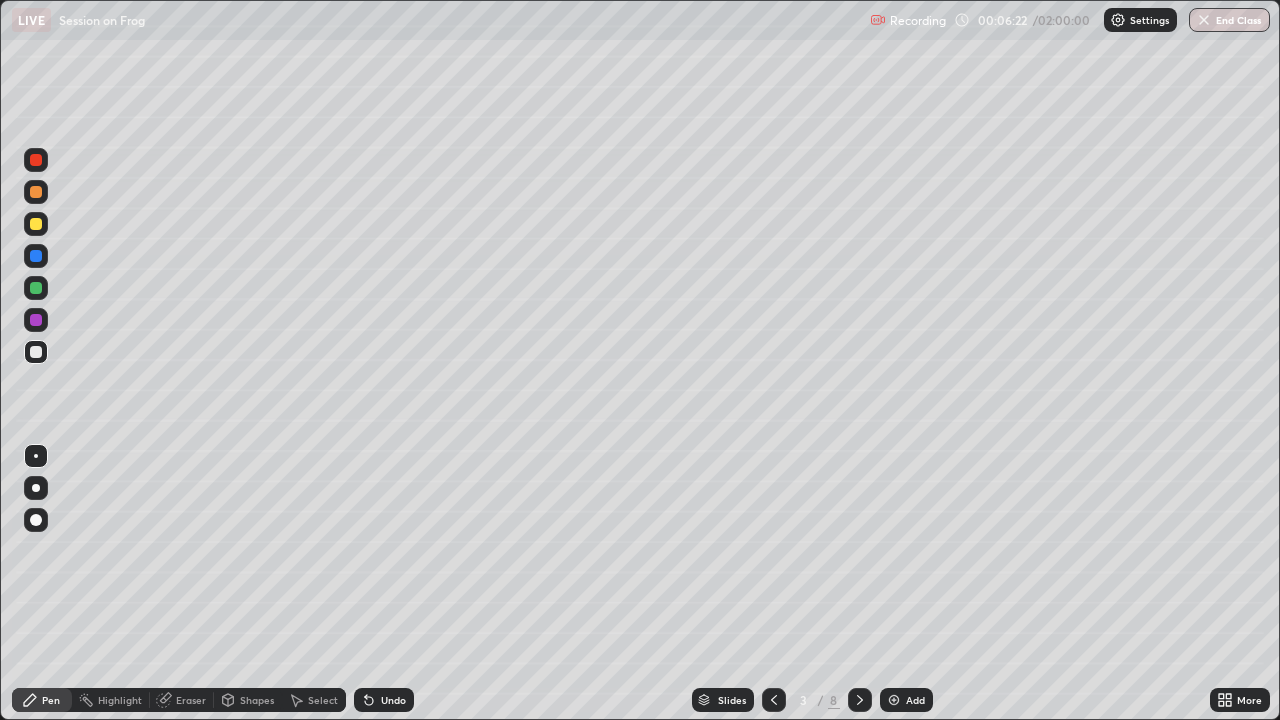 click on "Undo" at bounding box center (393, 700) 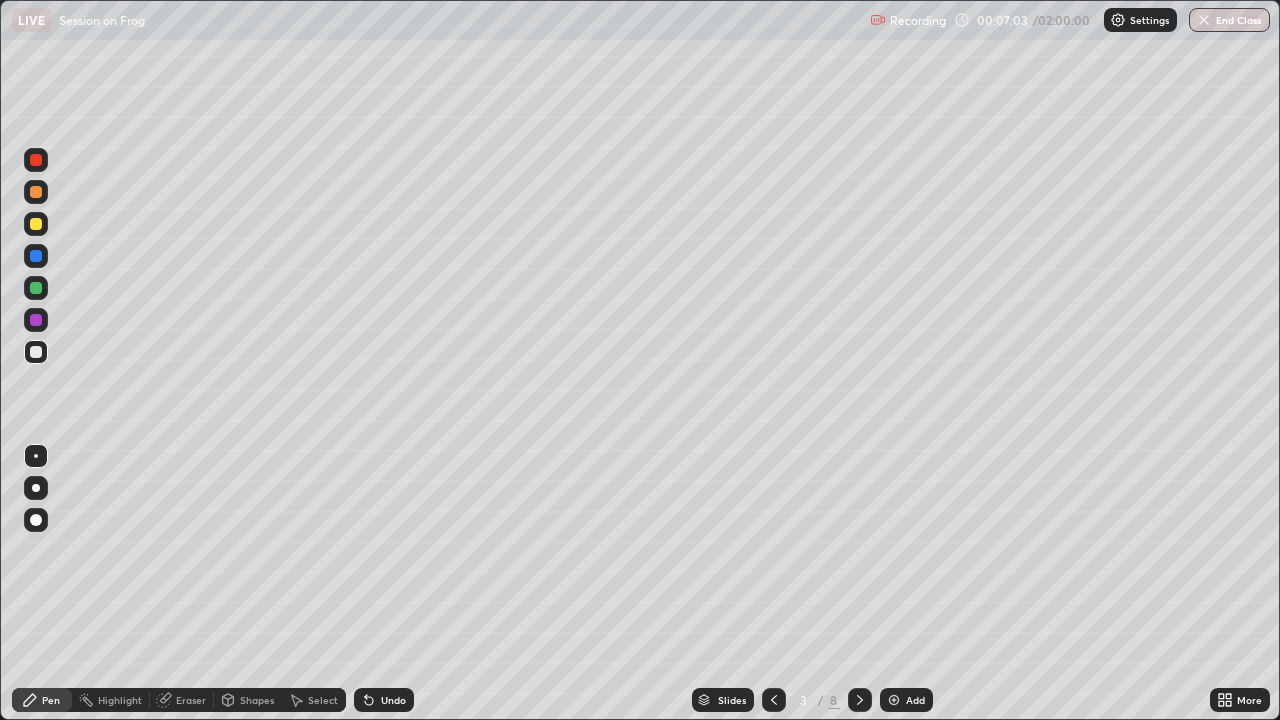 click on "Highlight" at bounding box center [120, 700] 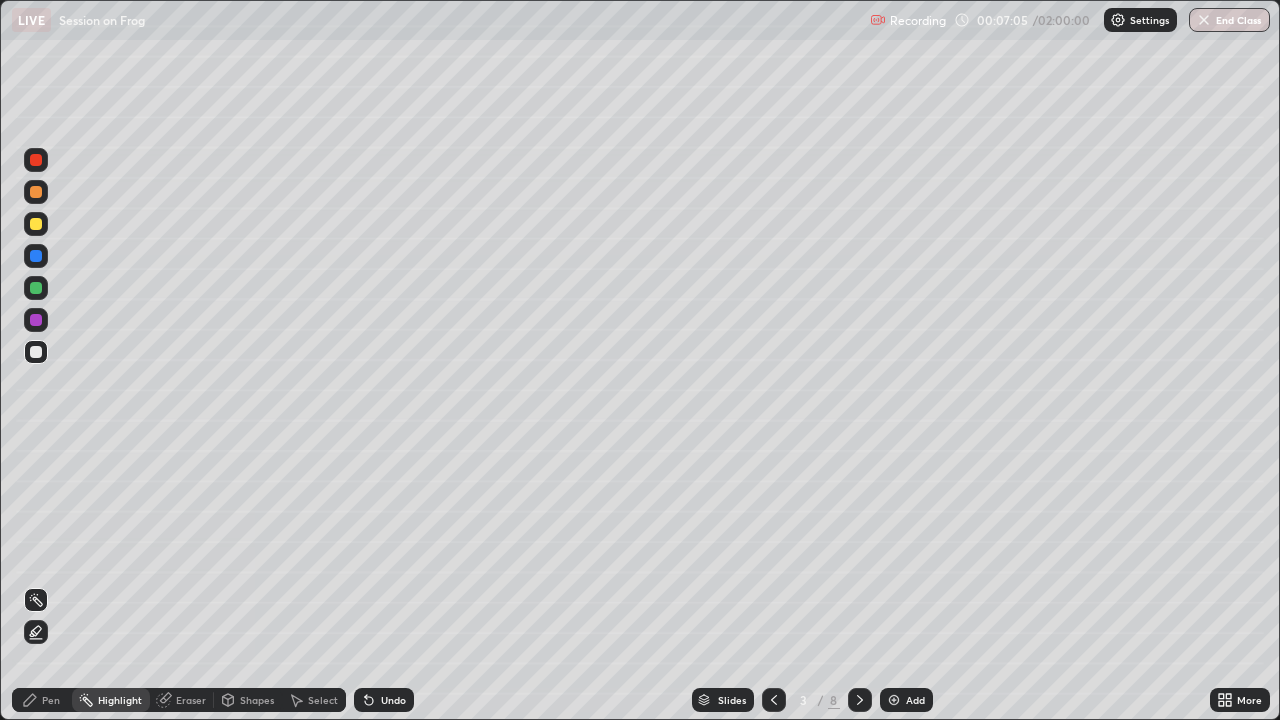 click at bounding box center (36, 192) 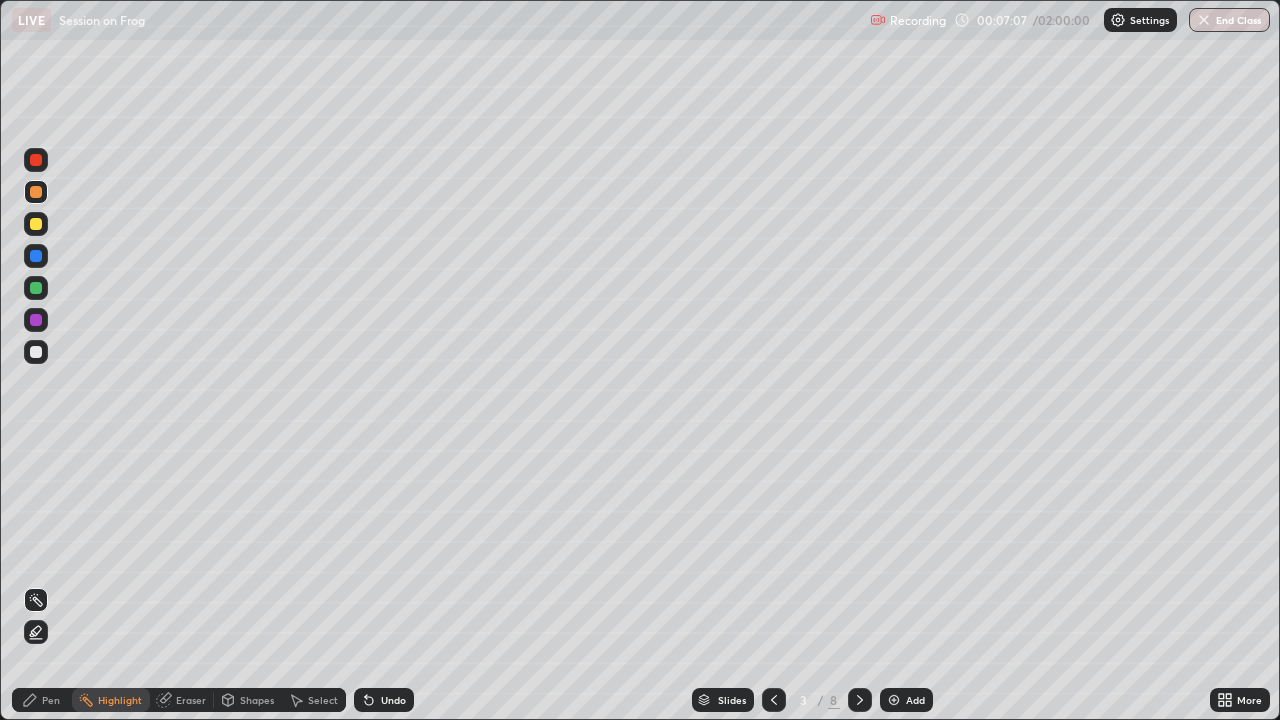 click at bounding box center [36, 352] 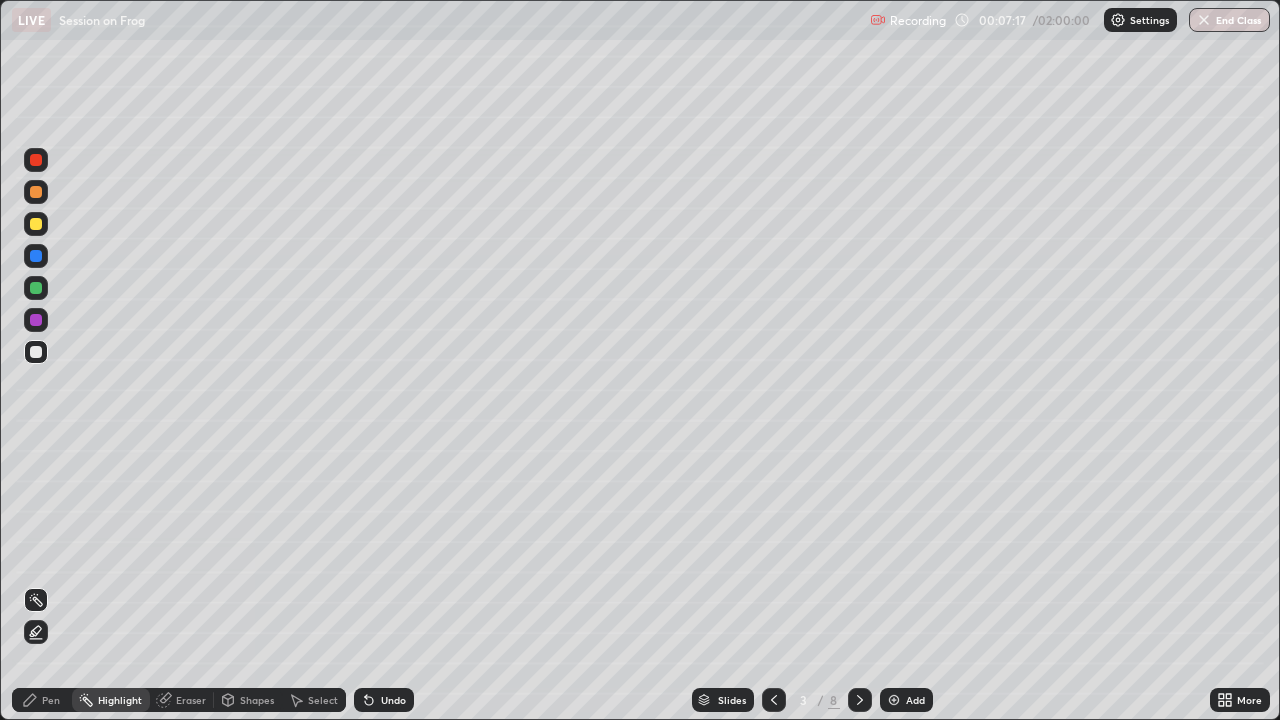 click at bounding box center [36, 352] 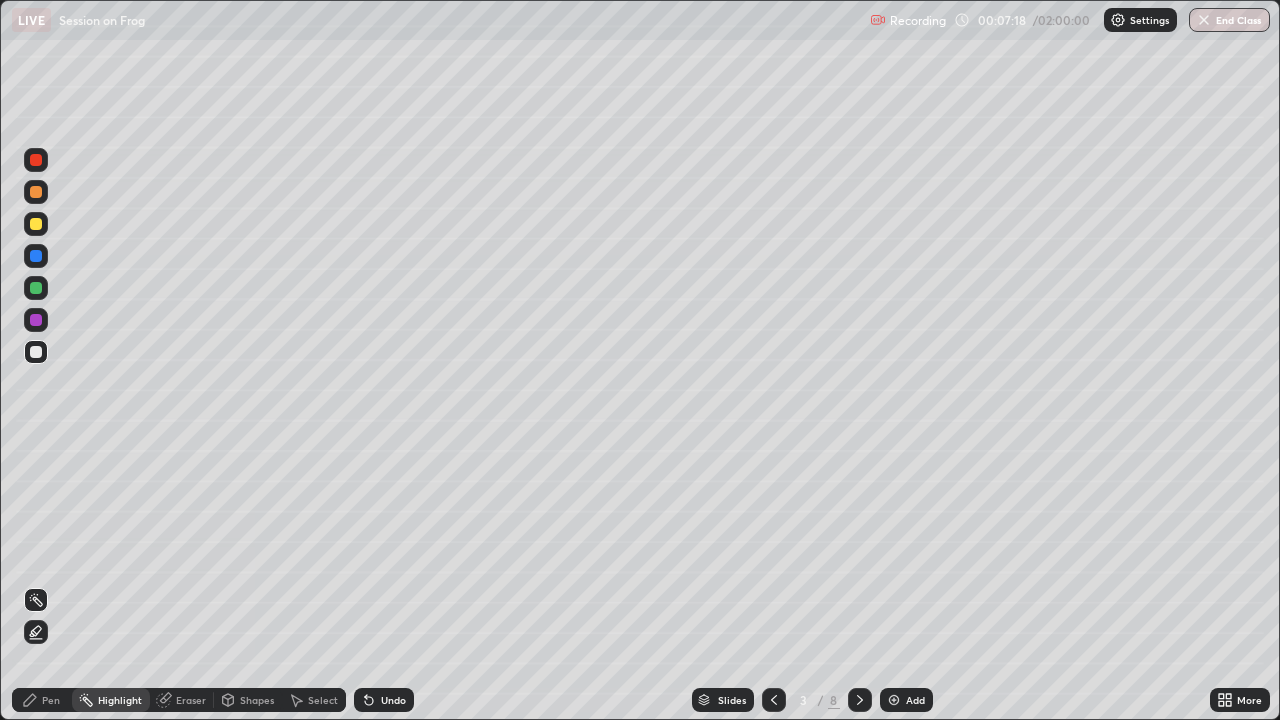 click at bounding box center [36, 288] 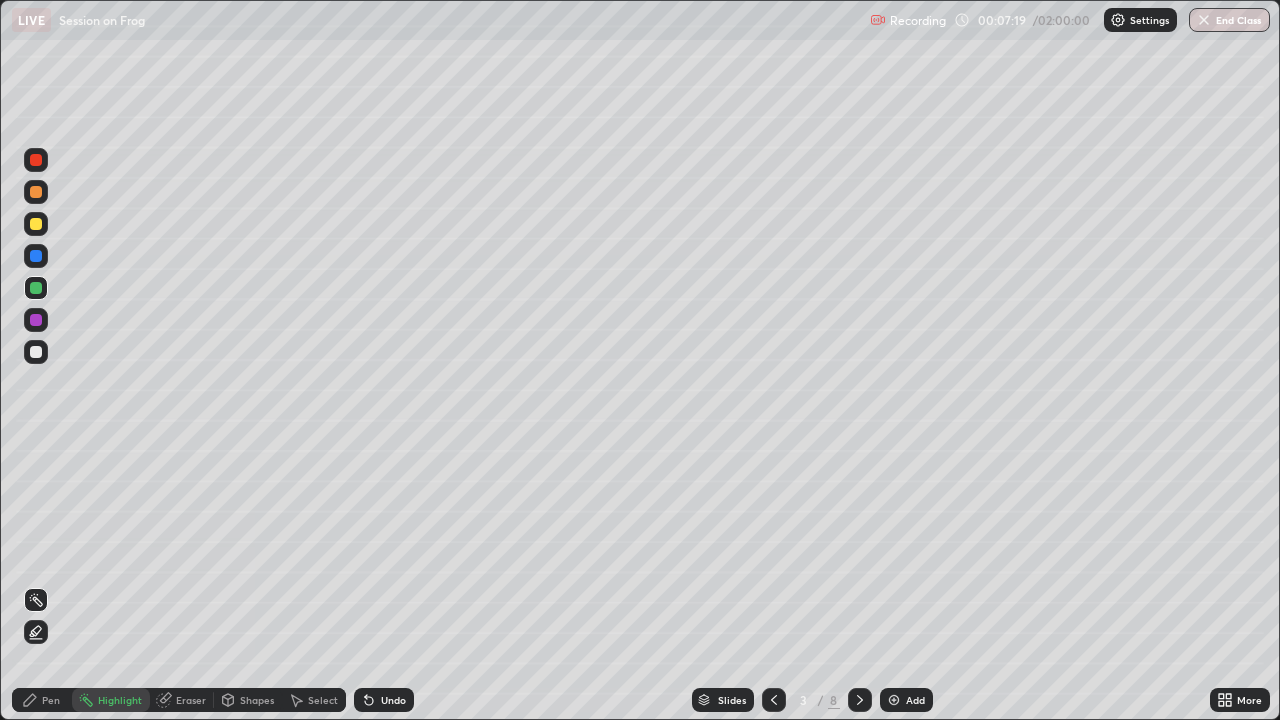 click at bounding box center (36, 352) 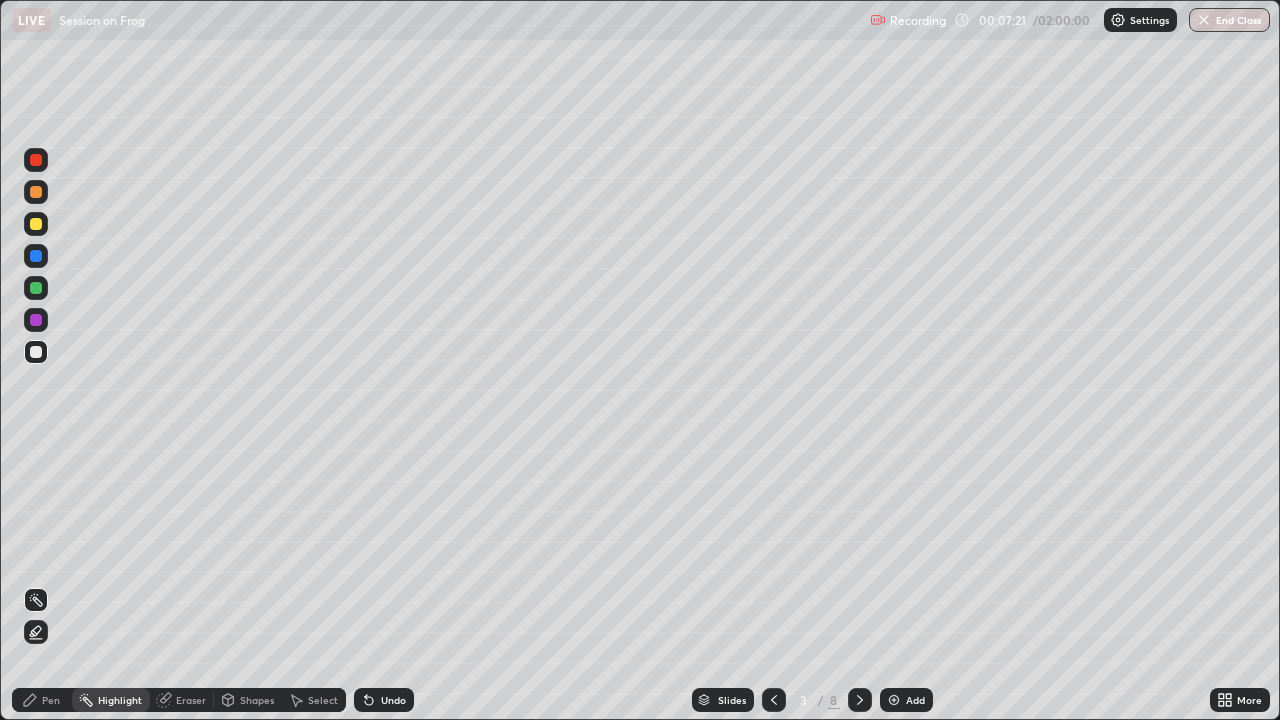 click at bounding box center [36, 256] 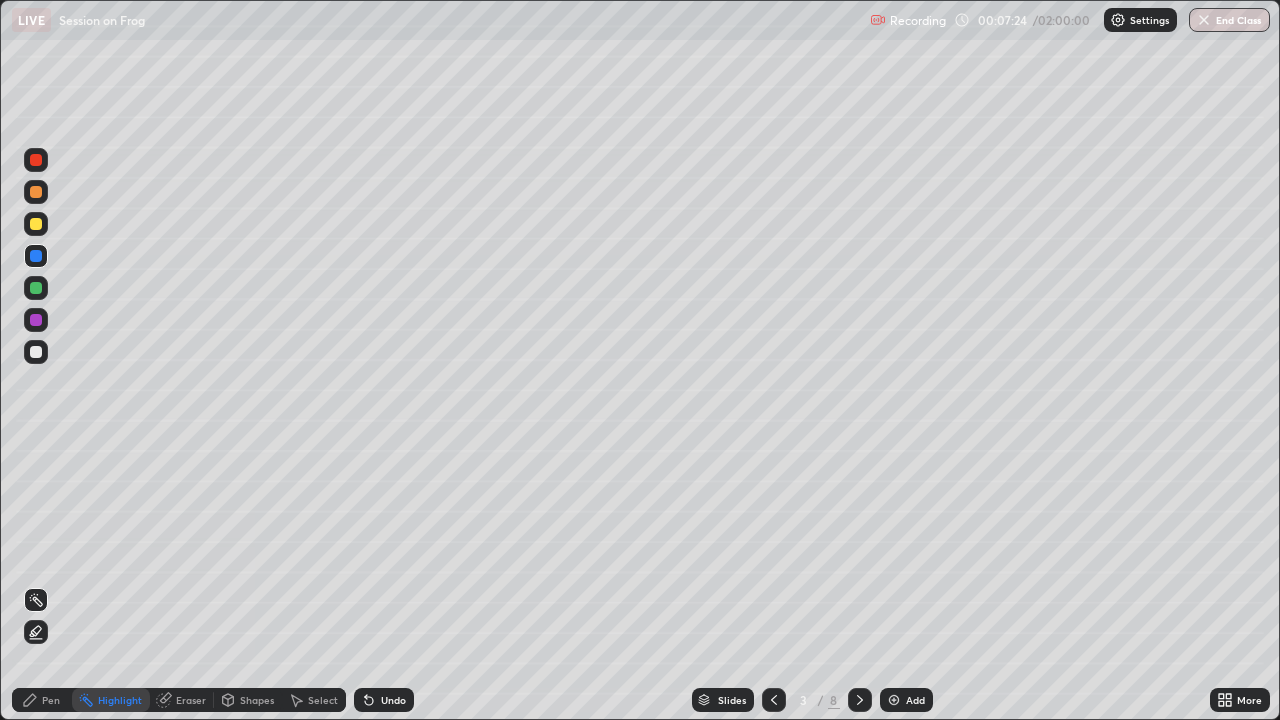 click on "Undo" at bounding box center (384, 700) 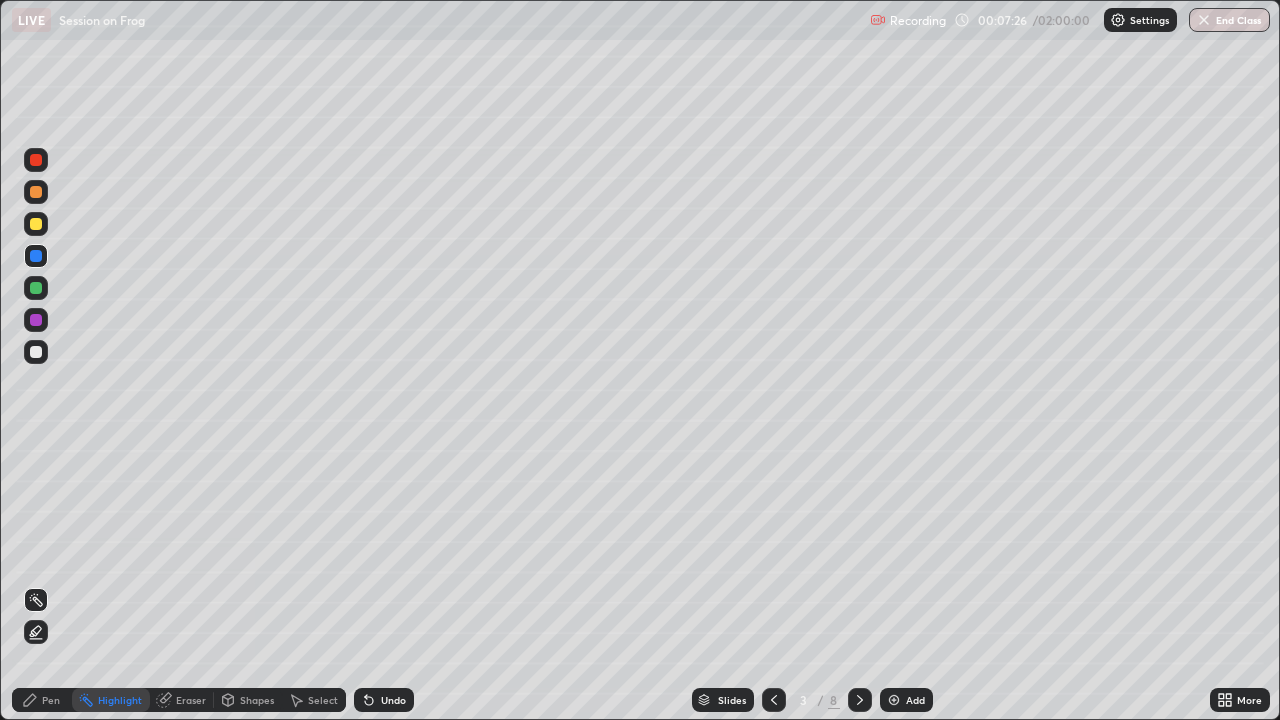 click 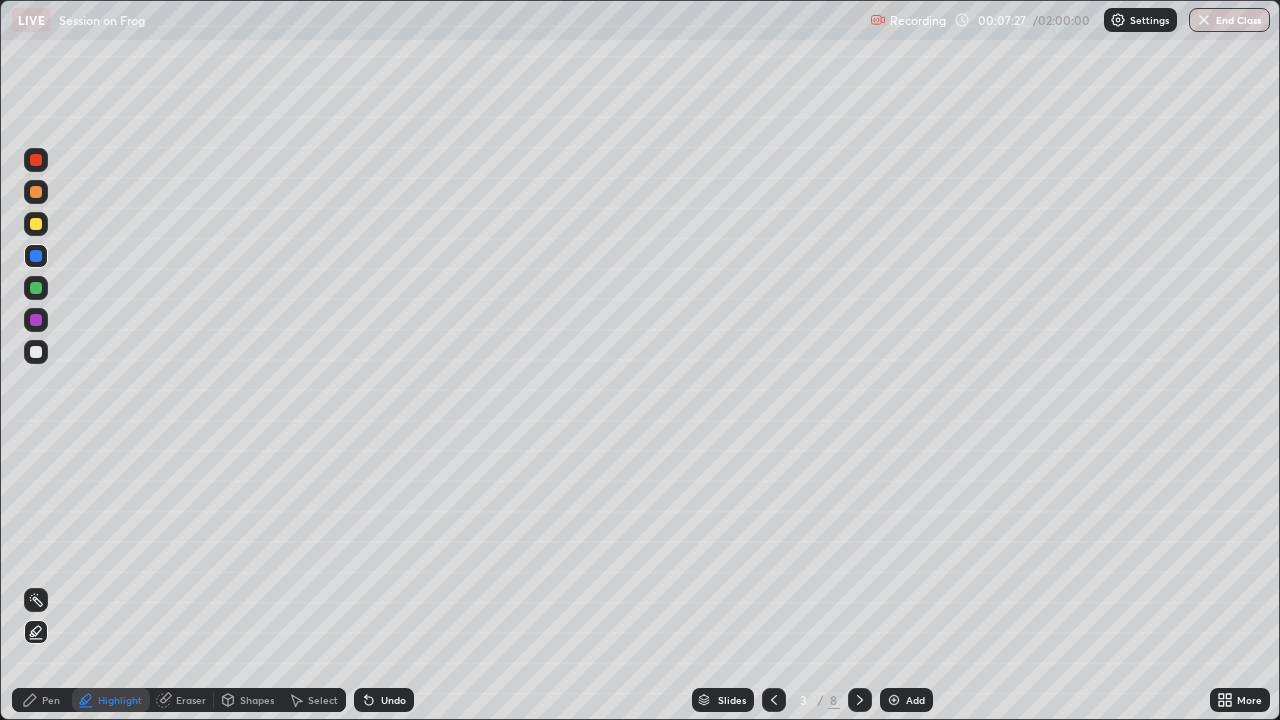 click at bounding box center (36, 352) 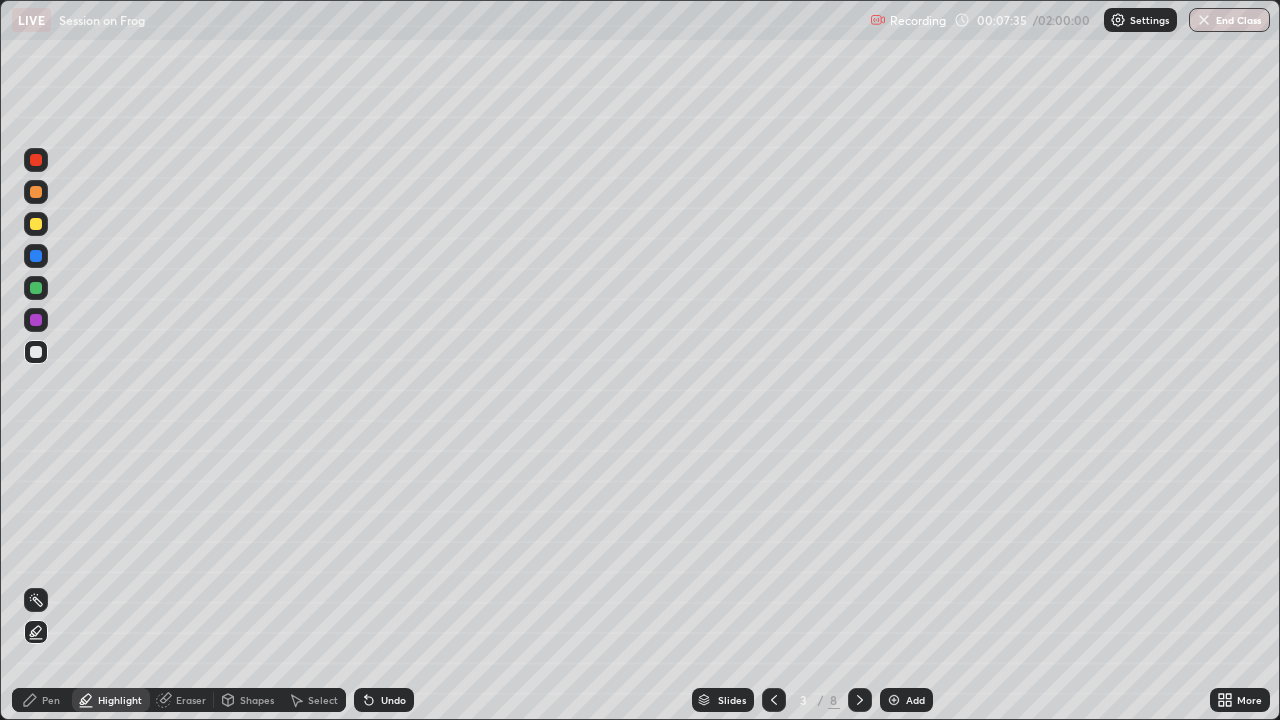 click on "Pen" at bounding box center (42, 700) 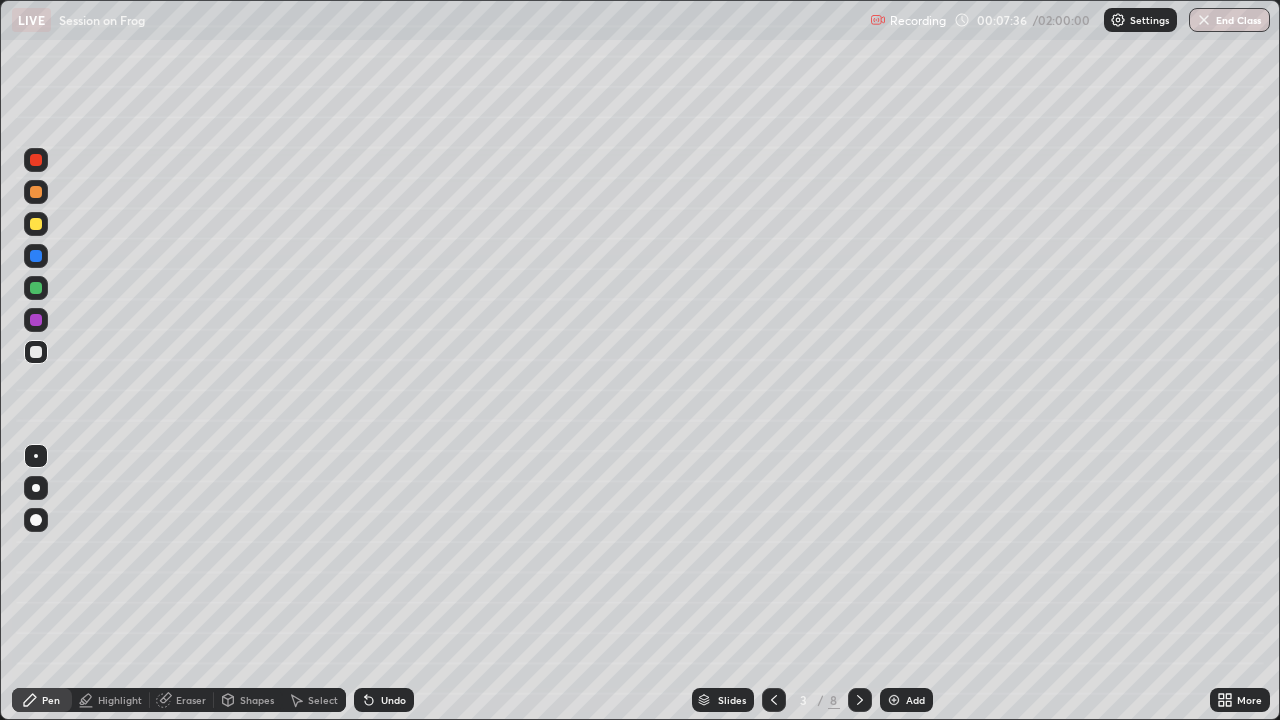 click at bounding box center [36, 288] 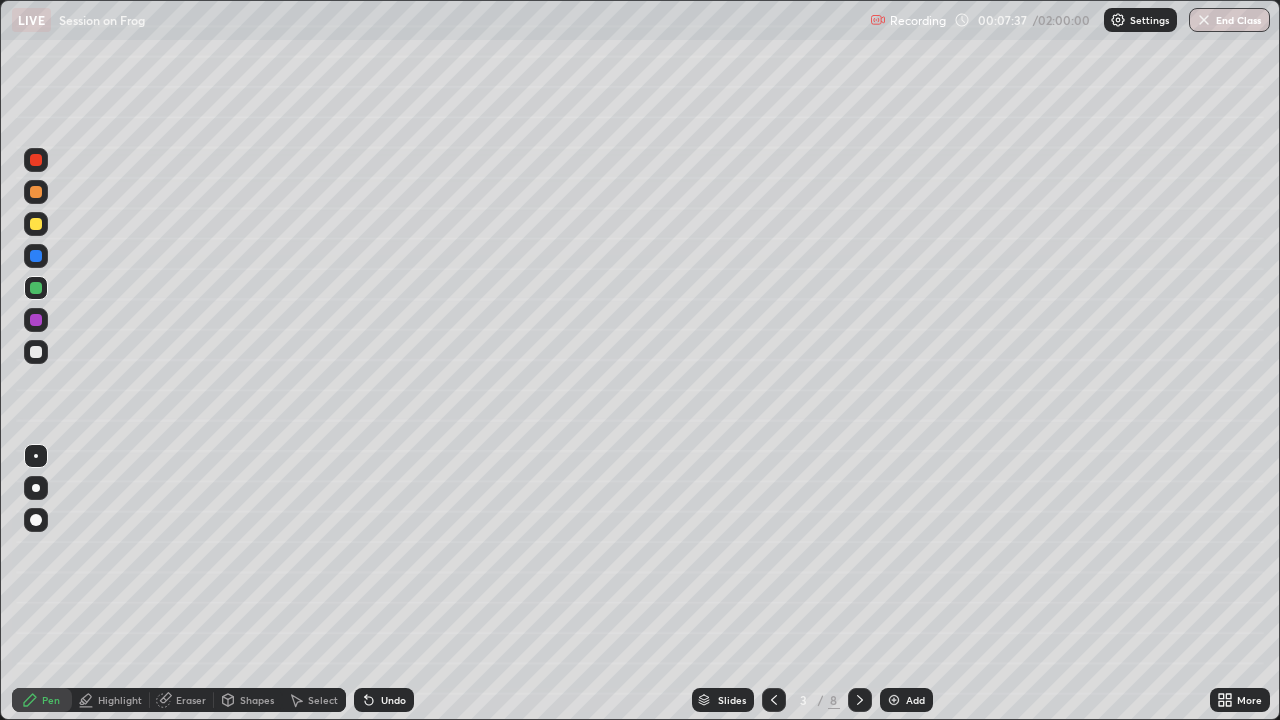 click at bounding box center [36, 256] 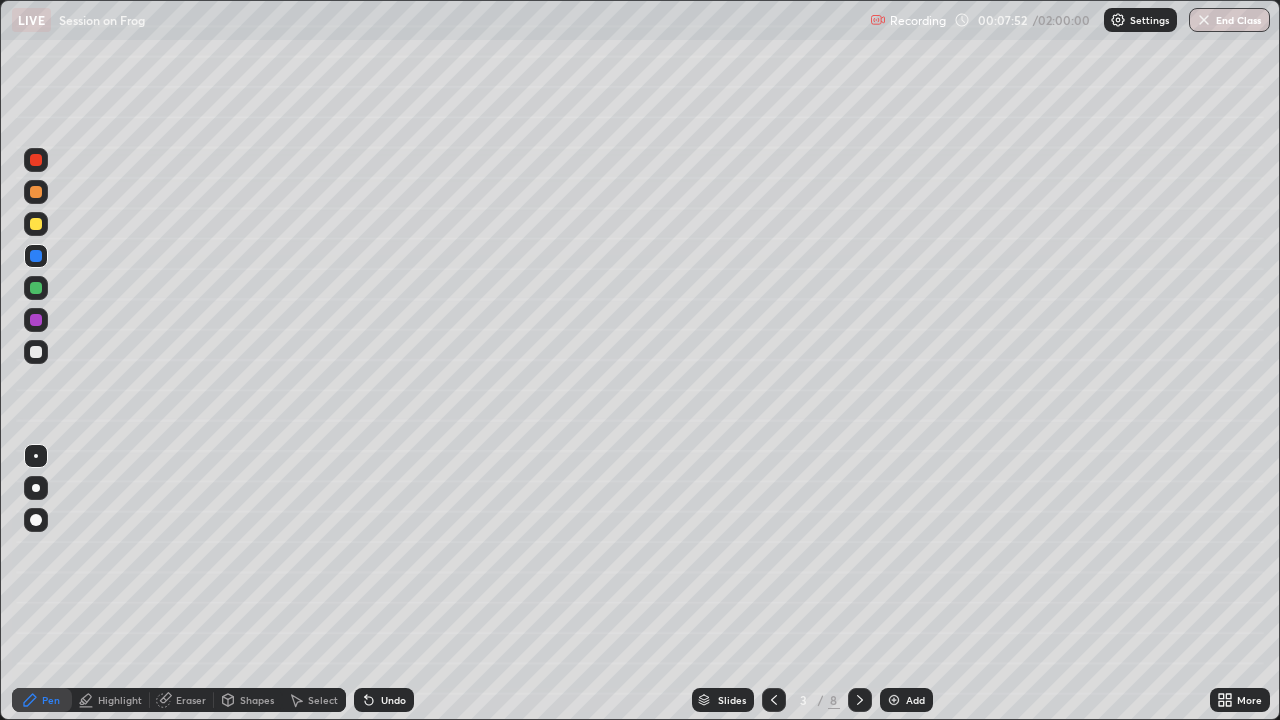 click on "Undo" at bounding box center (393, 700) 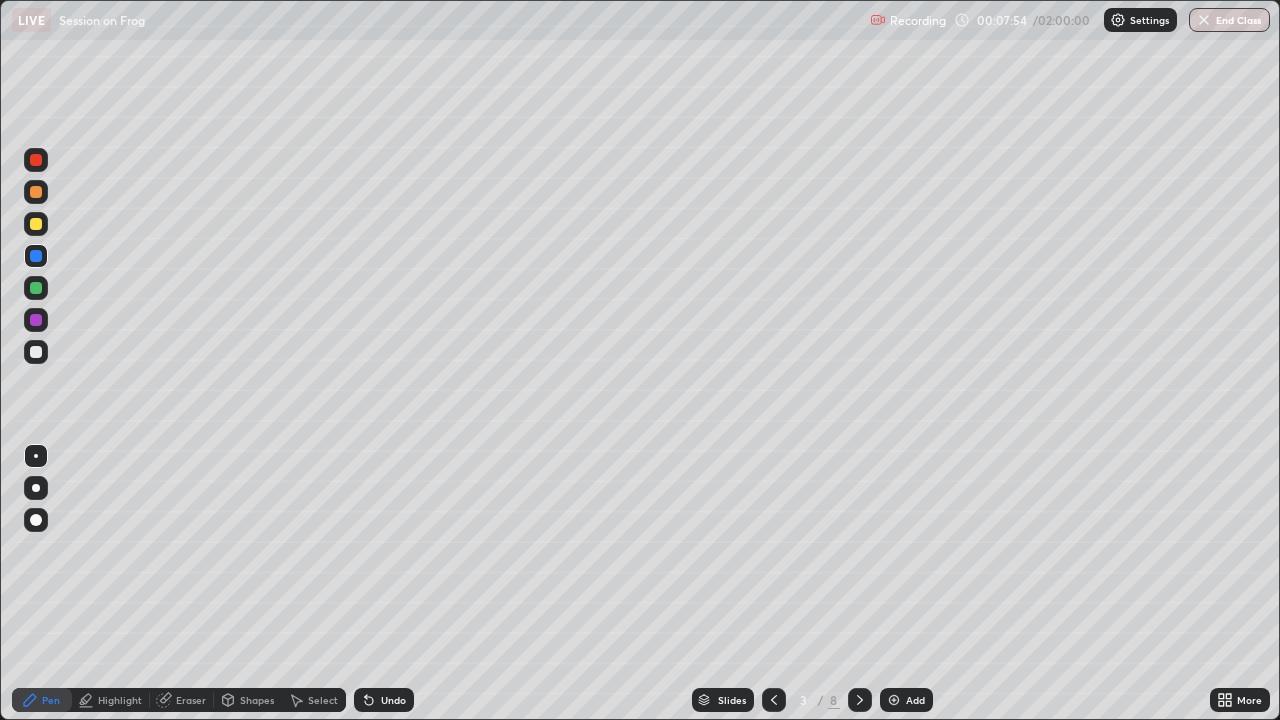 click on "Undo" at bounding box center [393, 700] 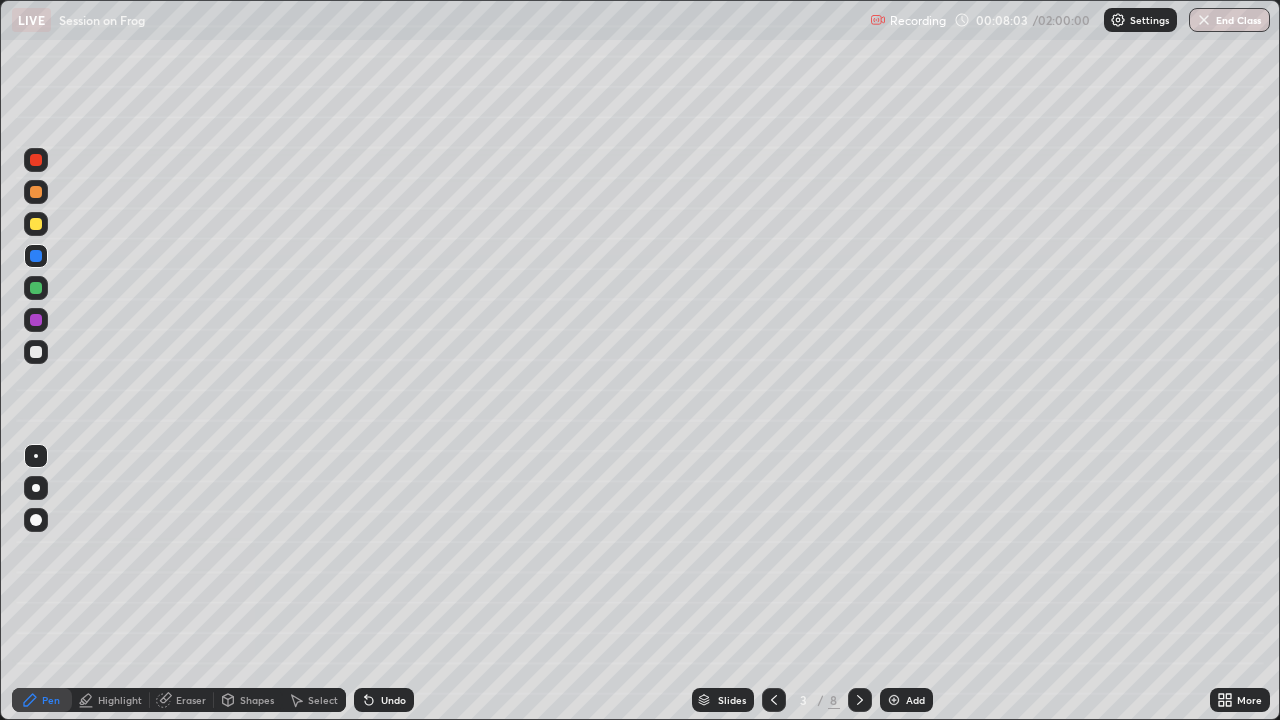 click at bounding box center (36, 288) 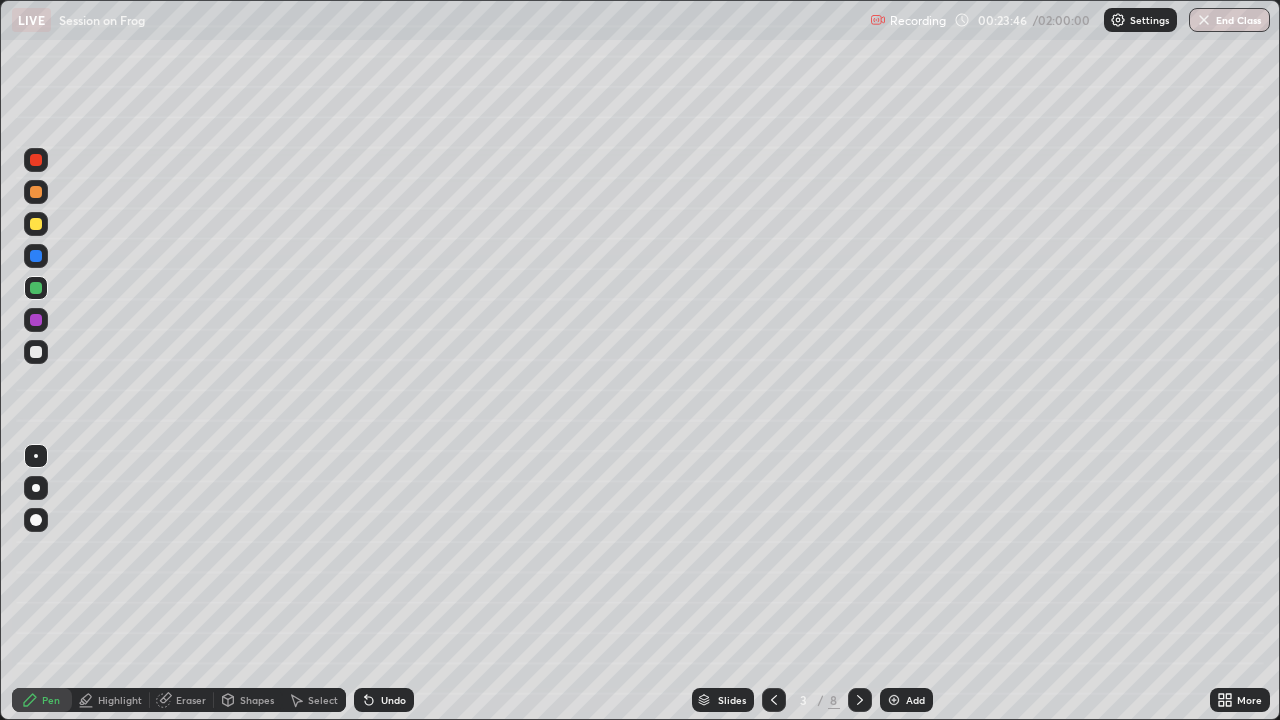 click 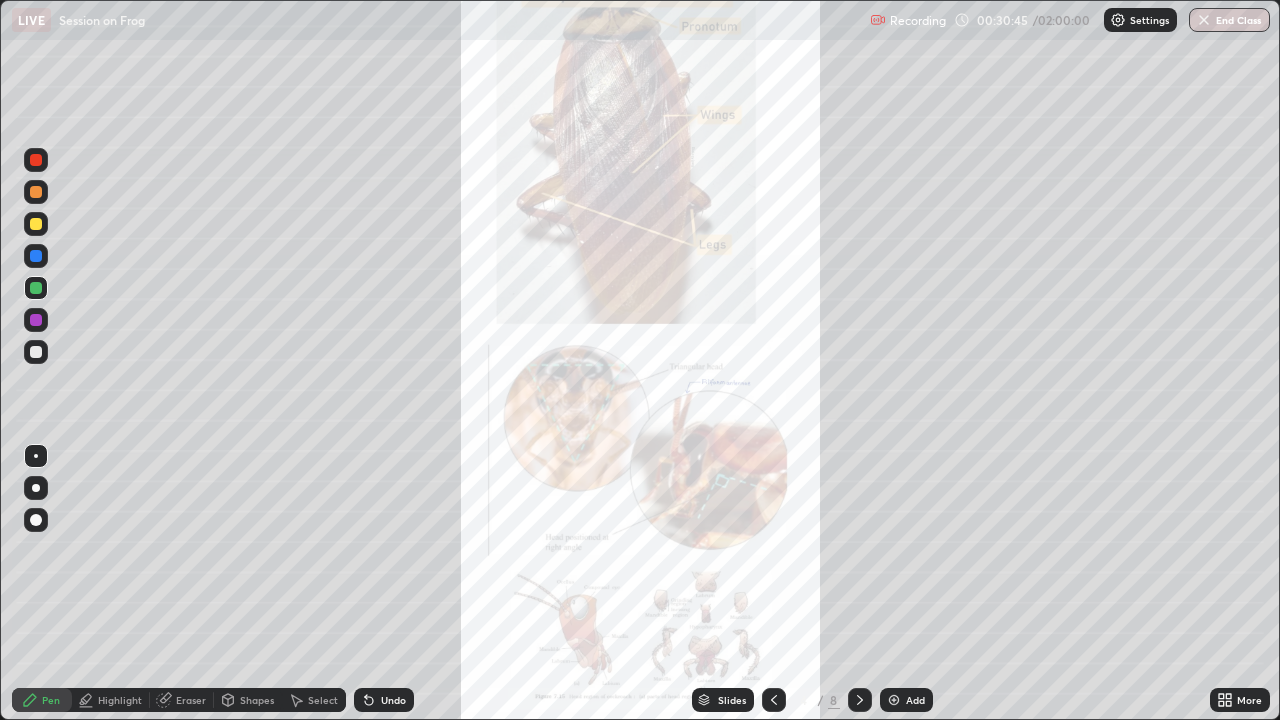 click 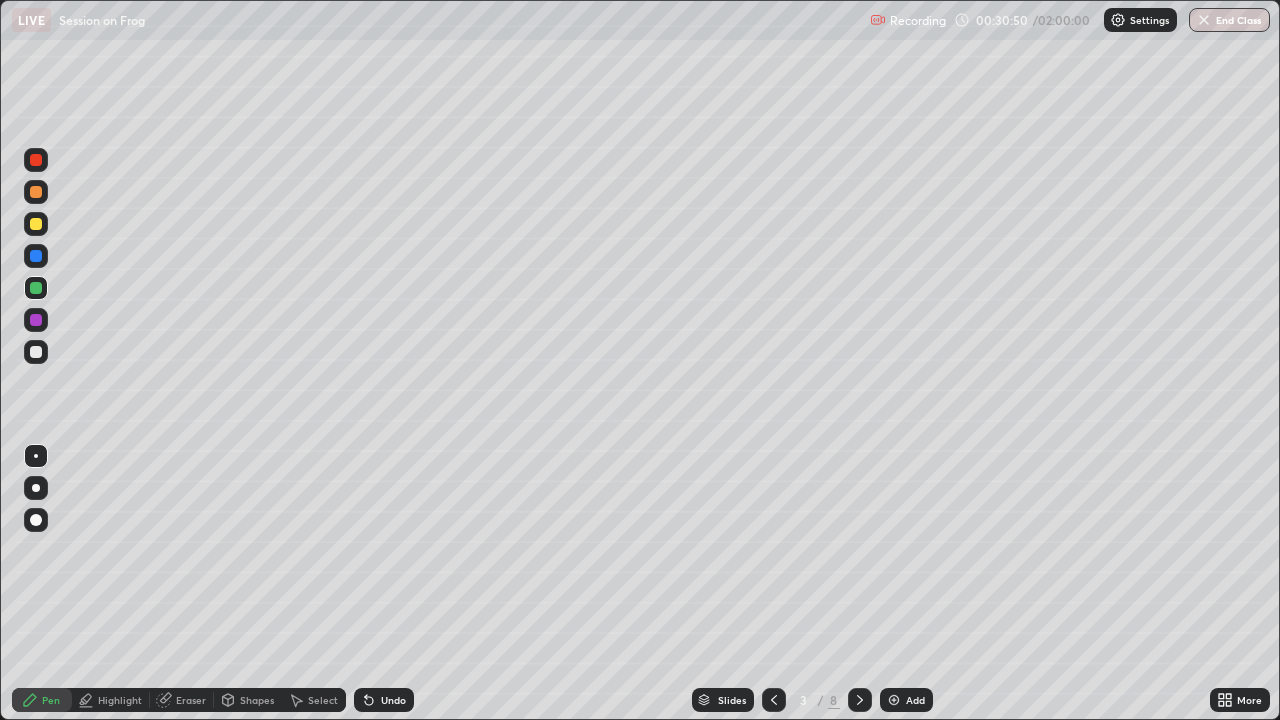 click at bounding box center [36, 192] 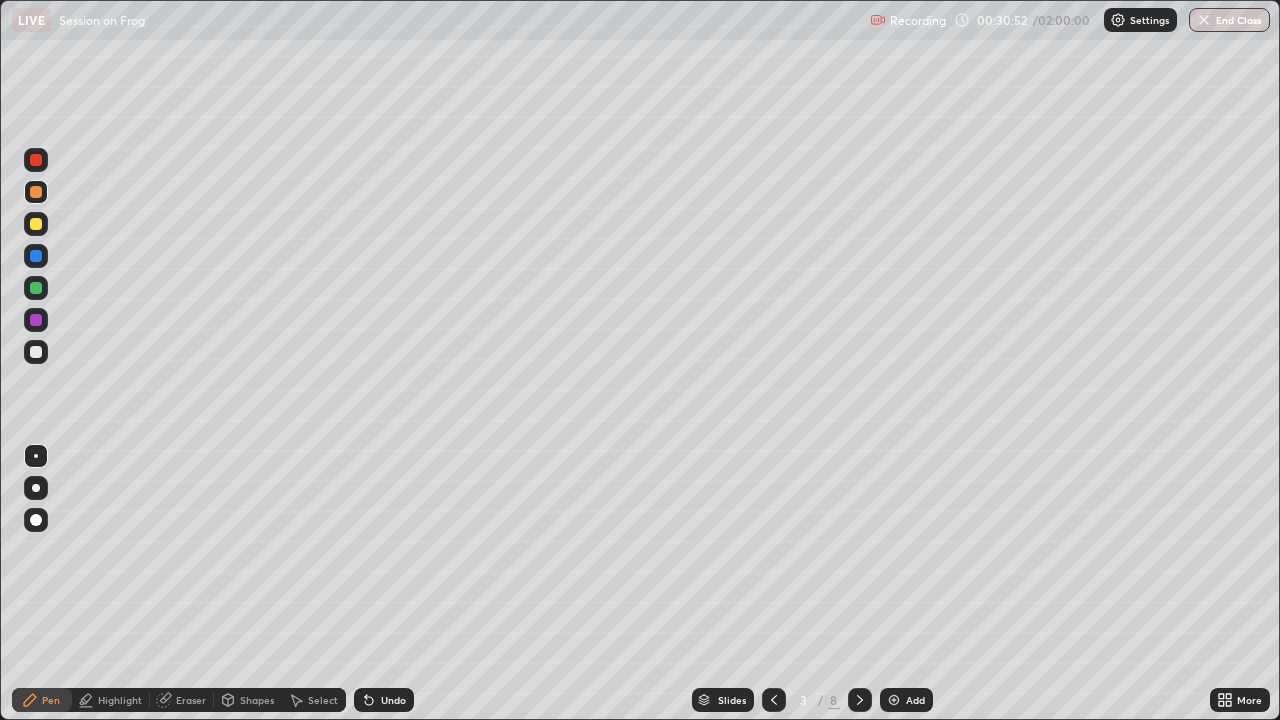 click on "Highlight" at bounding box center (120, 700) 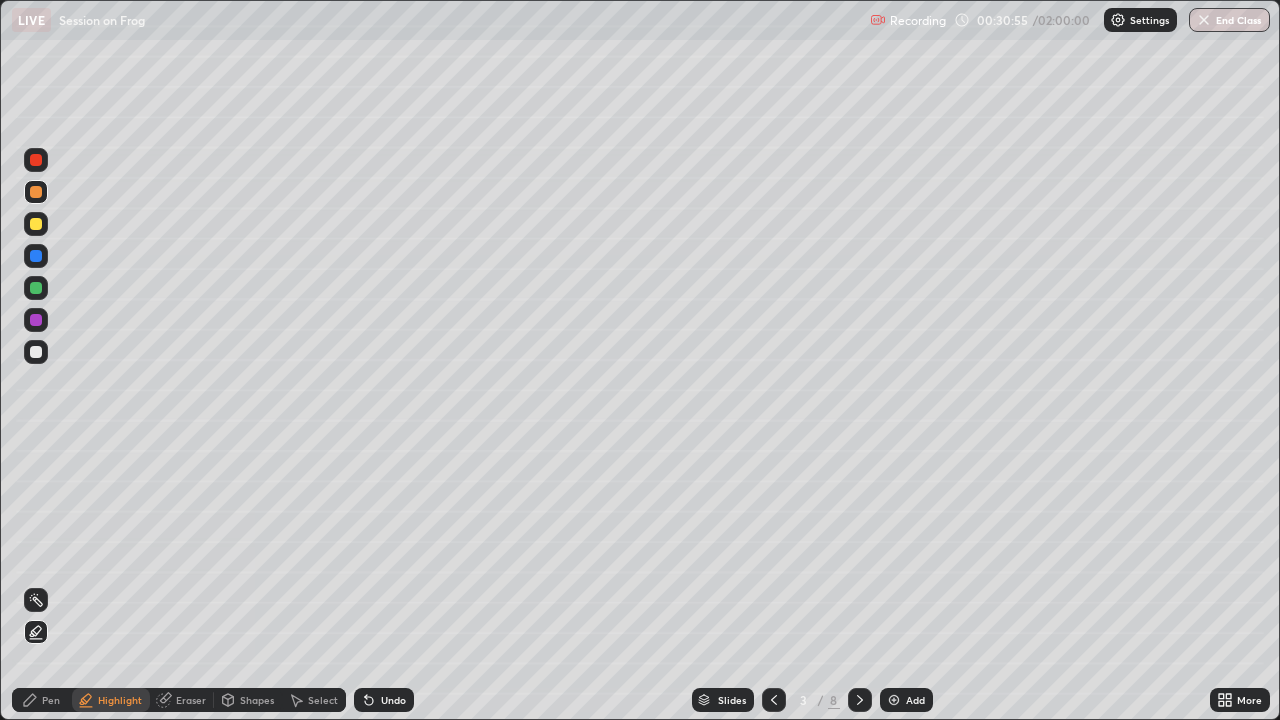 click at bounding box center [36, 288] 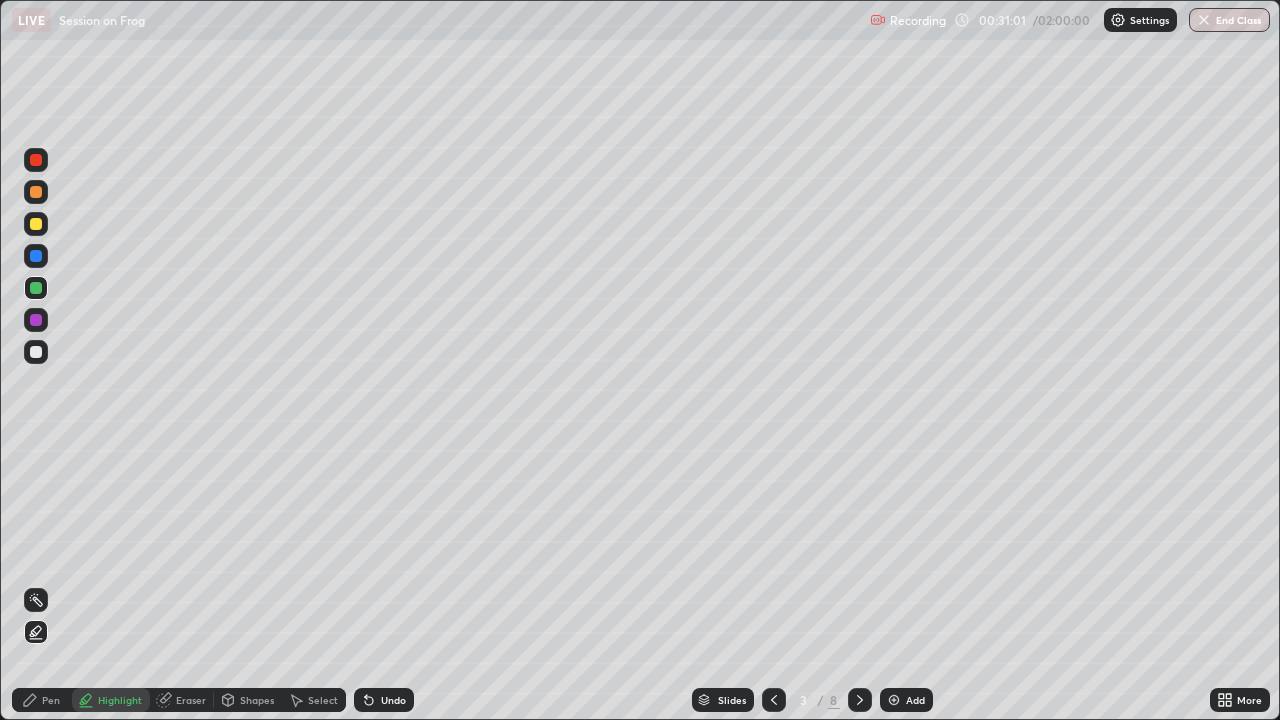 click on "Undo" at bounding box center (384, 700) 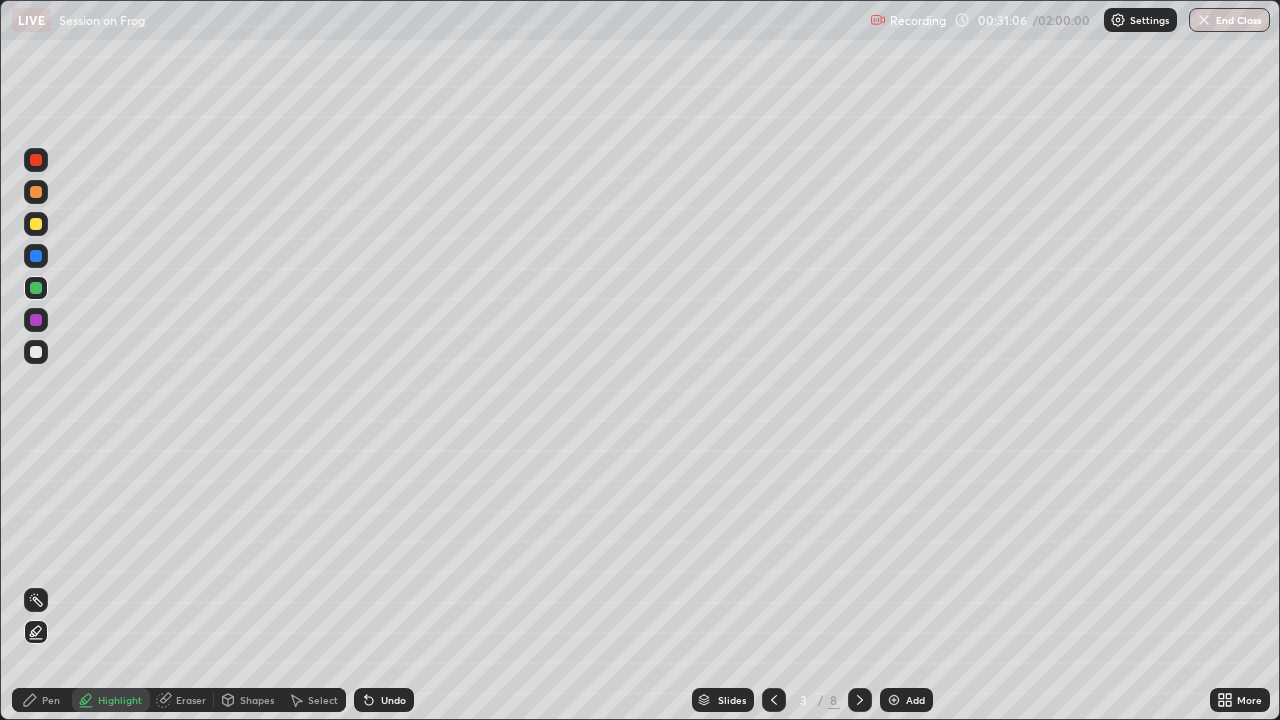 click at bounding box center [36, 192] 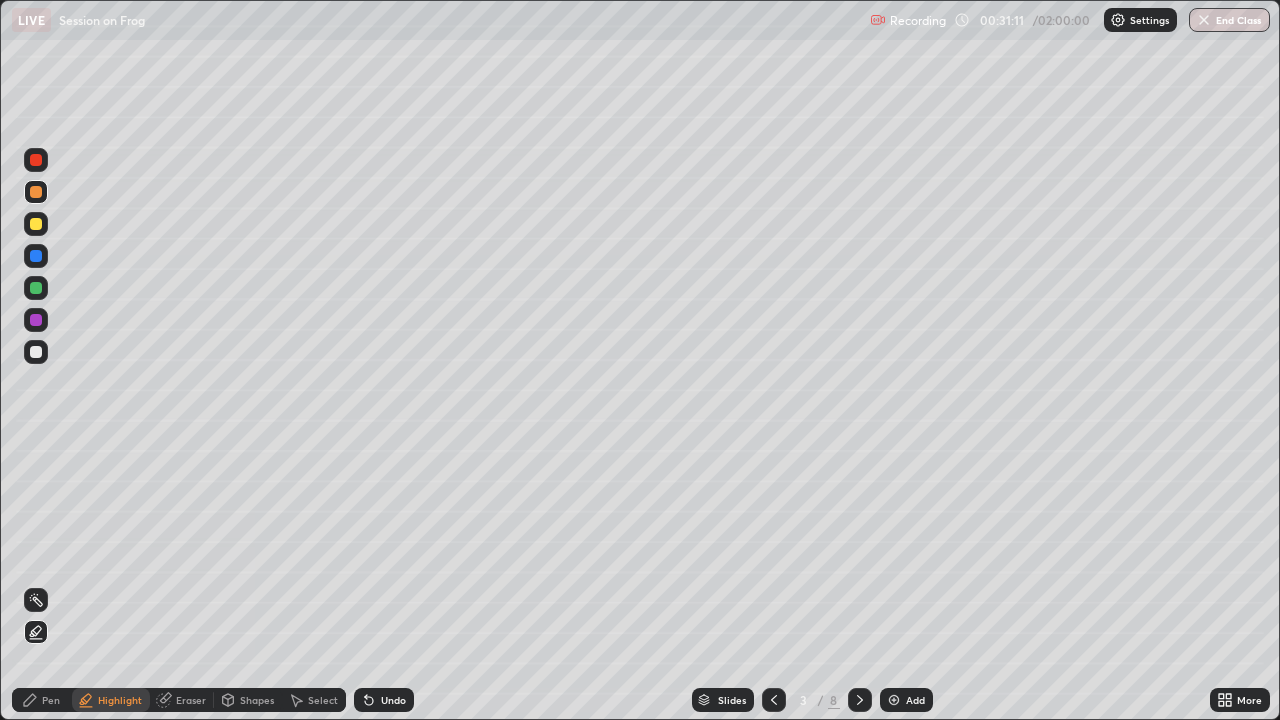 click on "Undo" at bounding box center [384, 700] 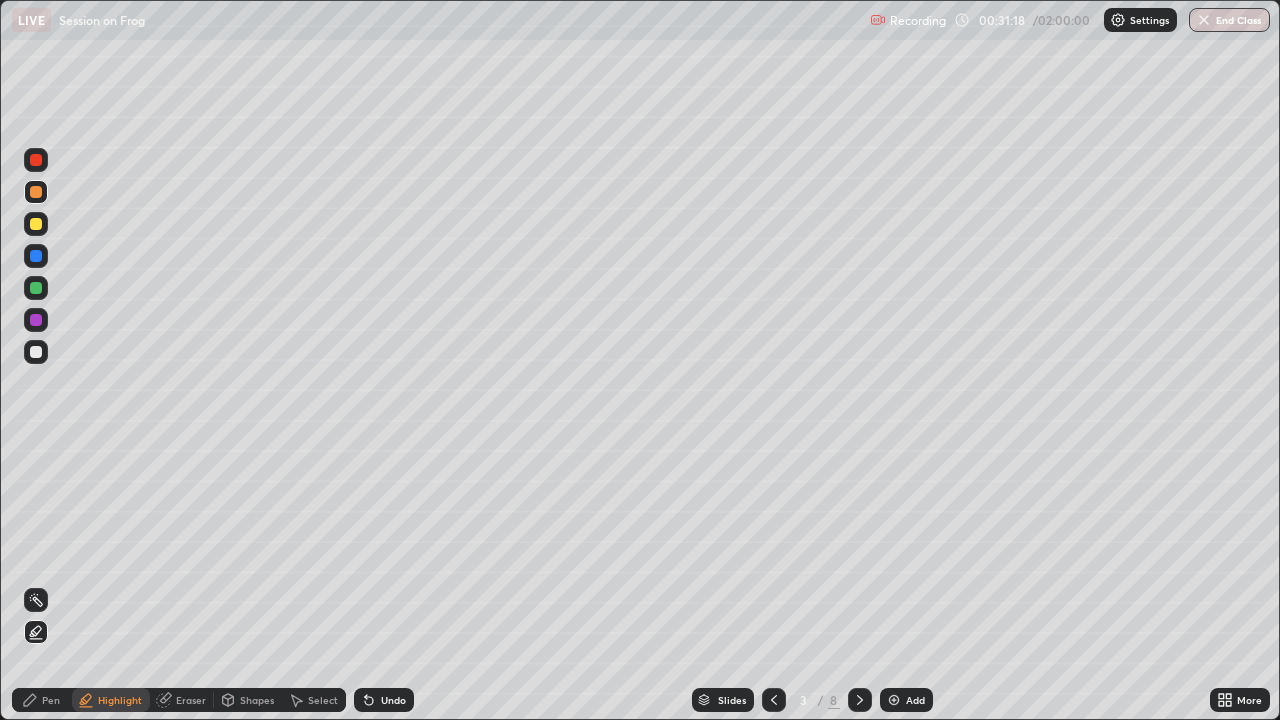 click at bounding box center [36, 352] 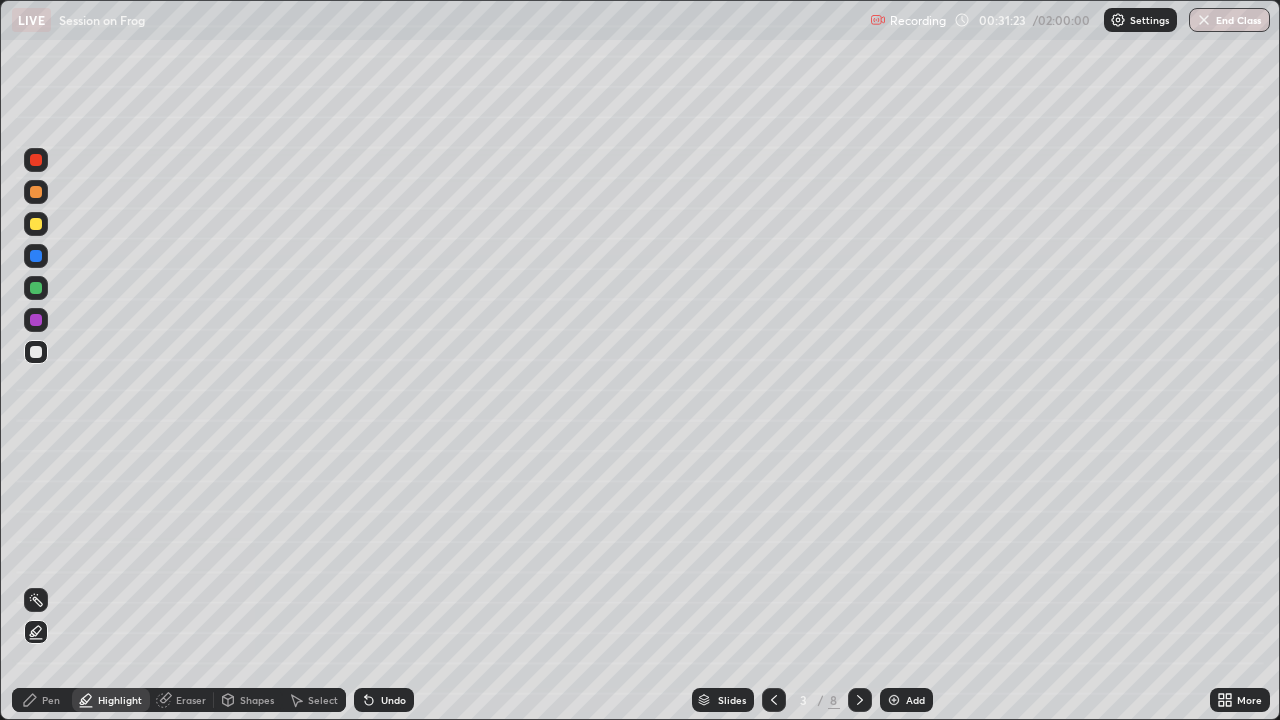 click on "Undo" at bounding box center [393, 700] 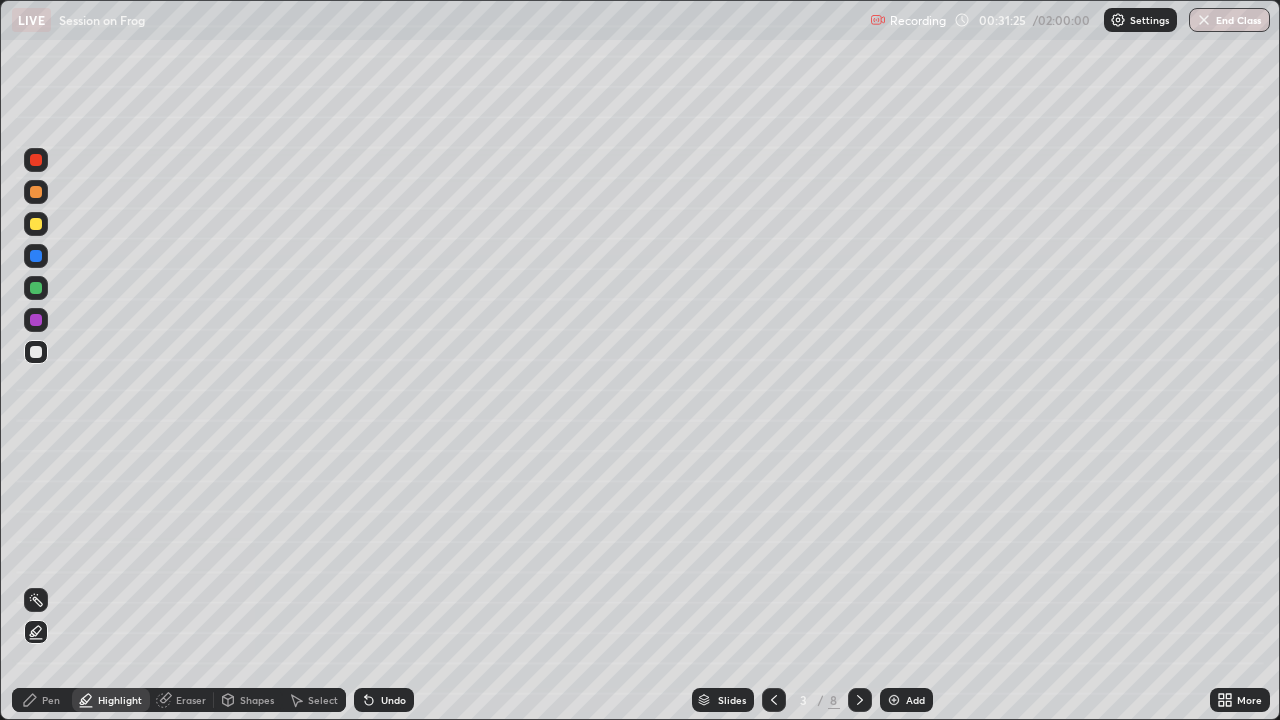 click at bounding box center (36, 256) 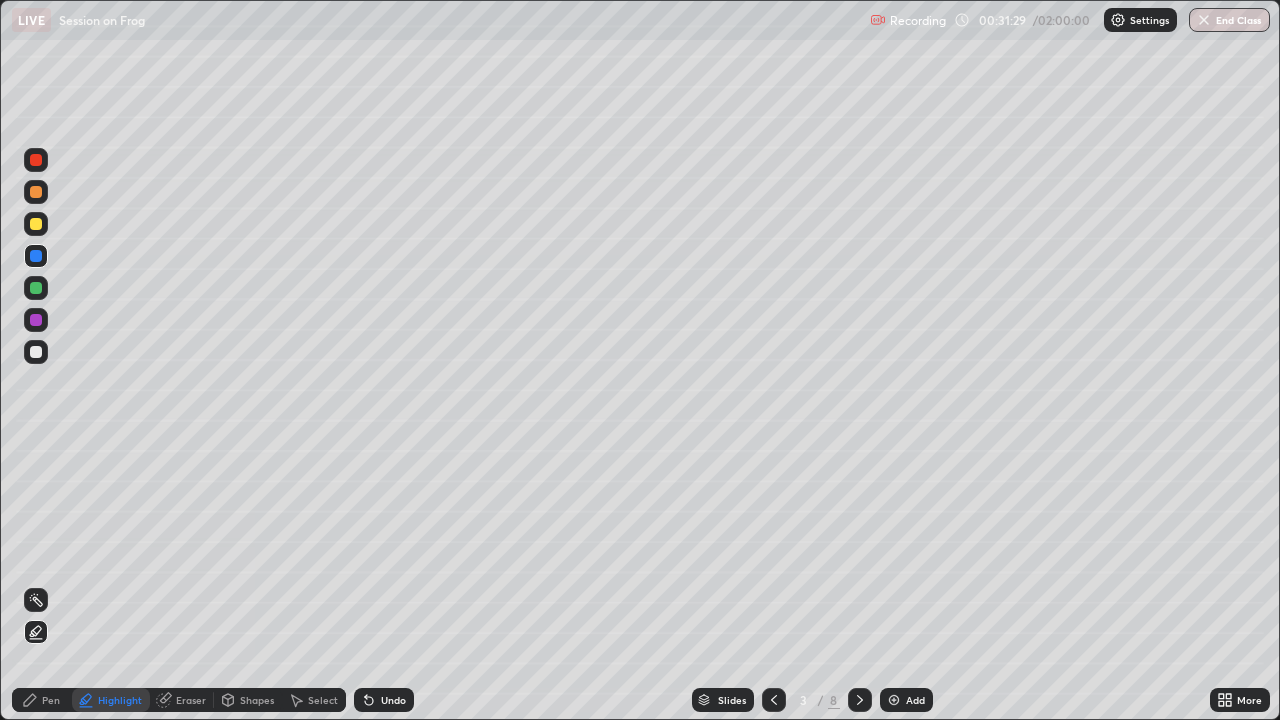 click on "Undo" at bounding box center (393, 700) 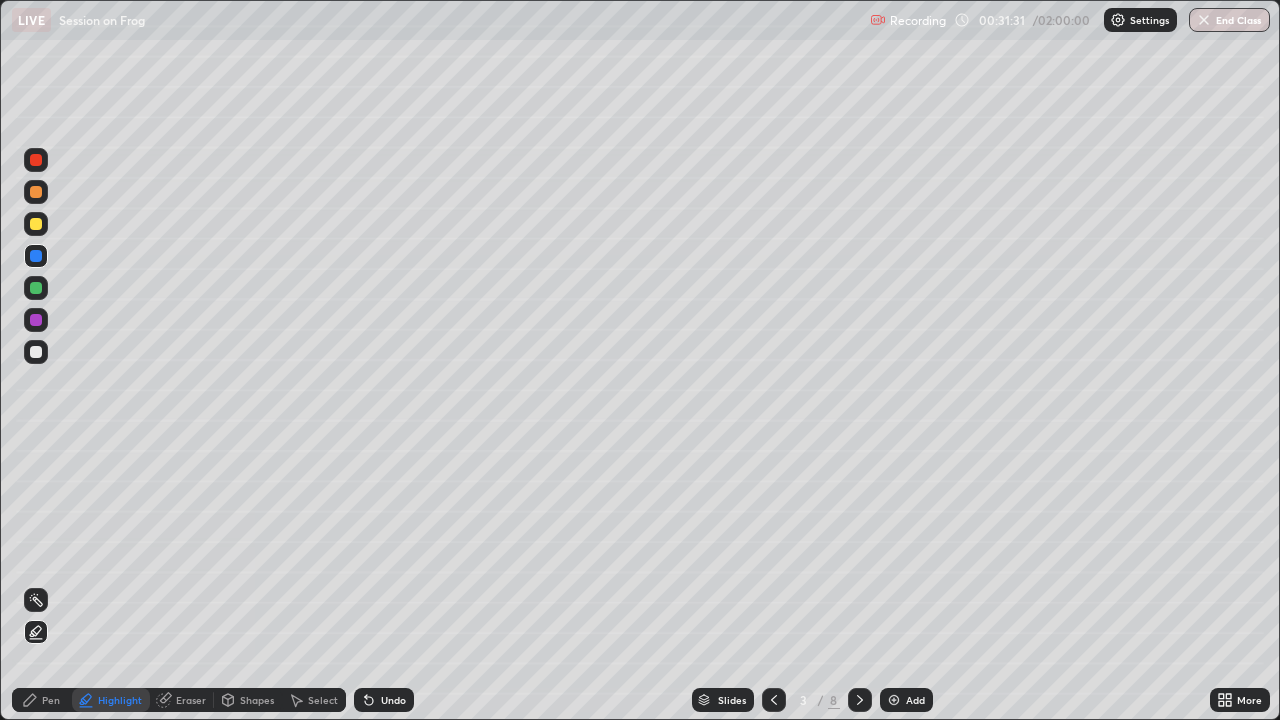click 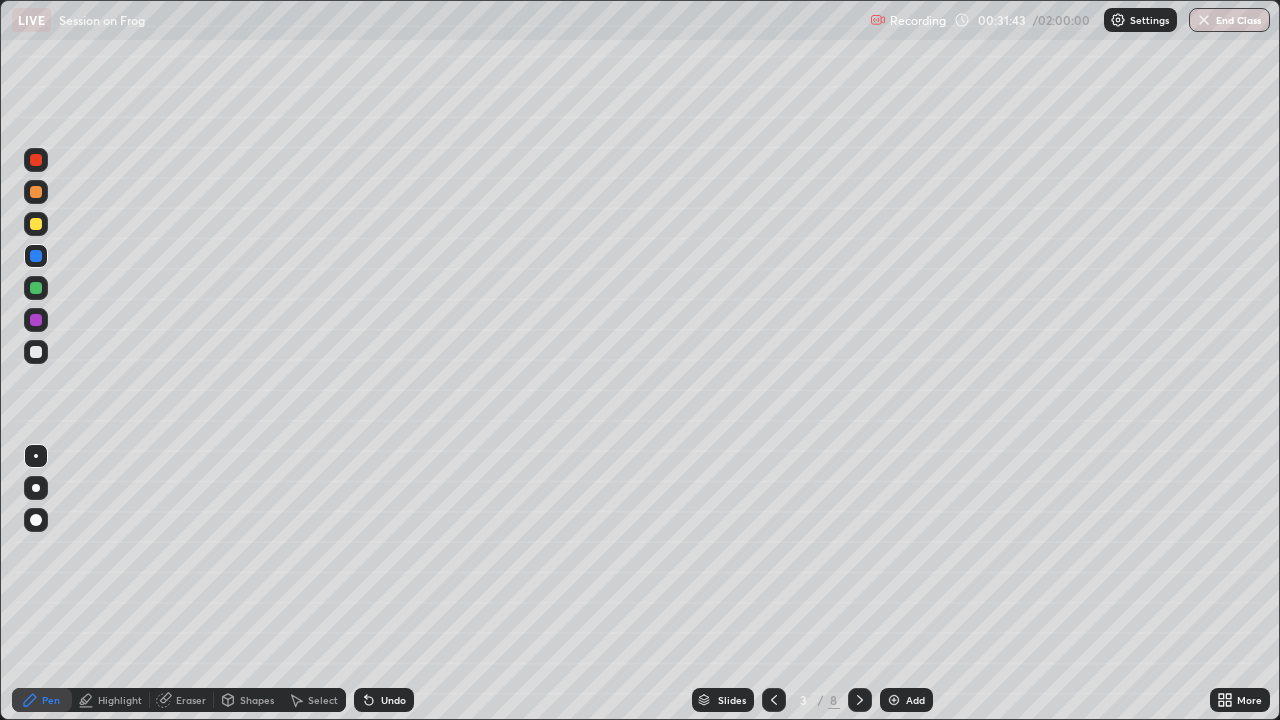 click on "Undo" at bounding box center (384, 700) 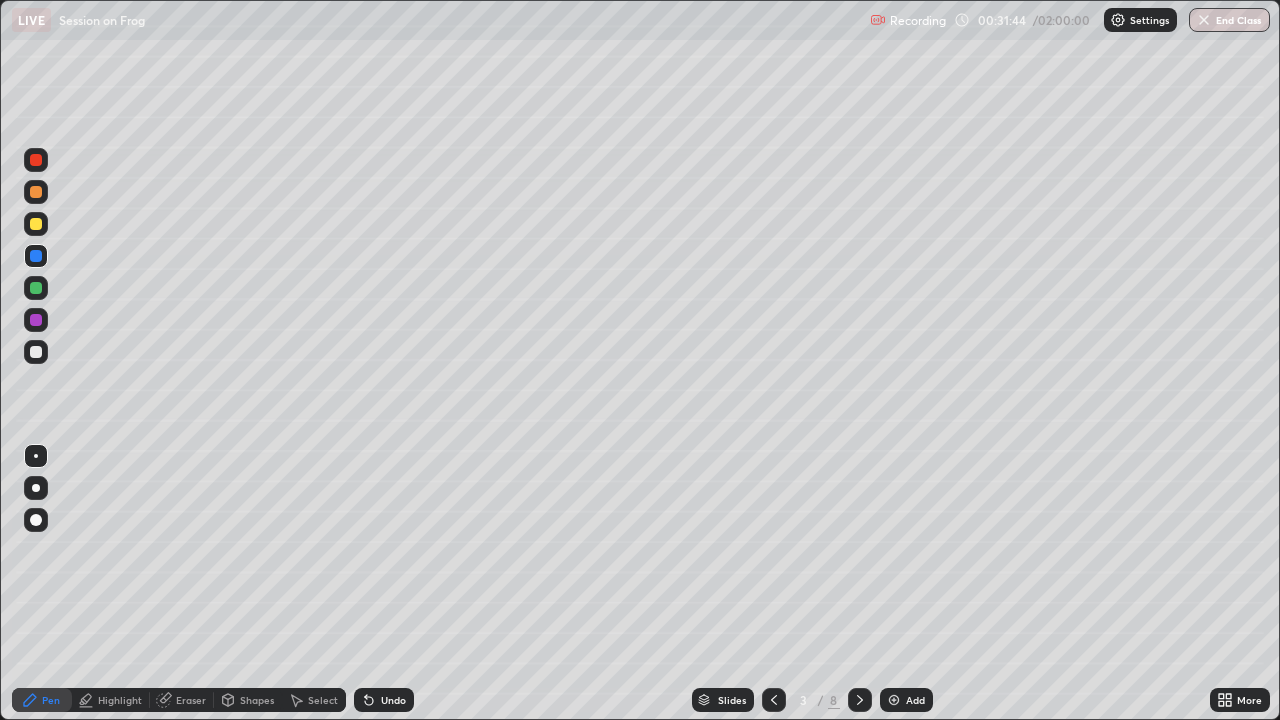 click 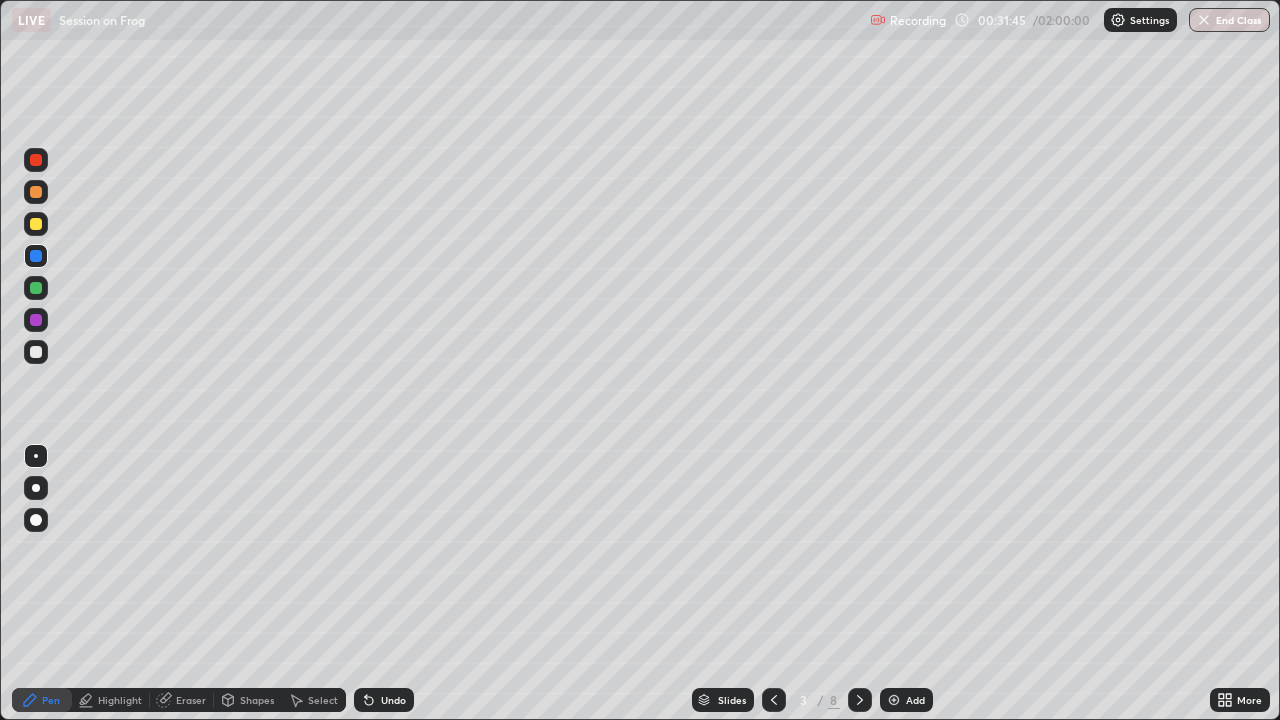 click 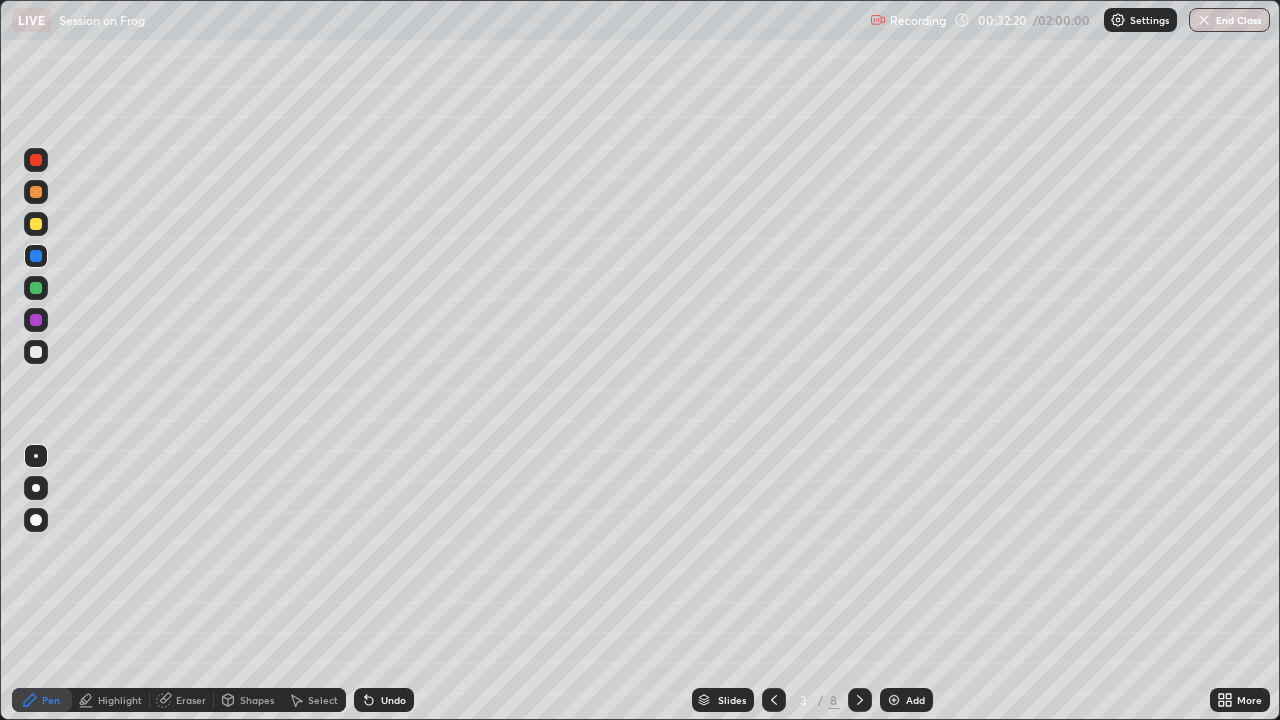 click on "Undo" at bounding box center [384, 700] 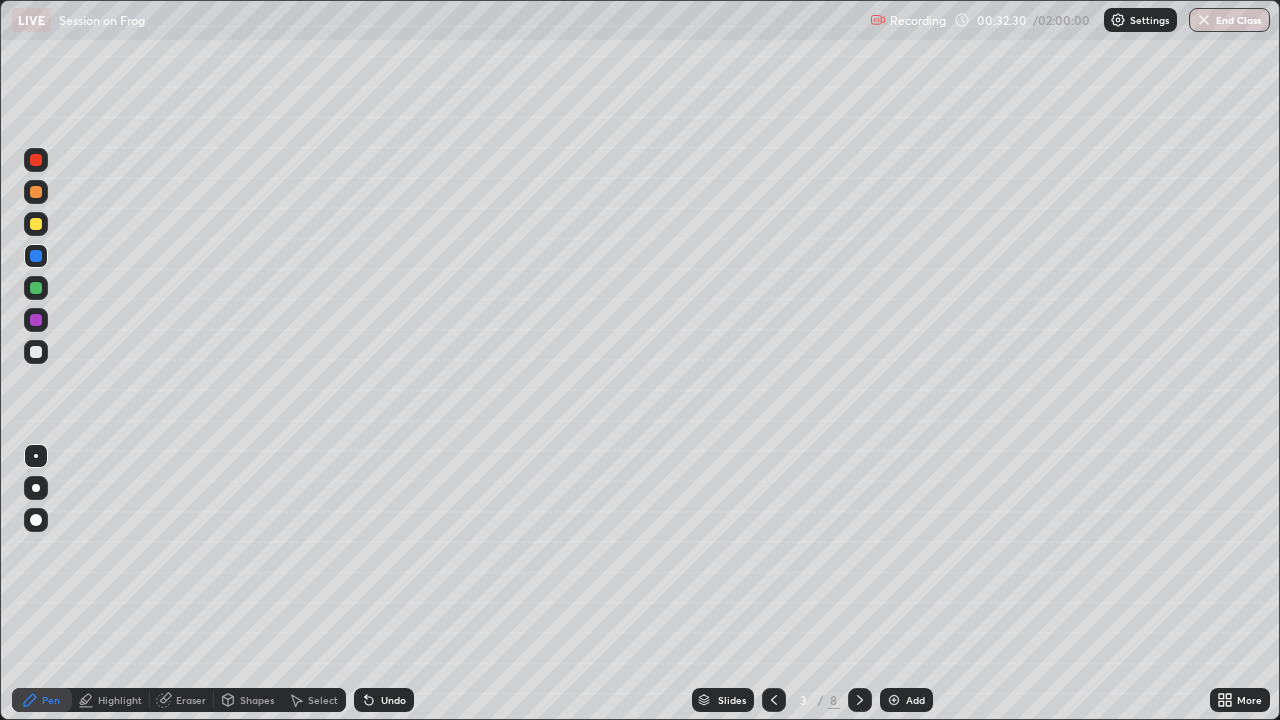 click on "Highlight" at bounding box center (120, 700) 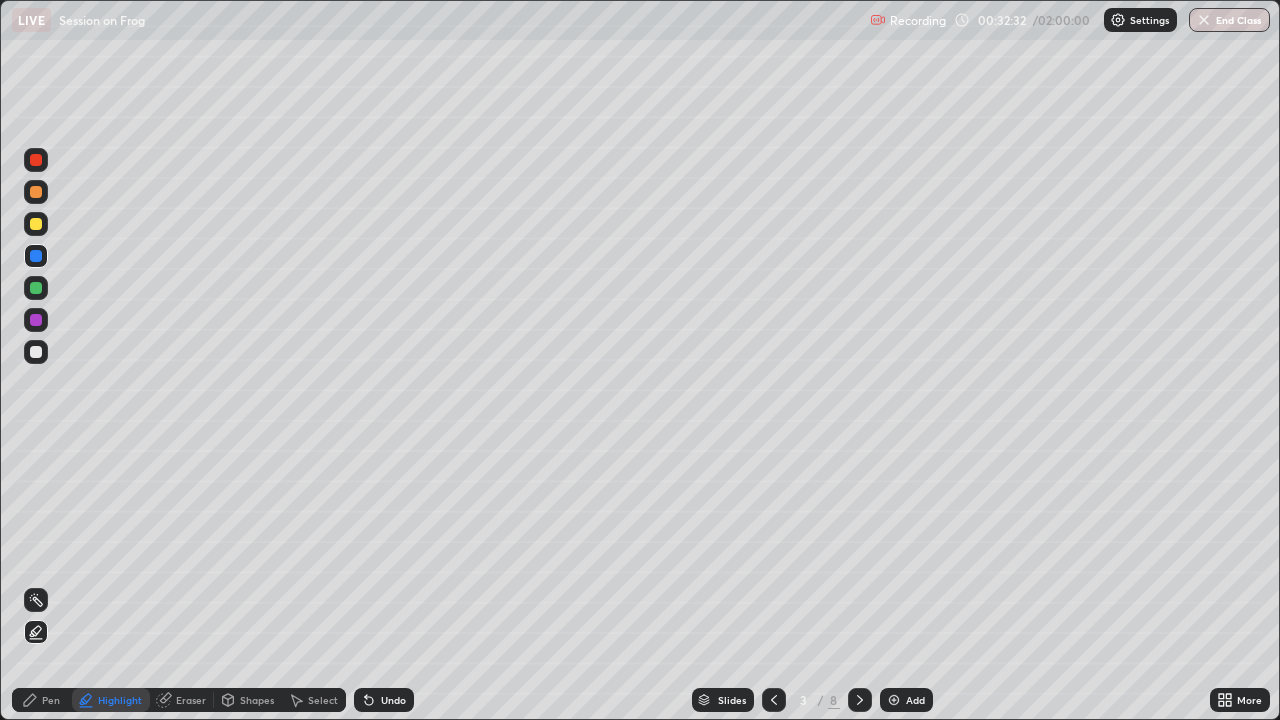 click at bounding box center [36, 192] 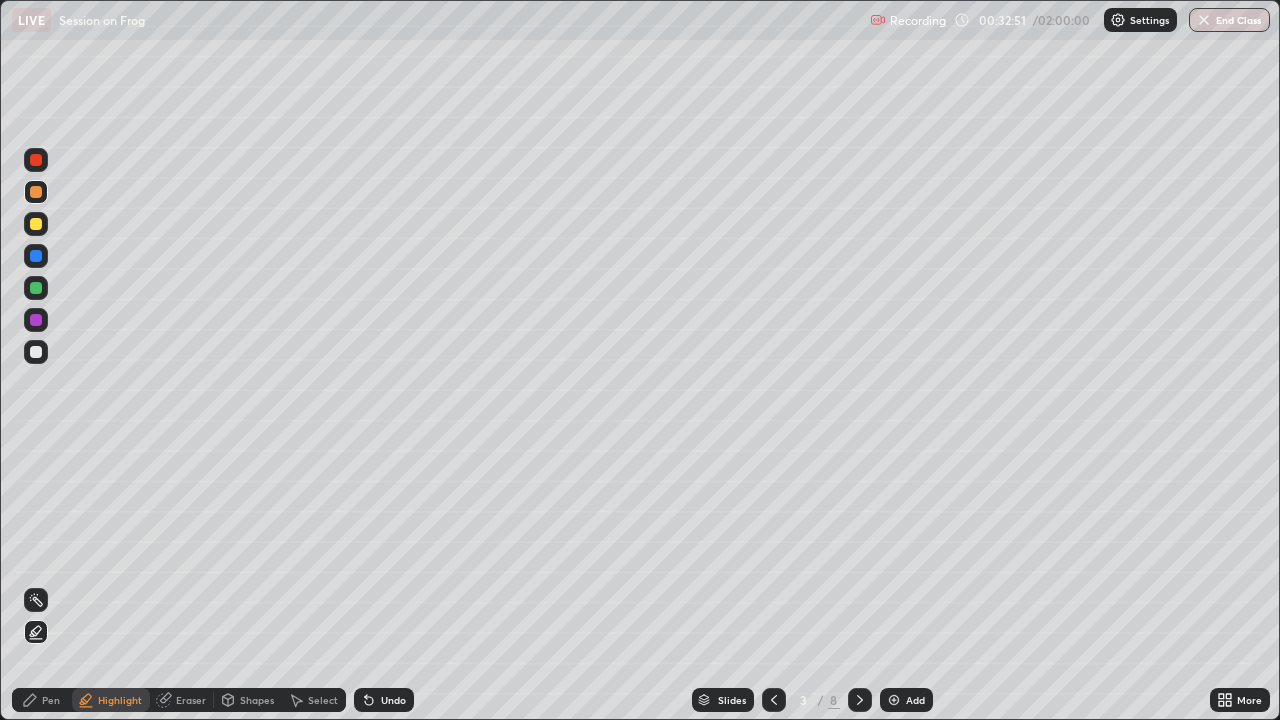 click on "Pen" at bounding box center [51, 700] 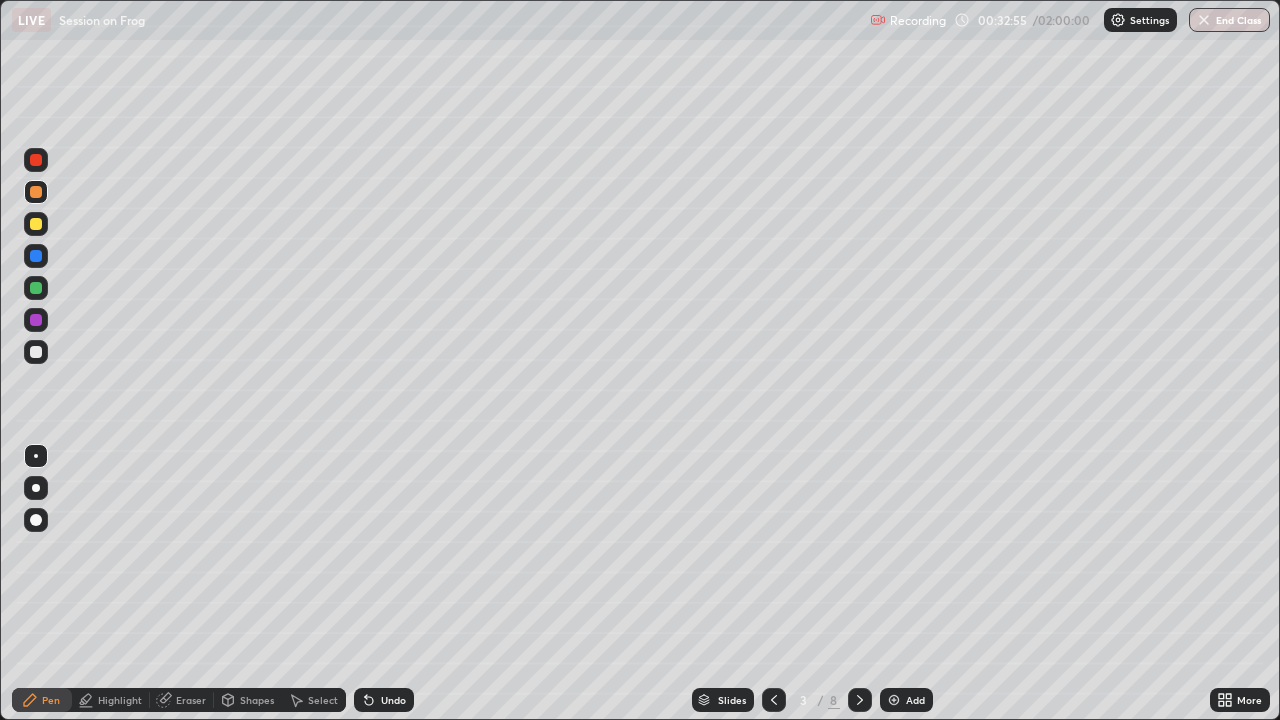 click at bounding box center (36, 256) 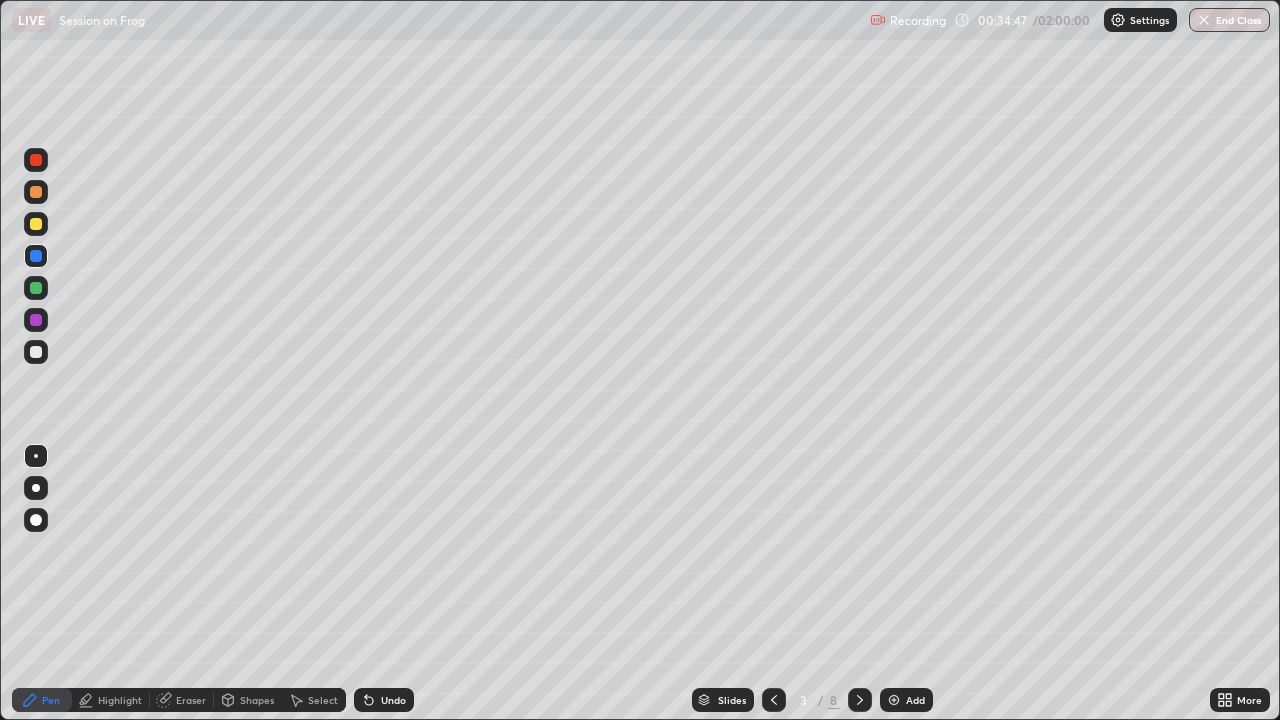 click on "Undo" at bounding box center (393, 700) 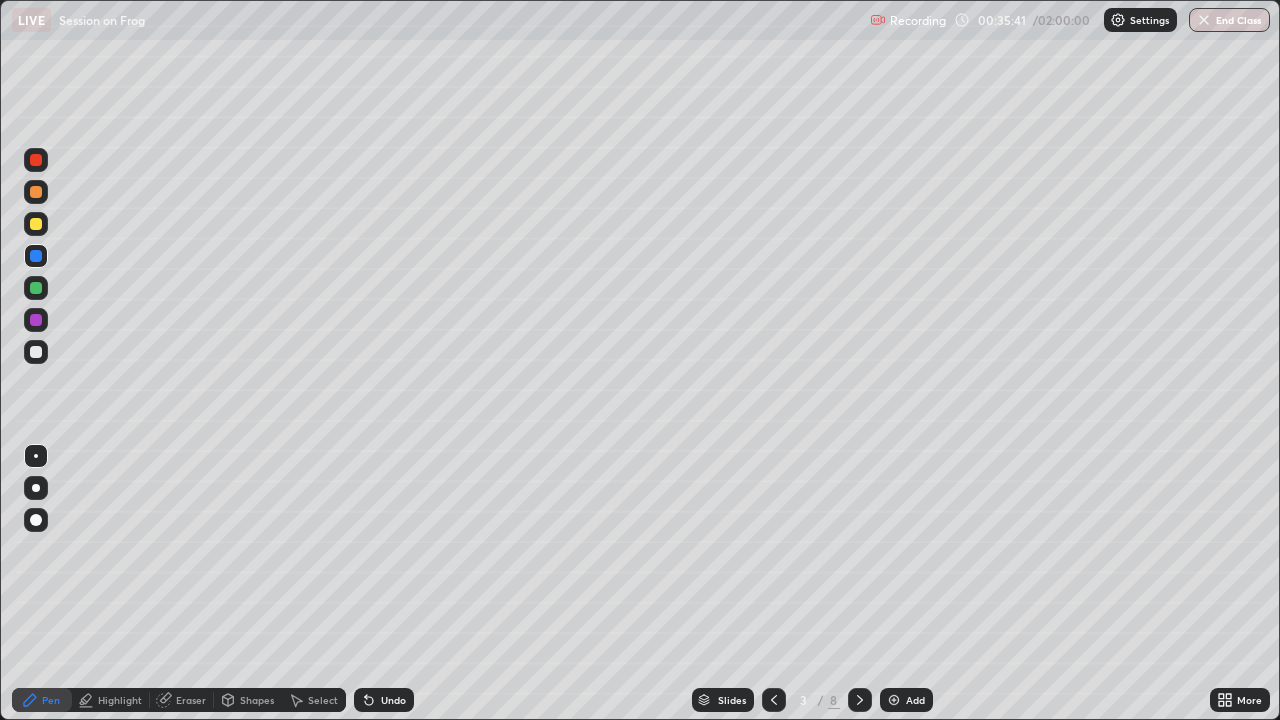 click at bounding box center [36, 352] 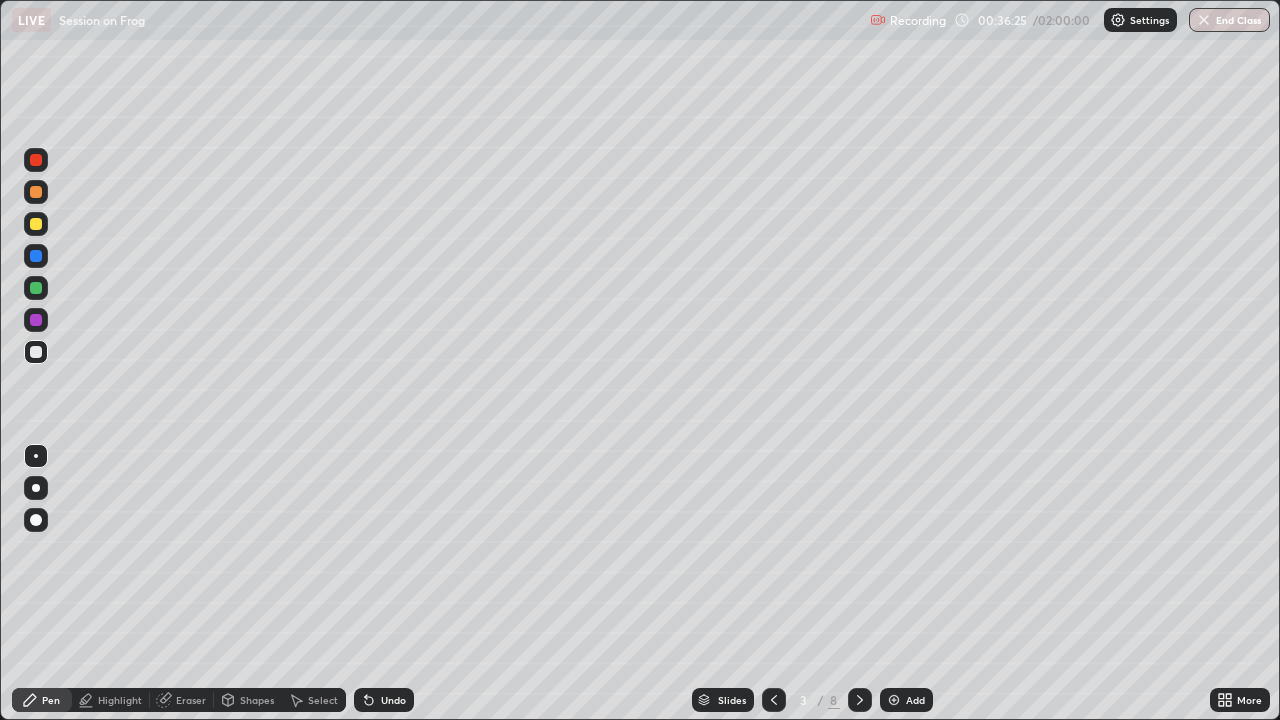 click at bounding box center (36, 320) 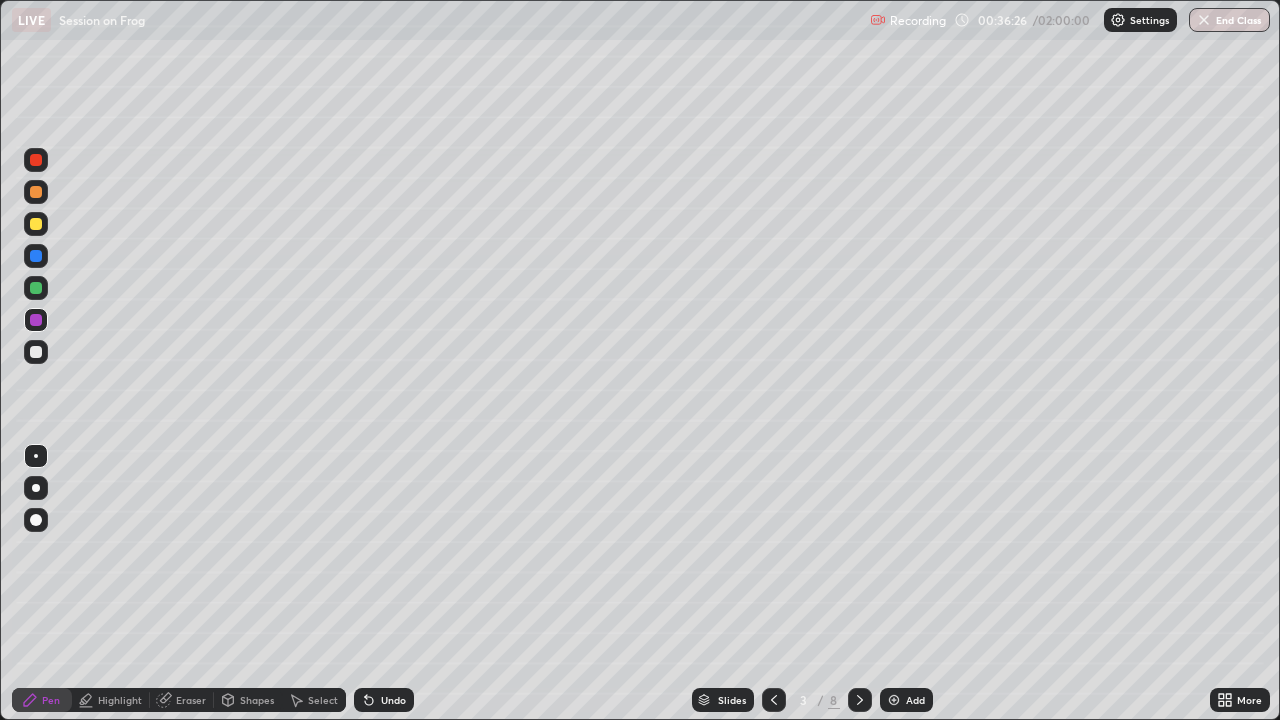 click at bounding box center (36, 288) 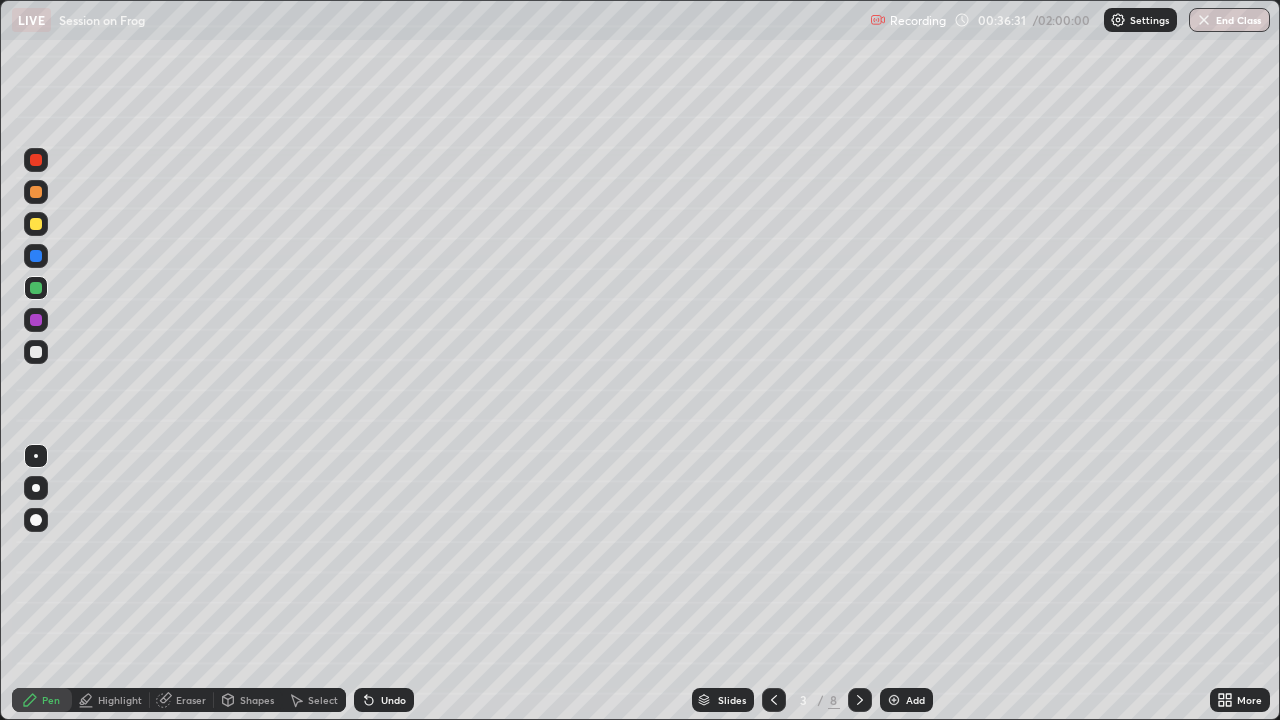 click at bounding box center (36, 352) 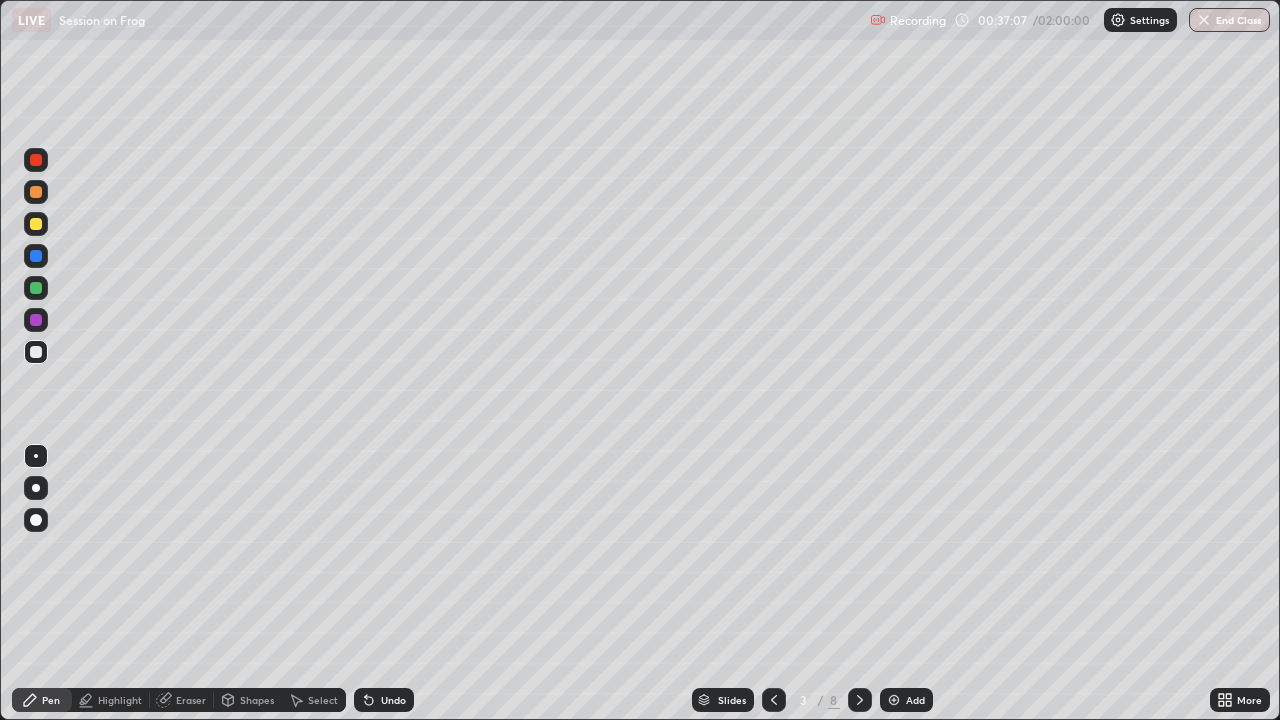 click at bounding box center (36, 160) 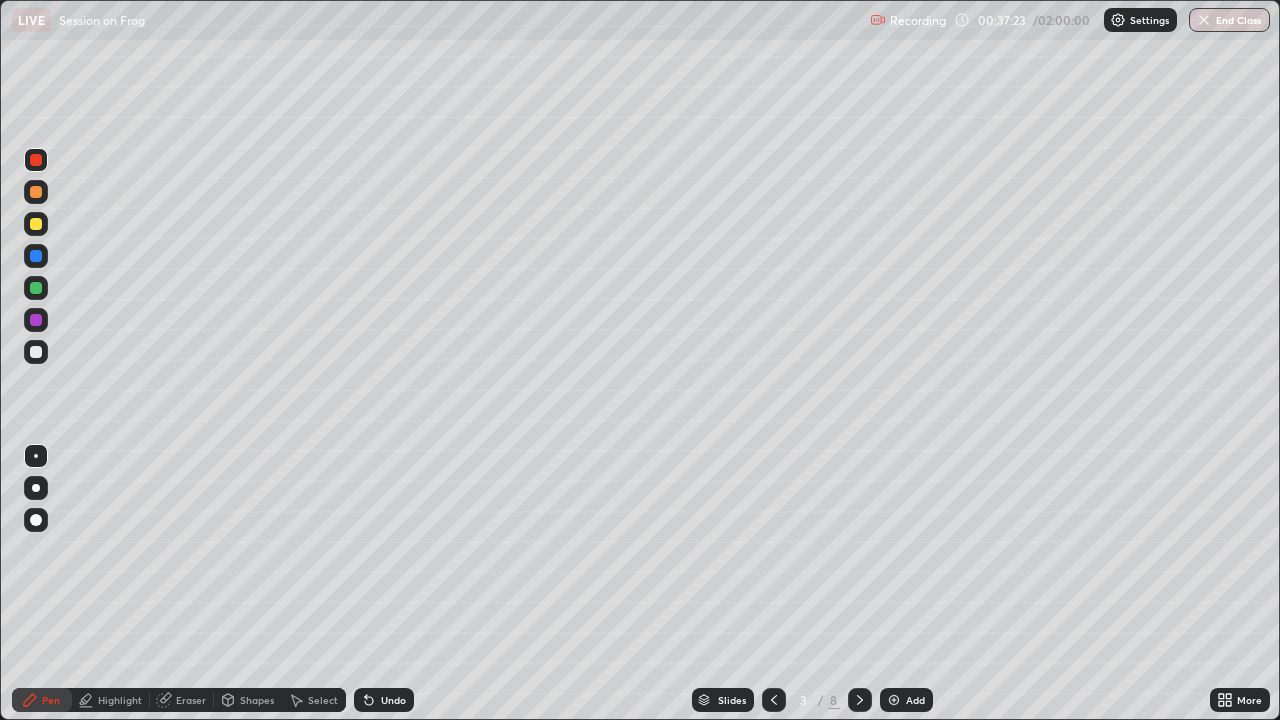 click at bounding box center [36, 224] 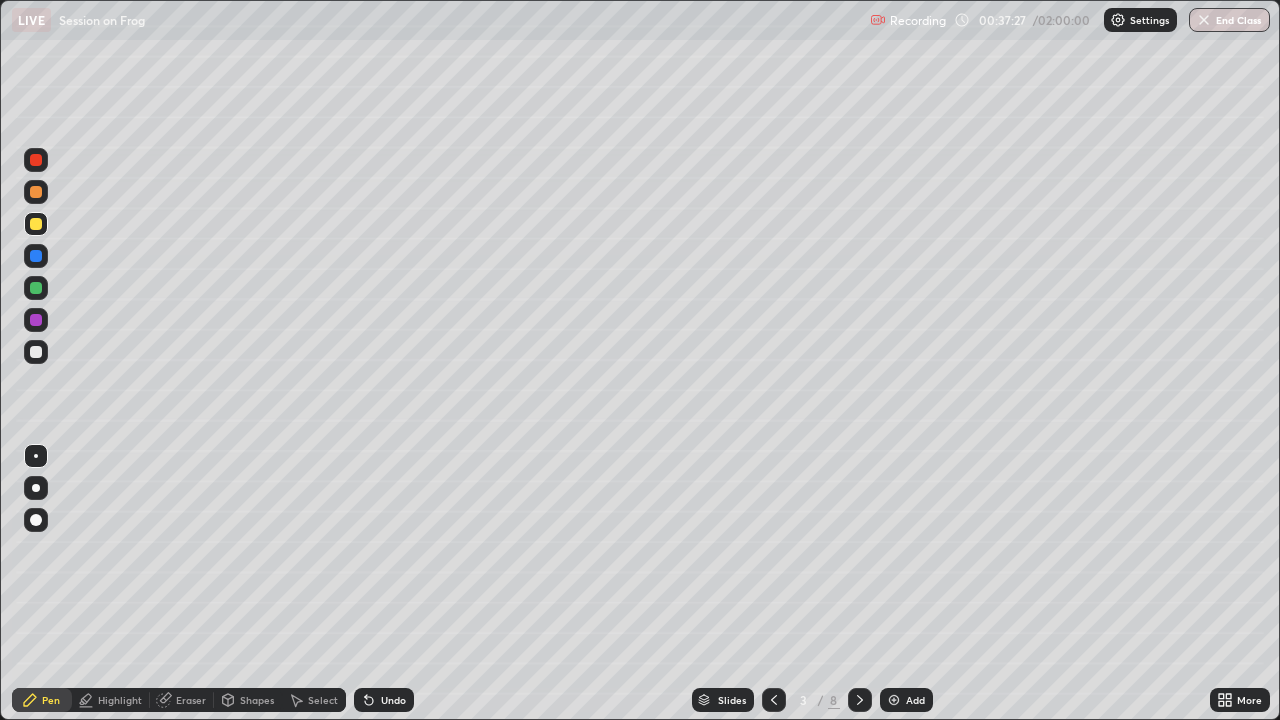 click on "Undo" at bounding box center (384, 700) 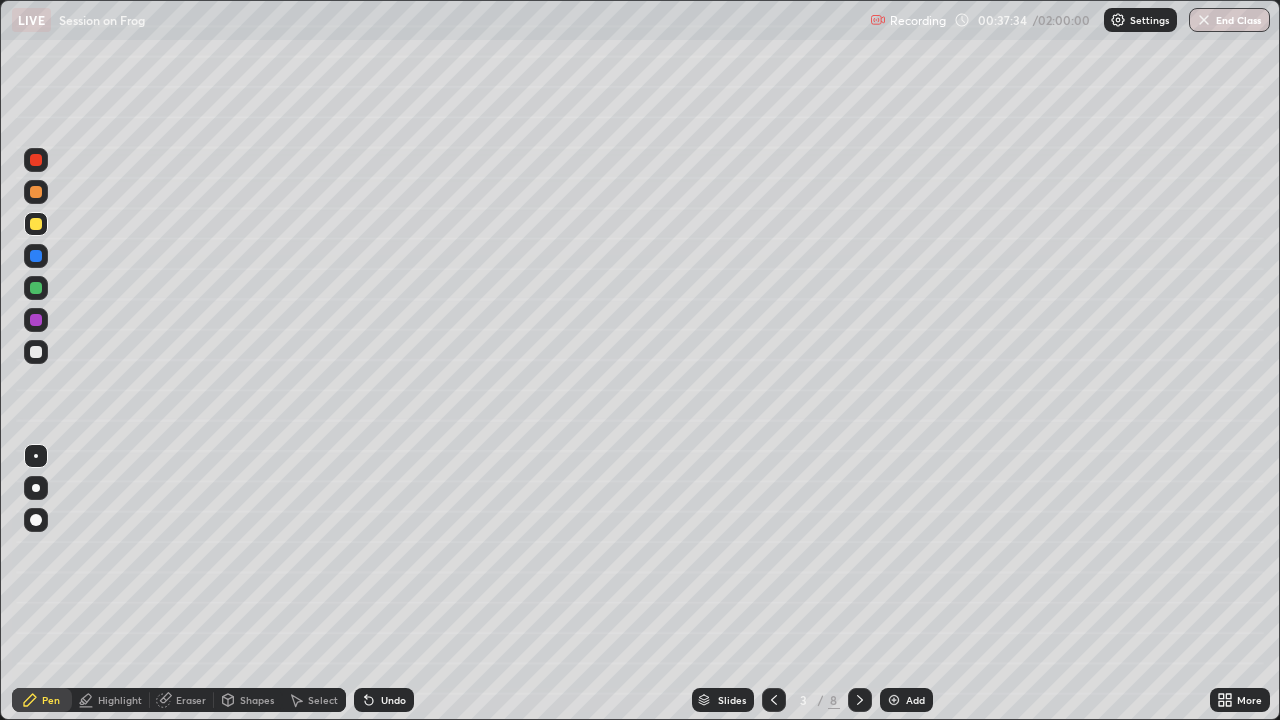 click on "Slides 3 / 8 Add" at bounding box center [812, 700] 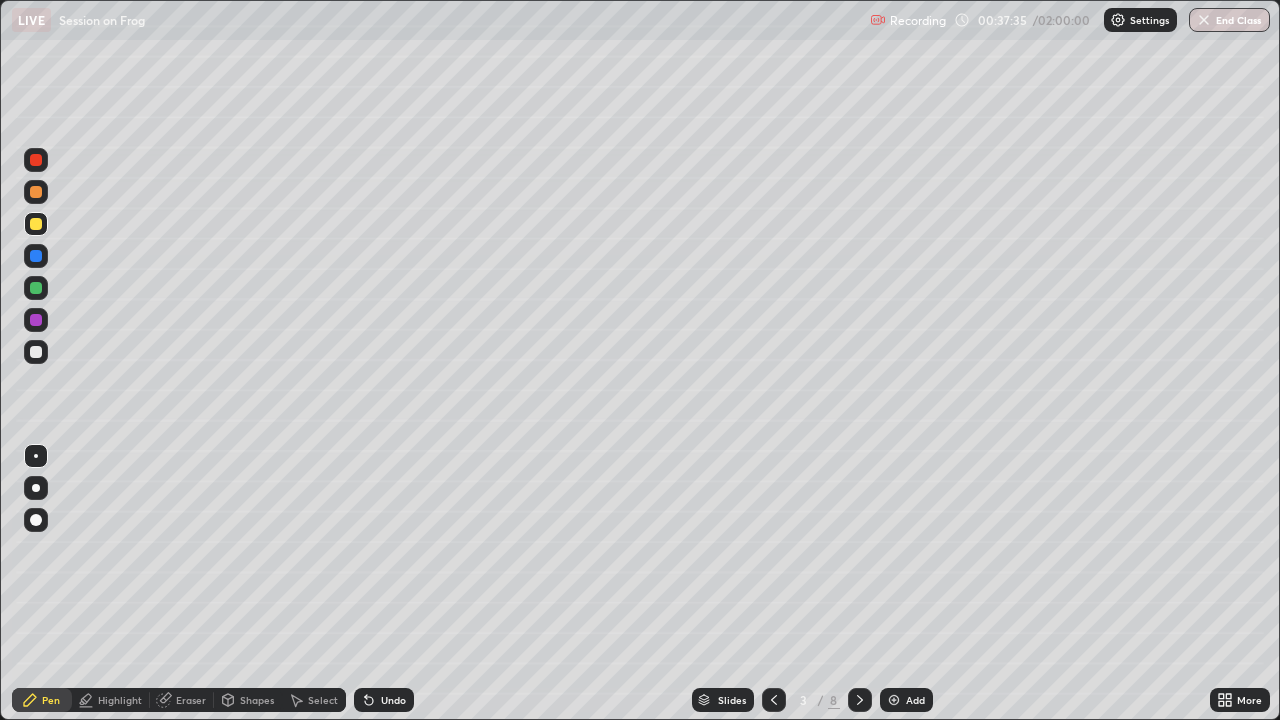 click on "Slides 3 / 8 Add" at bounding box center (812, 700) 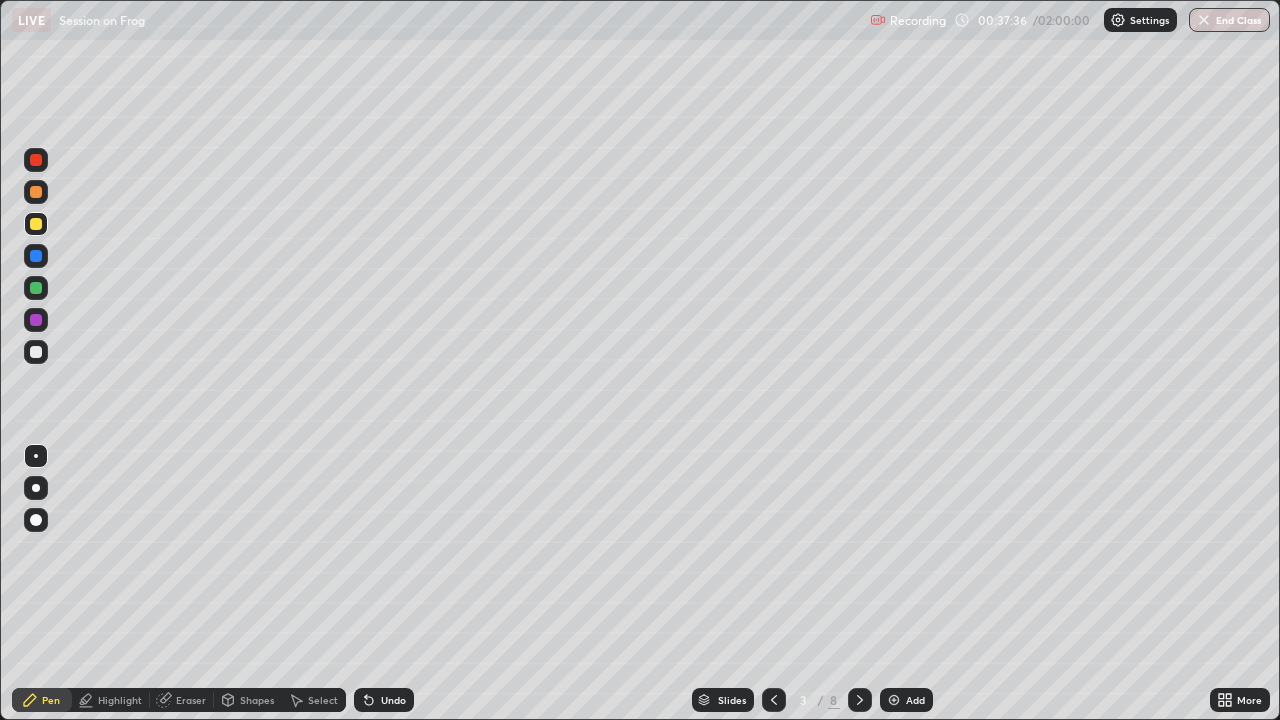 click on "Slides 3 / 8 Add" at bounding box center [812, 700] 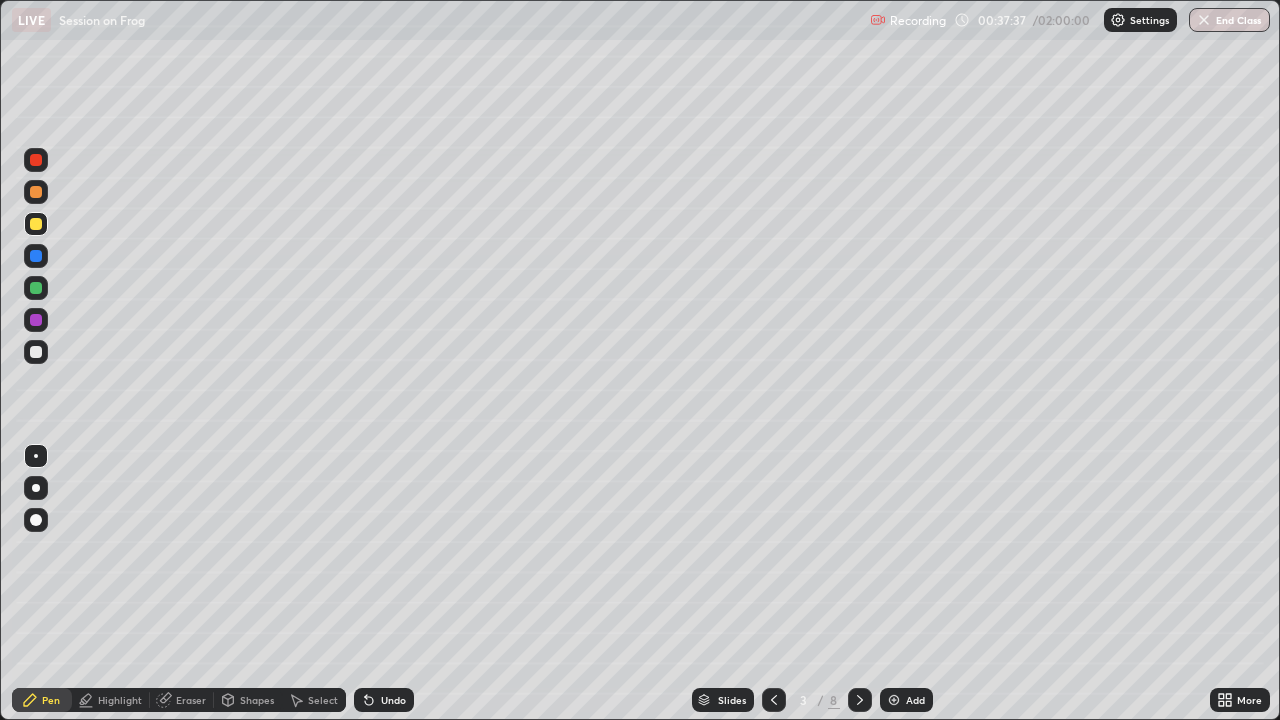 click on "Slides 3 / 8 Add" at bounding box center [812, 700] 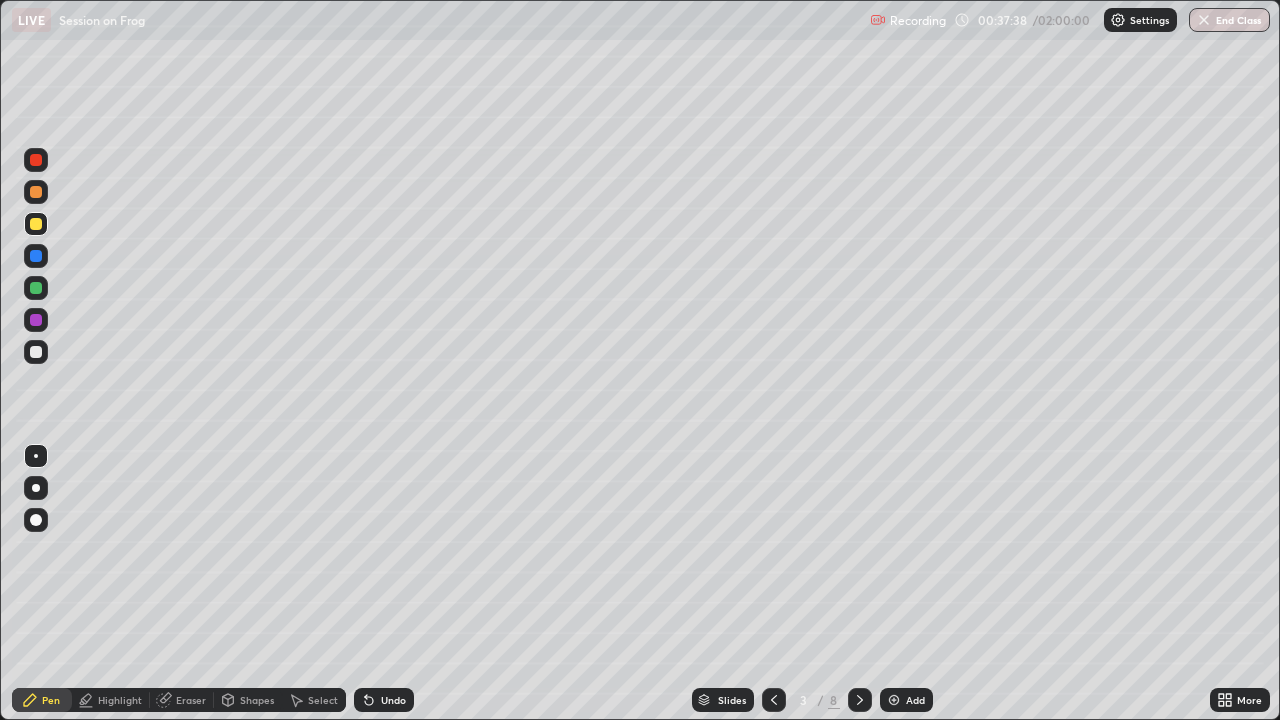 click on "Slides 3 / 8 Add" at bounding box center (812, 700) 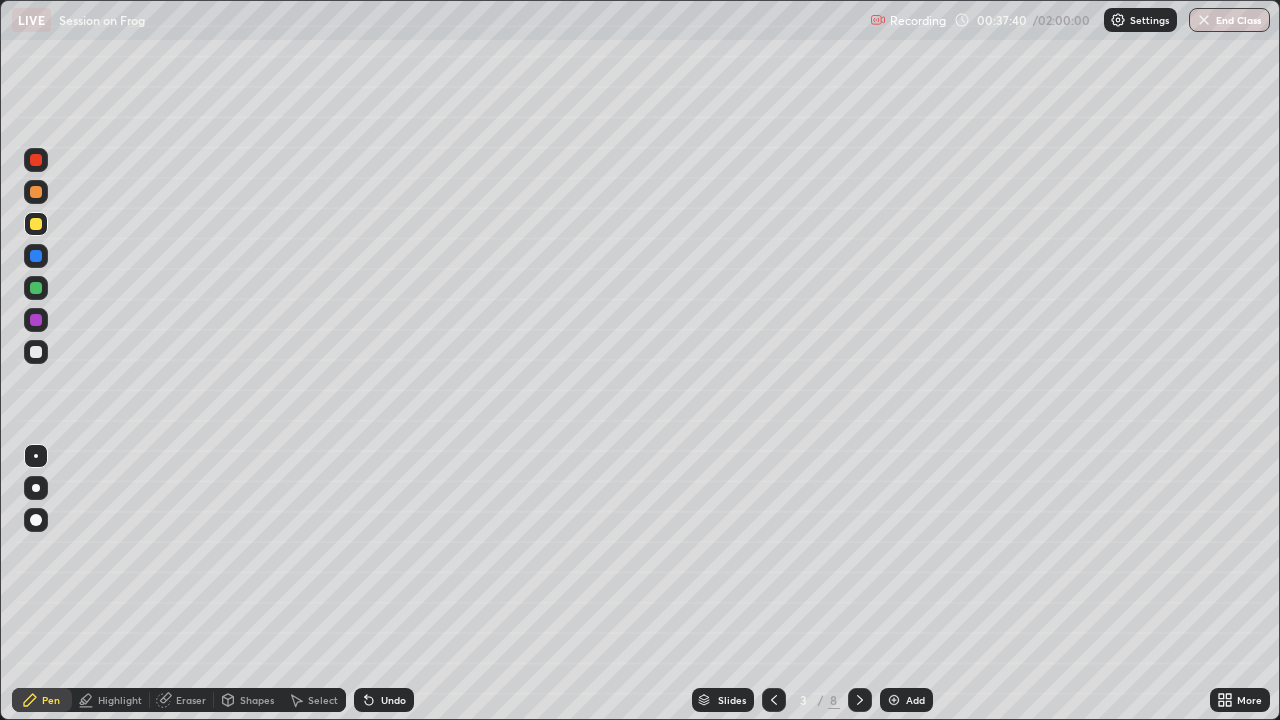 click on "Slides 3 / 8 Add" at bounding box center [812, 700] 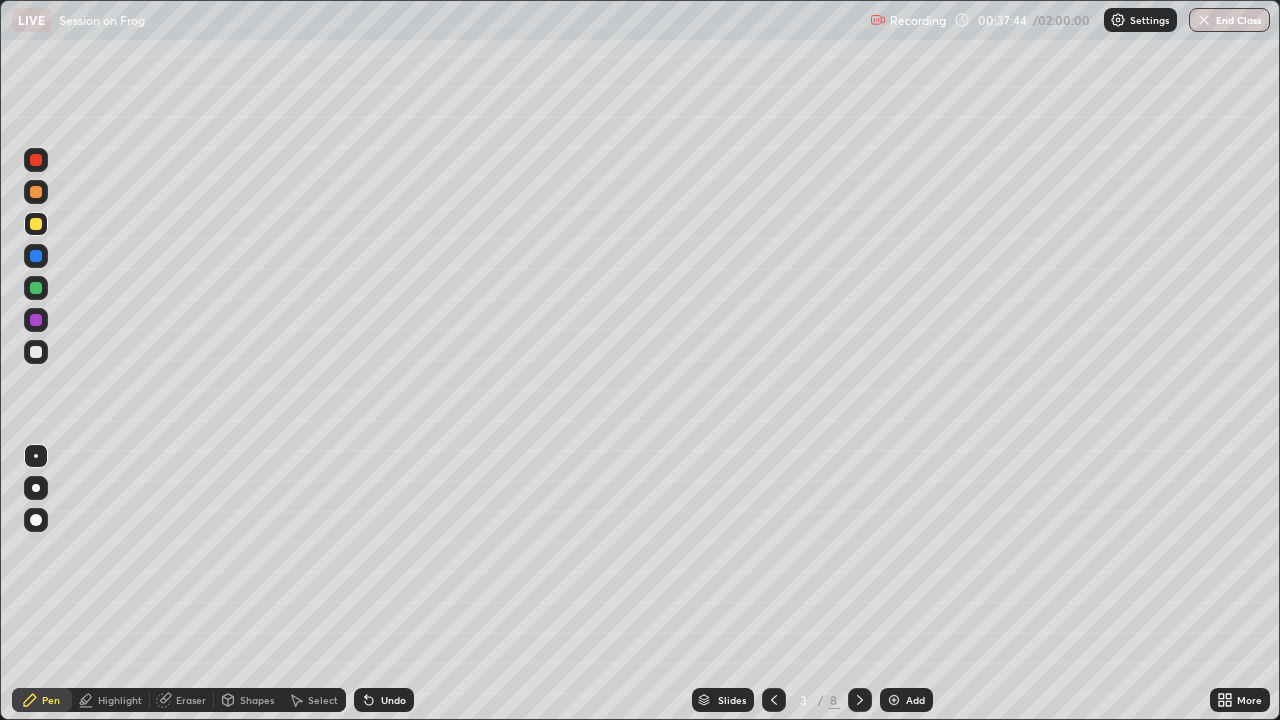click on "Eraser" at bounding box center (182, 700) 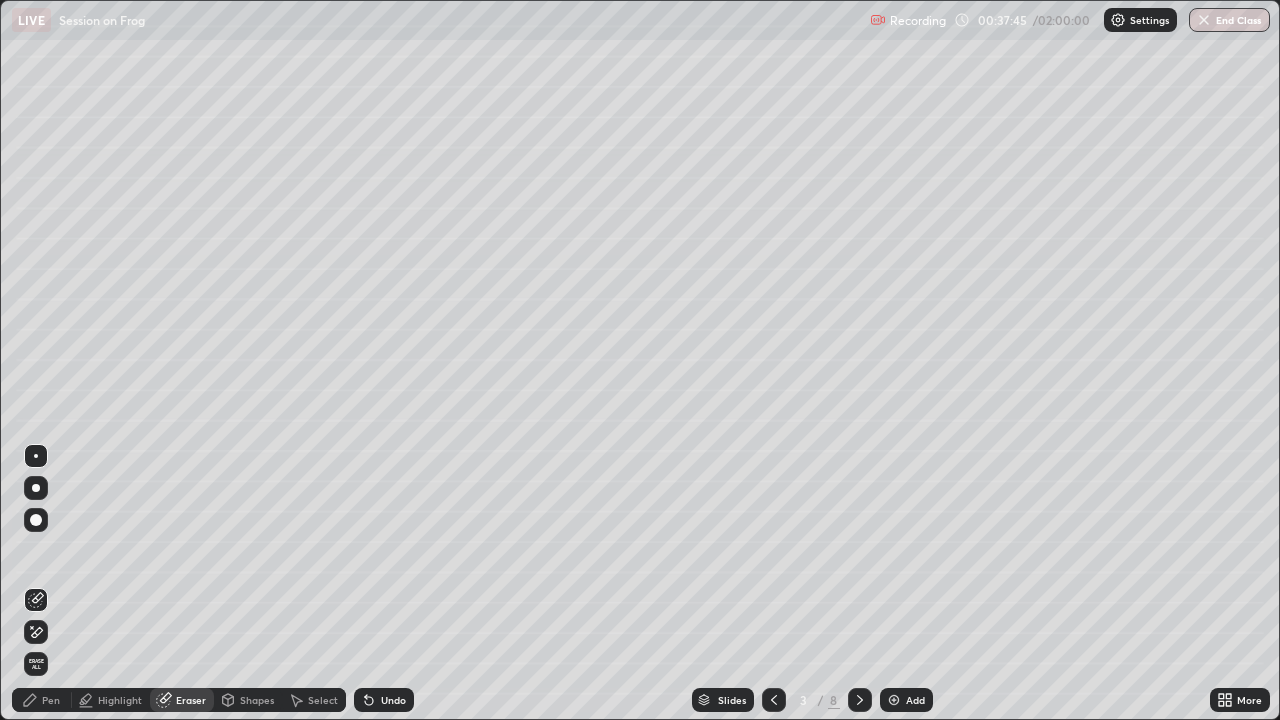 click on "Pen" at bounding box center (51, 700) 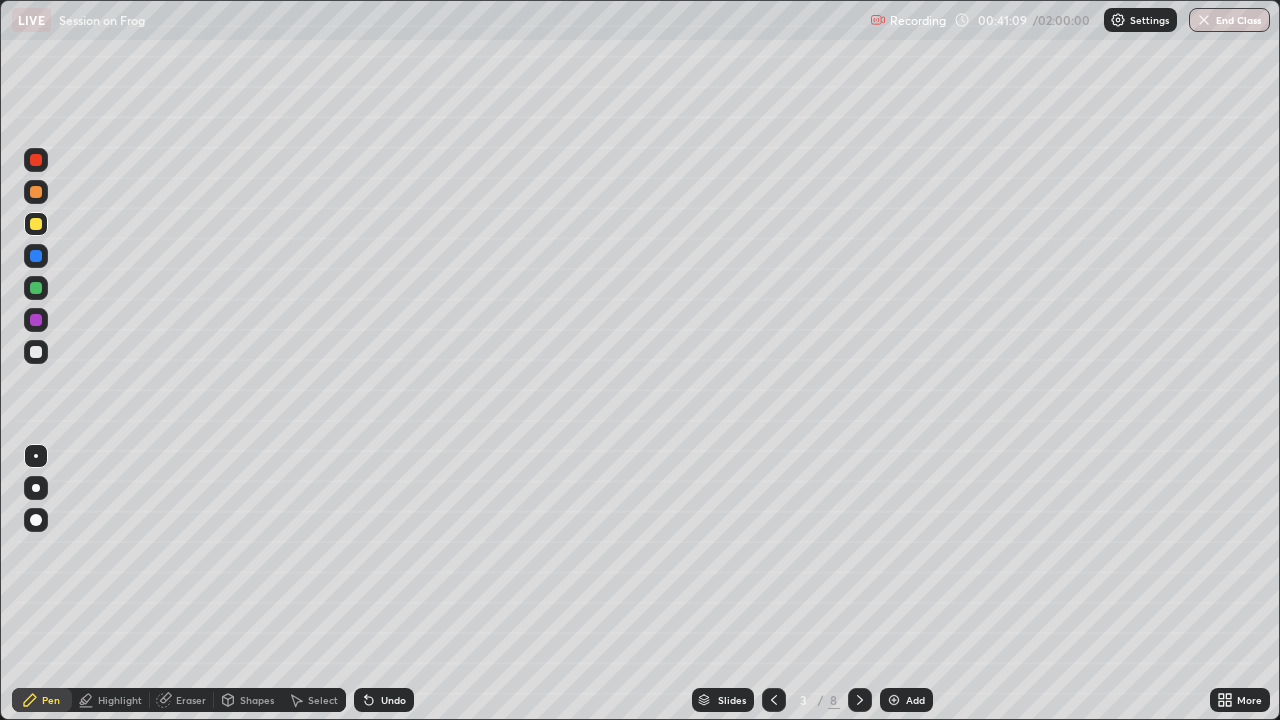 click 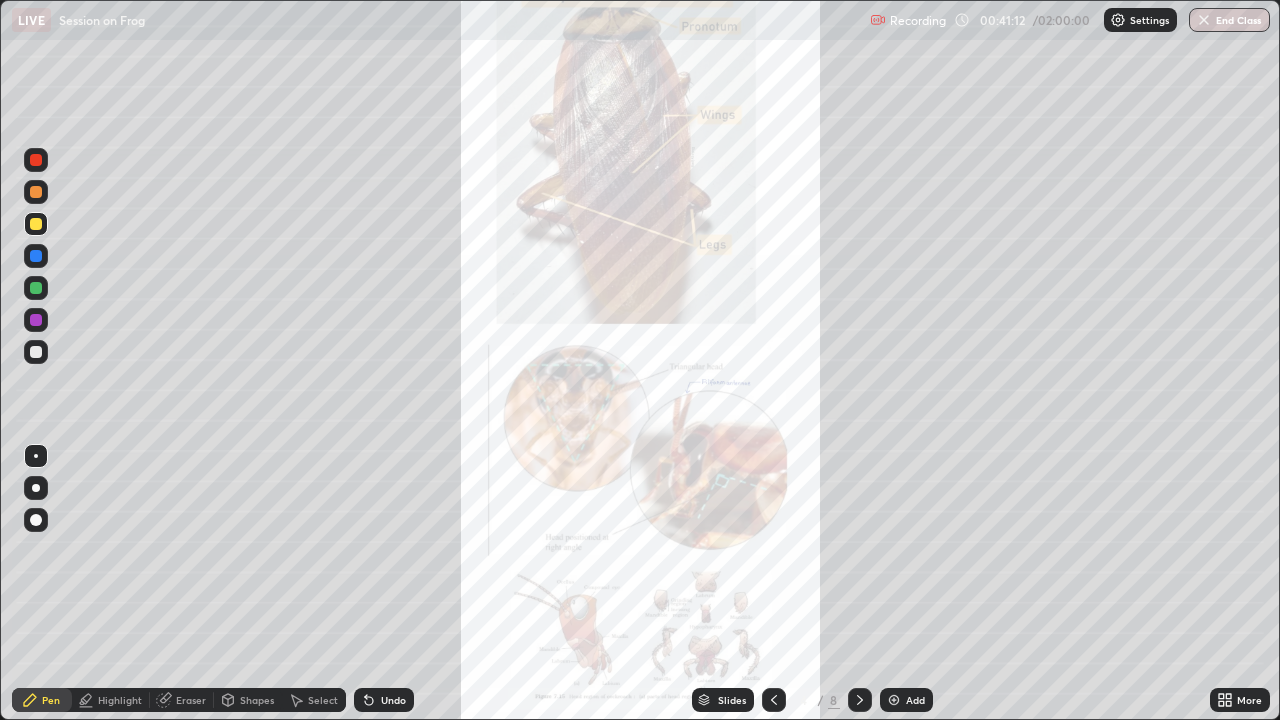 click 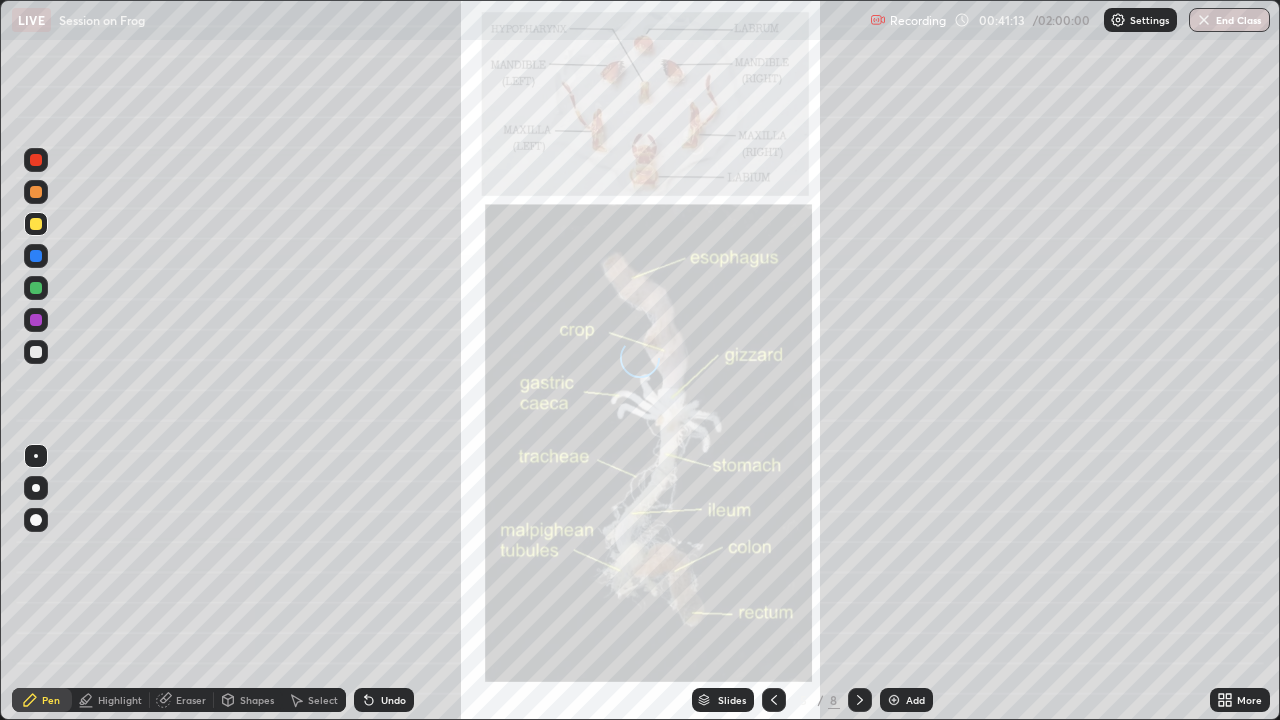 click 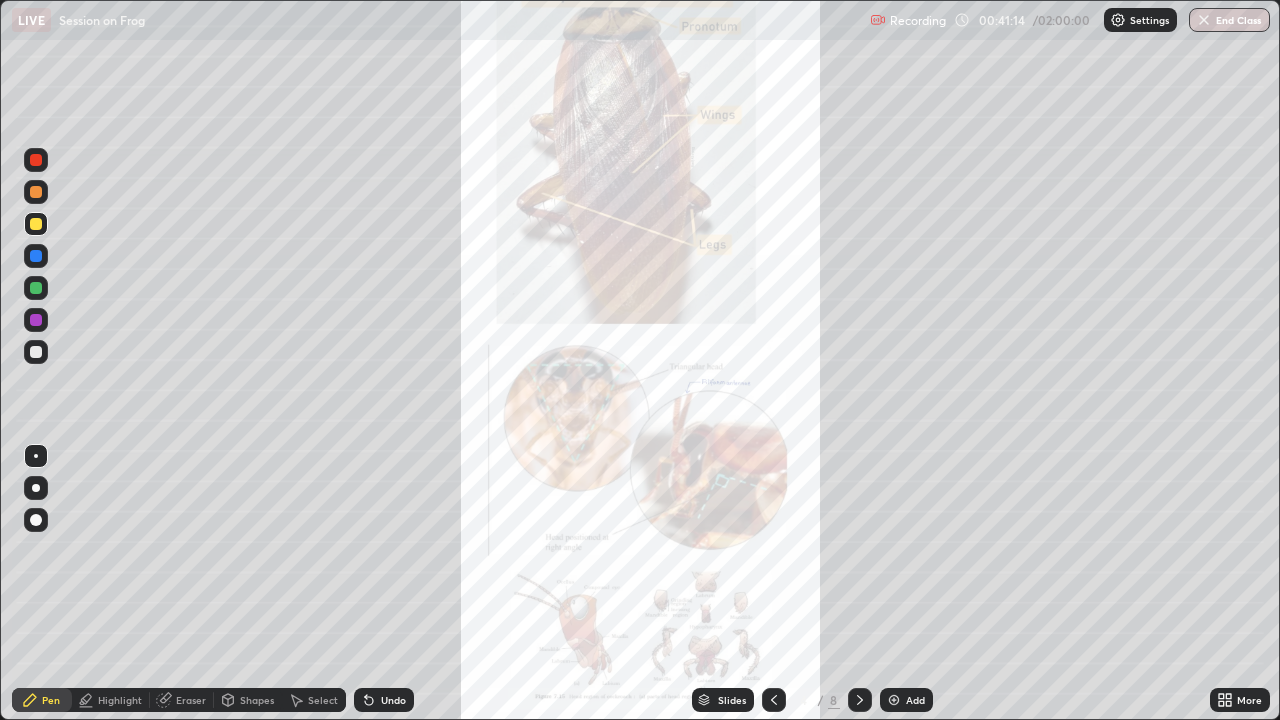 click at bounding box center (894, 700) 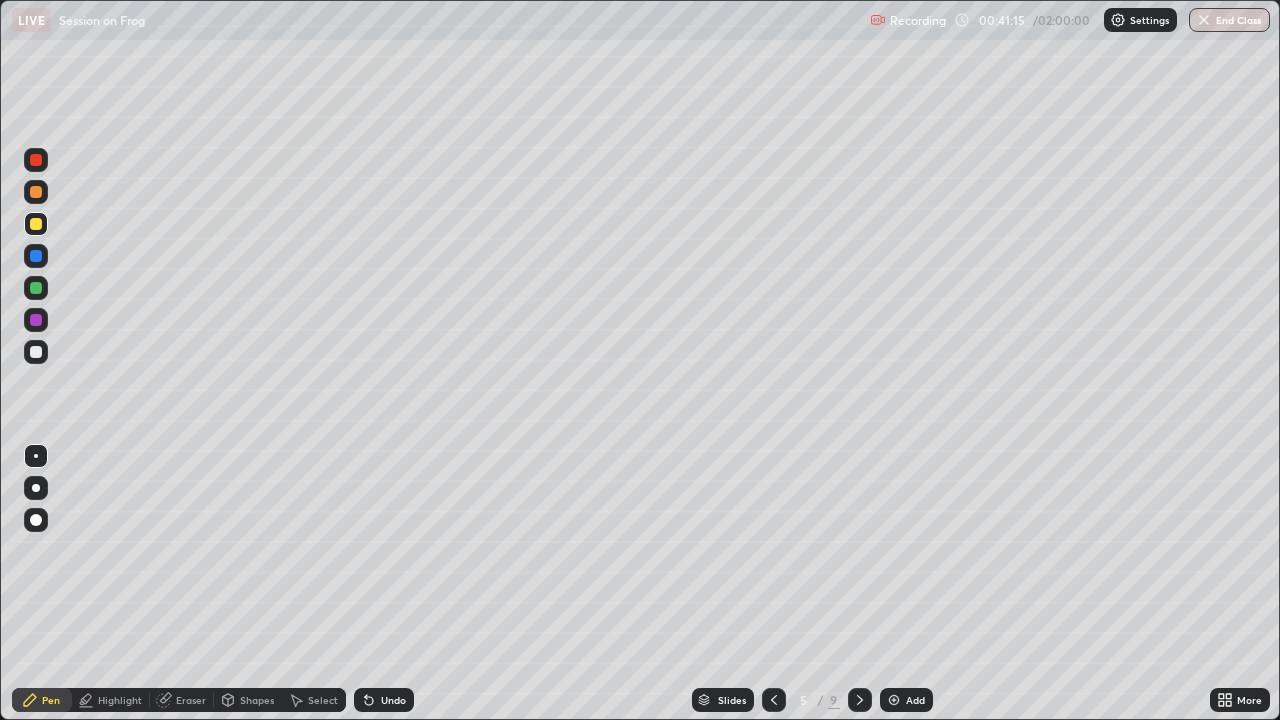 click at bounding box center (36, 352) 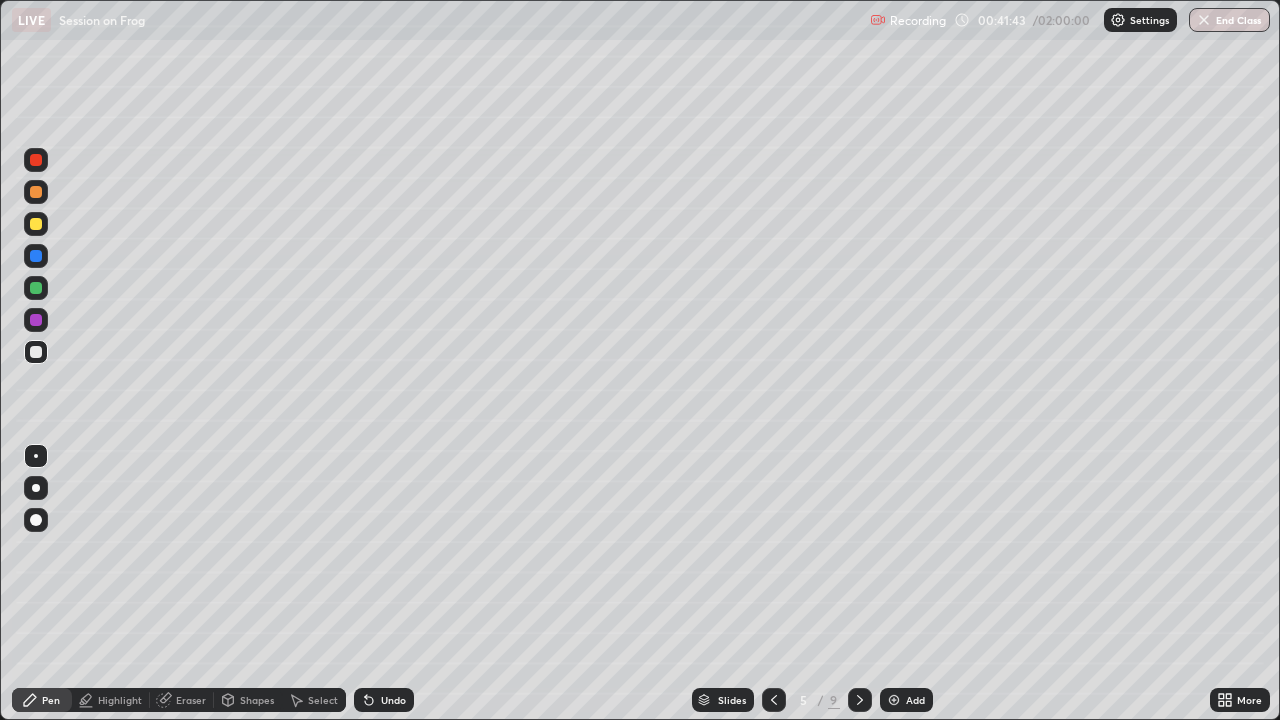 click on "Select" at bounding box center [314, 700] 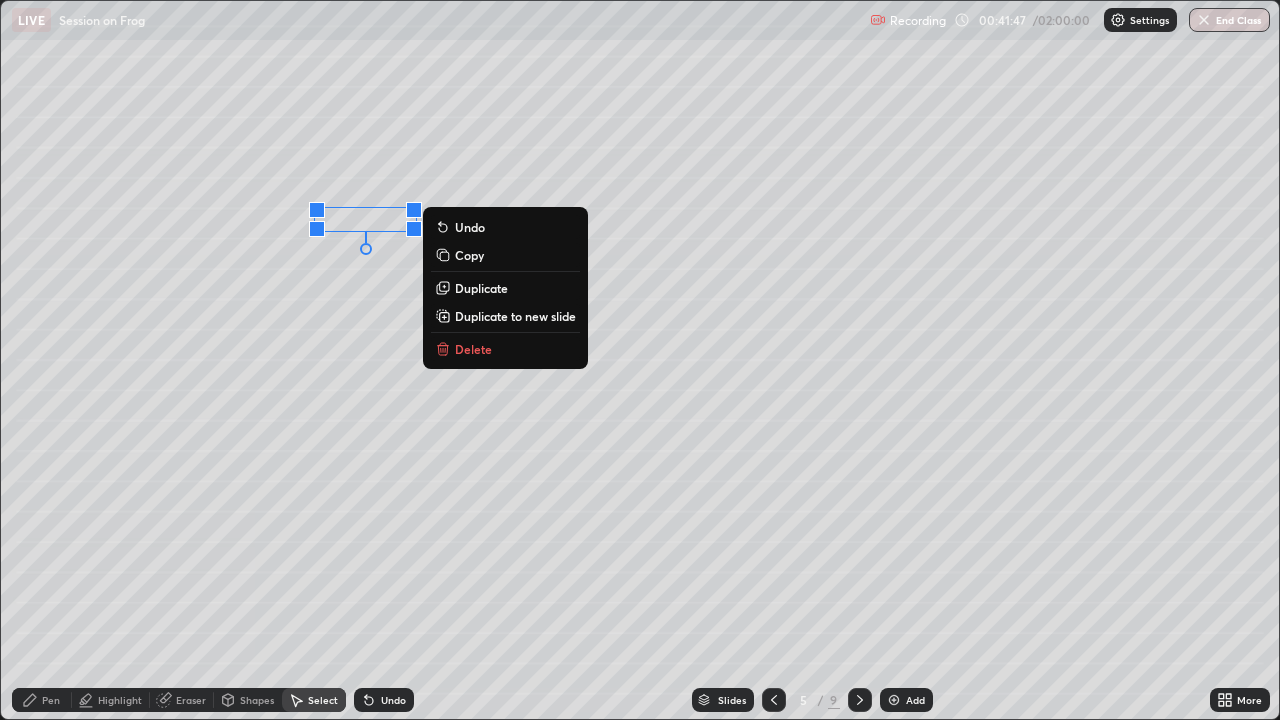 click on "Pen" at bounding box center (51, 700) 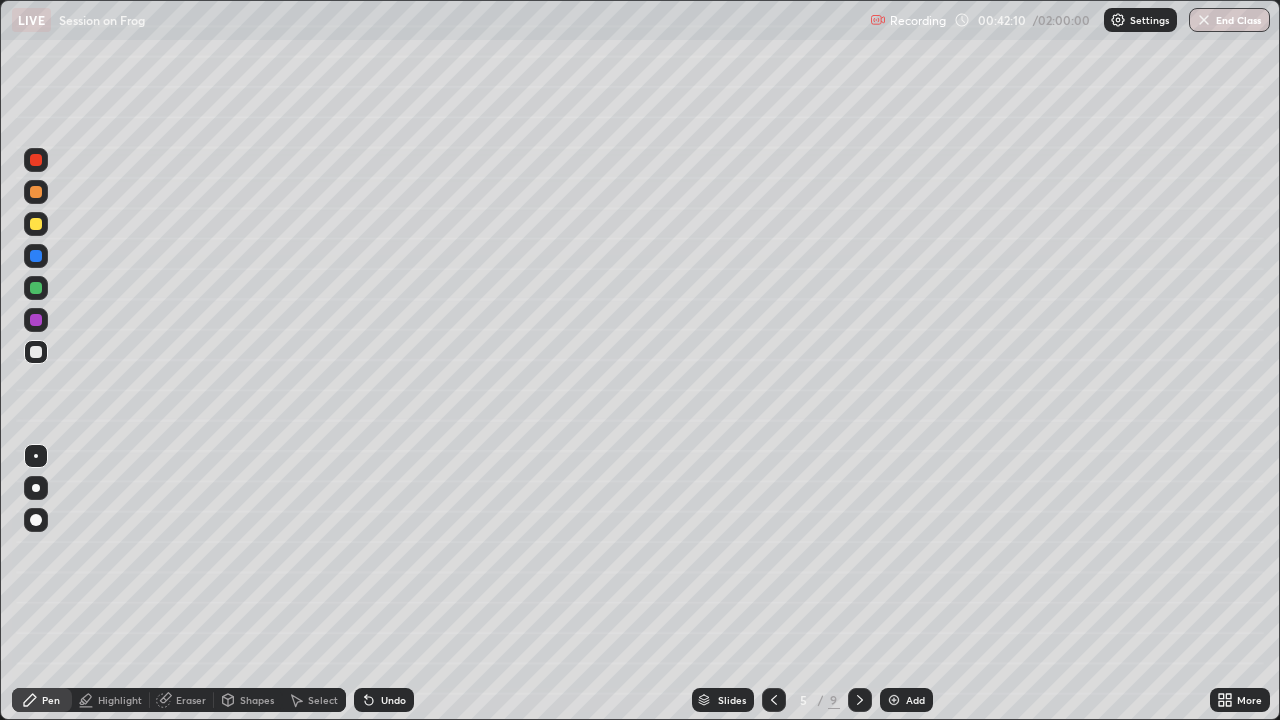 click at bounding box center (36, 256) 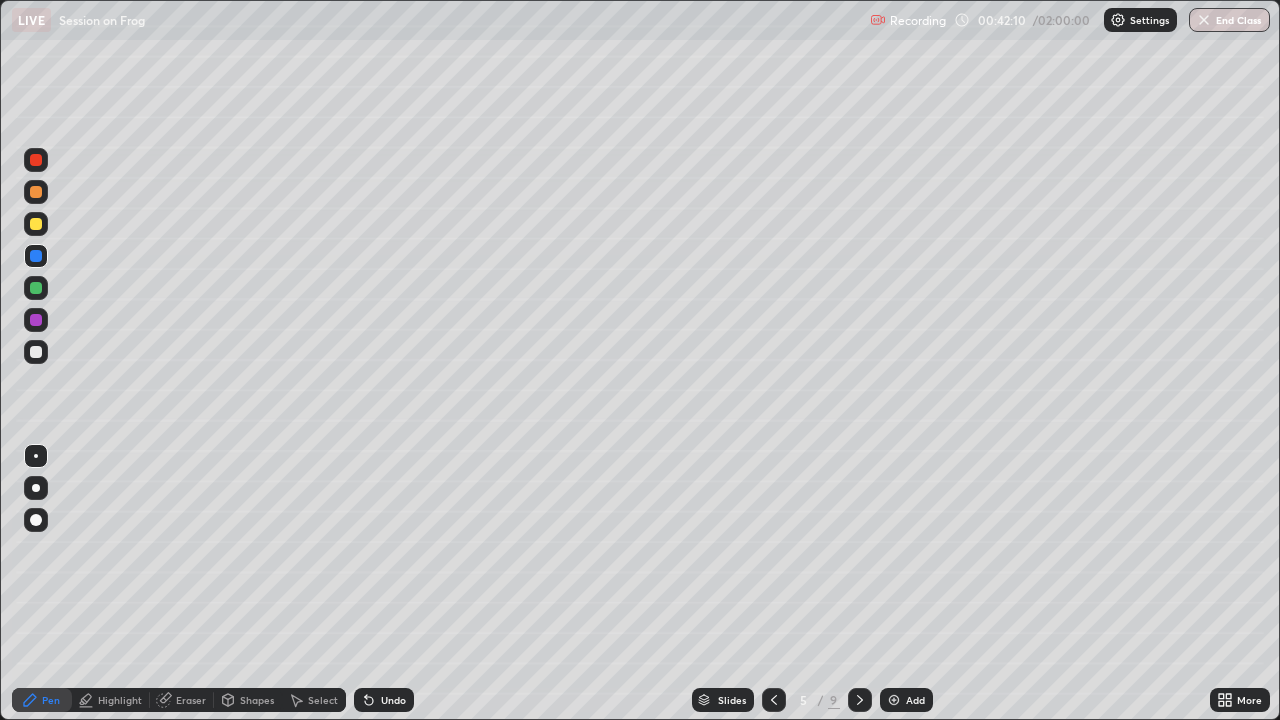 click at bounding box center [36, 288] 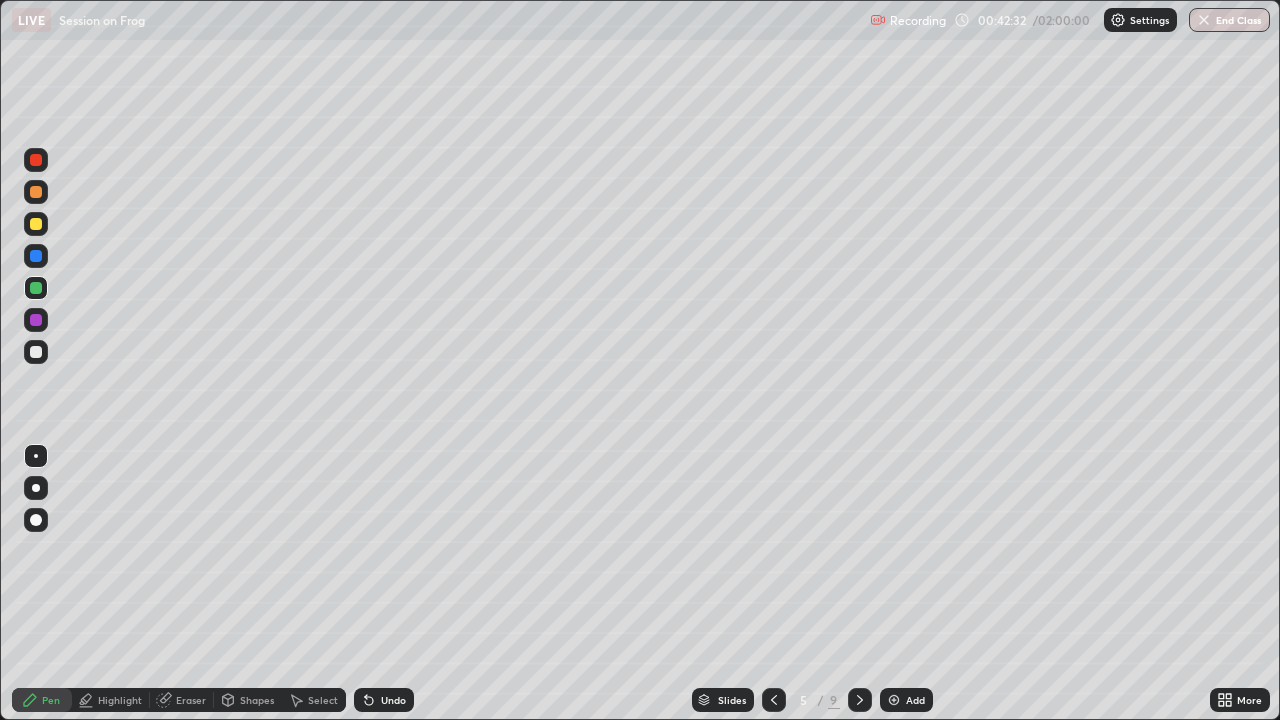 click at bounding box center (36, 352) 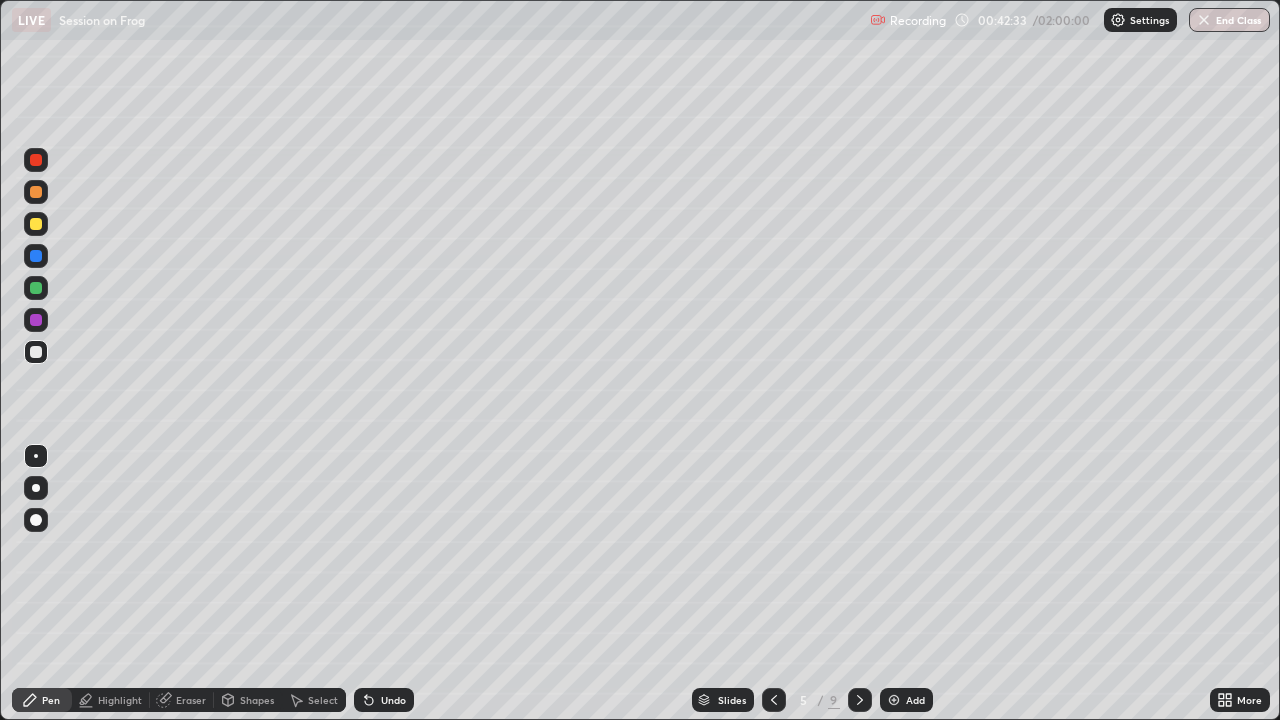click at bounding box center [36, 320] 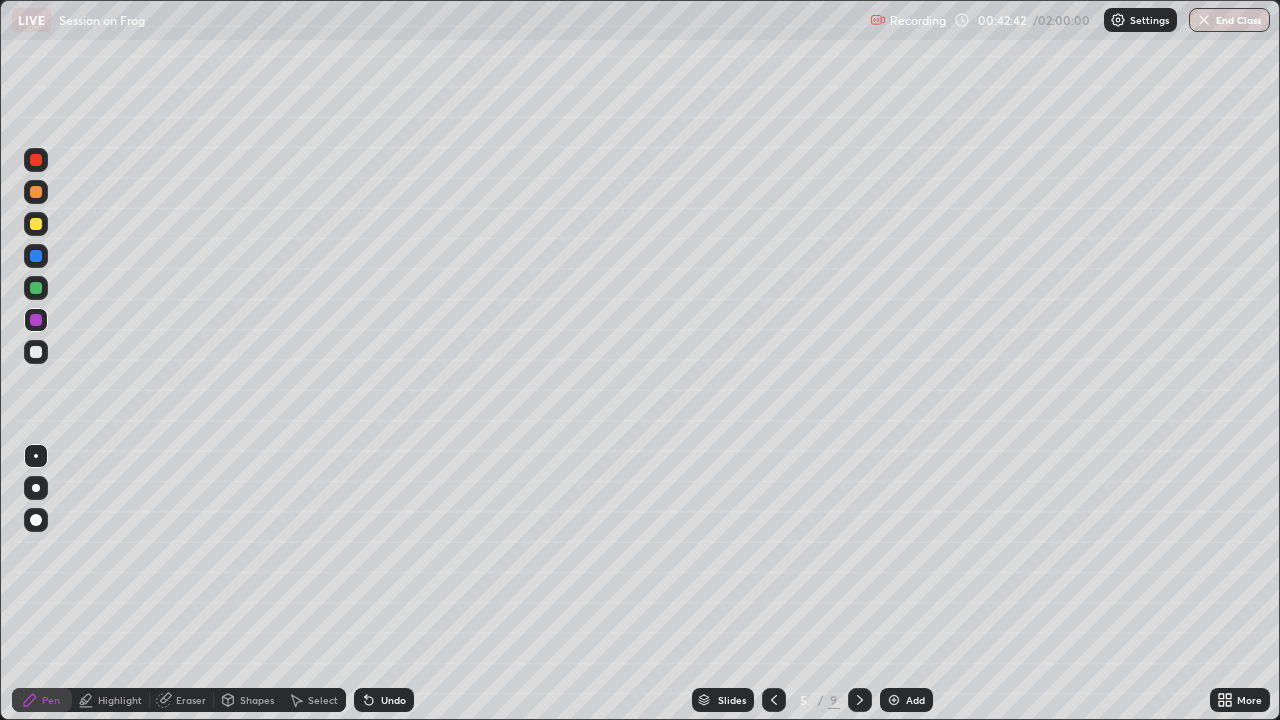 click on "Undo" at bounding box center [393, 700] 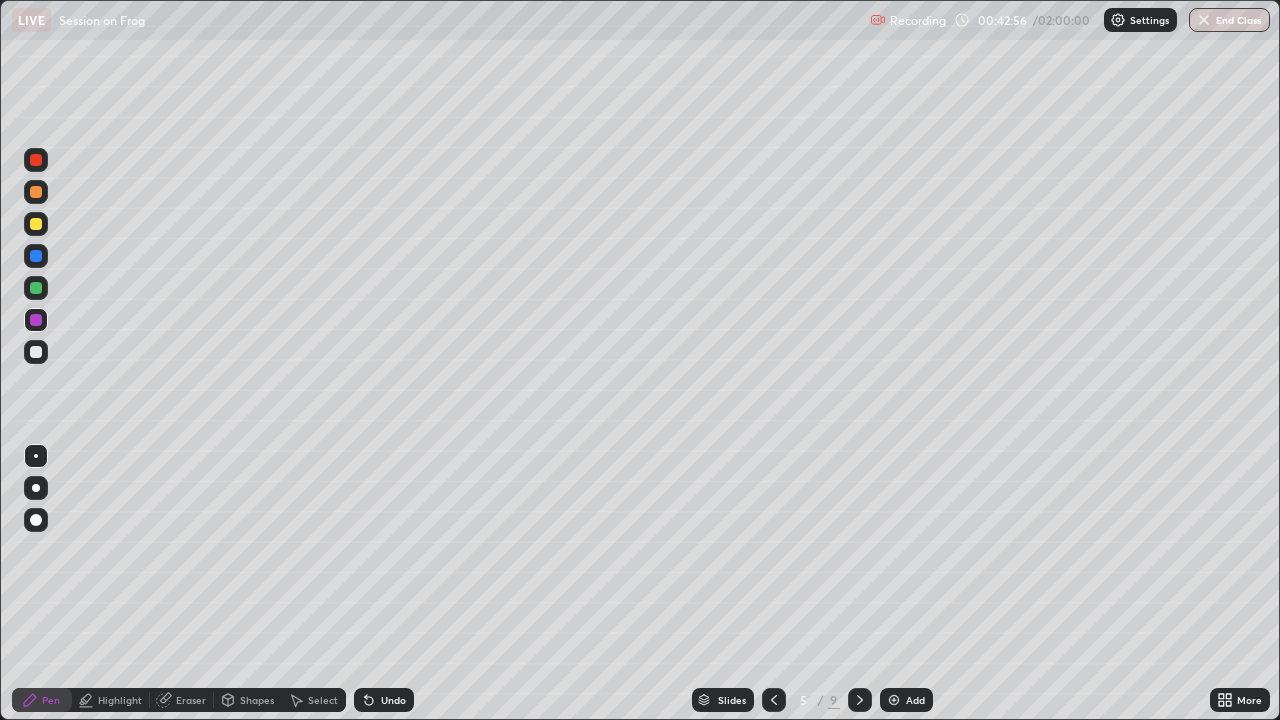 click at bounding box center [36, 256] 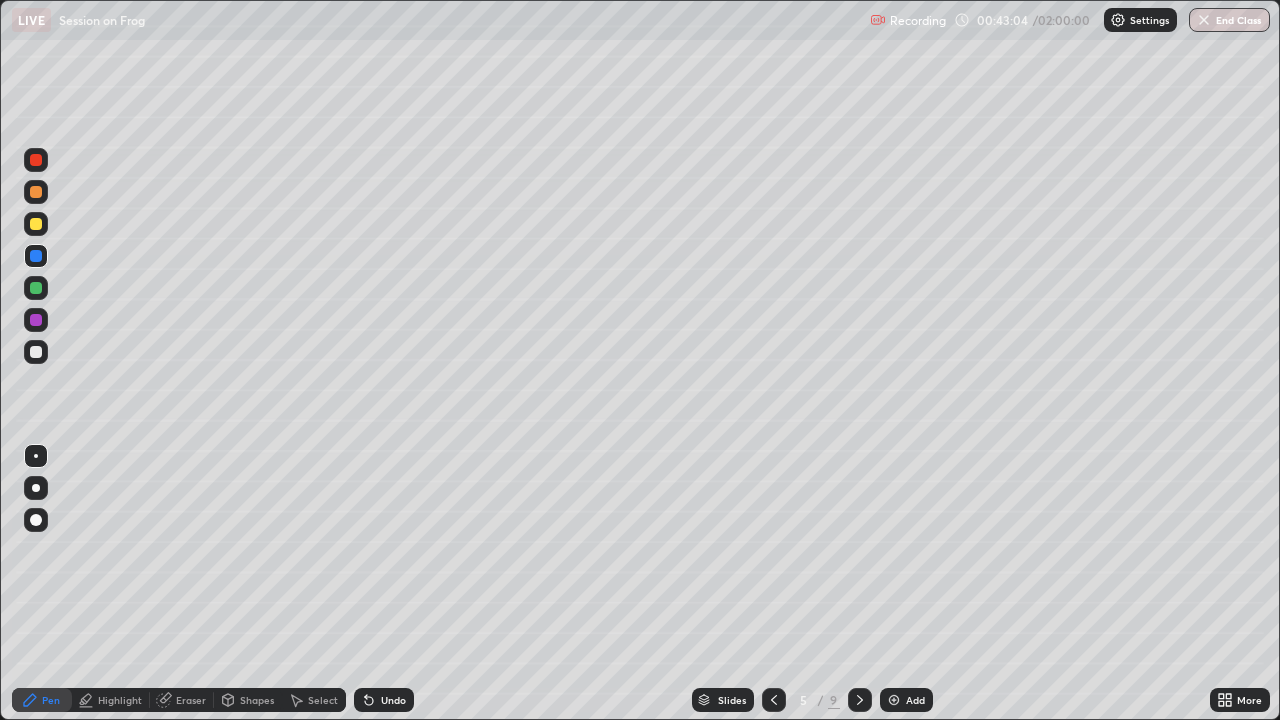 click at bounding box center [36, 352] 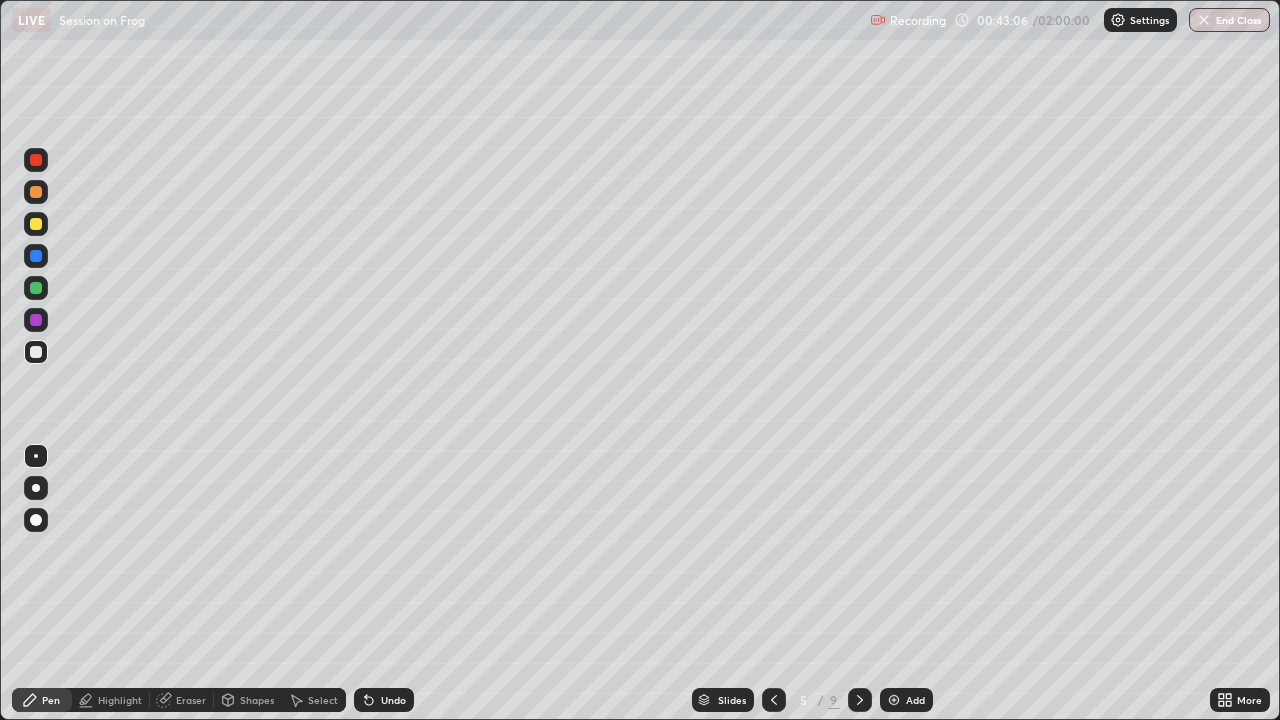 click on "Highlight" at bounding box center (111, 700) 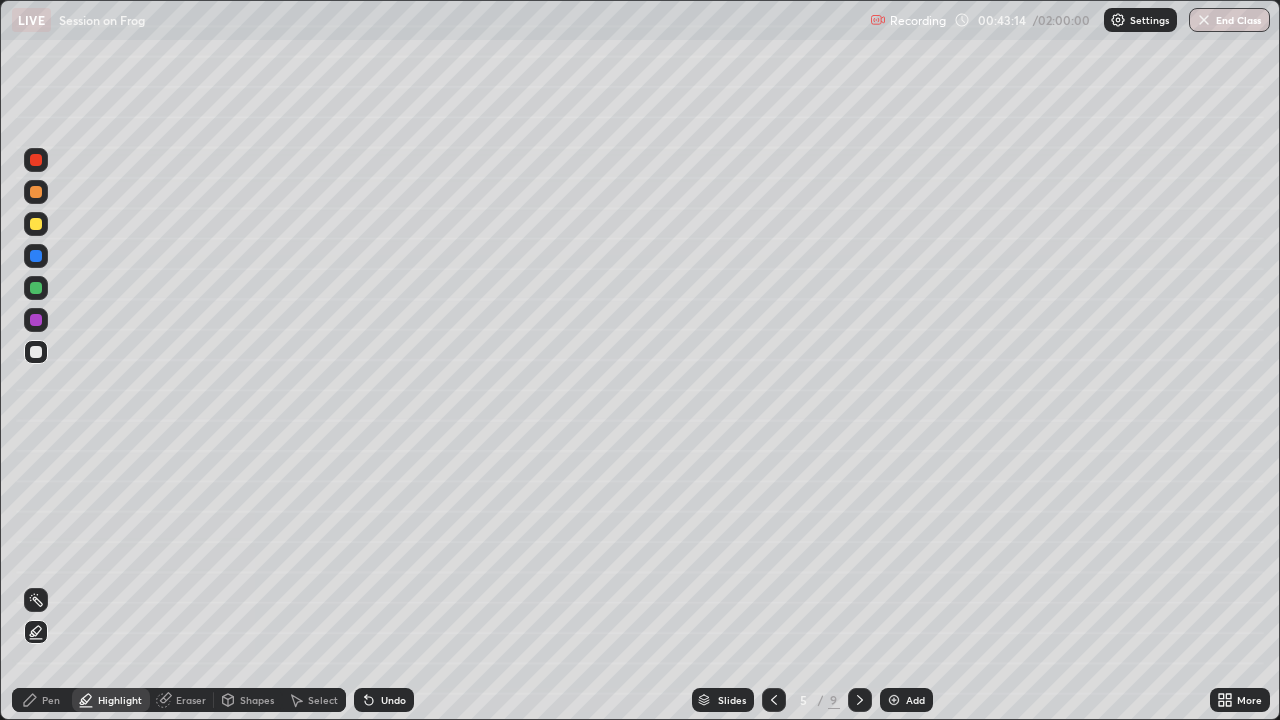 click on "Pen" at bounding box center (51, 700) 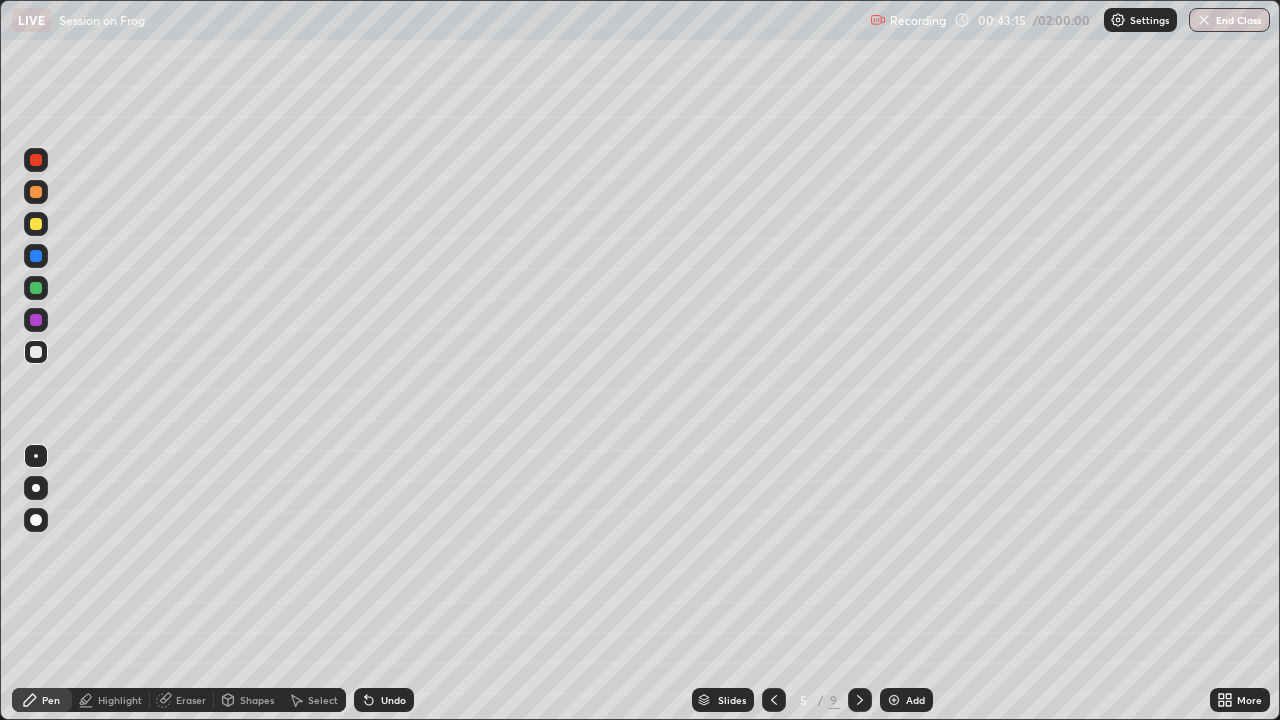 click at bounding box center [36, 192] 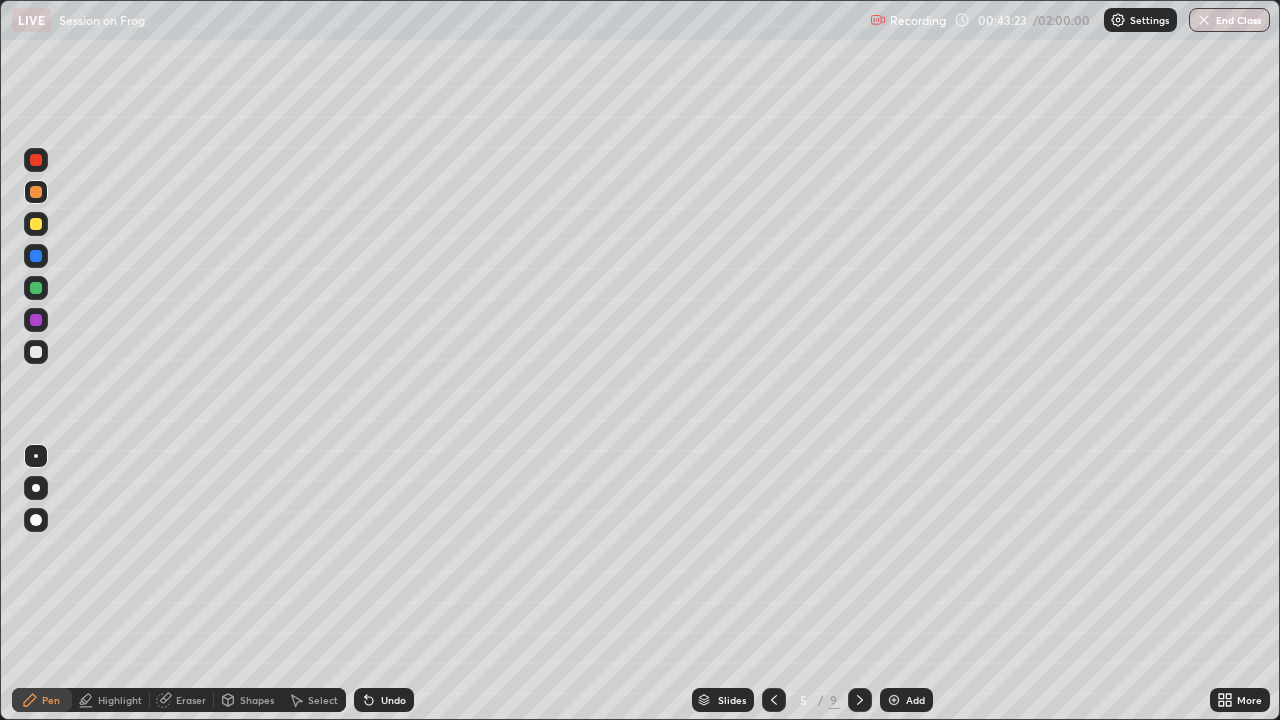 click at bounding box center [36, 320] 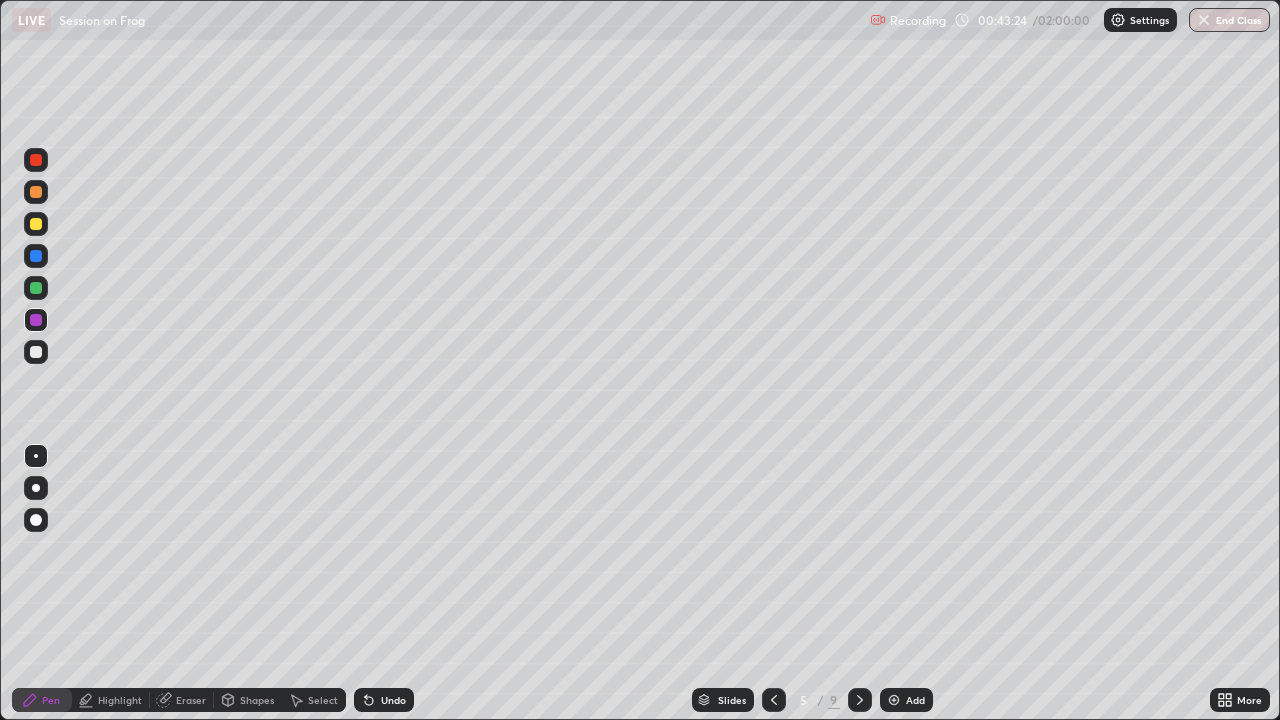 click at bounding box center (36, 288) 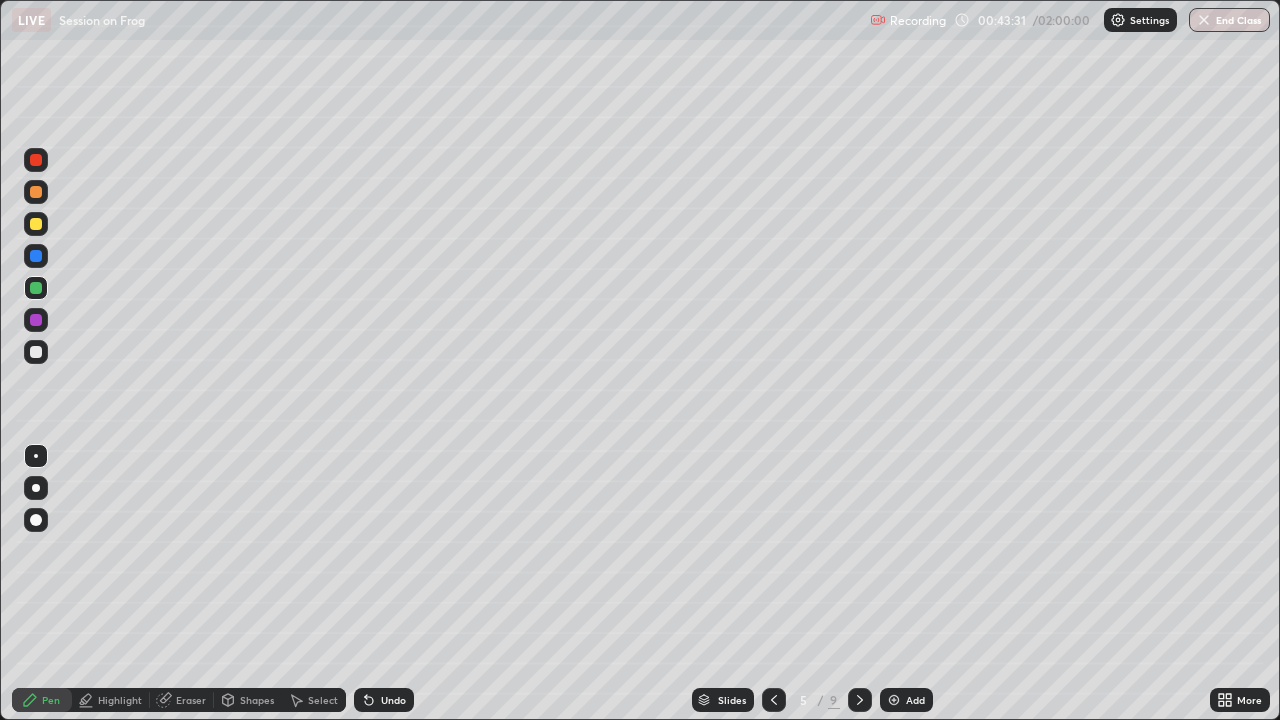 click on "Undo" at bounding box center [393, 700] 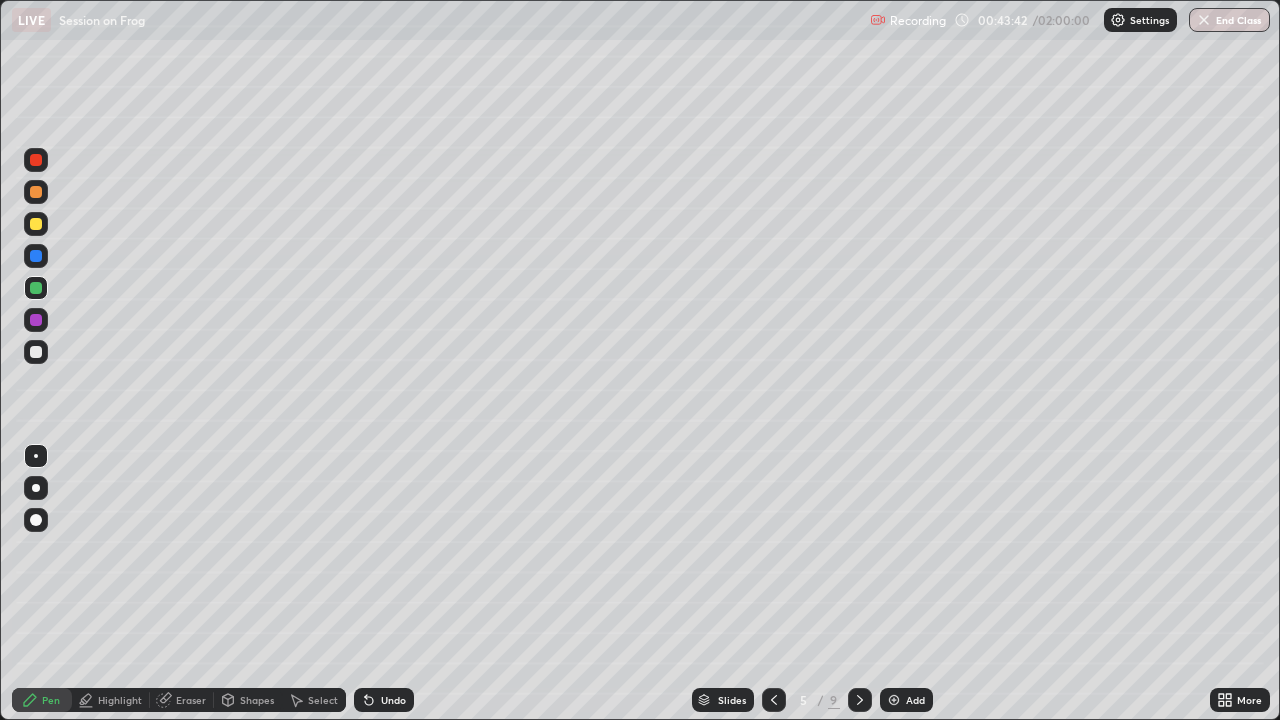 click on "Undo" at bounding box center [393, 700] 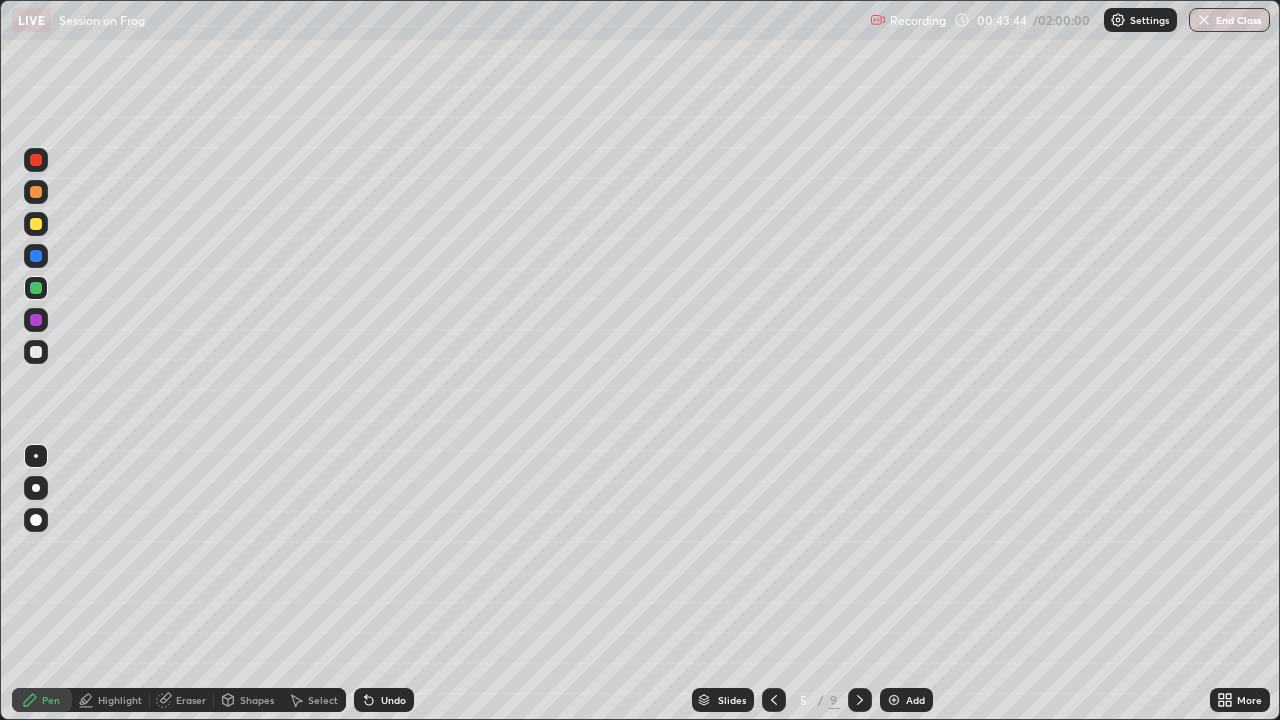 click on "Select" at bounding box center (323, 700) 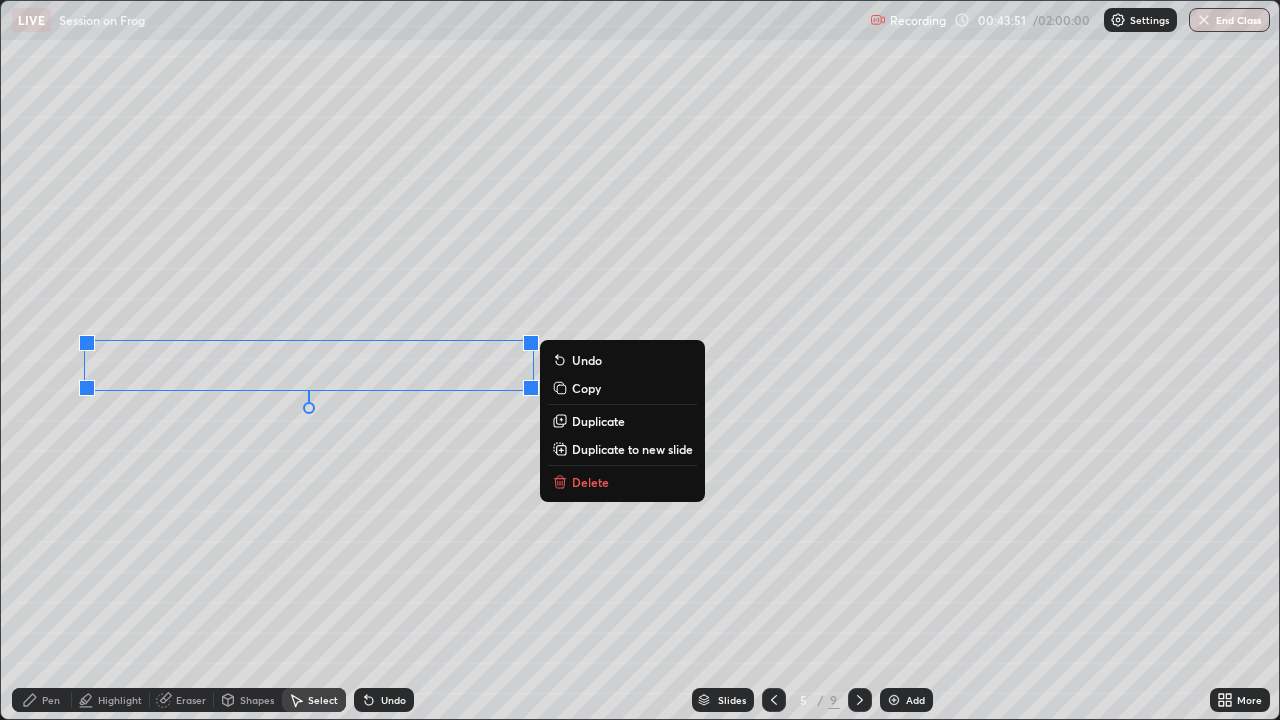 click on "0 ° Undo Copy Duplicate Duplicate to new slide Delete" at bounding box center [640, 360] 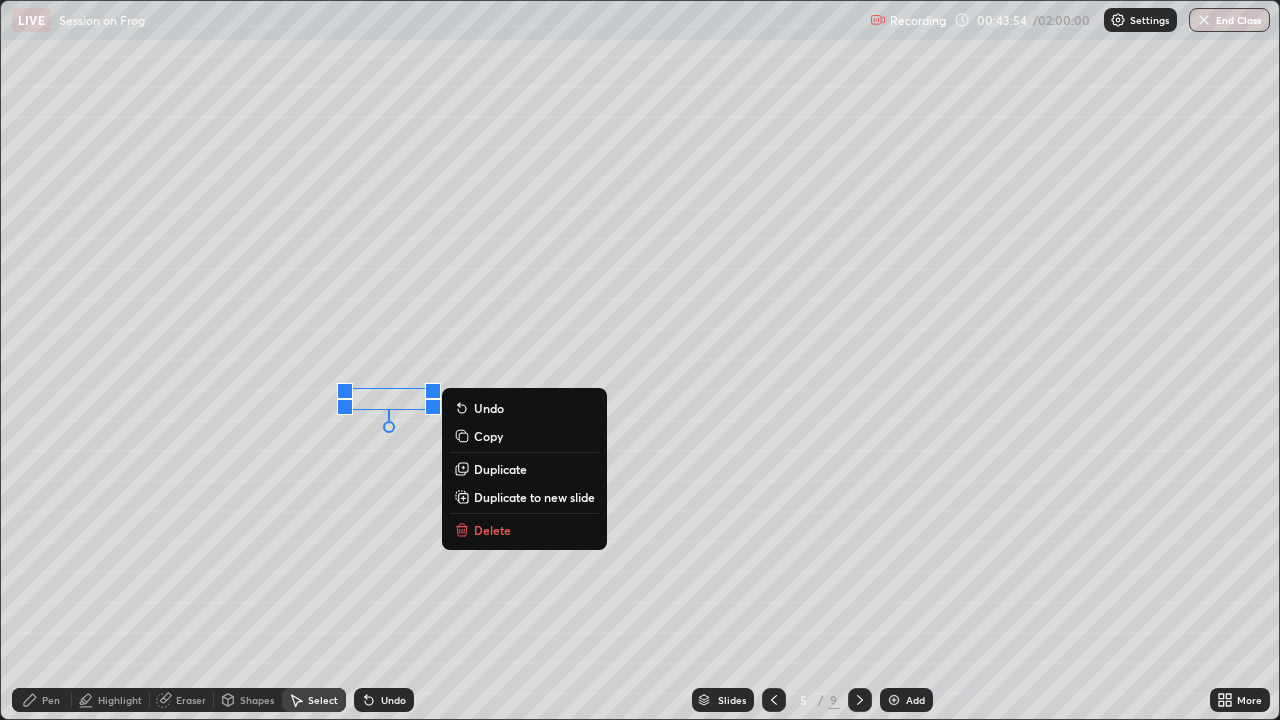 click on "0 ° Undo Copy Duplicate Duplicate to new slide Delete" at bounding box center (640, 360) 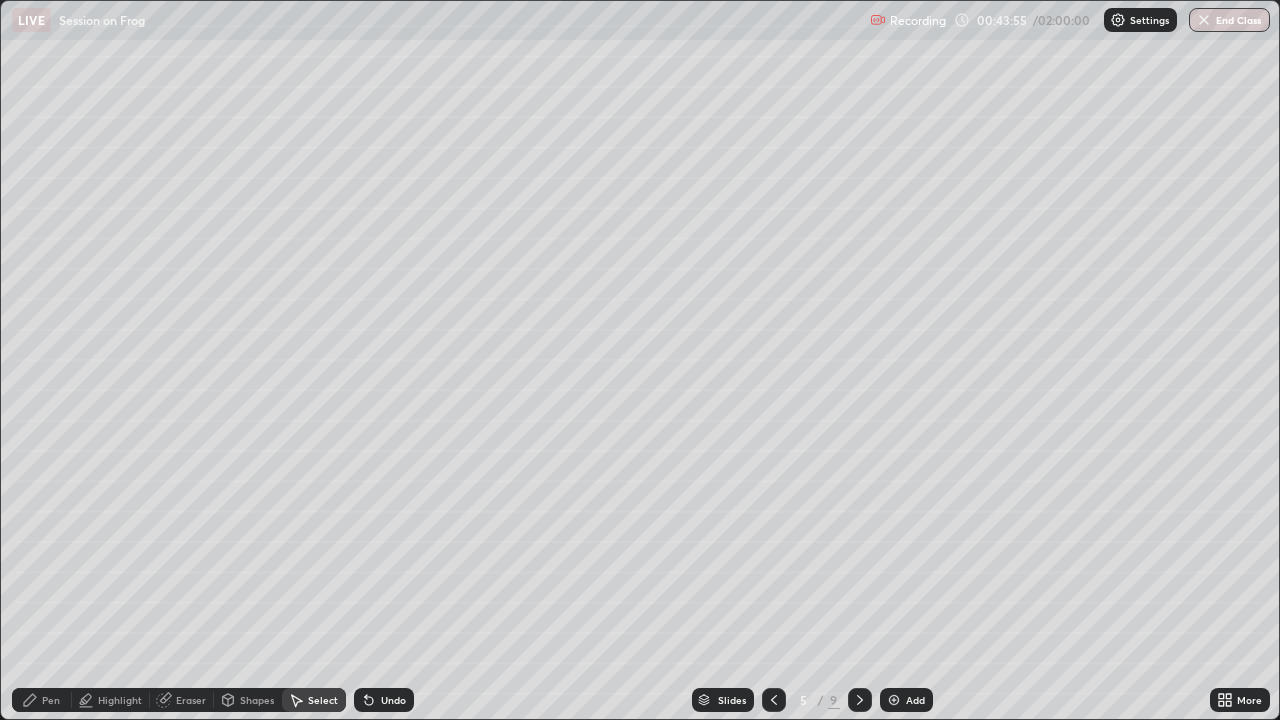 click 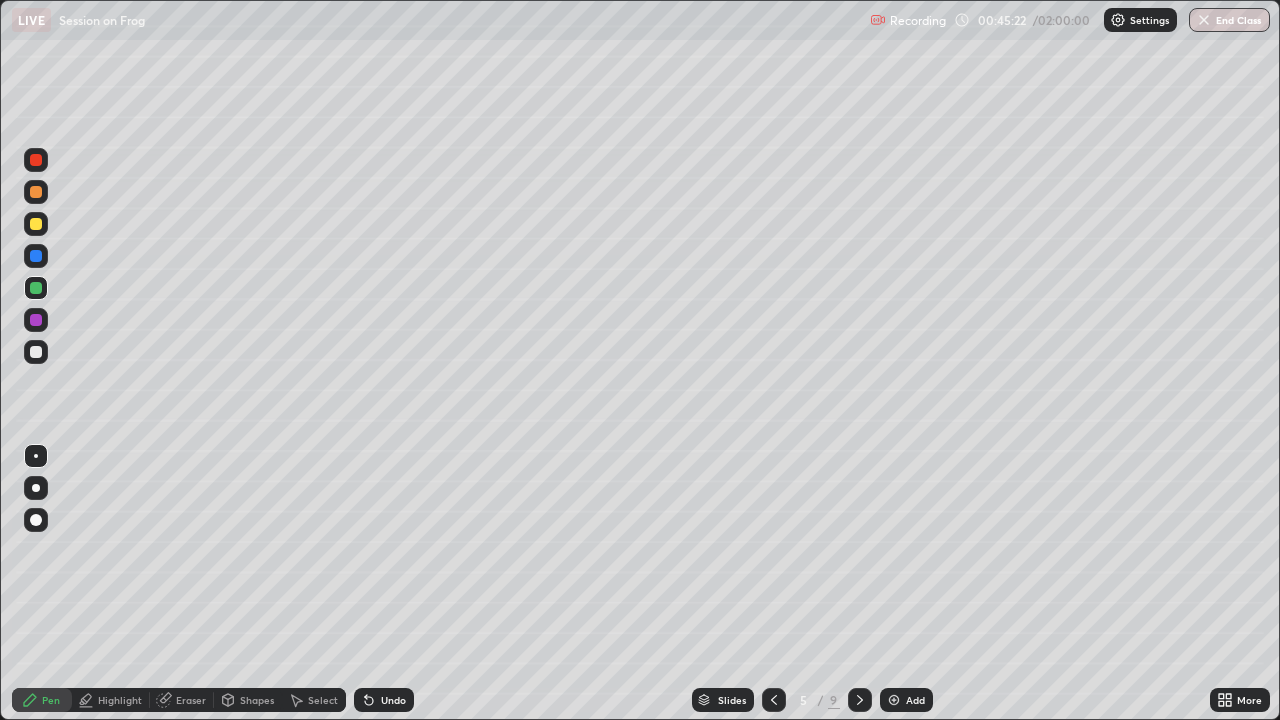 click at bounding box center [36, 224] 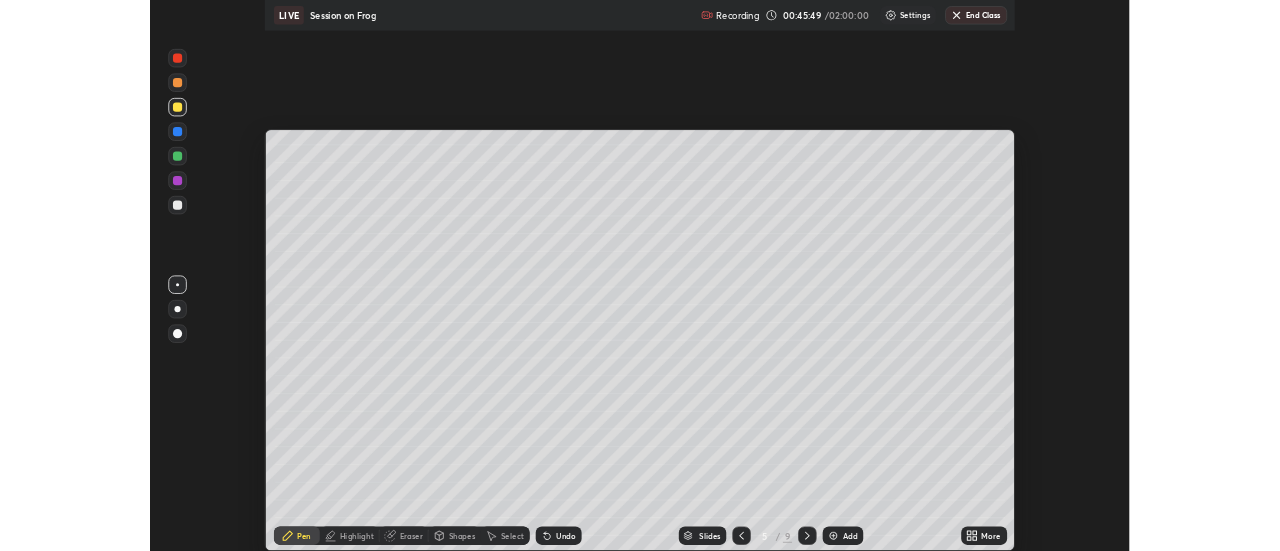 scroll, scrollTop: 551, scrollLeft: 1280, axis: both 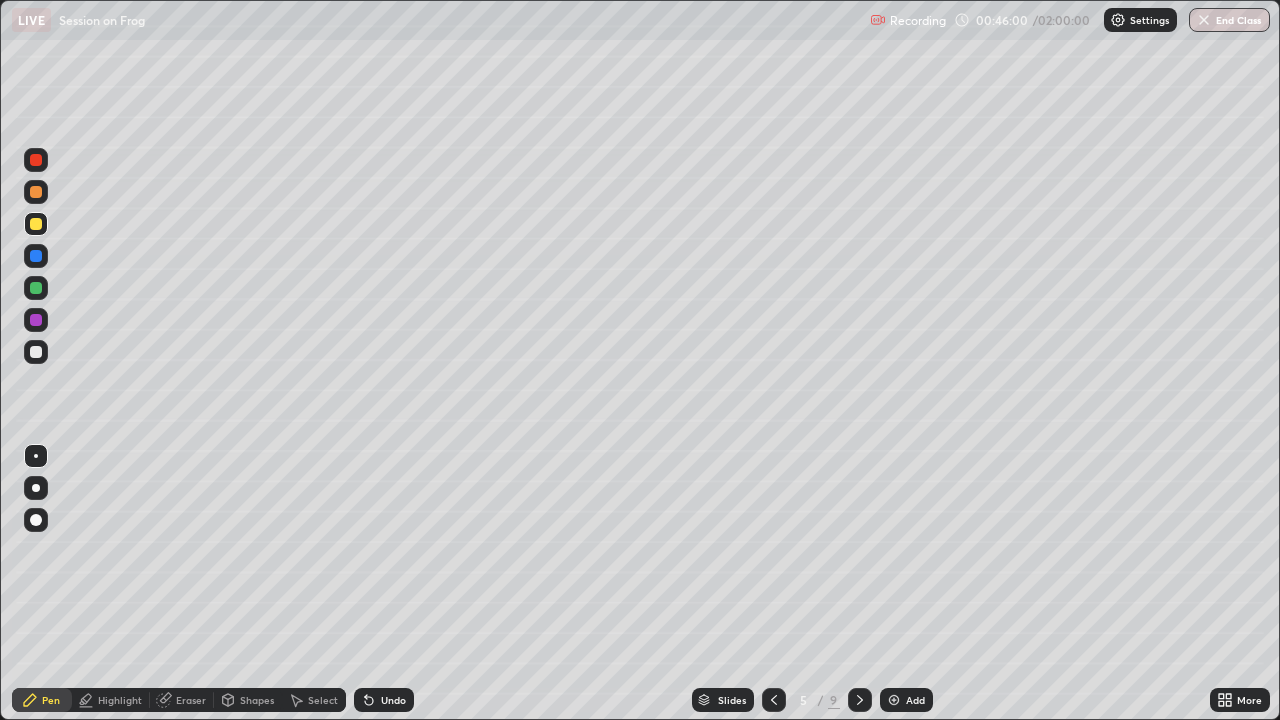 click on "Eraser" at bounding box center [191, 700] 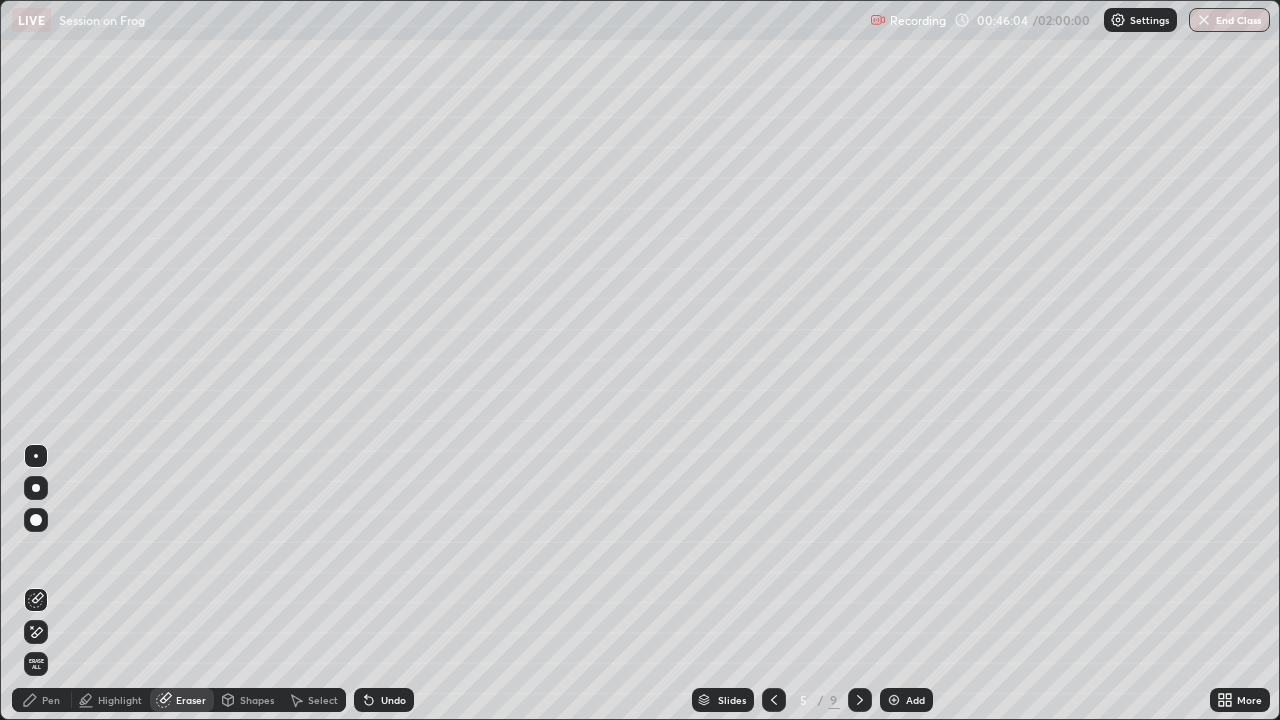 click on "Pen" at bounding box center (51, 700) 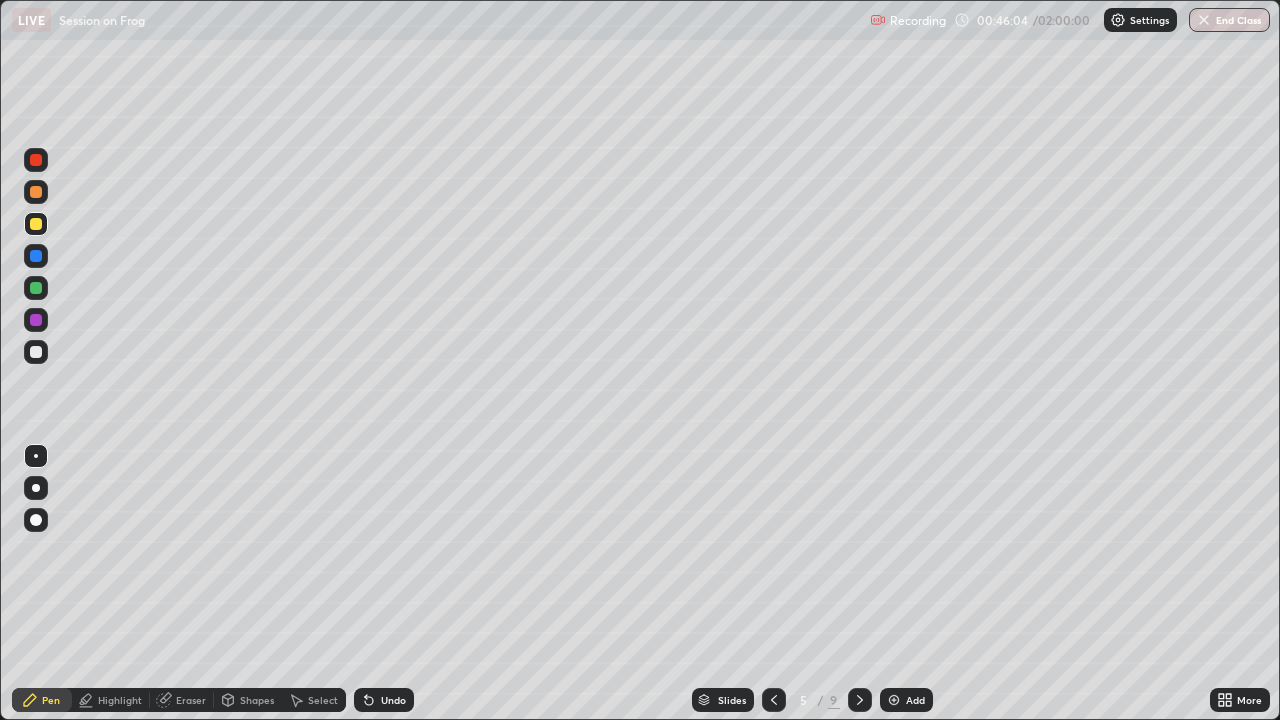 click at bounding box center (36, 352) 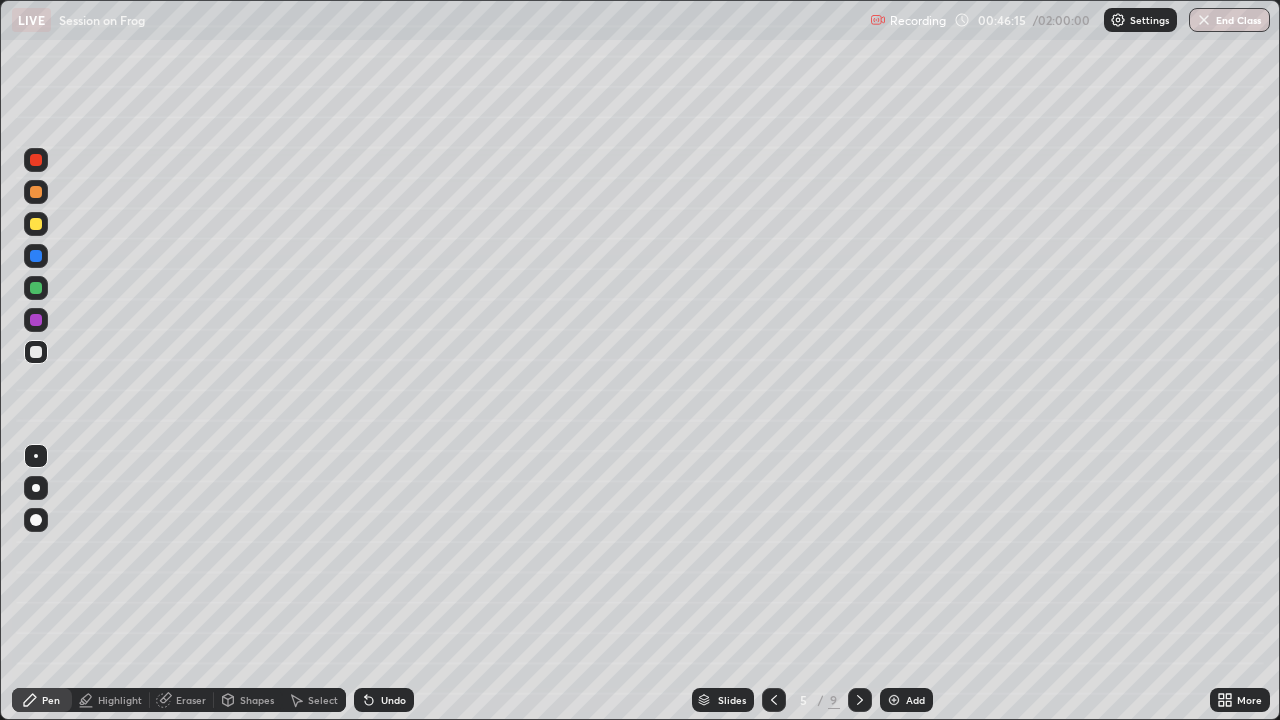 click on "Undo" at bounding box center (393, 700) 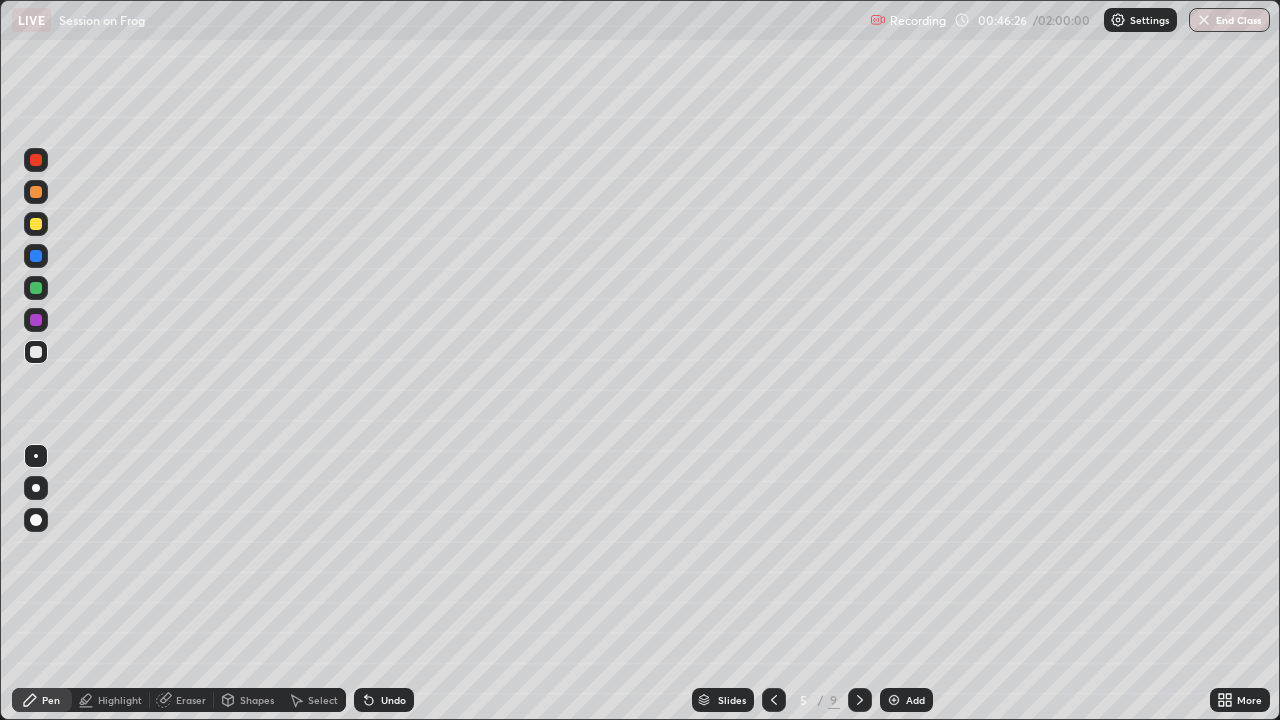 click at bounding box center (36, 288) 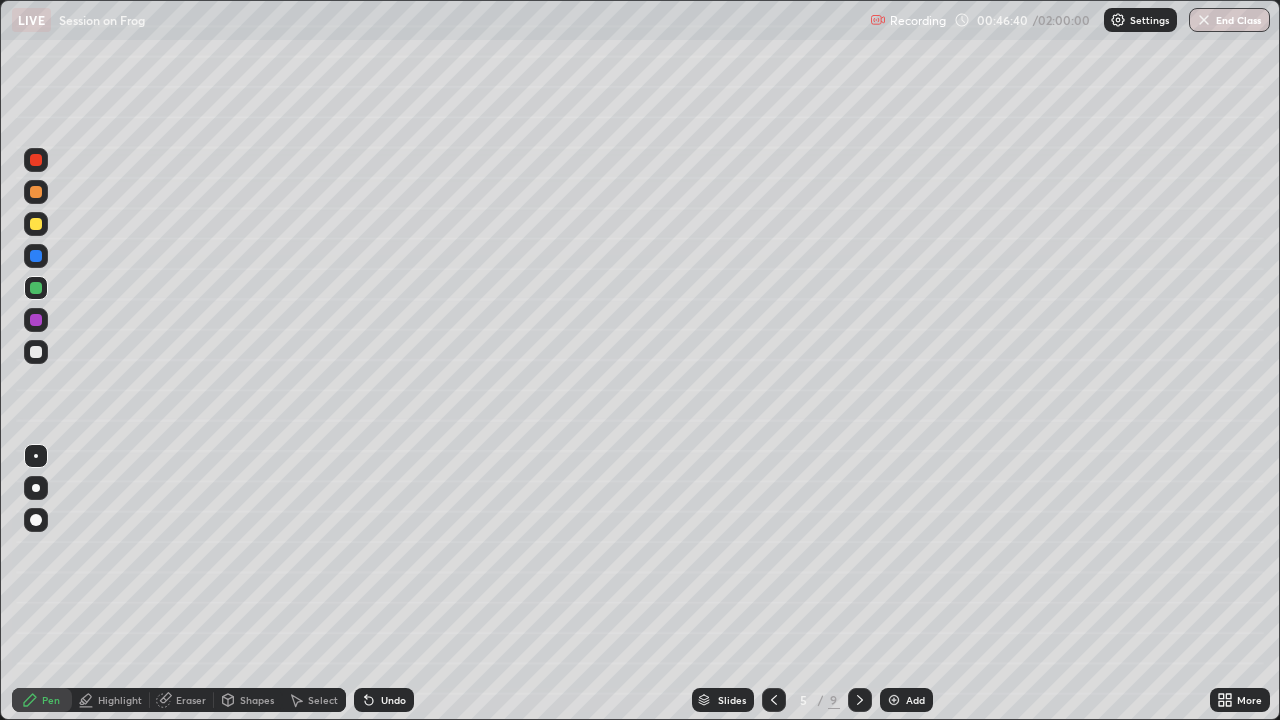 click on "Undo" at bounding box center [384, 700] 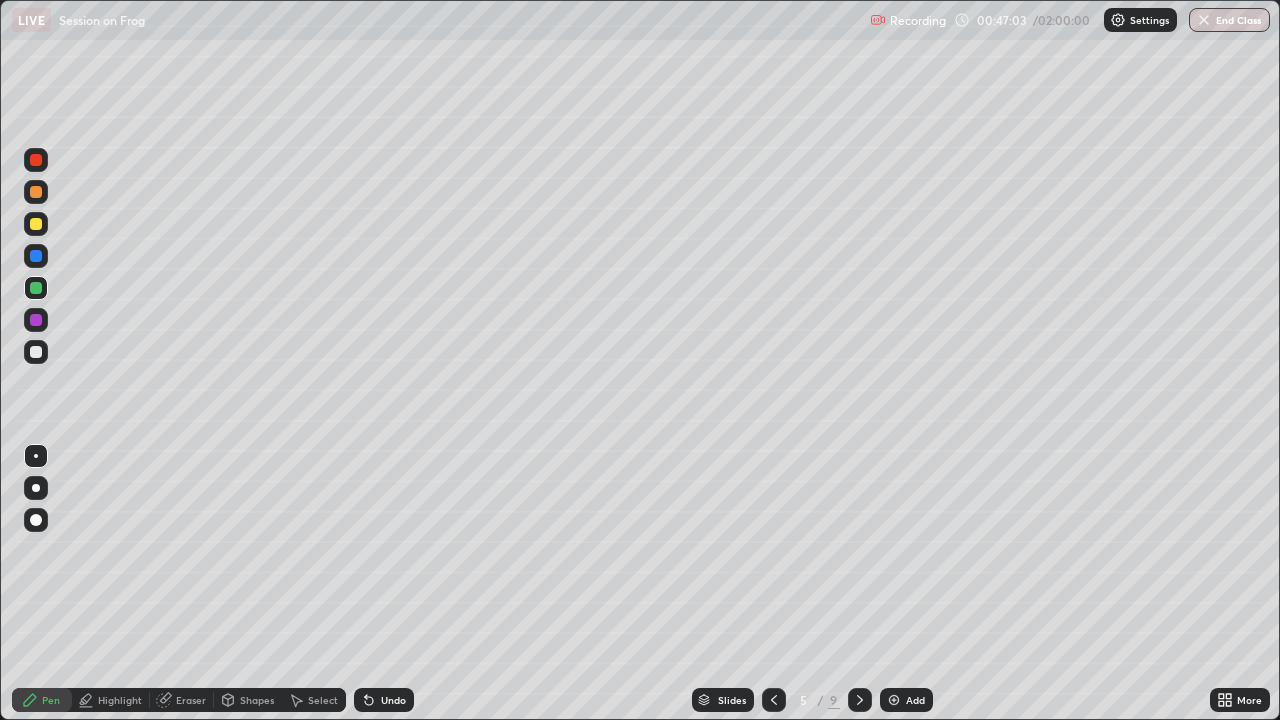 click at bounding box center (36, 224) 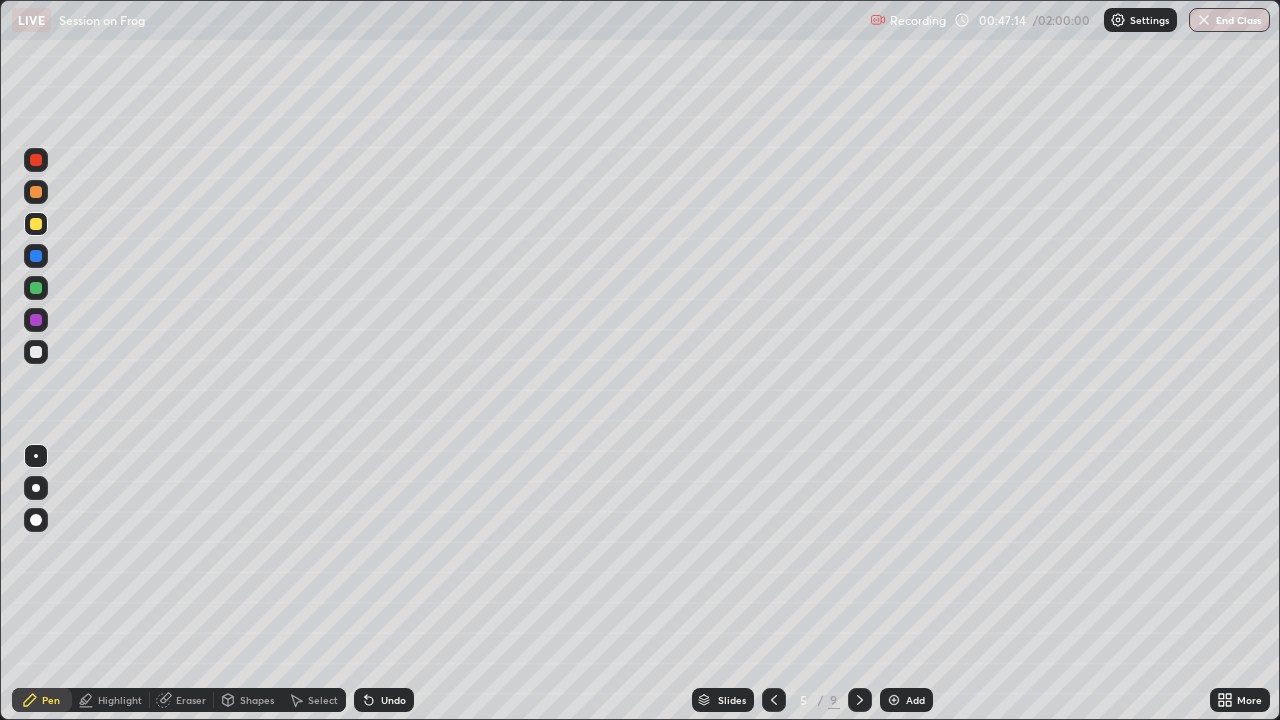 click on "Undo" at bounding box center (393, 700) 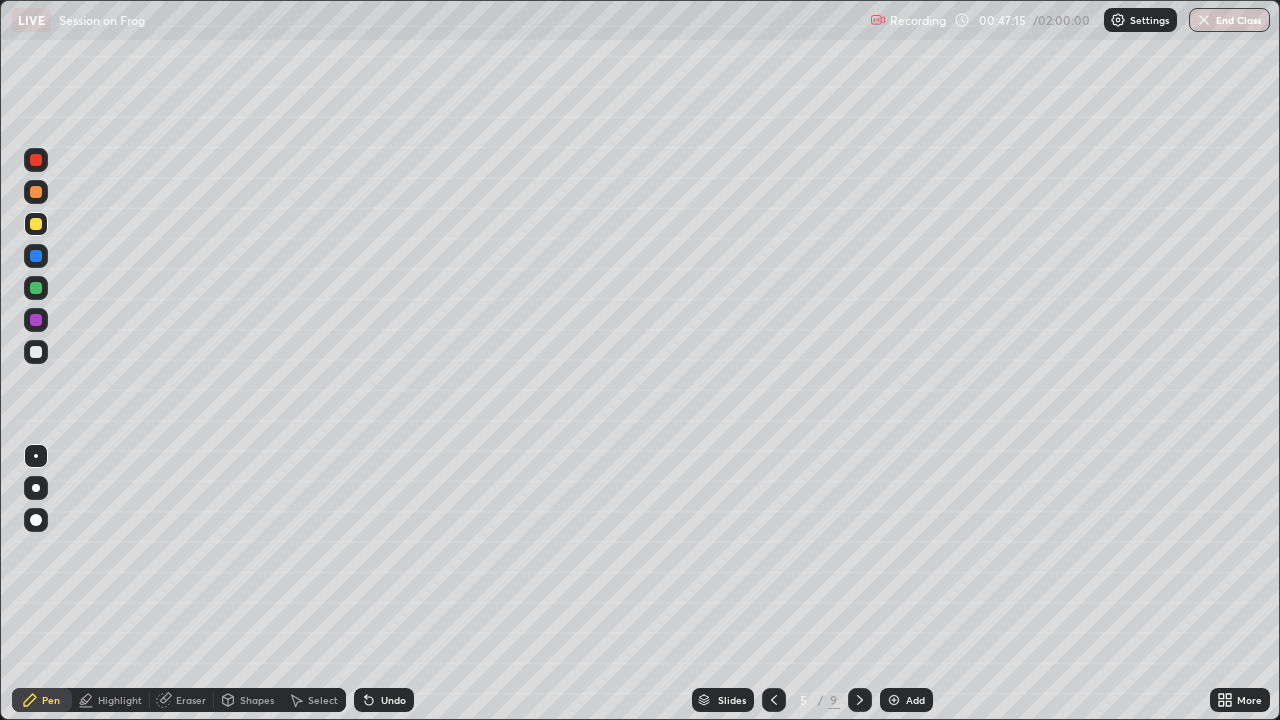 click on "Undo" at bounding box center [393, 700] 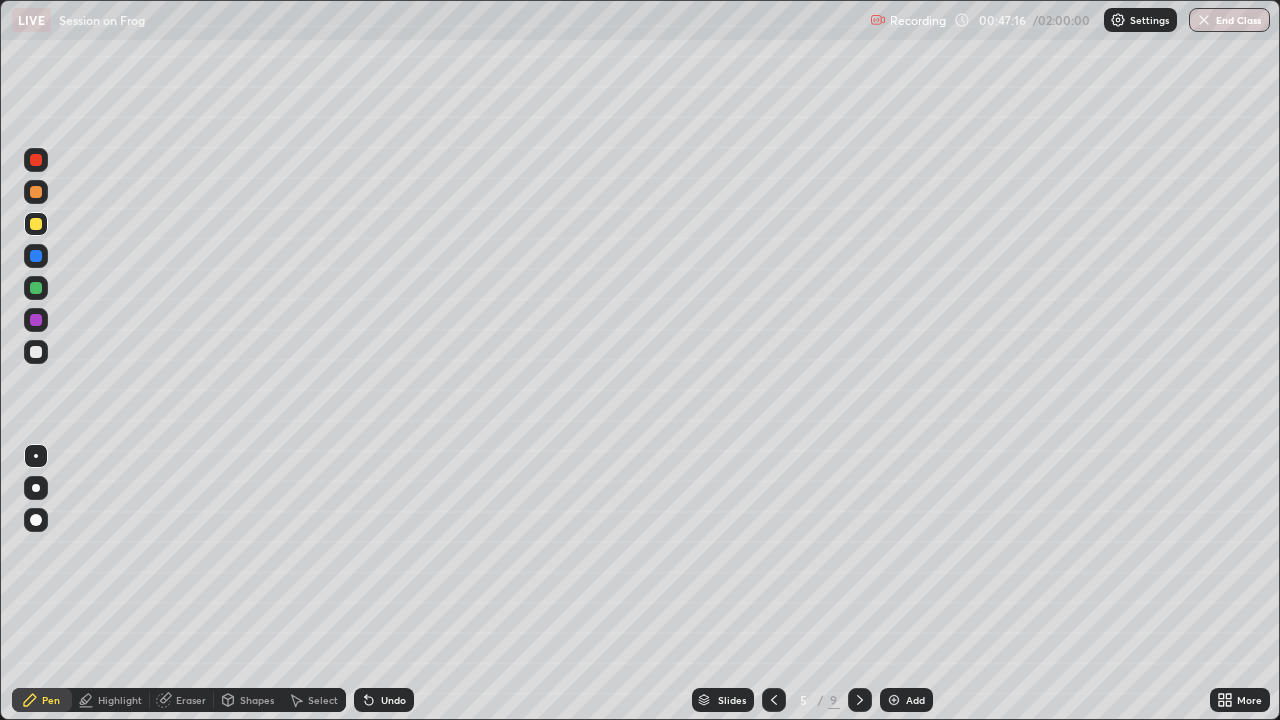 click on "Undo" at bounding box center [393, 700] 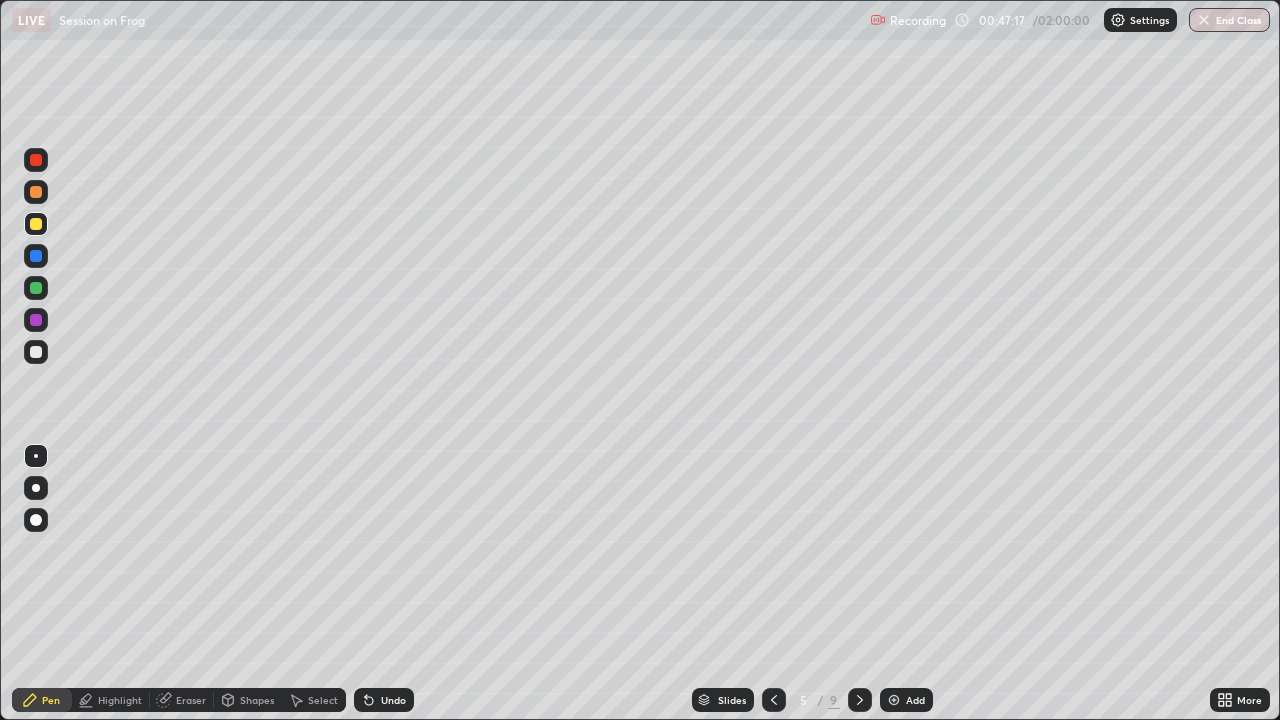 click at bounding box center (36, 256) 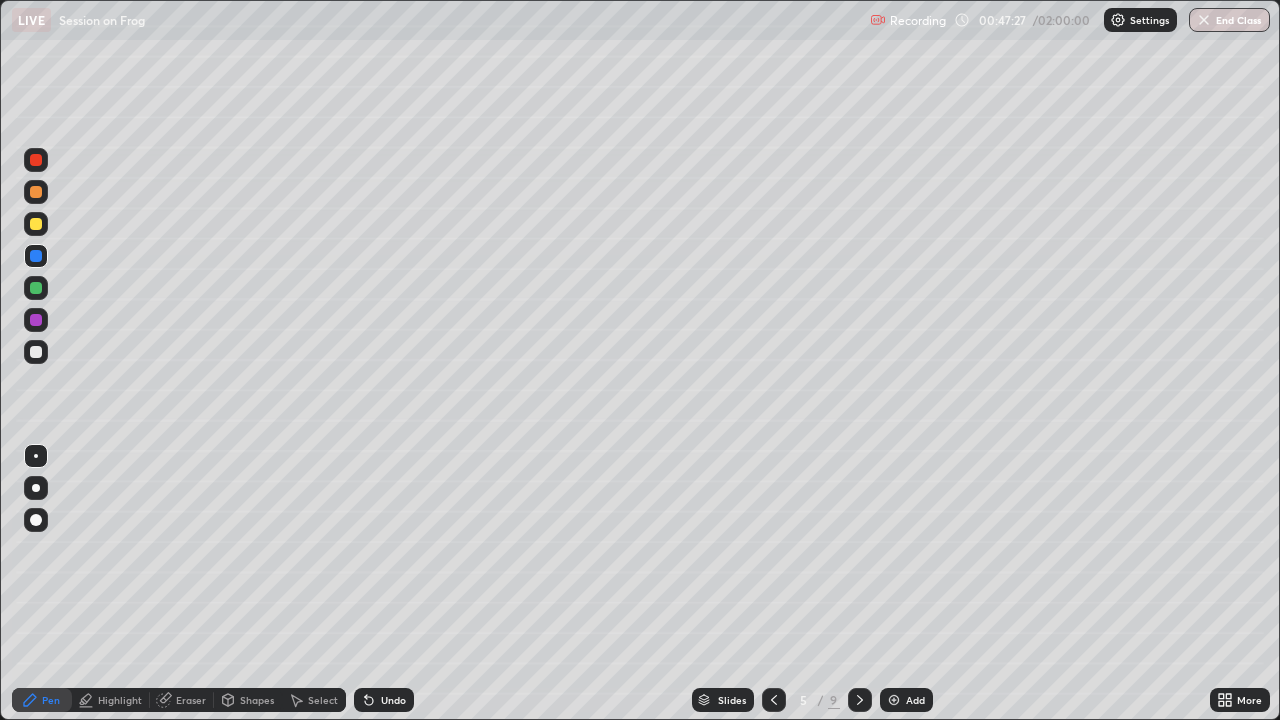 click at bounding box center [36, 224] 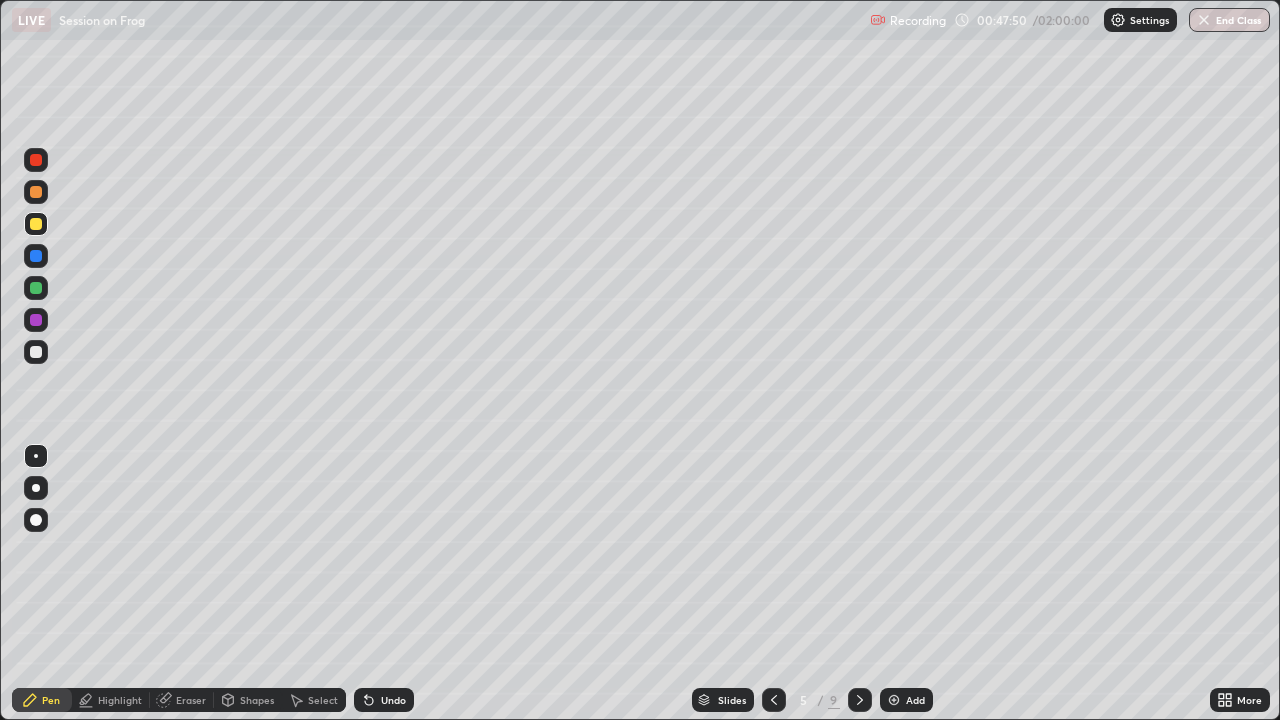 click at bounding box center [36, 192] 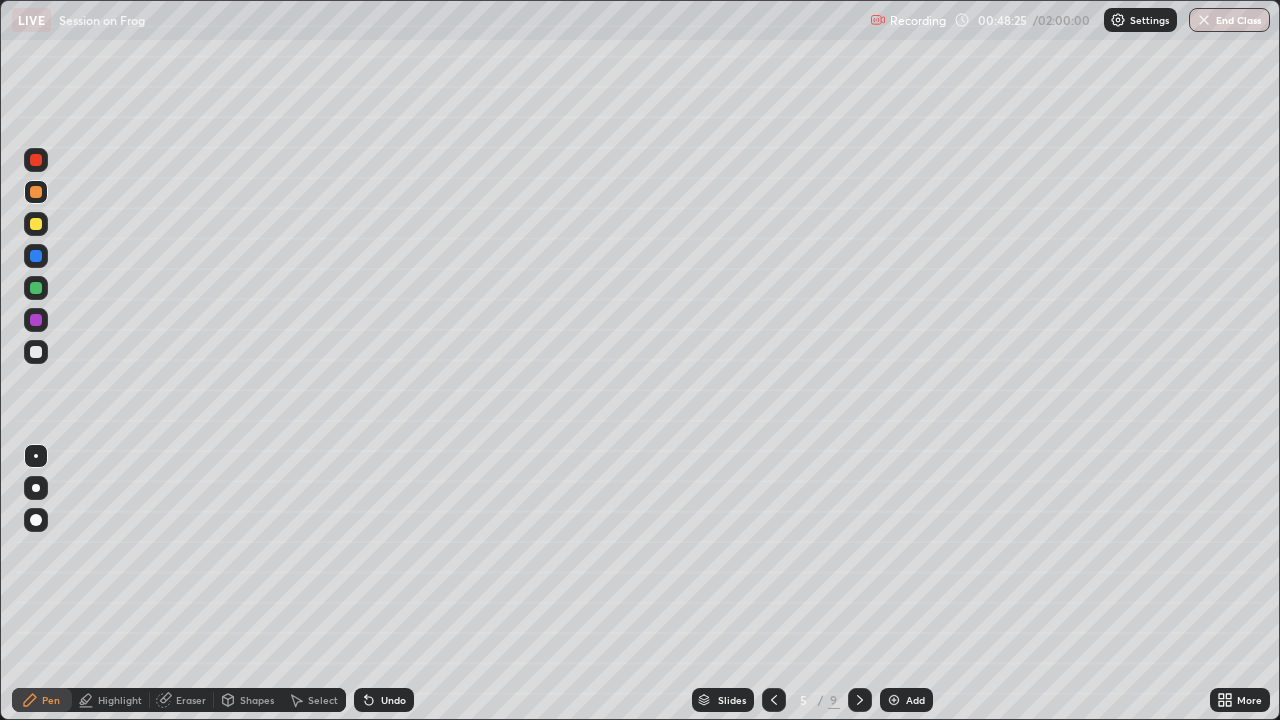 click on "Undo" at bounding box center [384, 700] 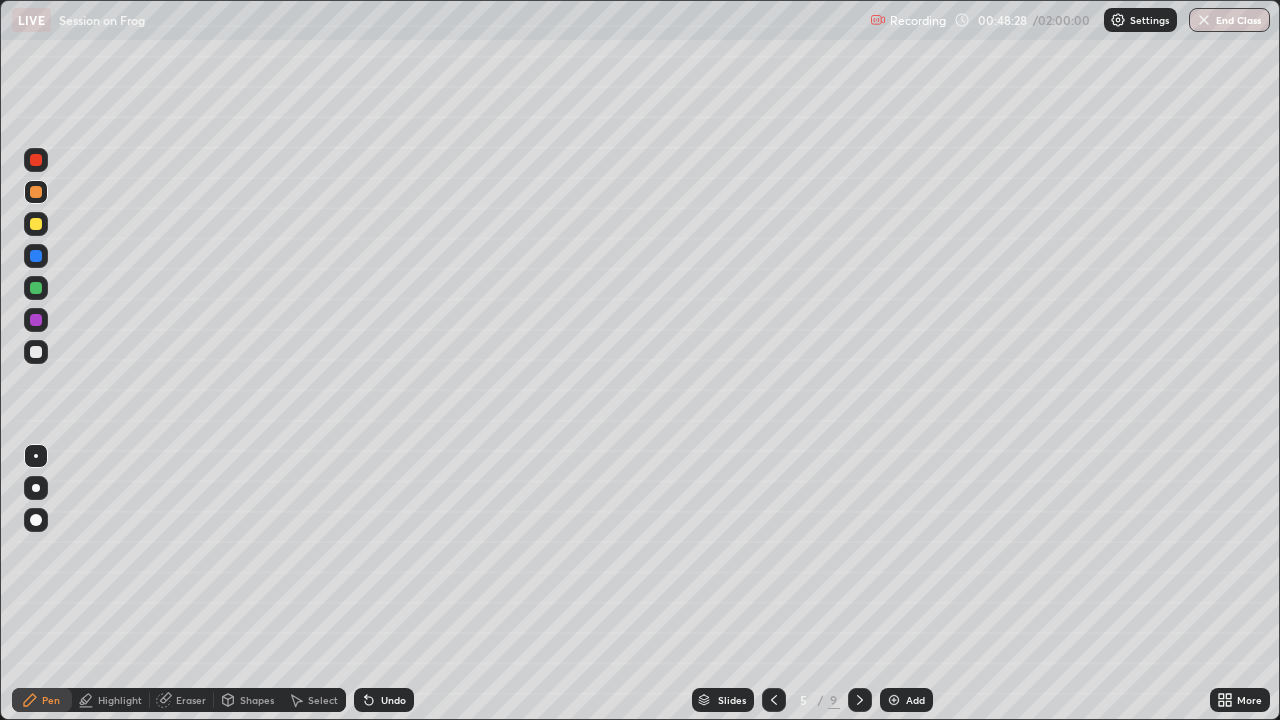 click at bounding box center [36, 288] 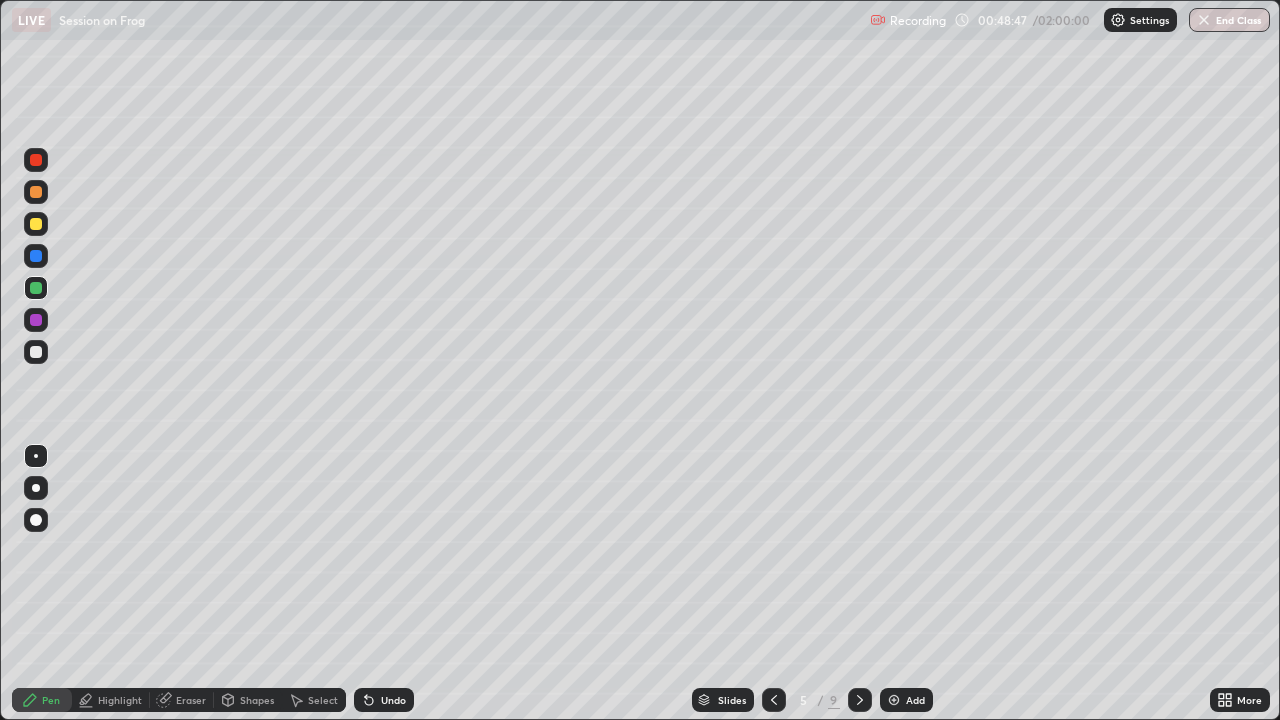 click on "Undo" at bounding box center (393, 700) 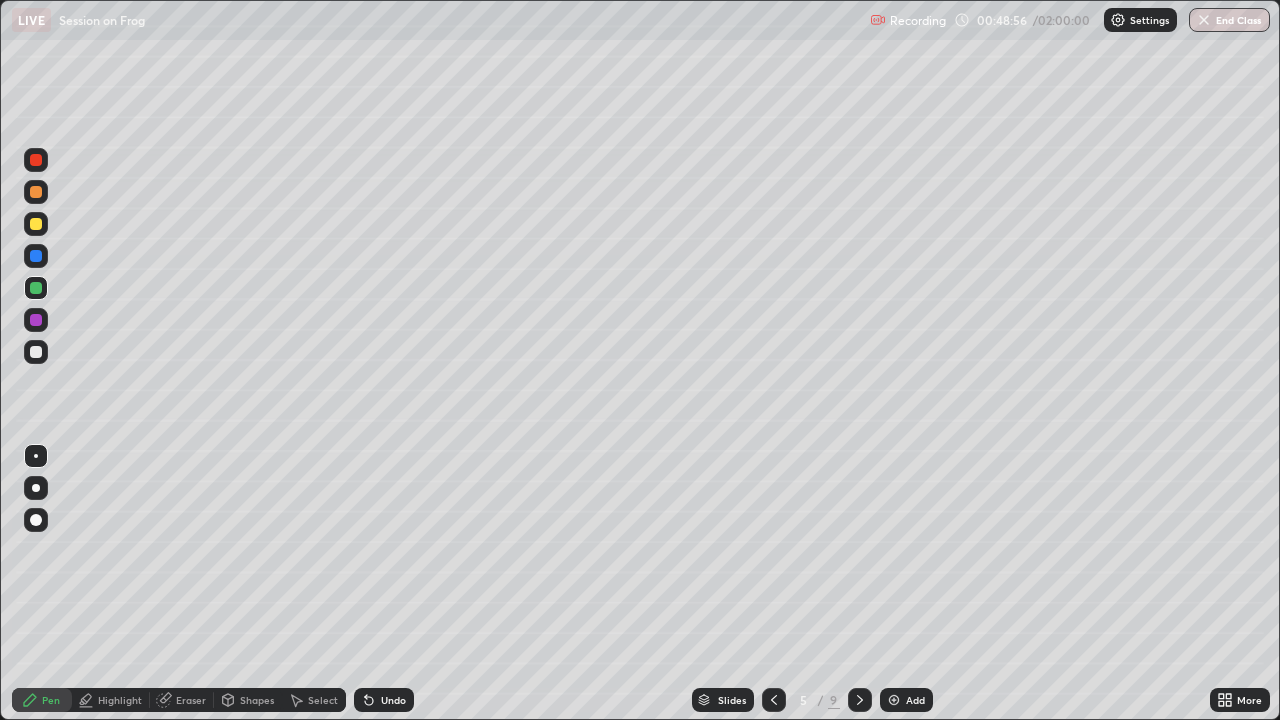 click on "Undo" at bounding box center (393, 700) 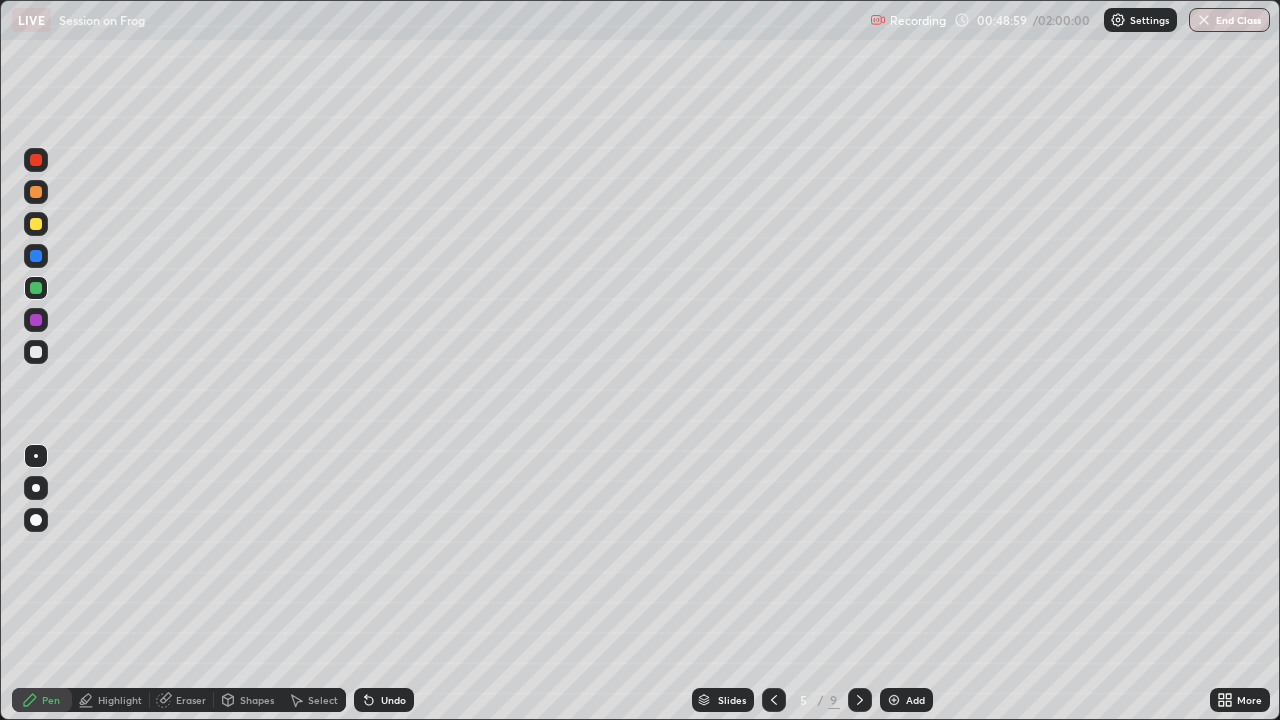 click at bounding box center [36, 320] 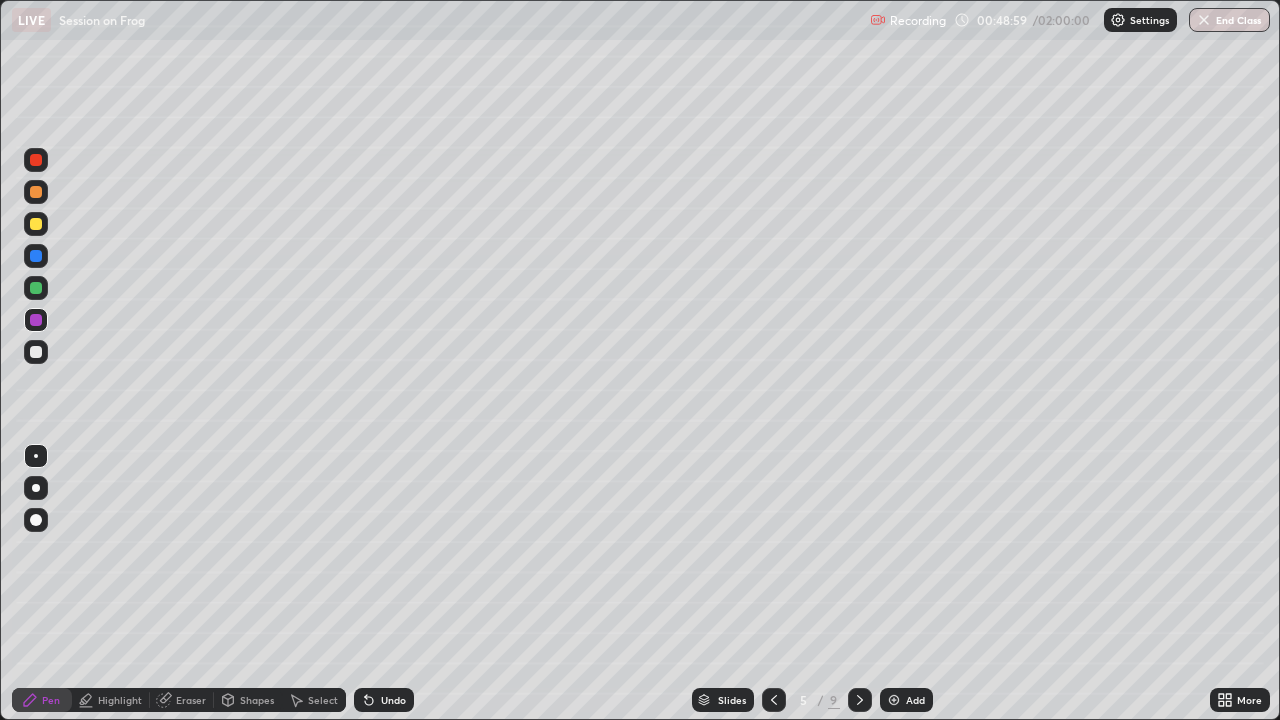 click at bounding box center [36, 352] 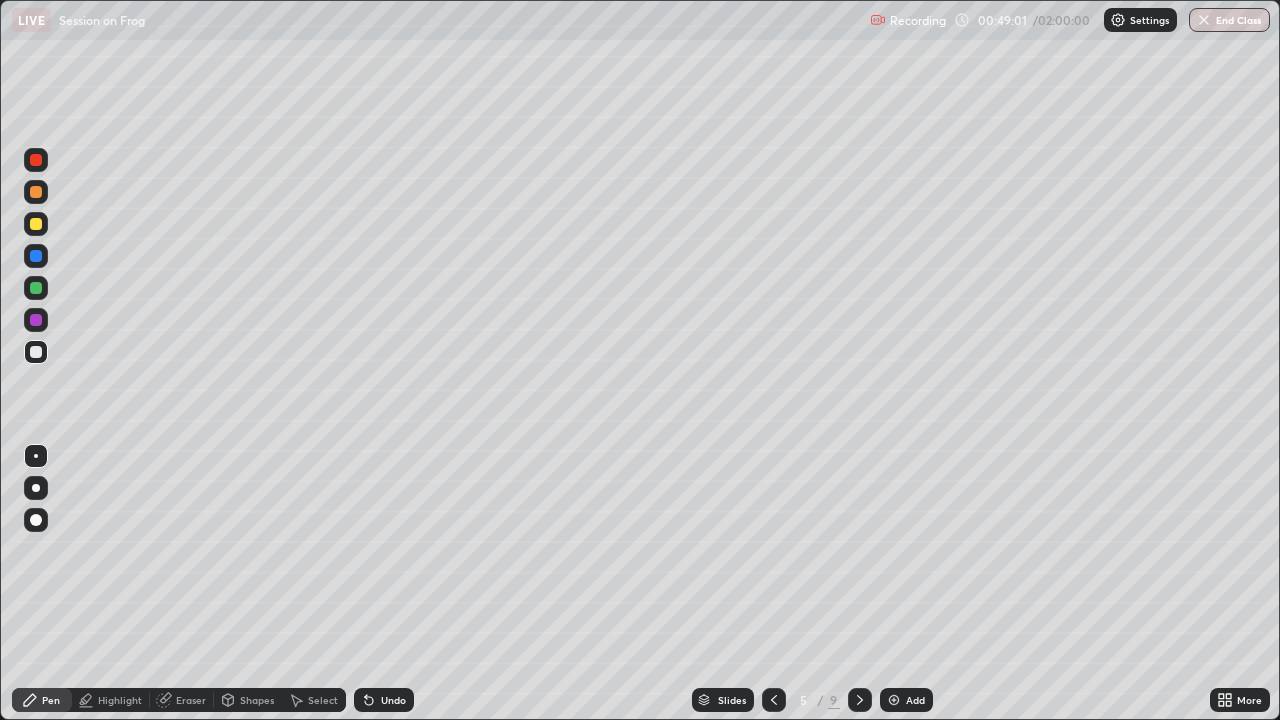 click at bounding box center [36, 320] 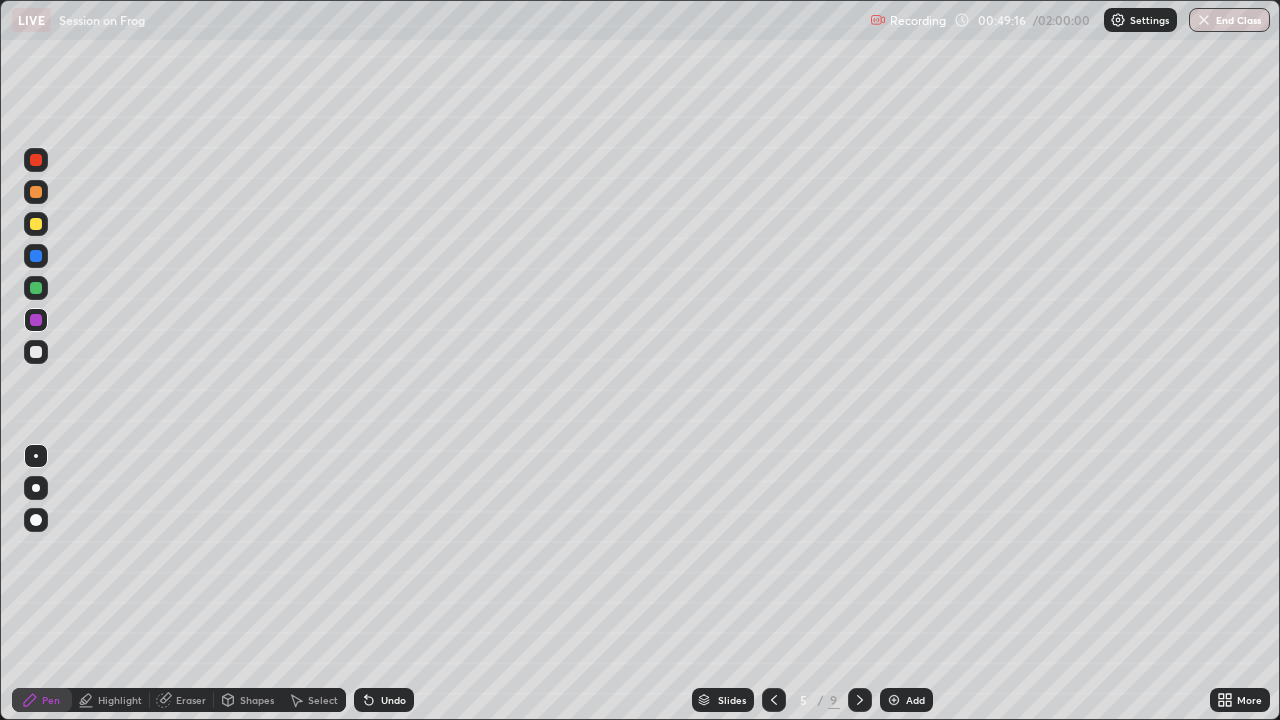 click at bounding box center [36, 352] 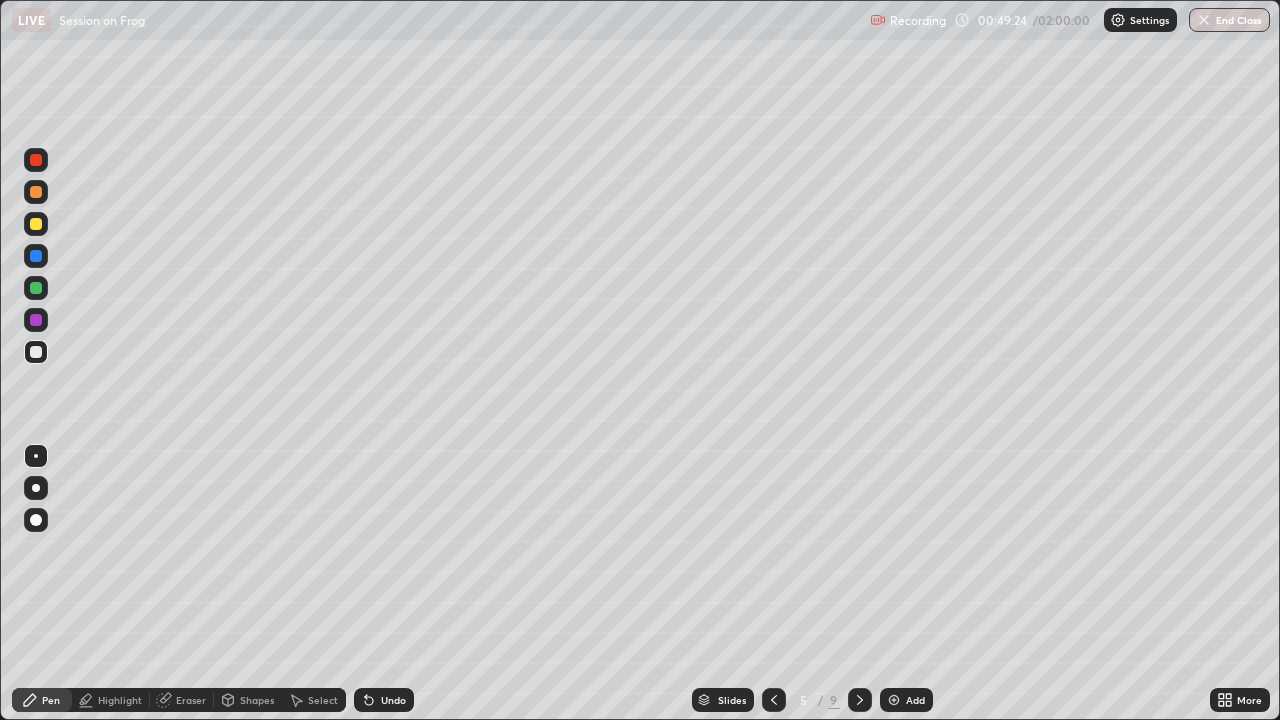 click on "Undo" at bounding box center (393, 700) 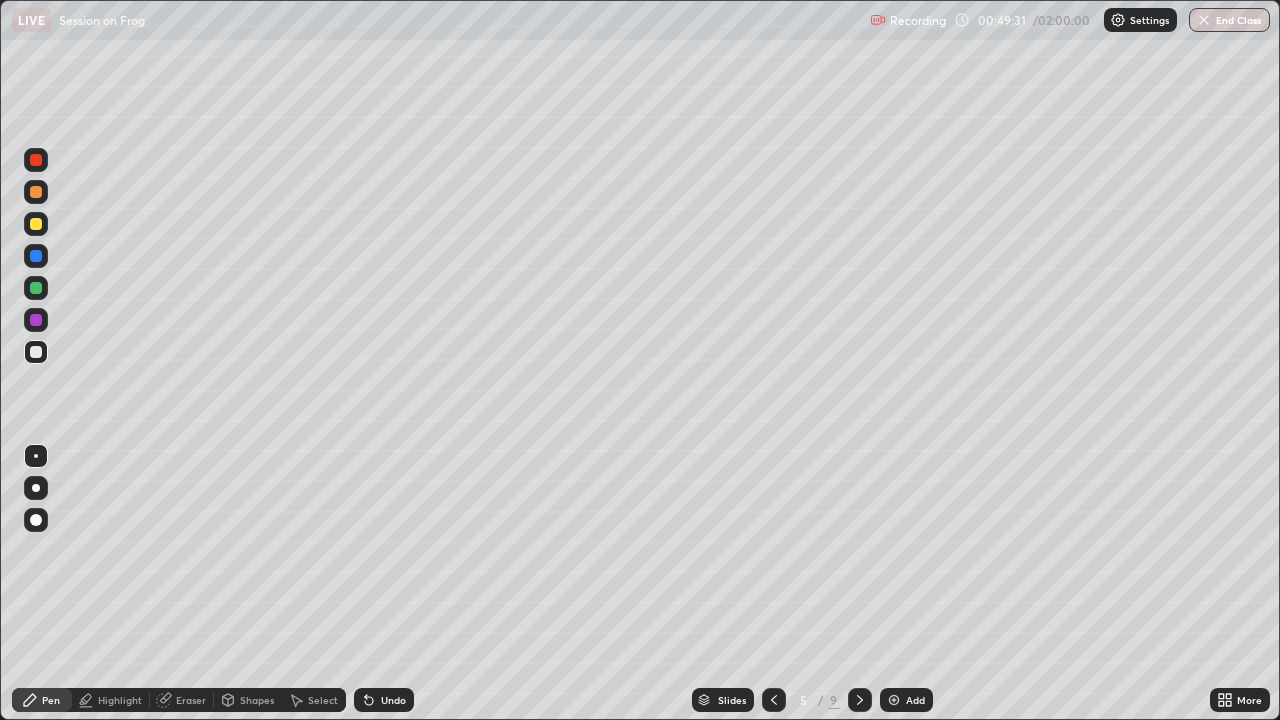click 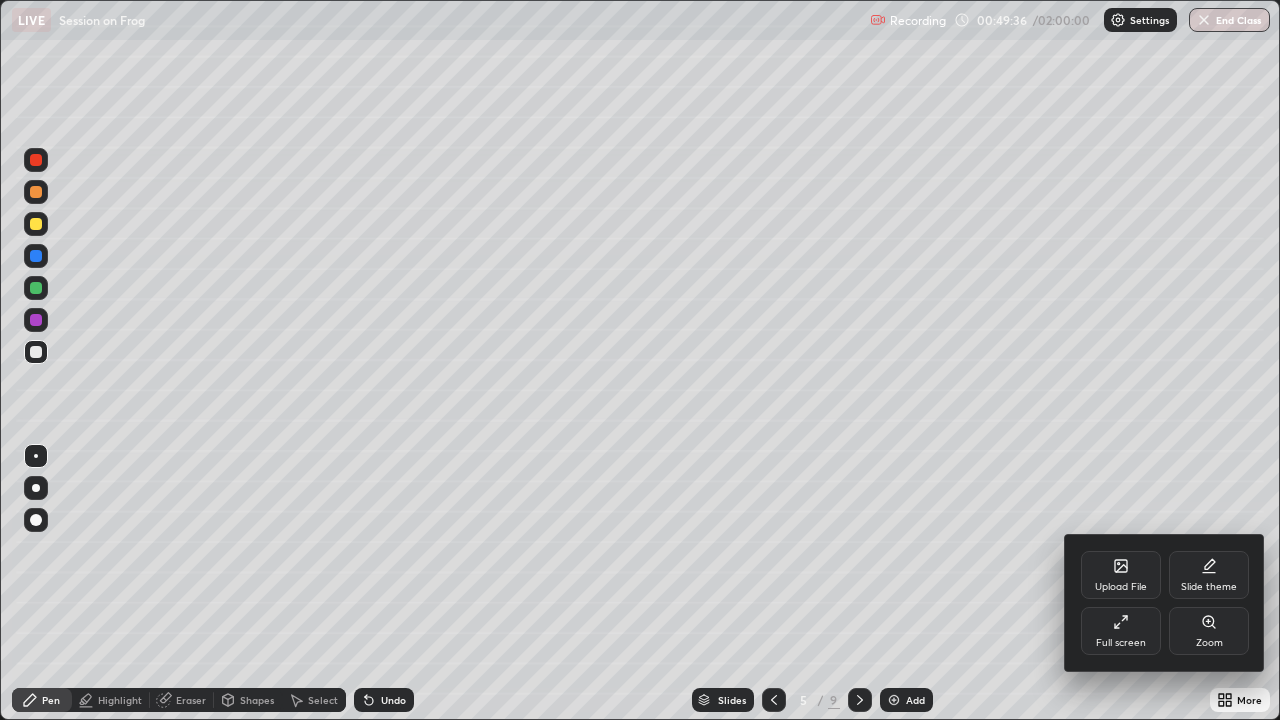 click at bounding box center (640, 360) 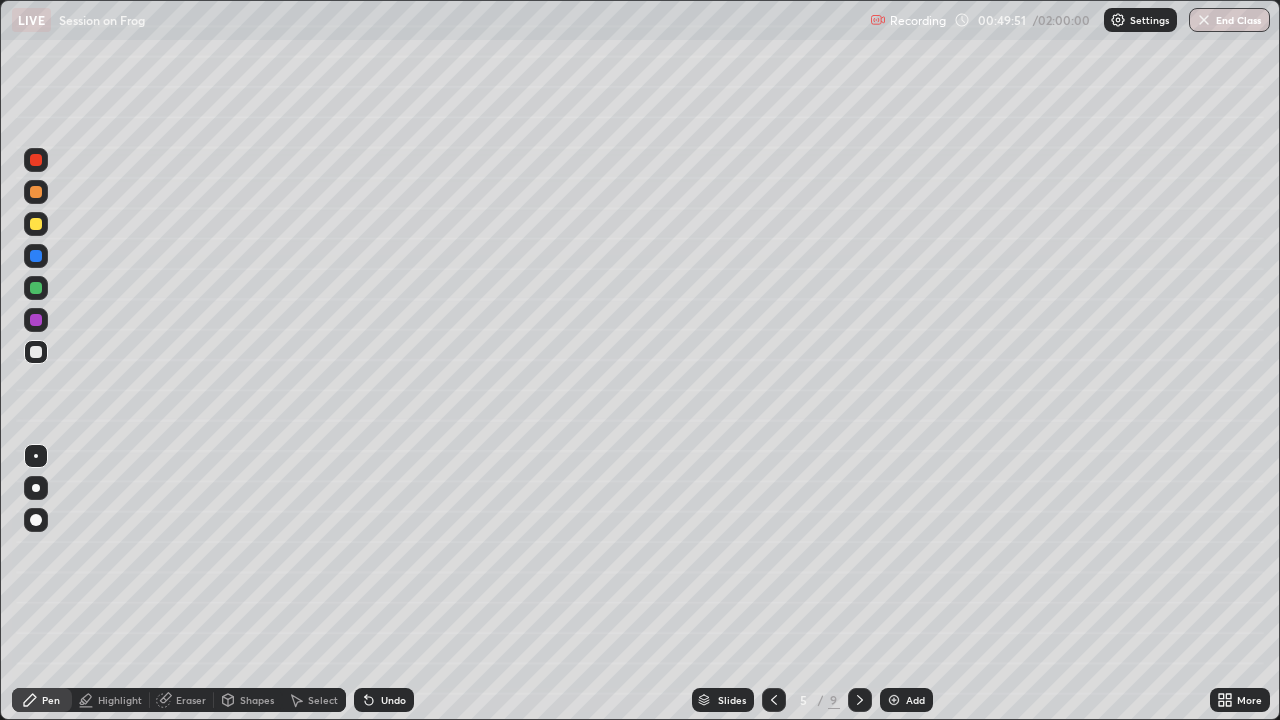 click on "Undo" at bounding box center [393, 700] 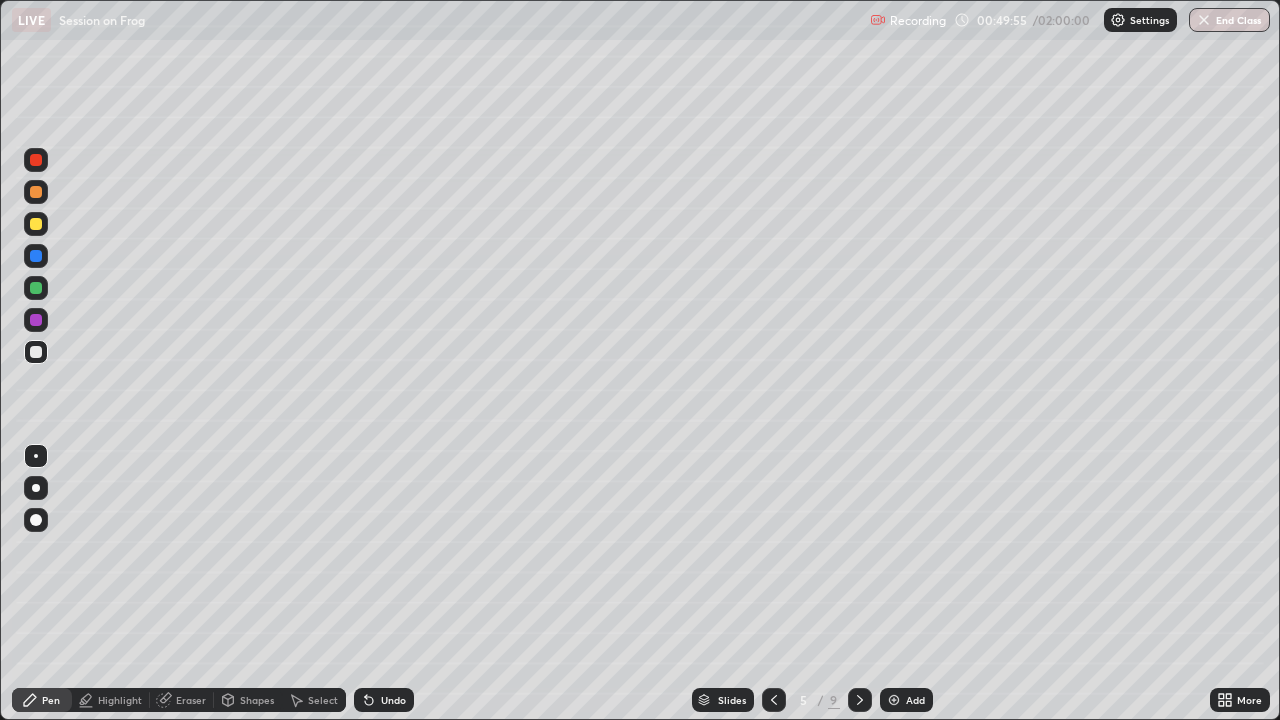 click at bounding box center [36, 288] 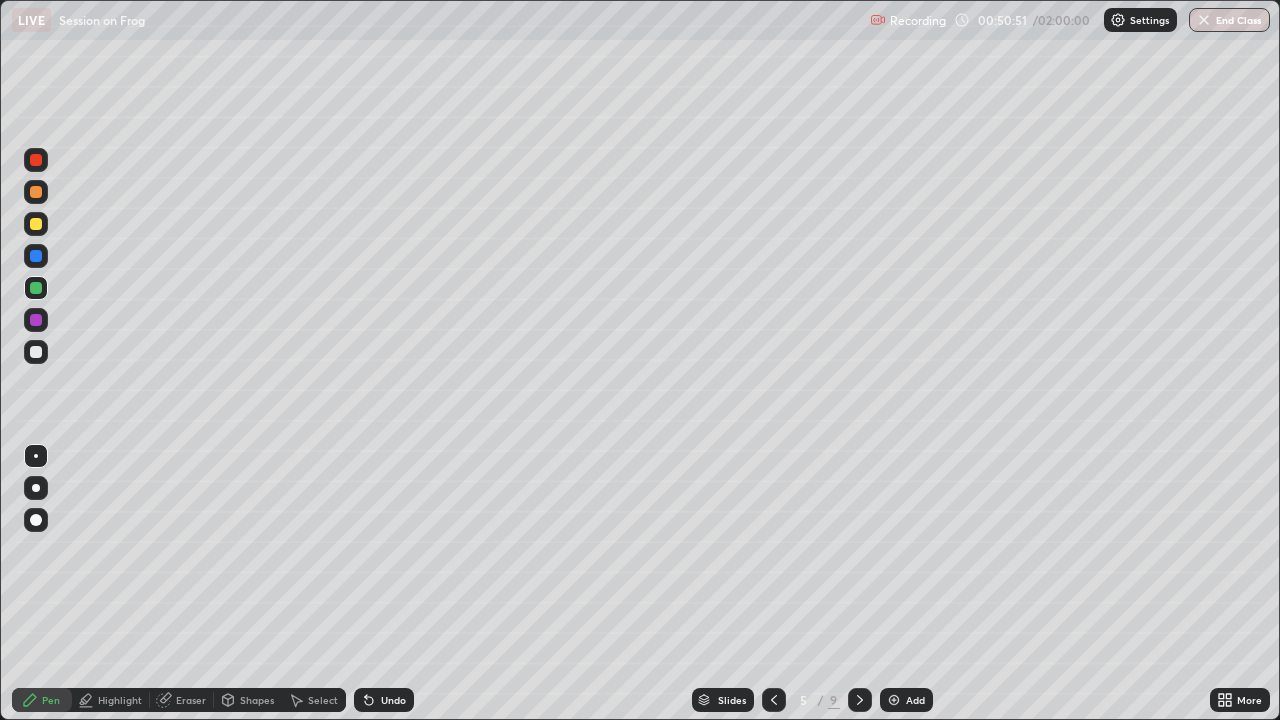 click on "Eraser" at bounding box center [191, 700] 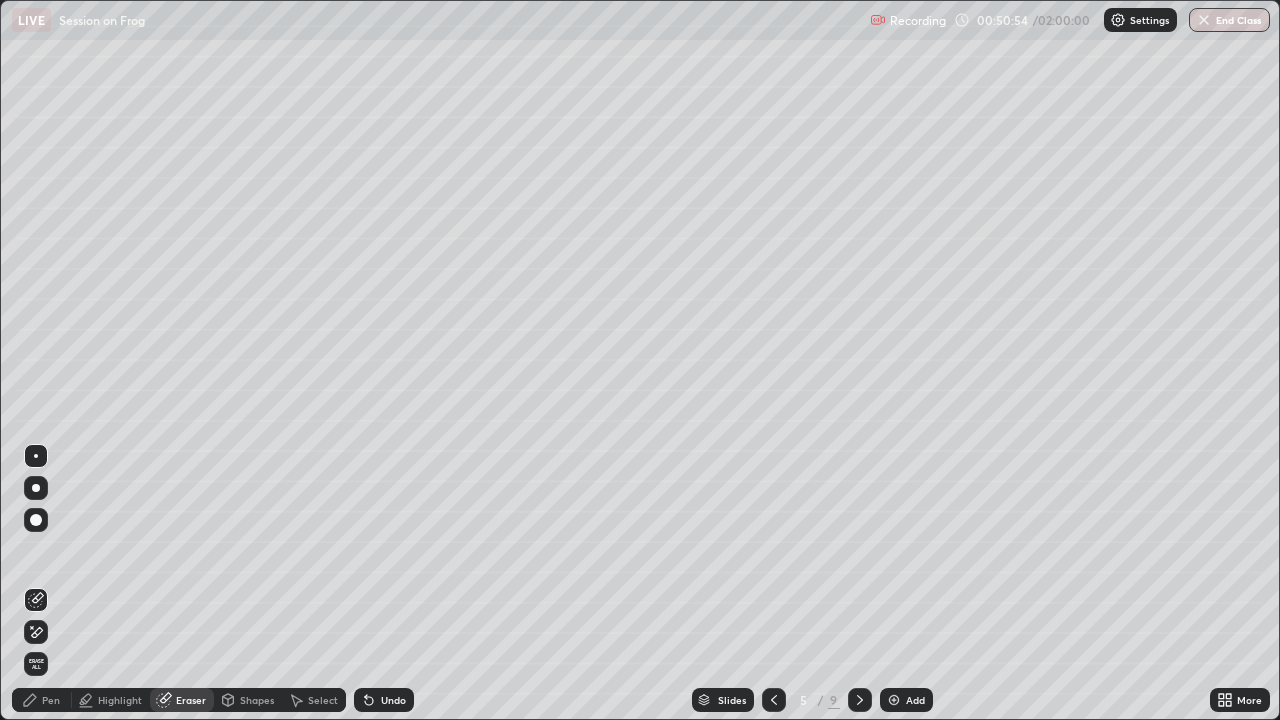 click on "Pen" at bounding box center (51, 700) 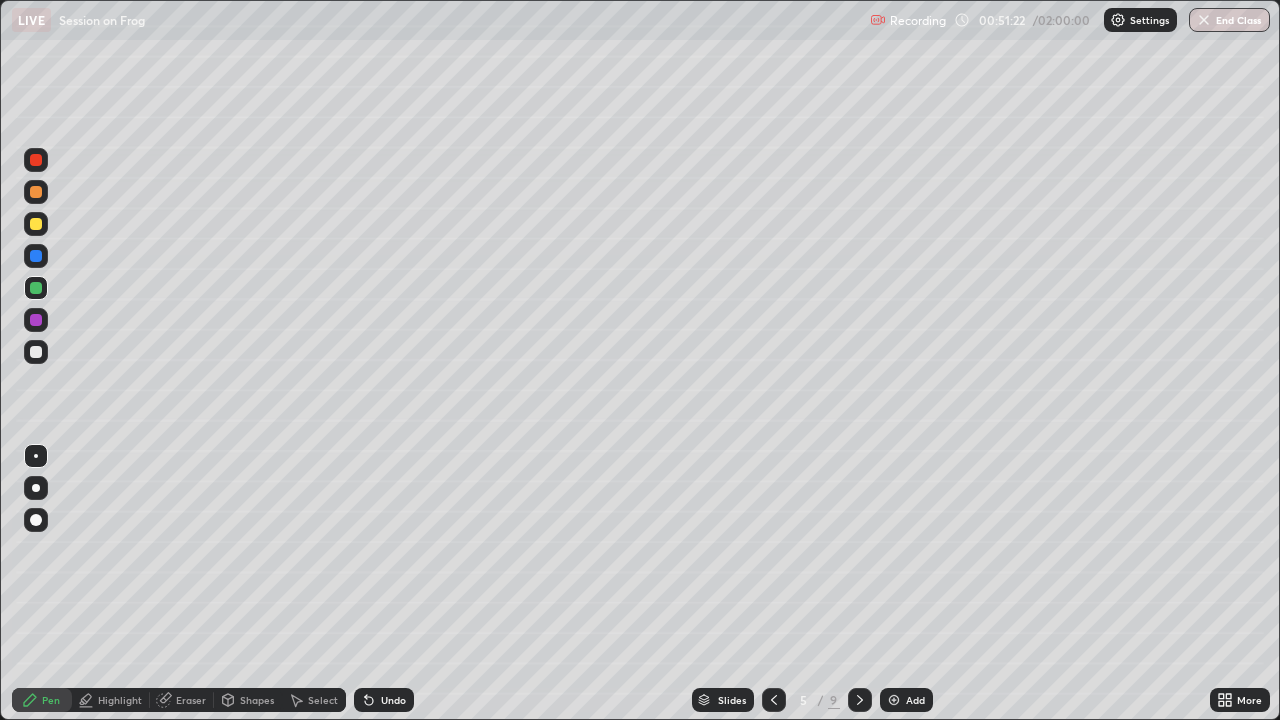 click at bounding box center [36, 352] 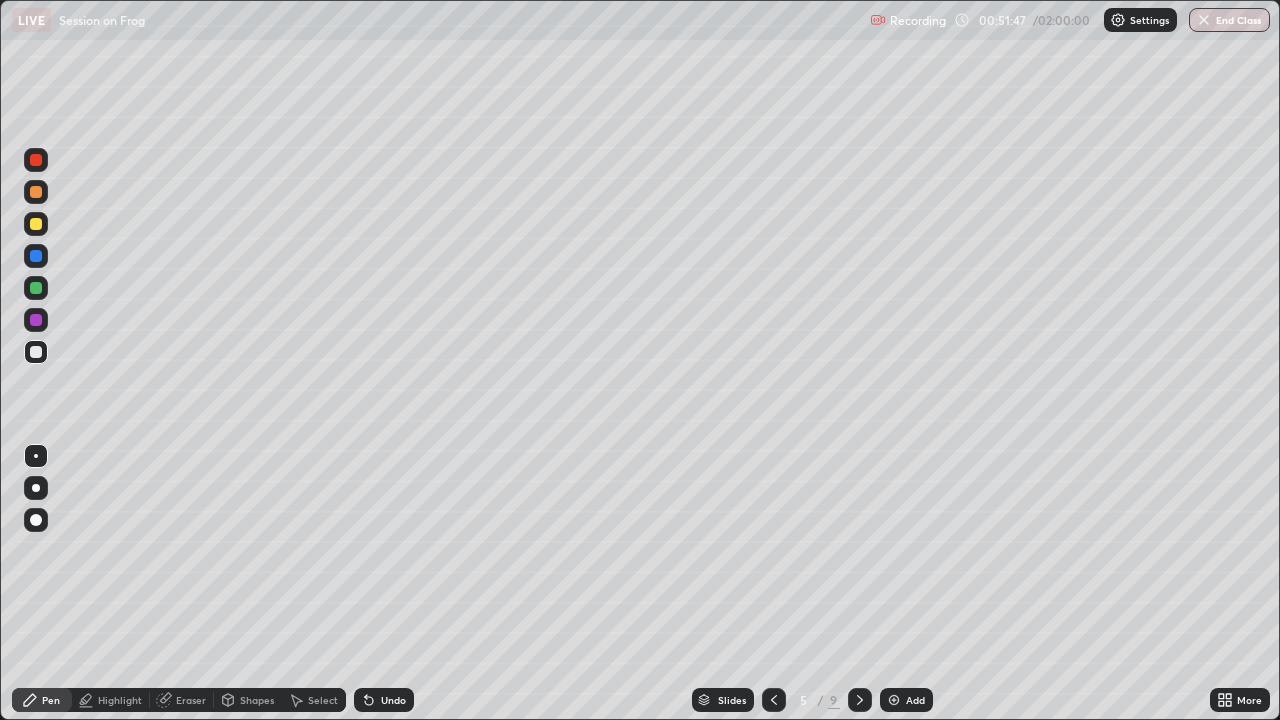 click on "Undo" at bounding box center [393, 700] 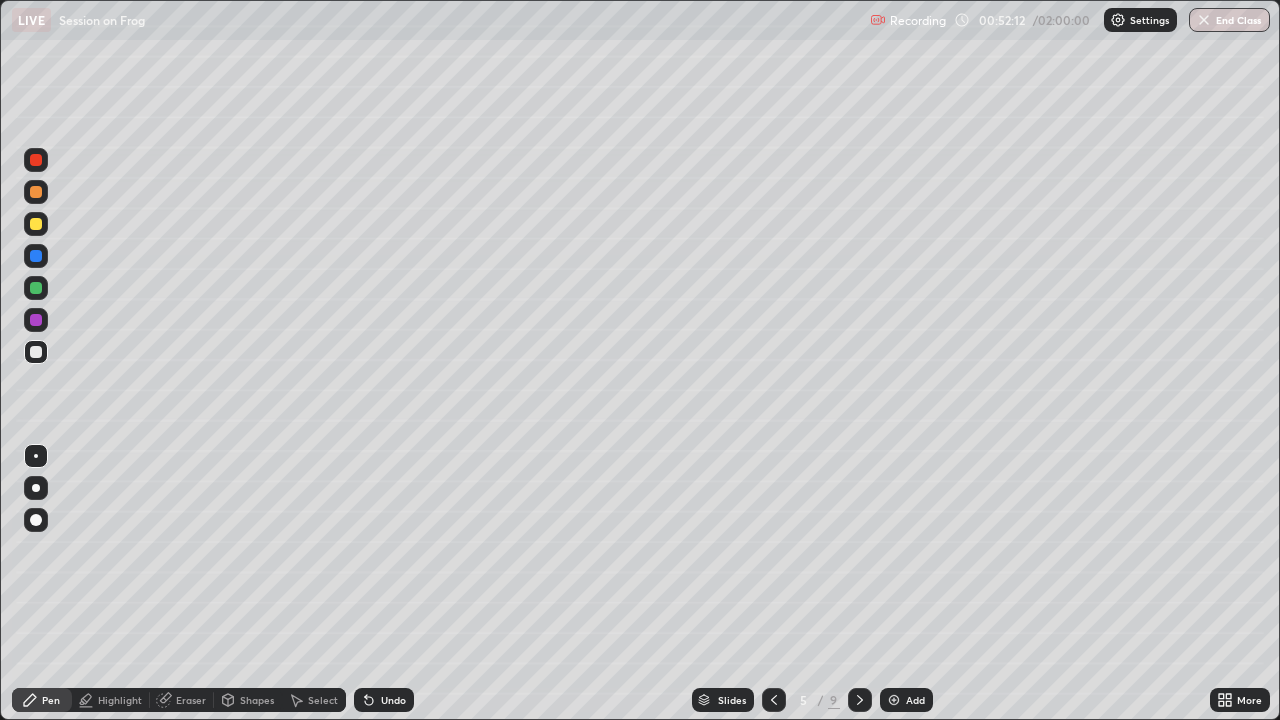 click at bounding box center [36, 256] 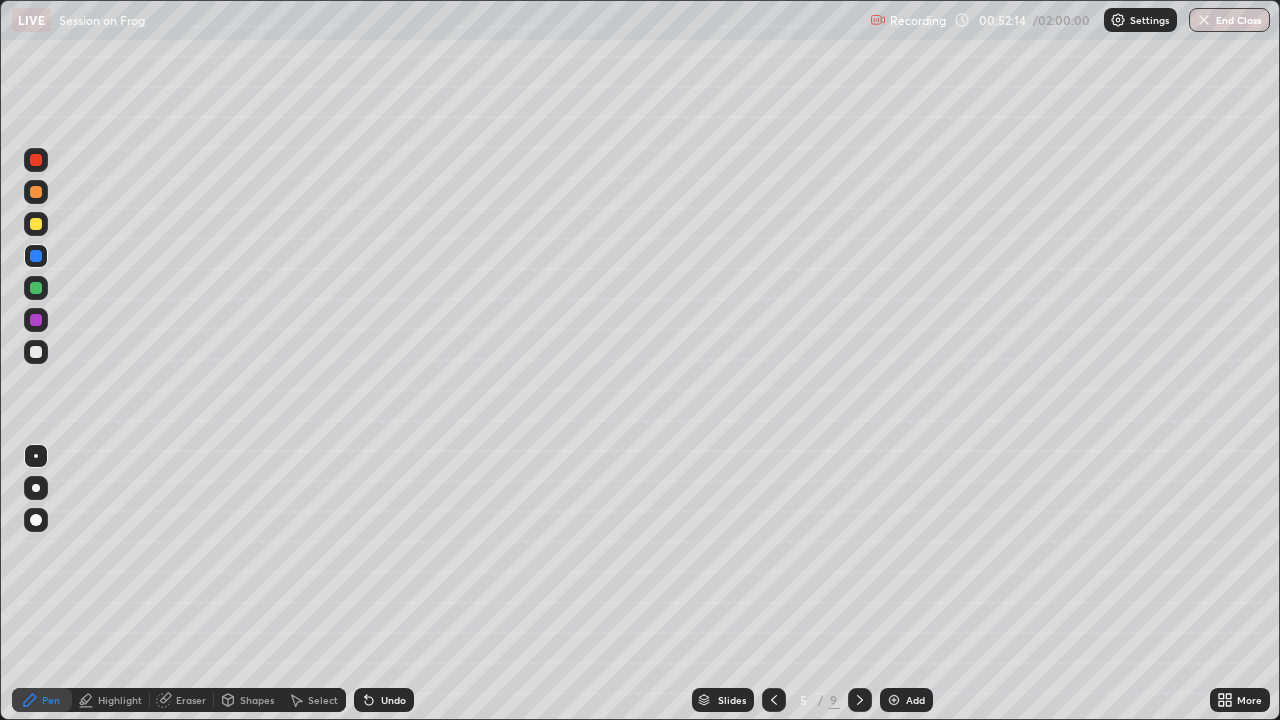 click at bounding box center [36, 288] 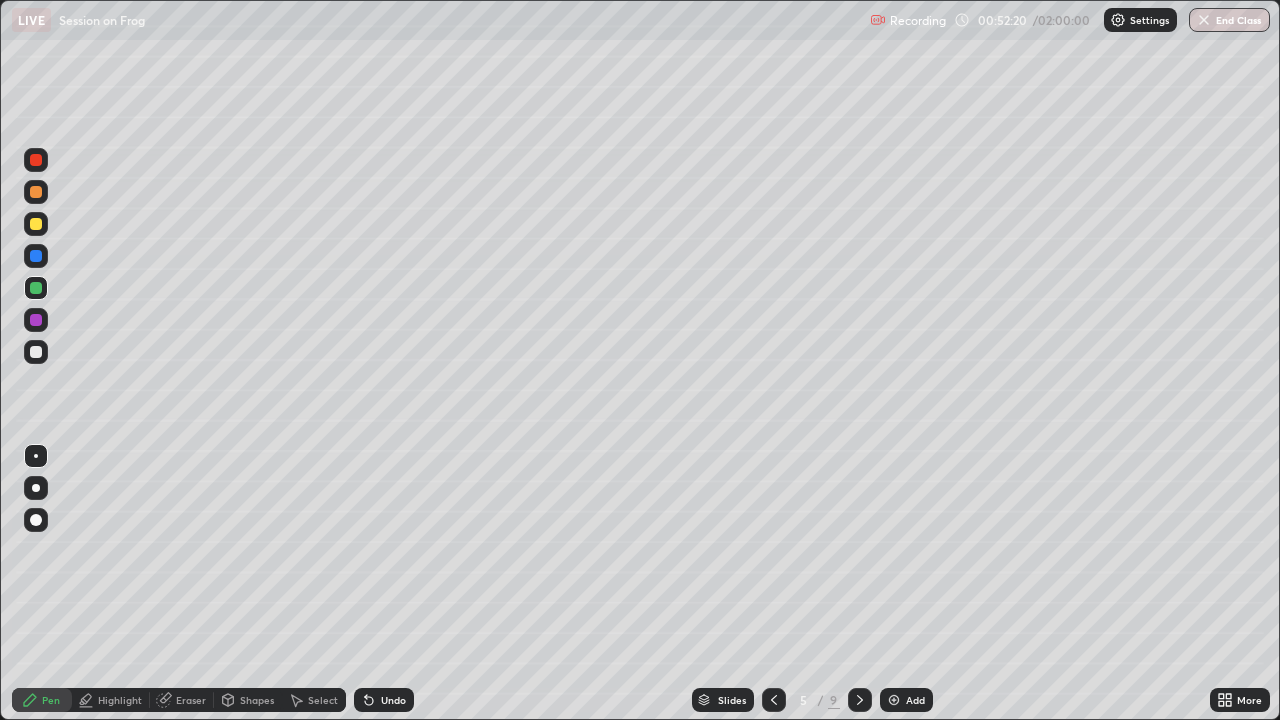 click on "Undo" at bounding box center [393, 700] 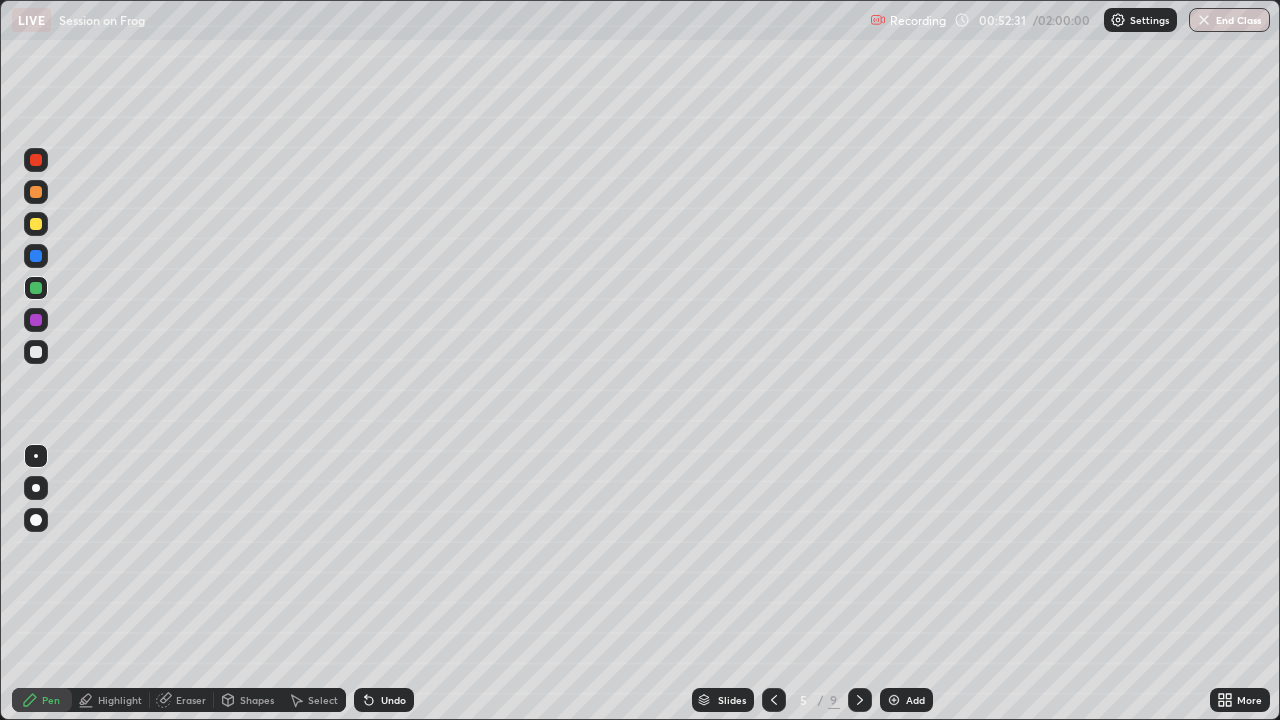 click at bounding box center [36, 192] 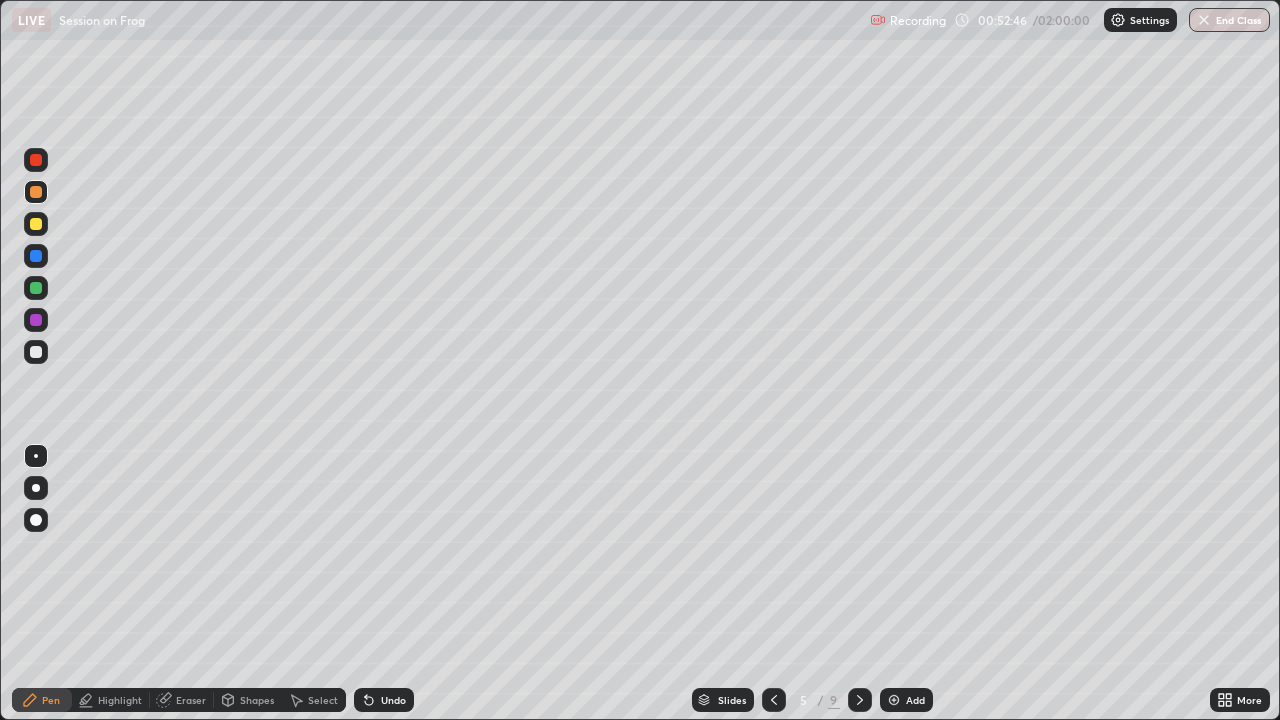 click at bounding box center (36, 288) 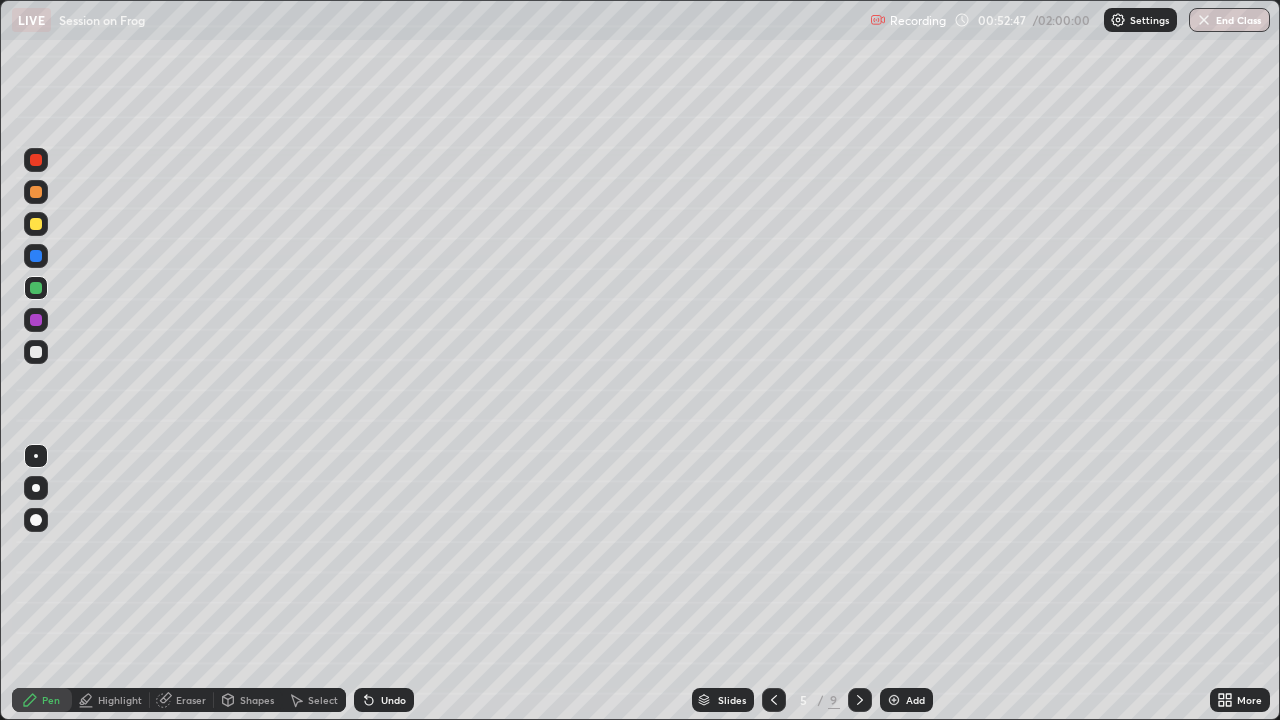 click at bounding box center (36, 352) 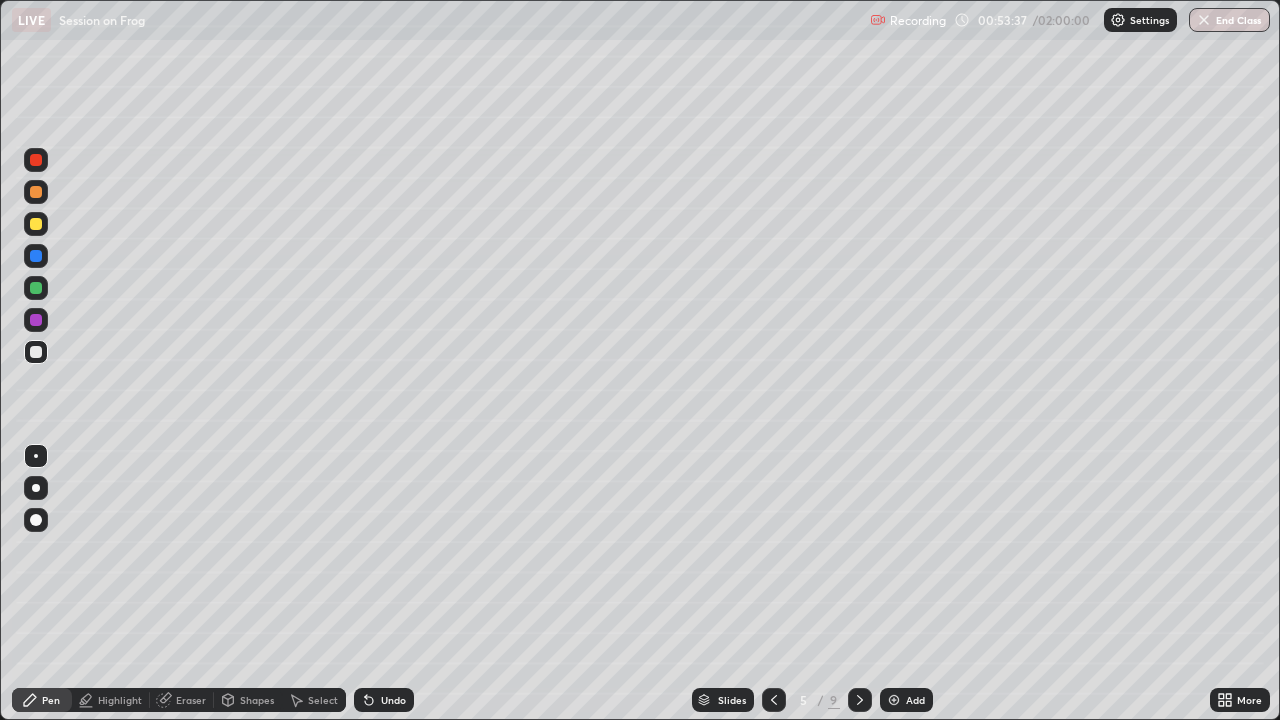 click at bounding box center [36, 288] 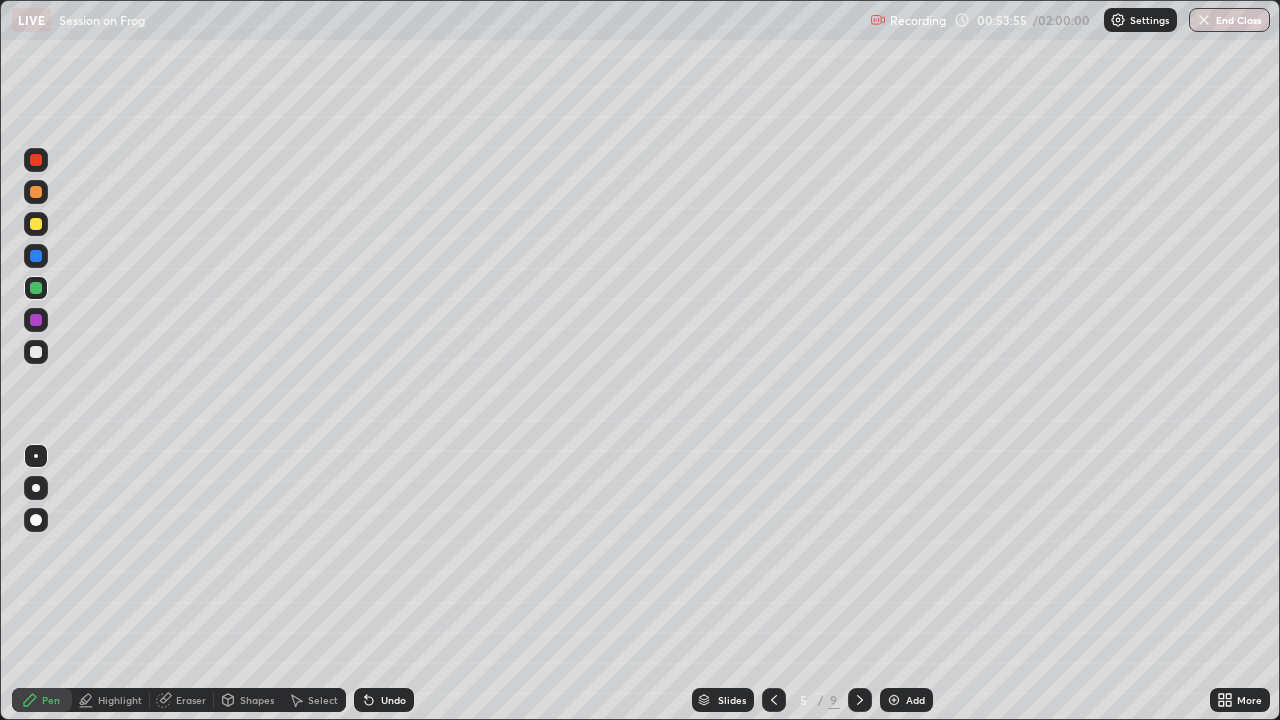 click at bounding box center [36, 160] 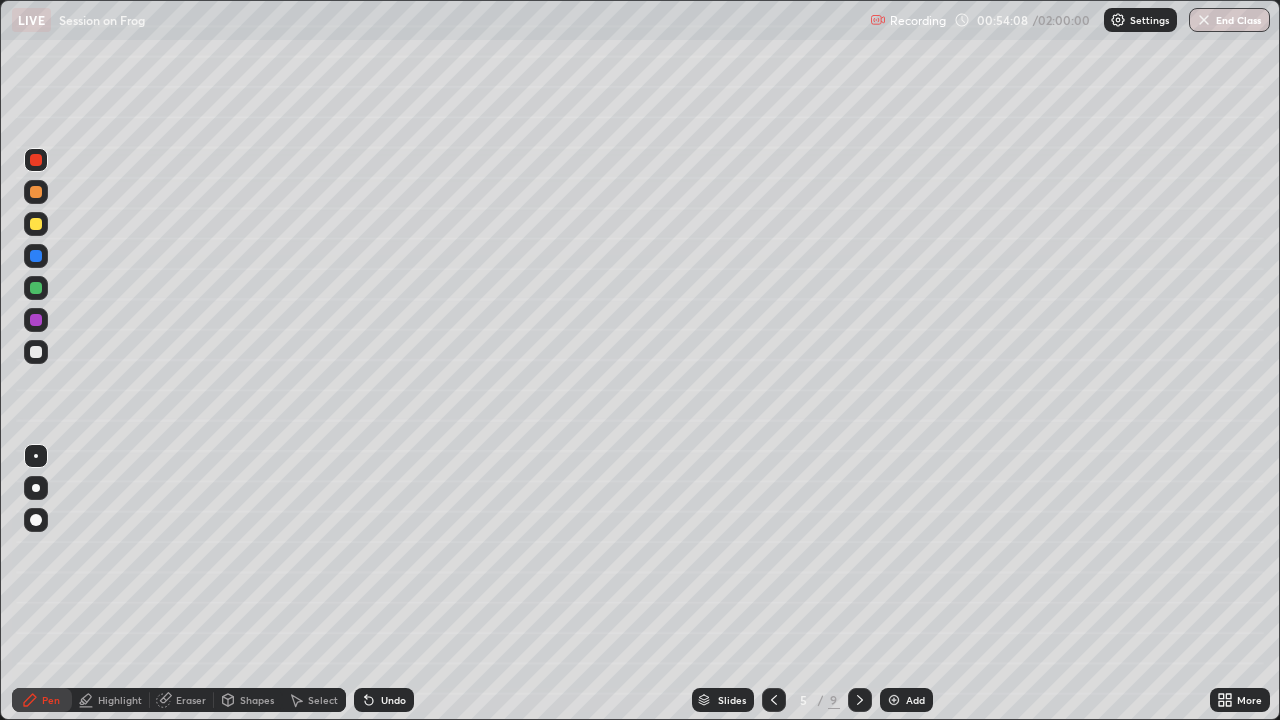 click on "Undo" at bounding box center (393, 700) 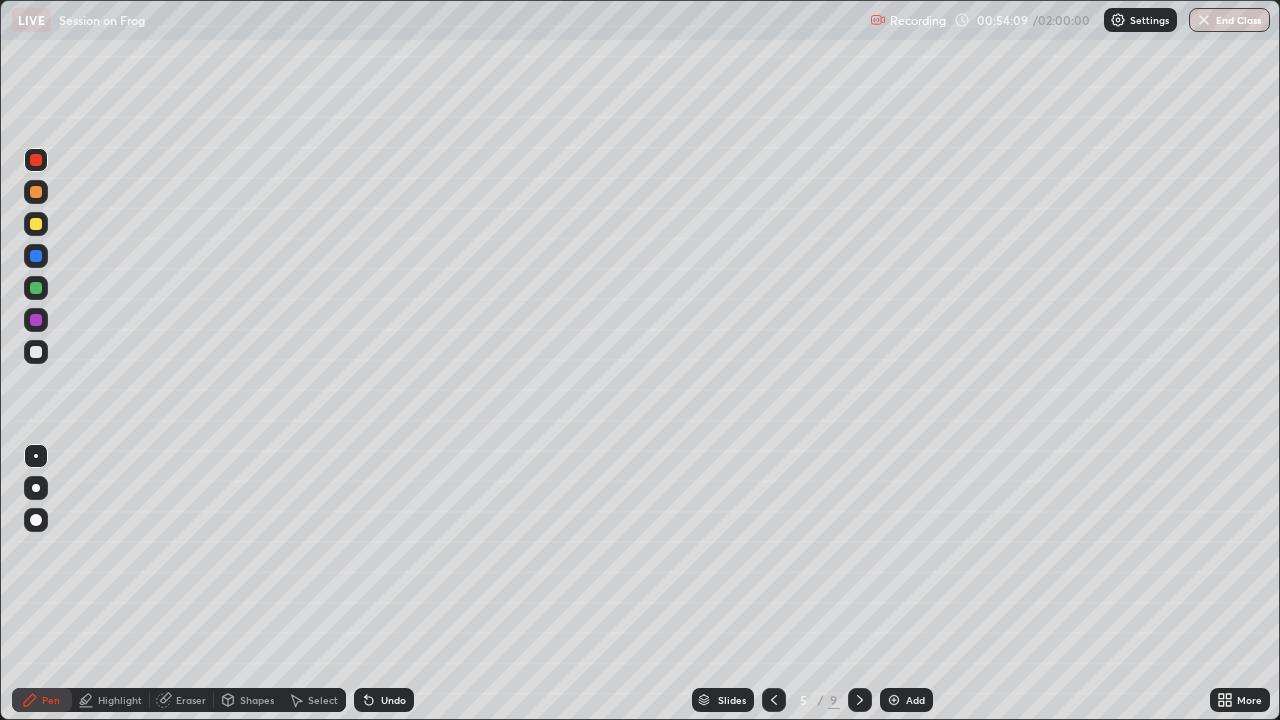 click on "Undo" at bounding box center [393, 700] 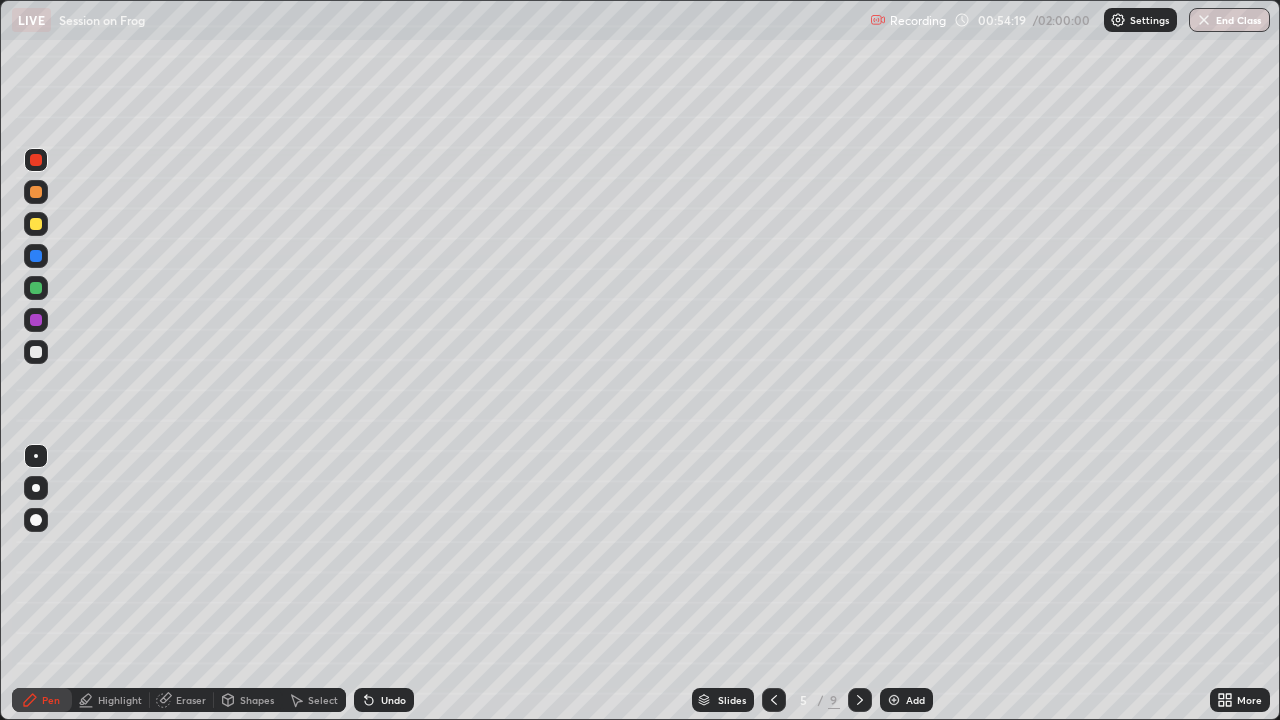 click at bounding box center (36, 288) 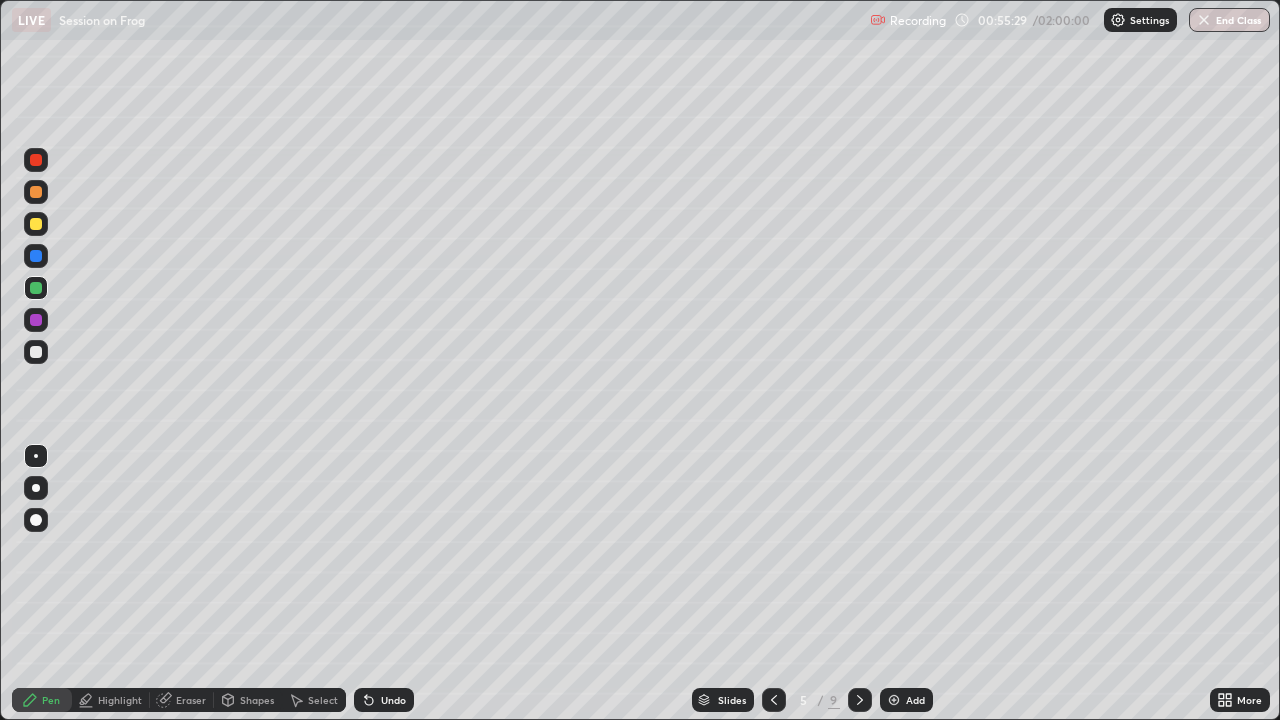 click at bounding box center [36, 160] 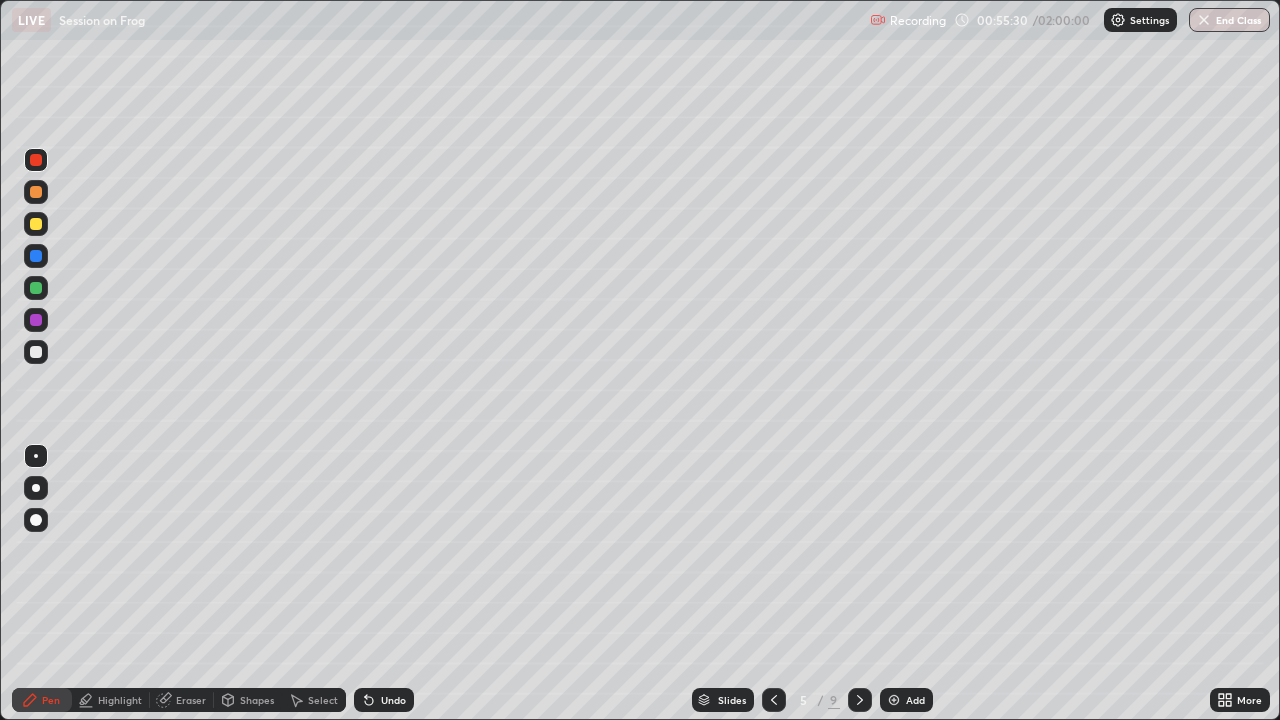 click at bounding box center [36, 288] 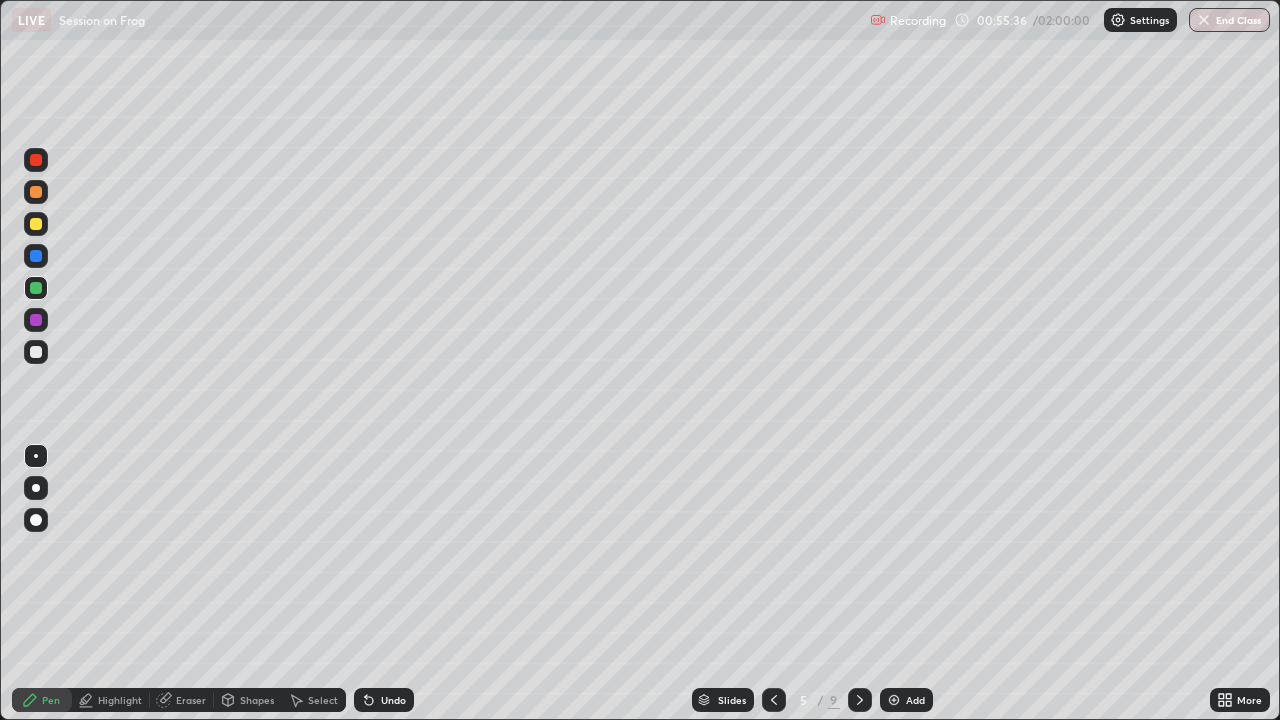 click on "Undo" at bounding box center (393, 700) 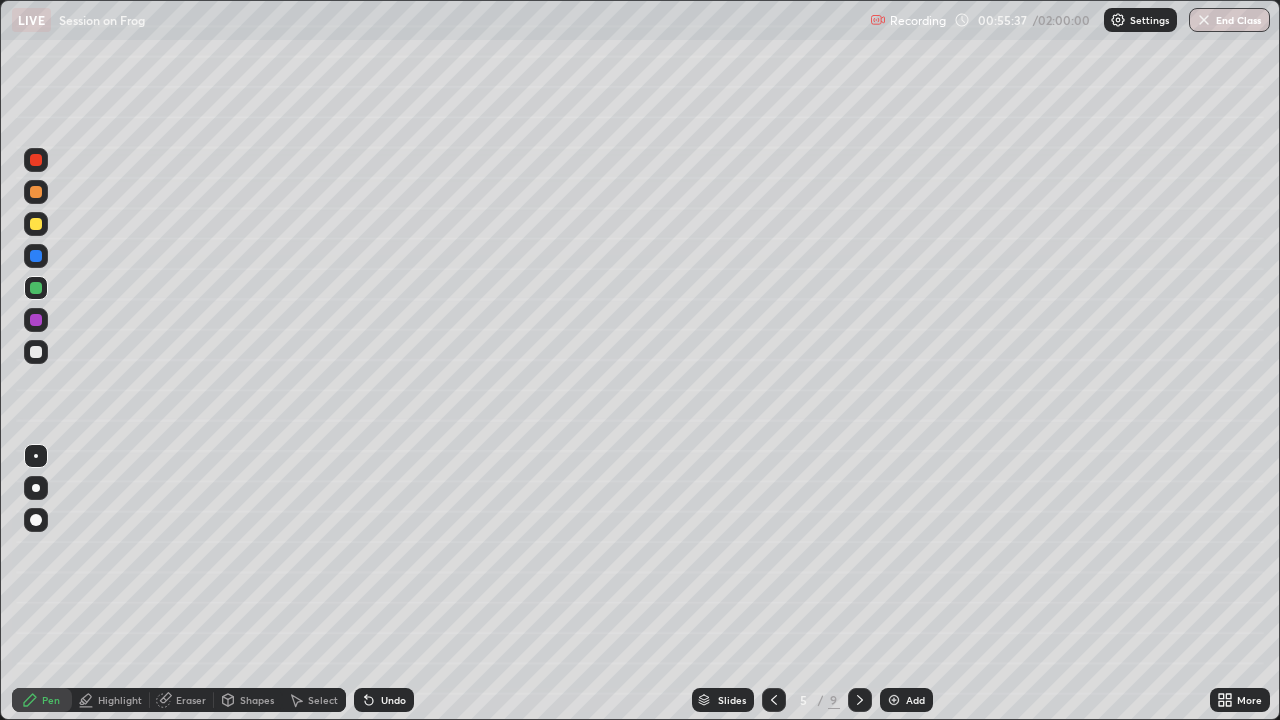 click on "Undo" at bounding box center (393, 700) 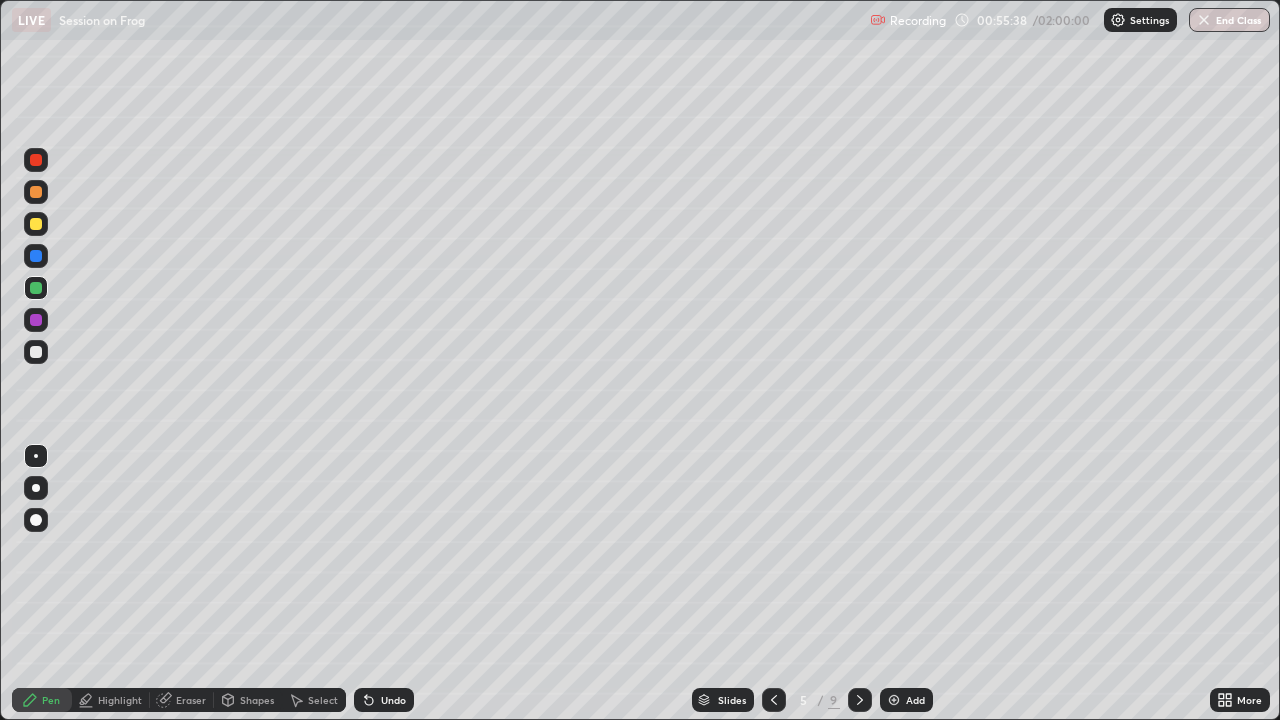 click on "Undo" at bounding box center (384, 700) 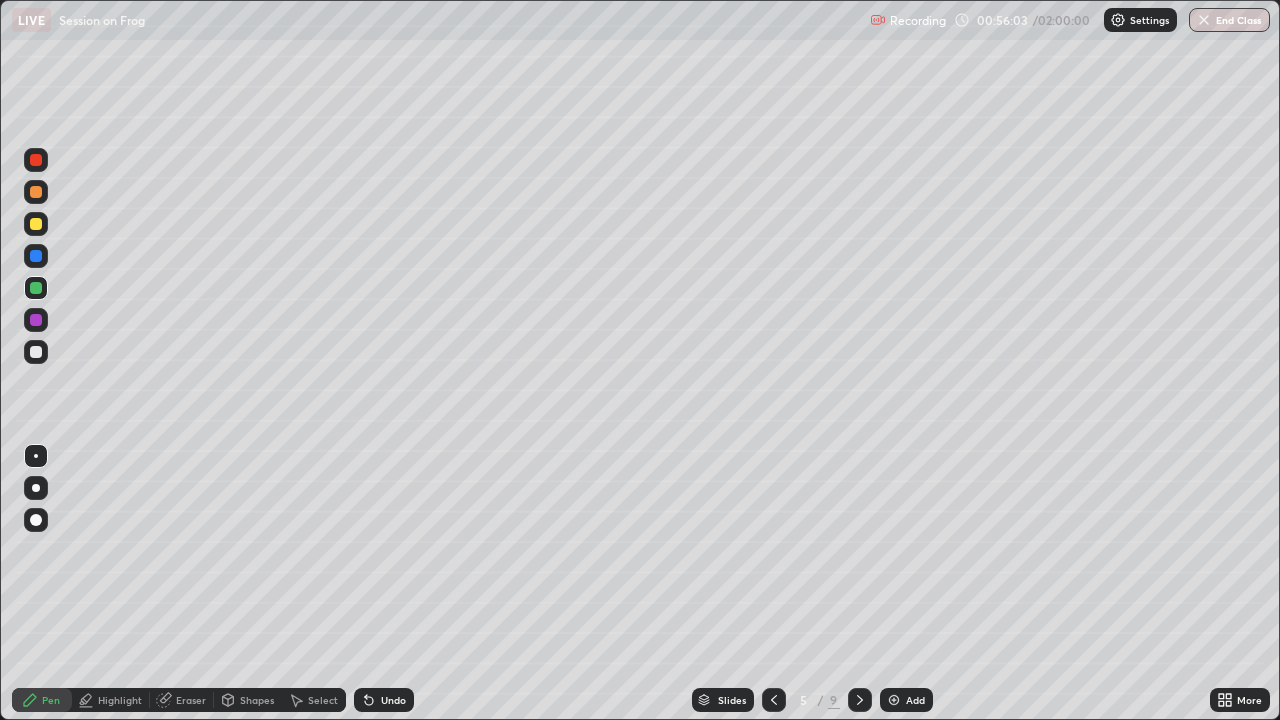 click at bounding box center [36, 224] 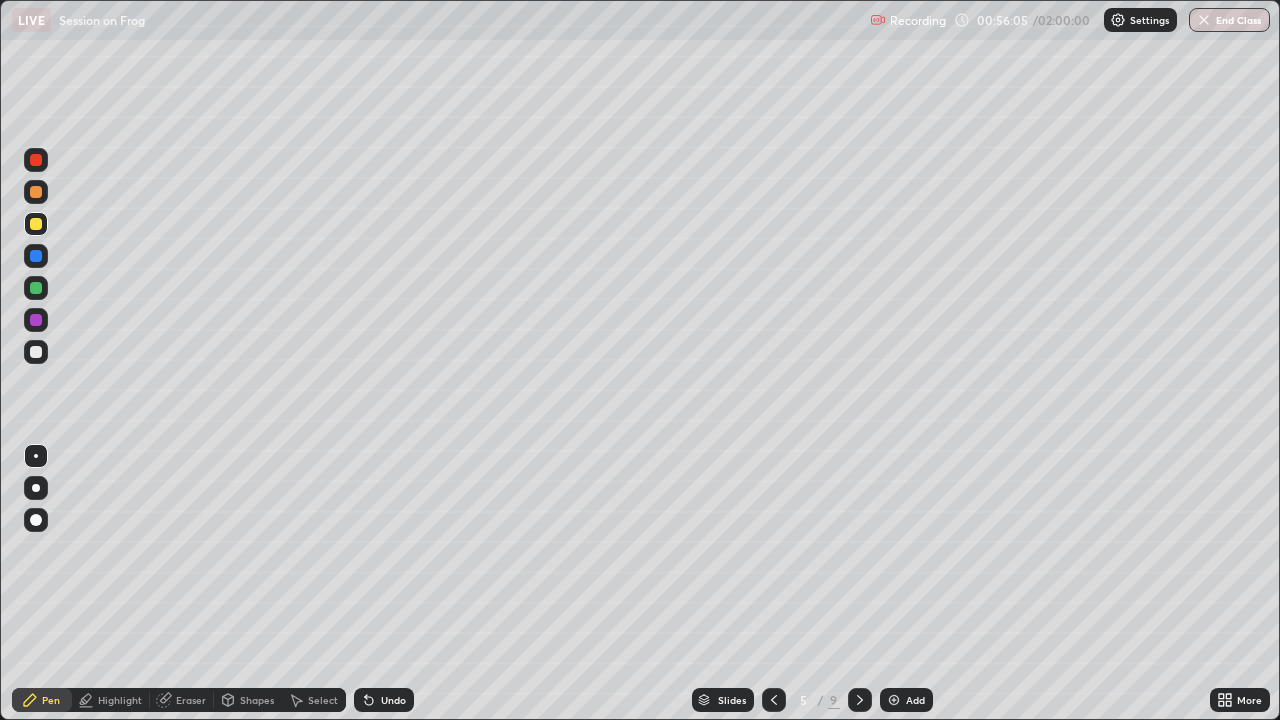 click at bounding box center (36, 288) 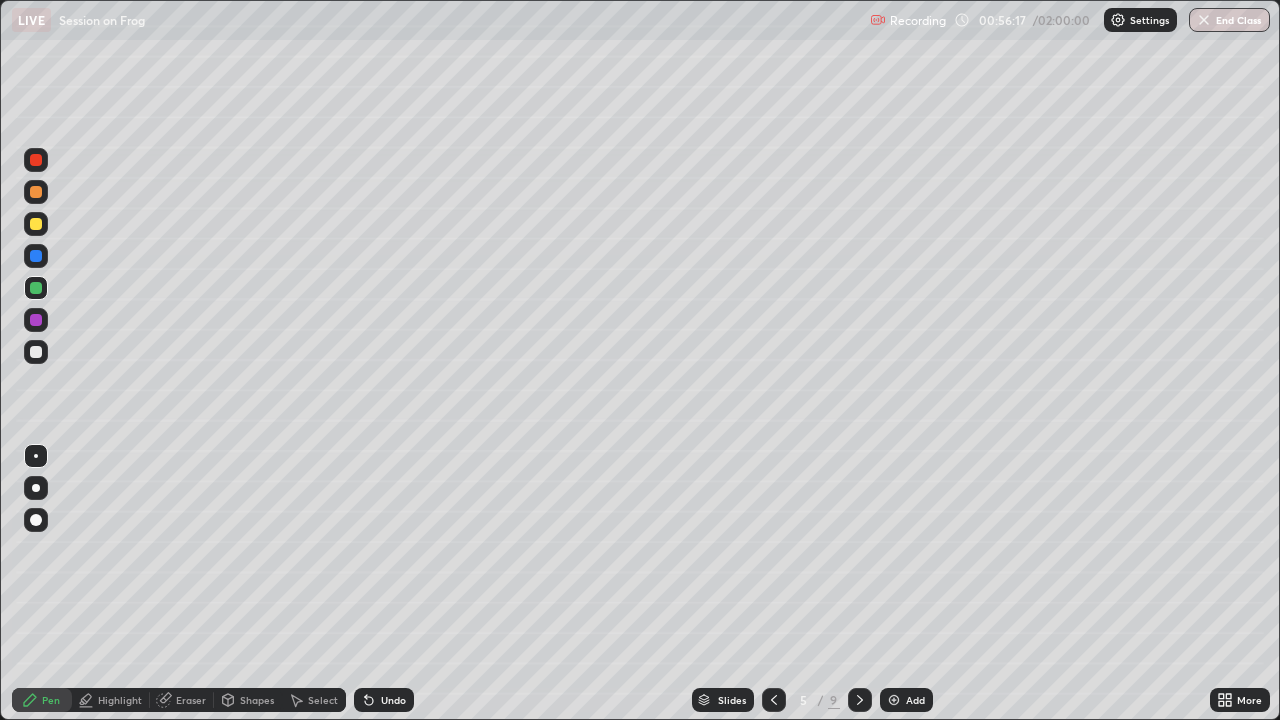 click on "Undo" at bounding box center [393, 700] 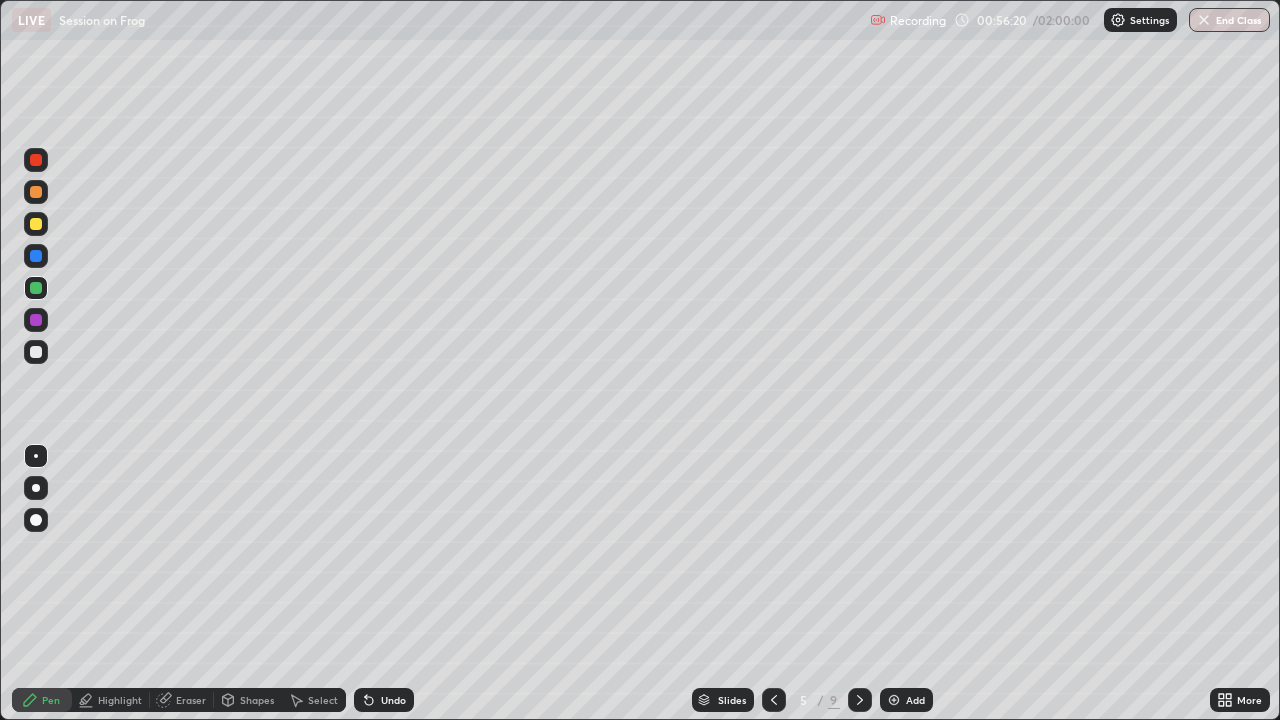 click on "Undo" at bounding box center [384, 700] 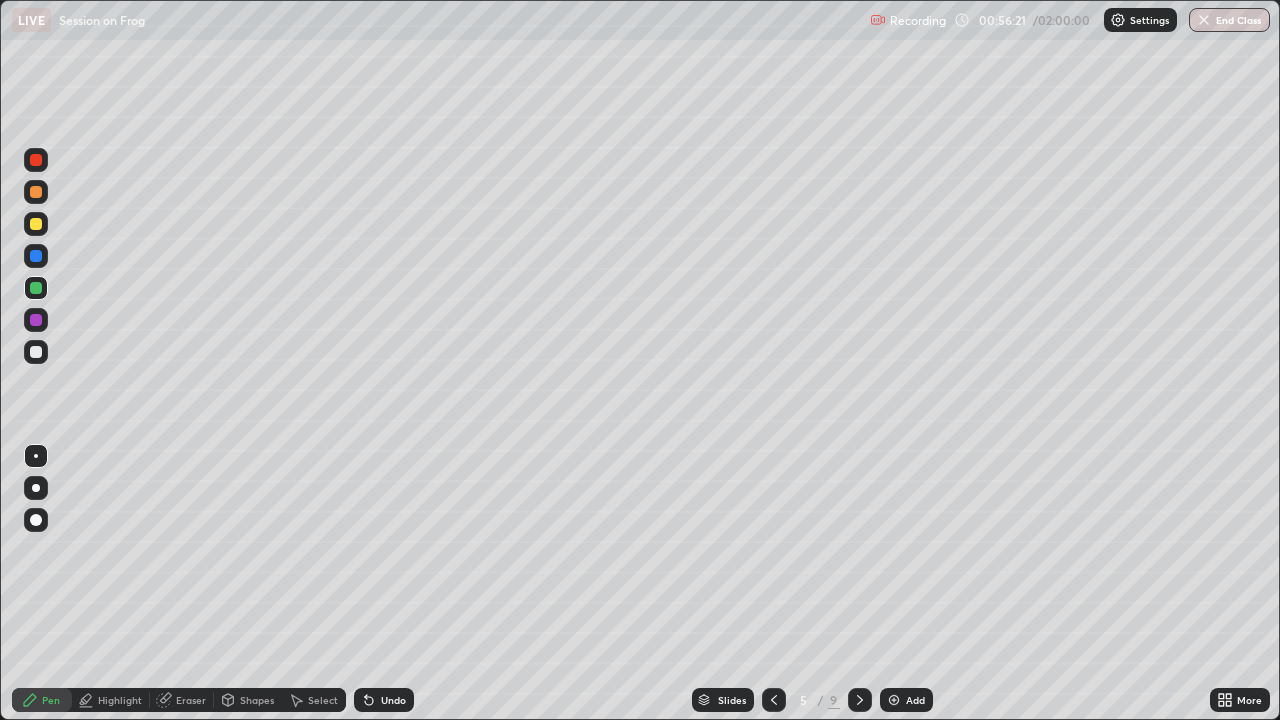 click 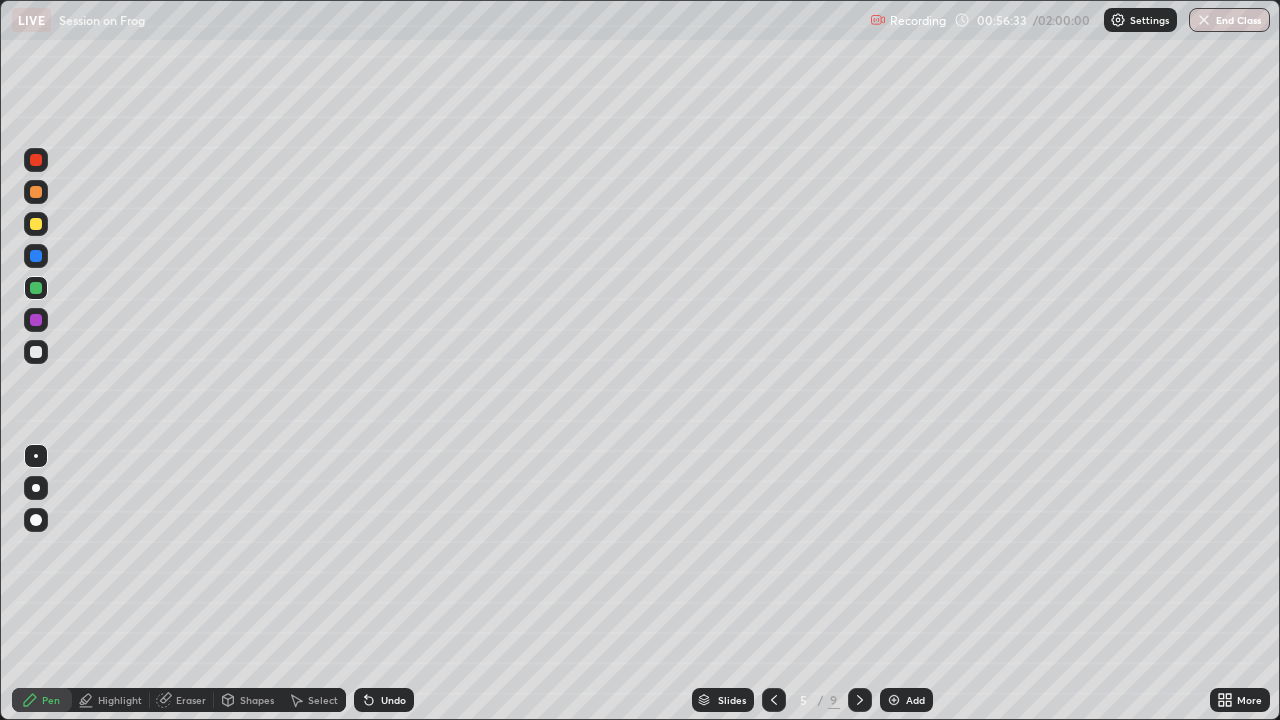 click at bounding box center (36, 160) 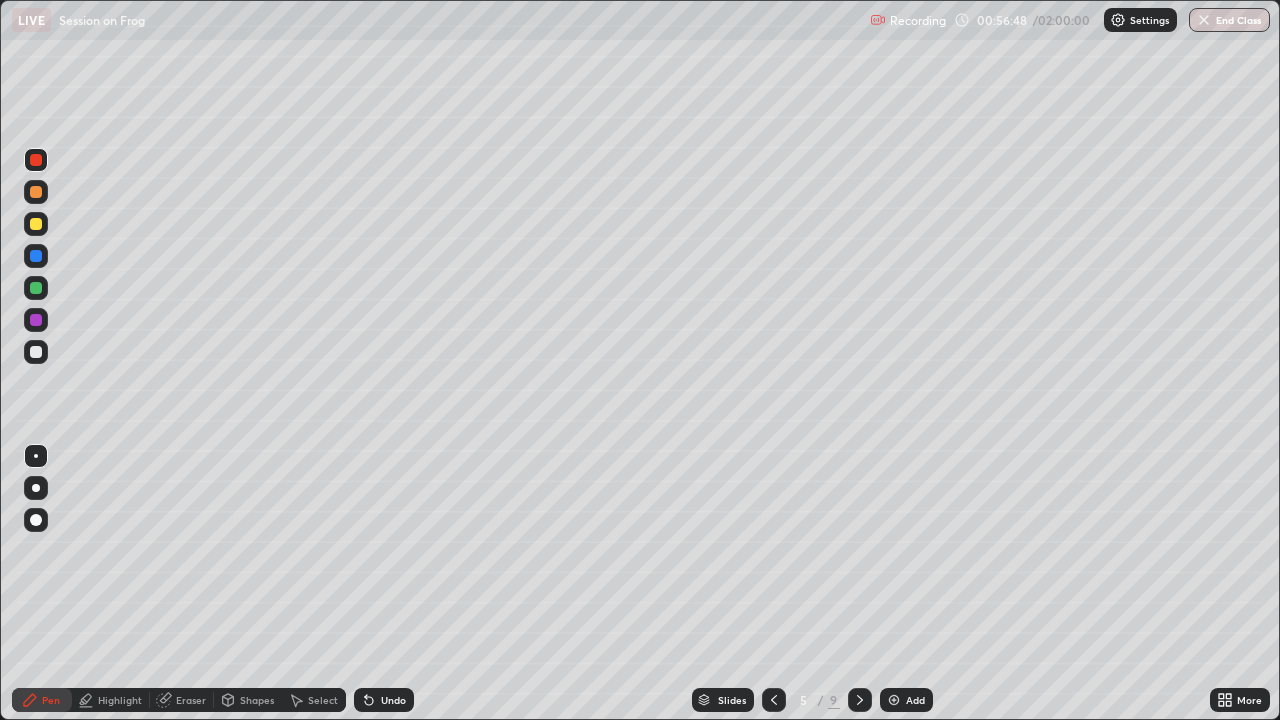 click at bounding box center (36, 288) 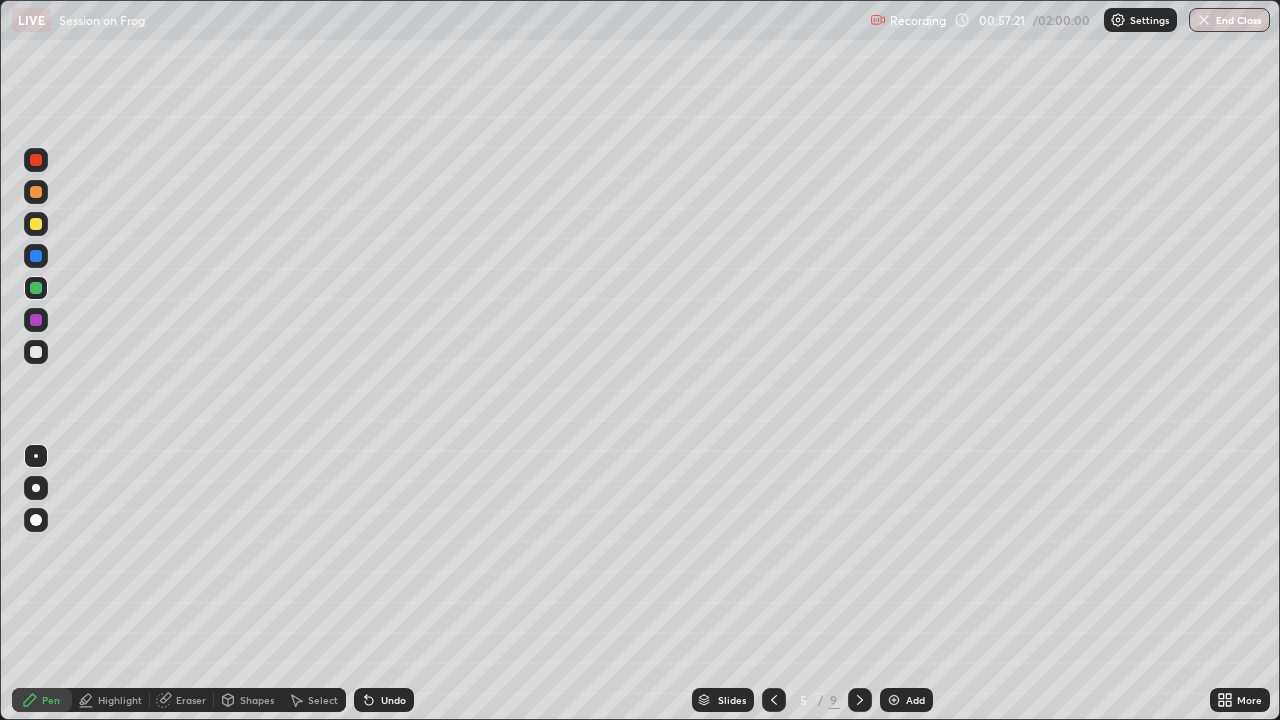click on "Undo" at bounding box center (393, 700) 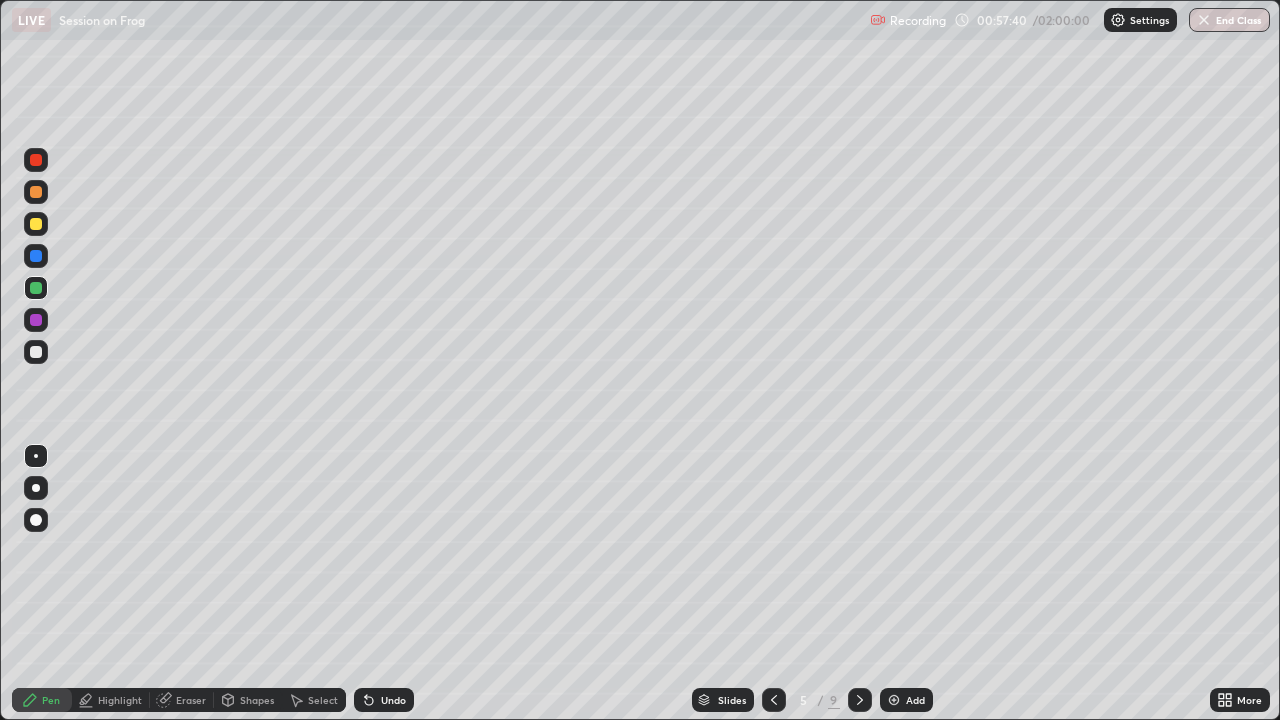click on "Undo" at bounding box center [384, 700] 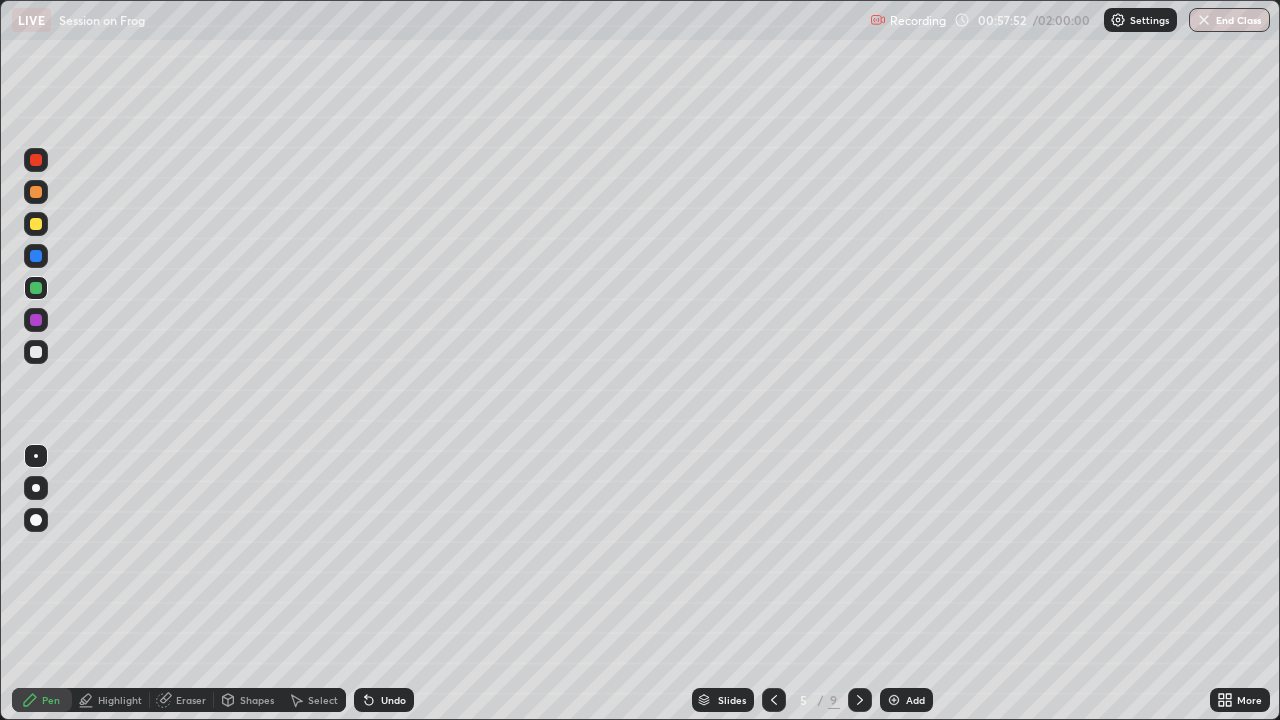 click at bounding box center [36, 256] 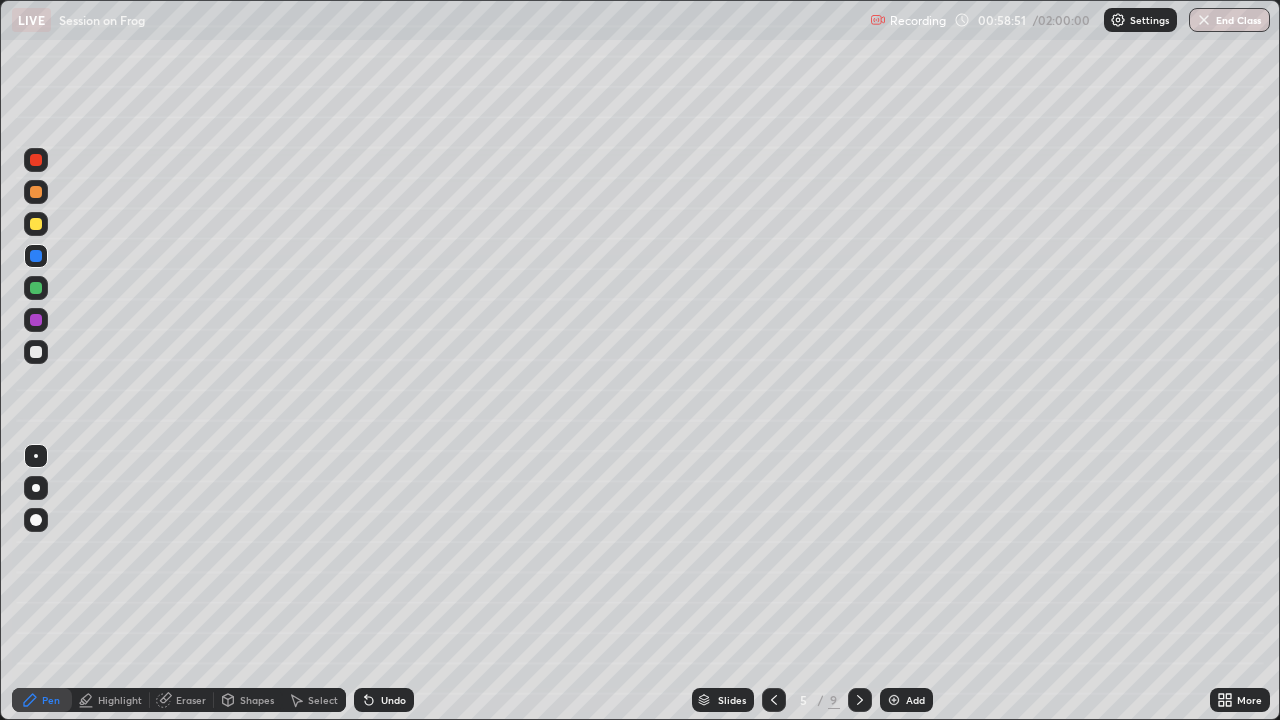 click at bounding box center [36, 352] 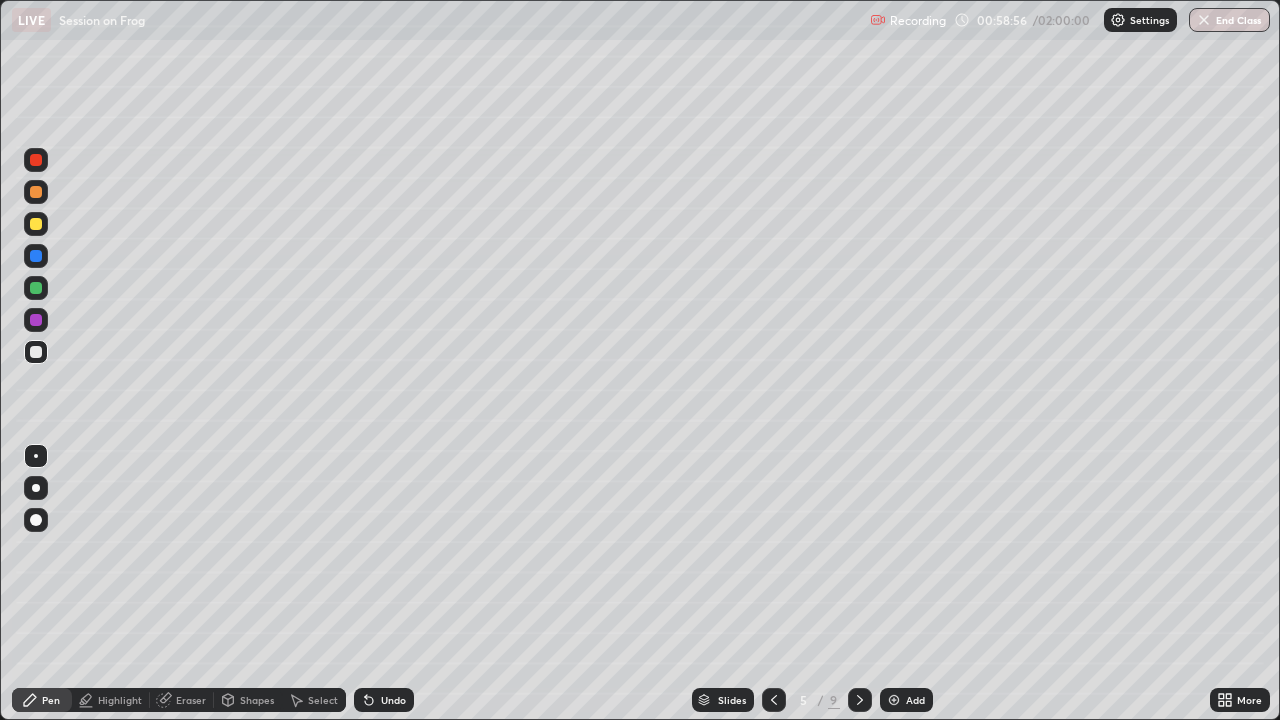 click at bounding box center (36, 192) 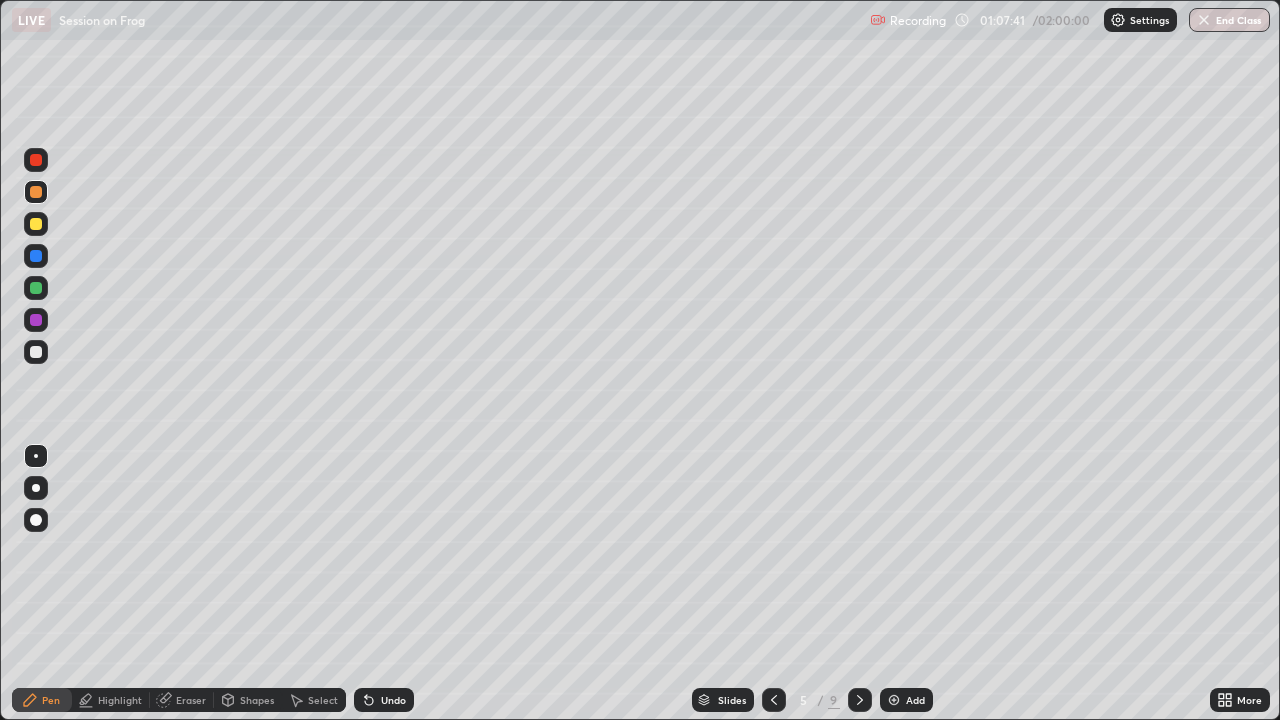 click at bounding box center (894, 700) 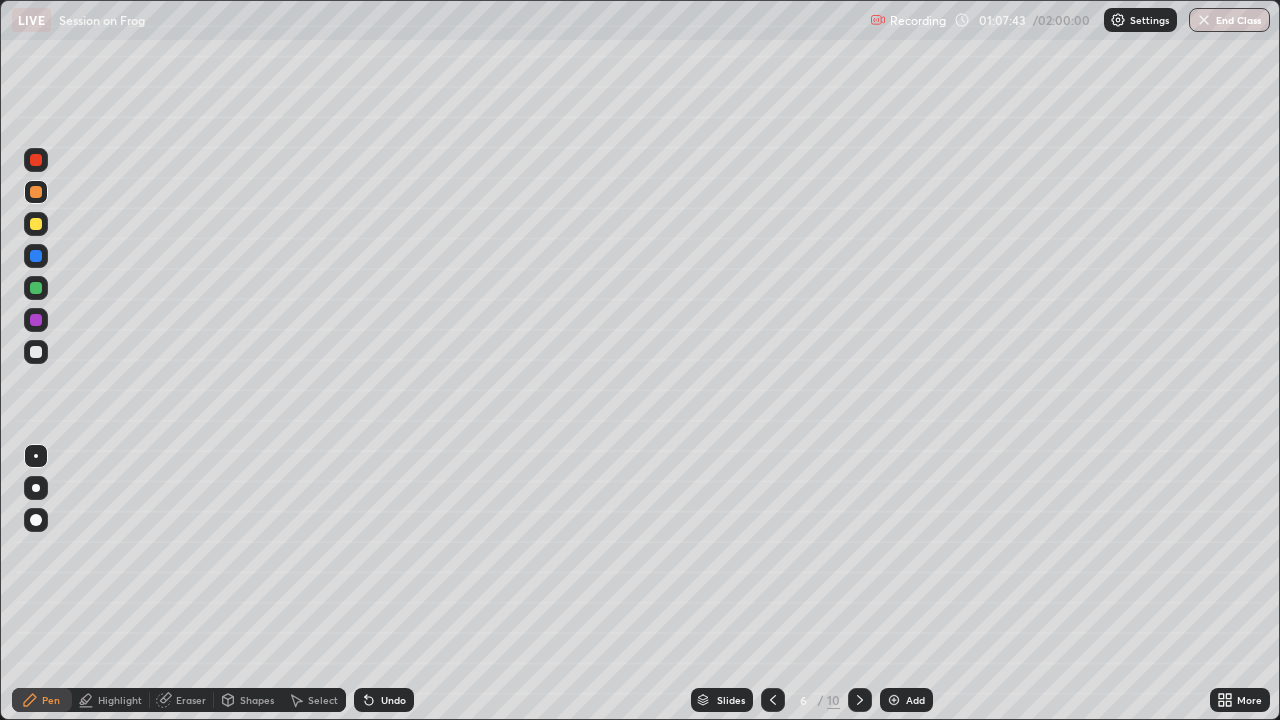 click at bounding box center (36, 352) 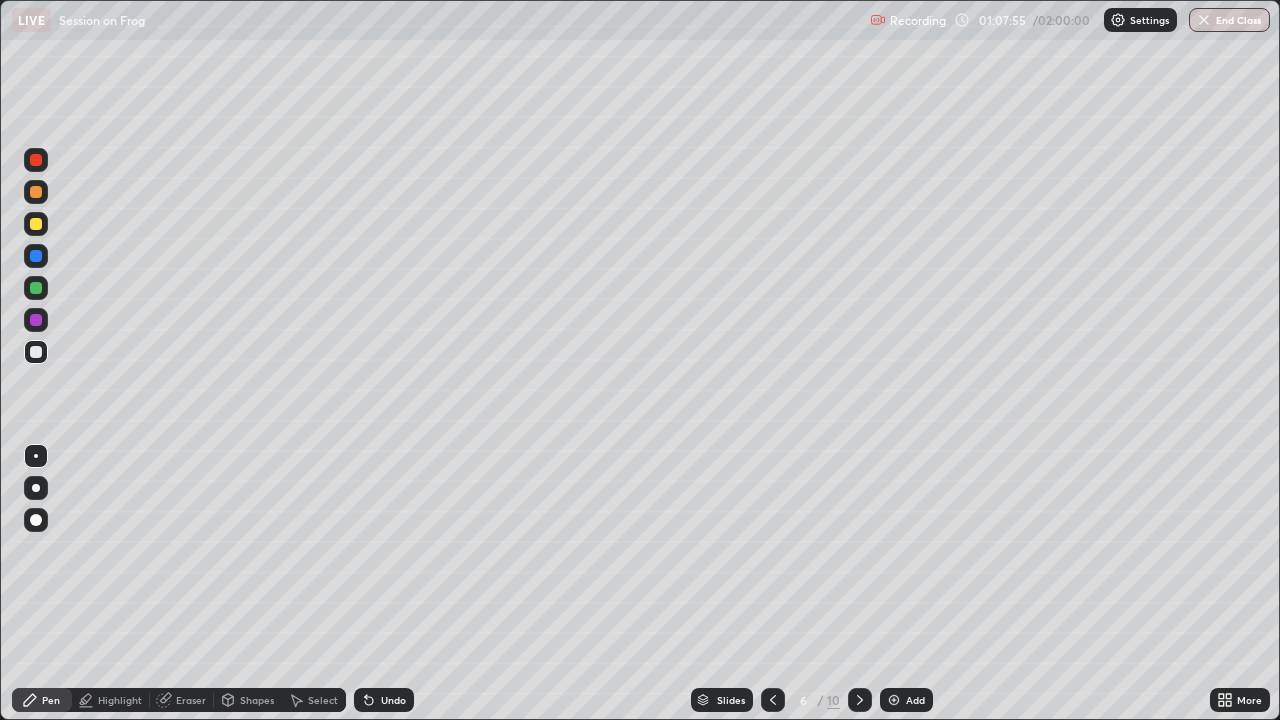 click at bounding box center (36, 160) 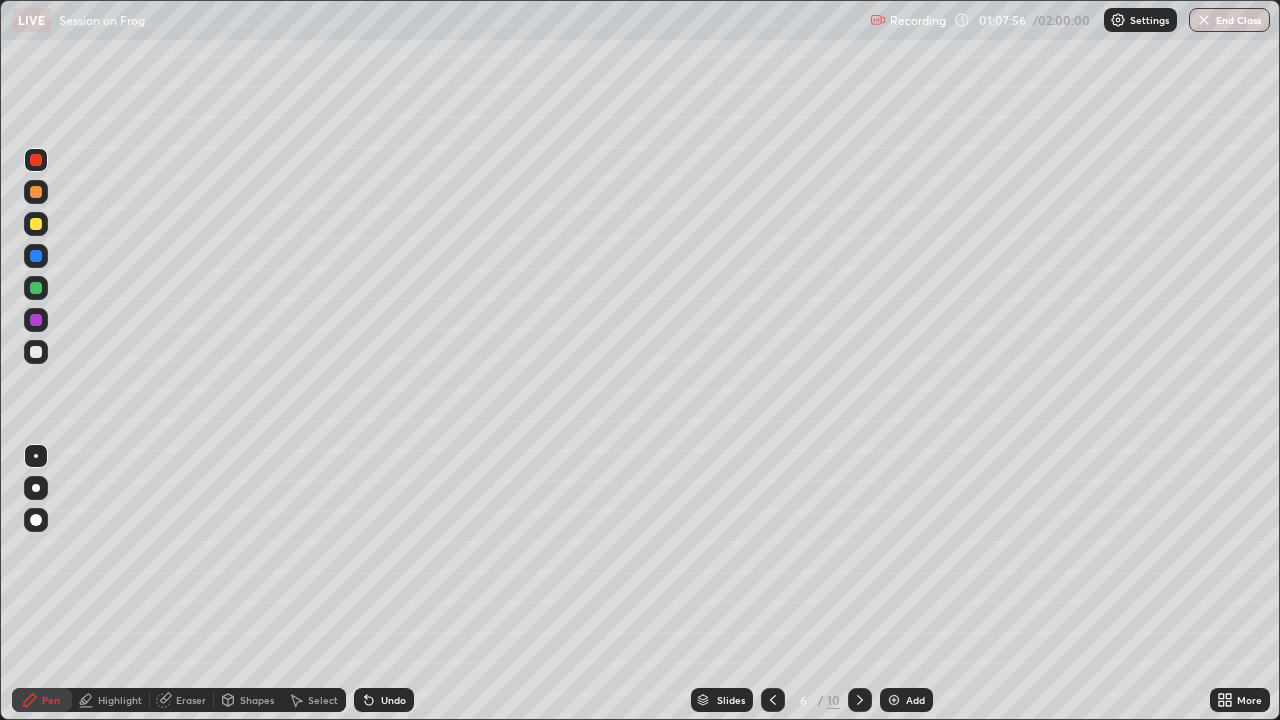 click at bounding box center (36, 192) 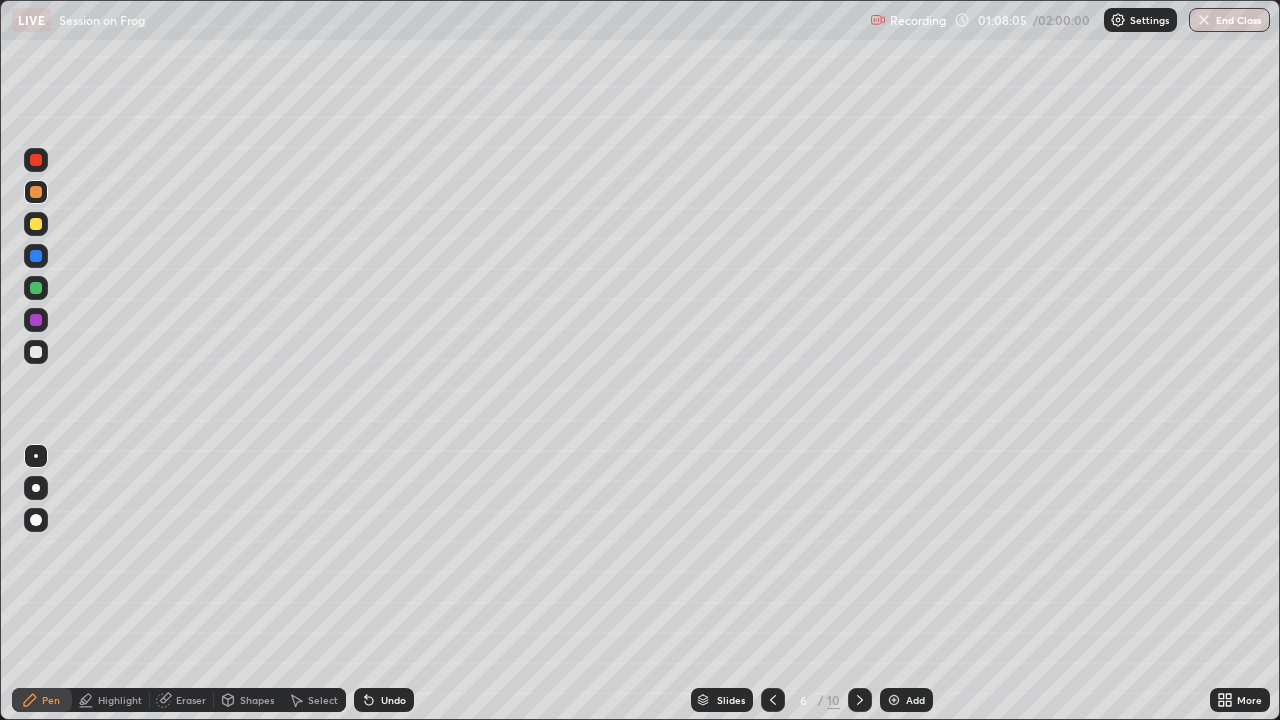 click on "Undo" at bounding box center [393, 700] 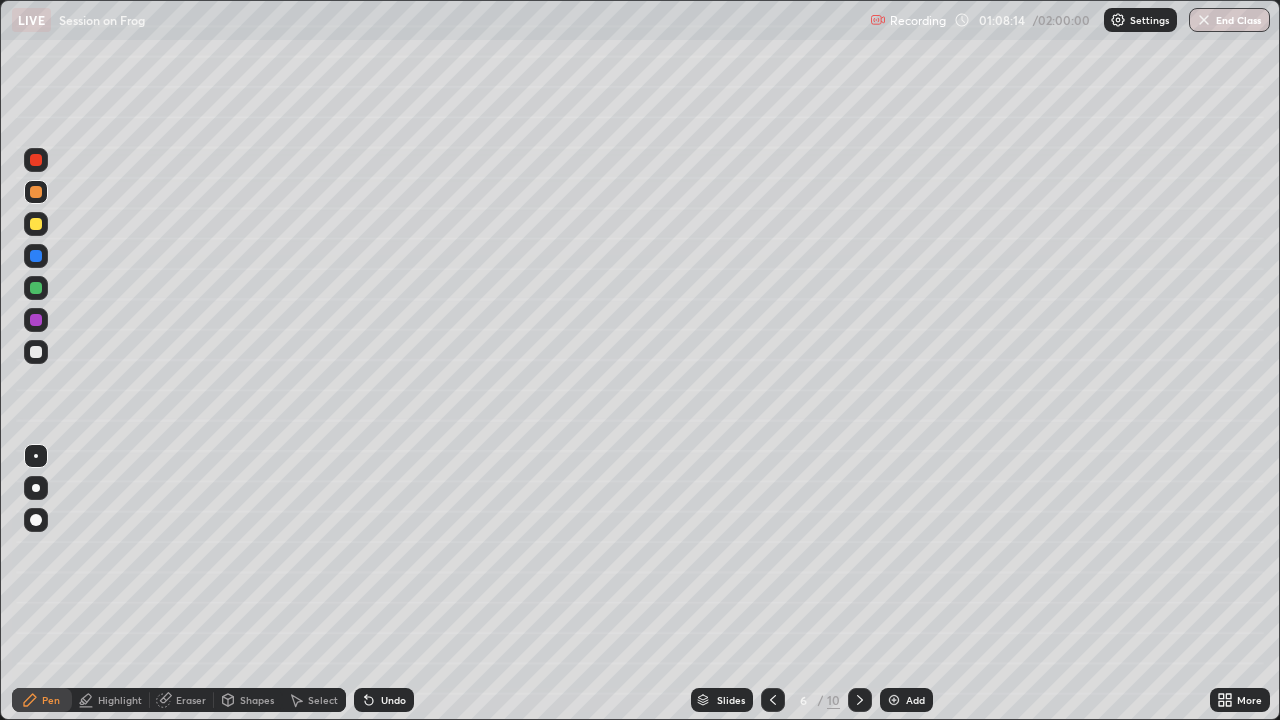 click on "Undo" at bounding box center [384, 700] 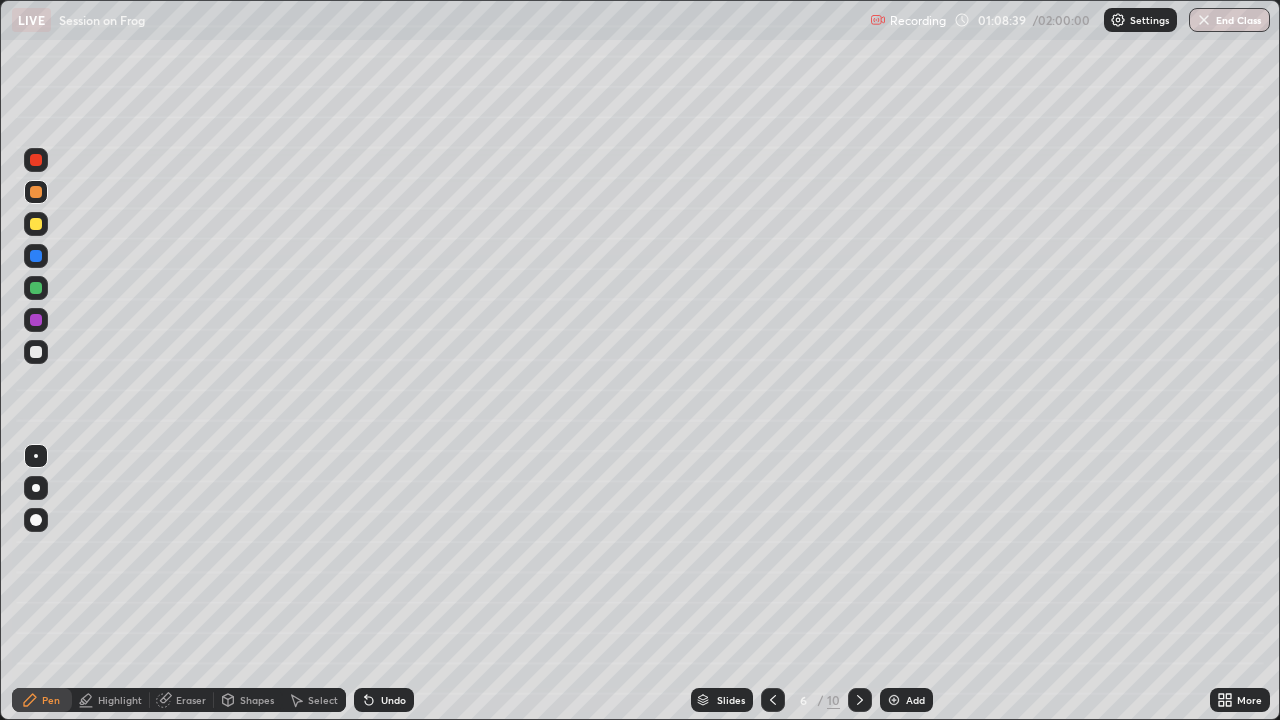 click at bounding box center [36, 224] 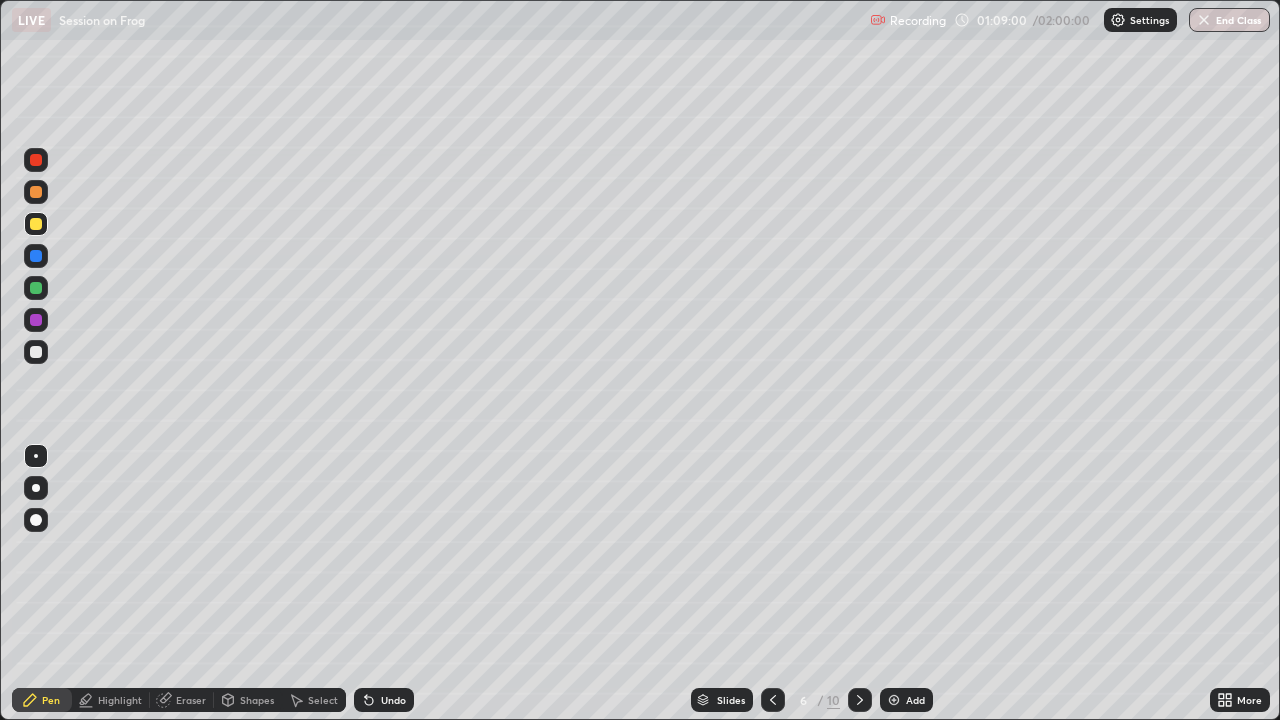 click at bounding box center (36, 256) 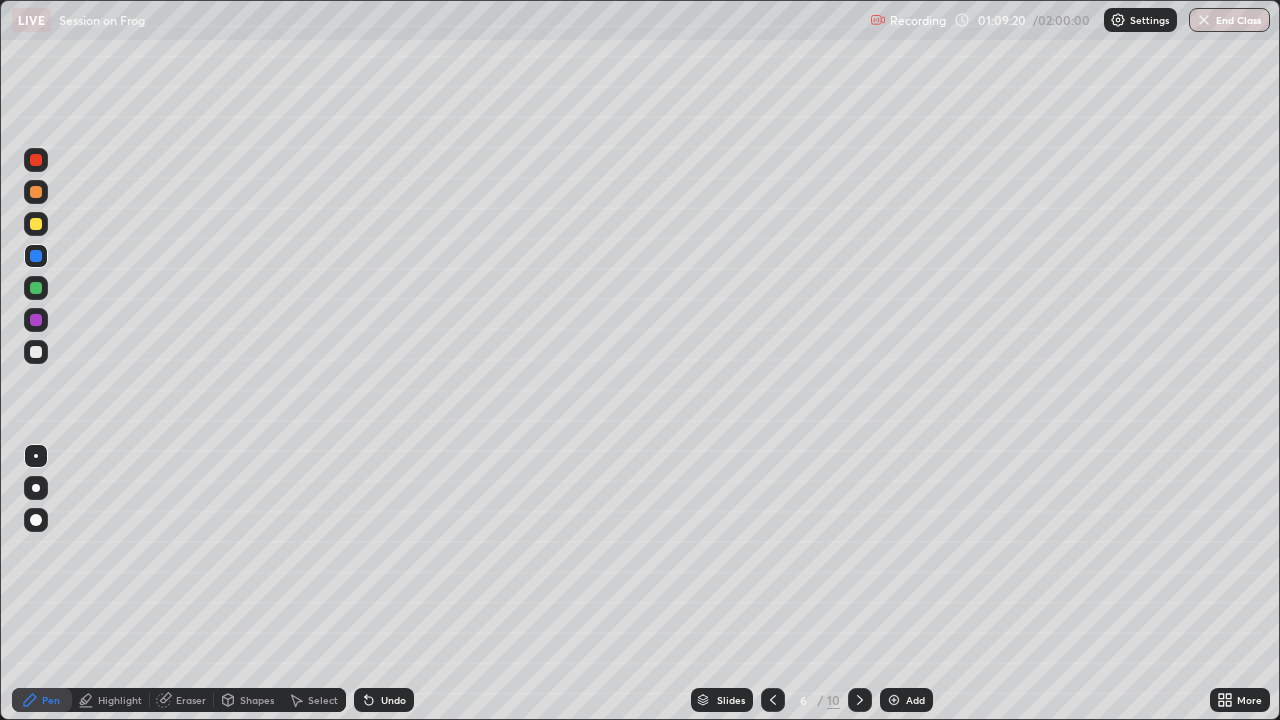click at bounding box center [36, 352] 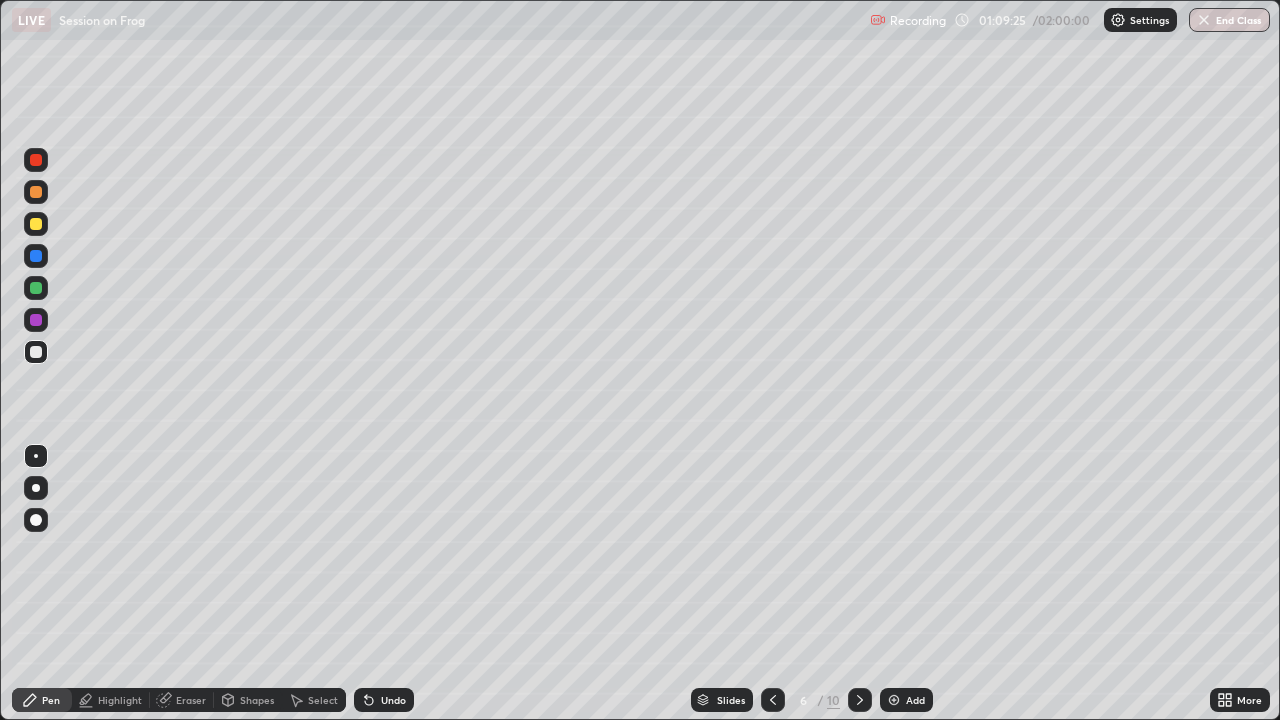 click at bounding box center [36, 192] 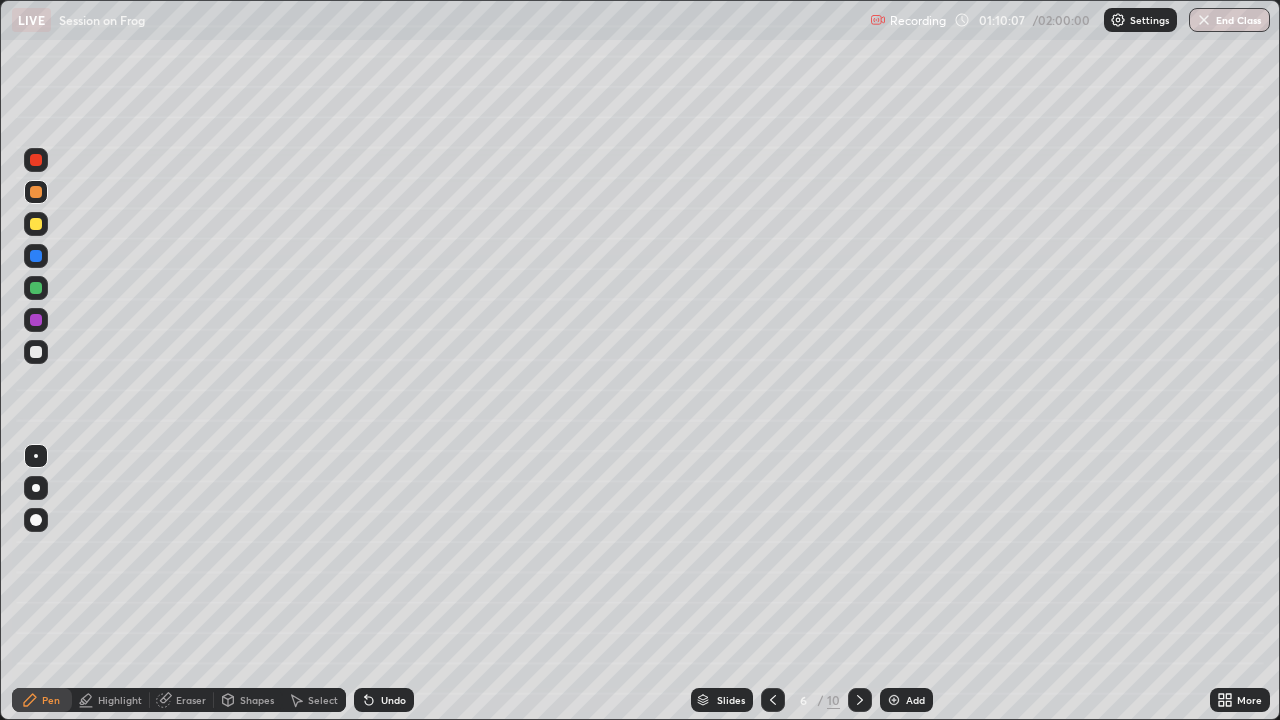 click at bounding box center [36, 352] 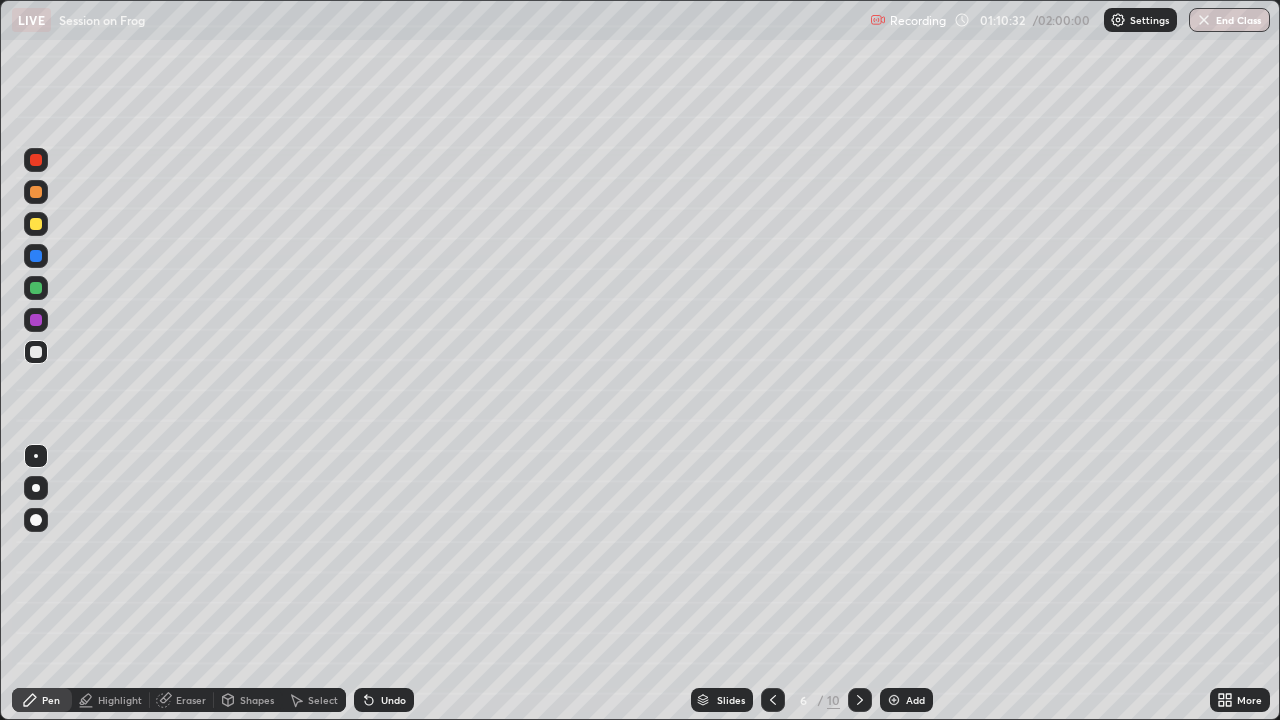 click at bounding box center [36, 320] 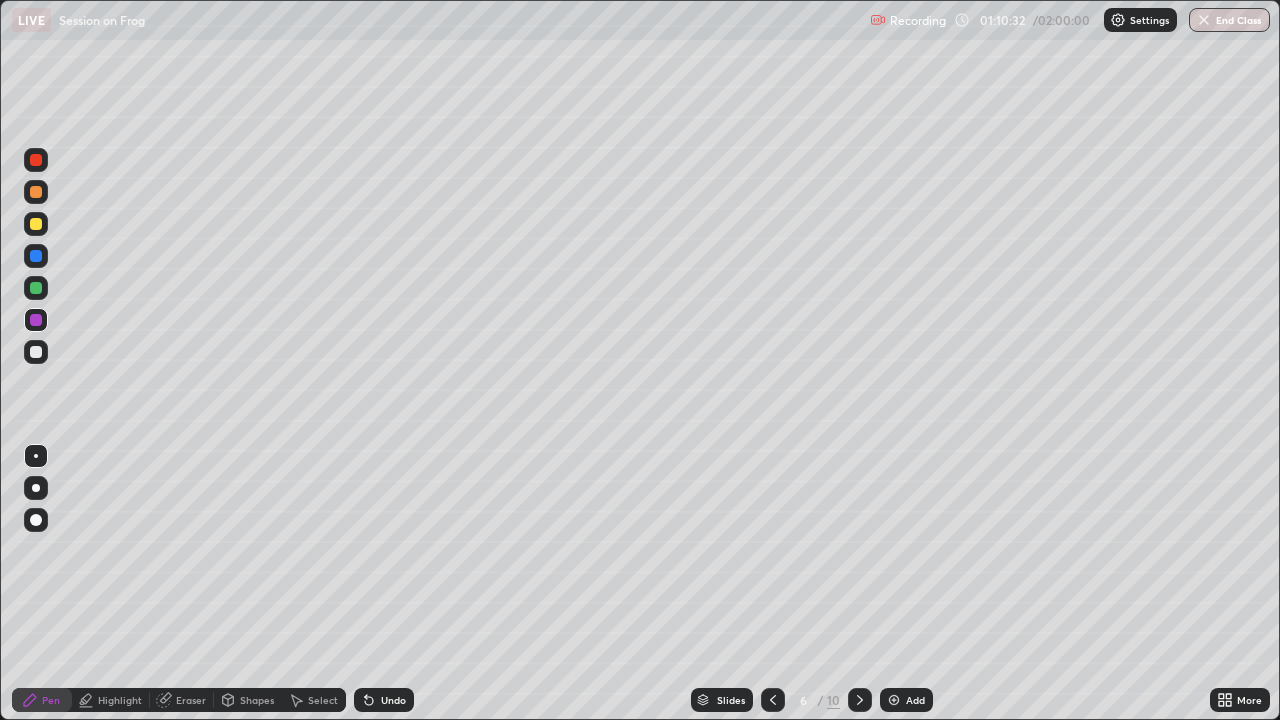 click at bounding box center [36, 288] 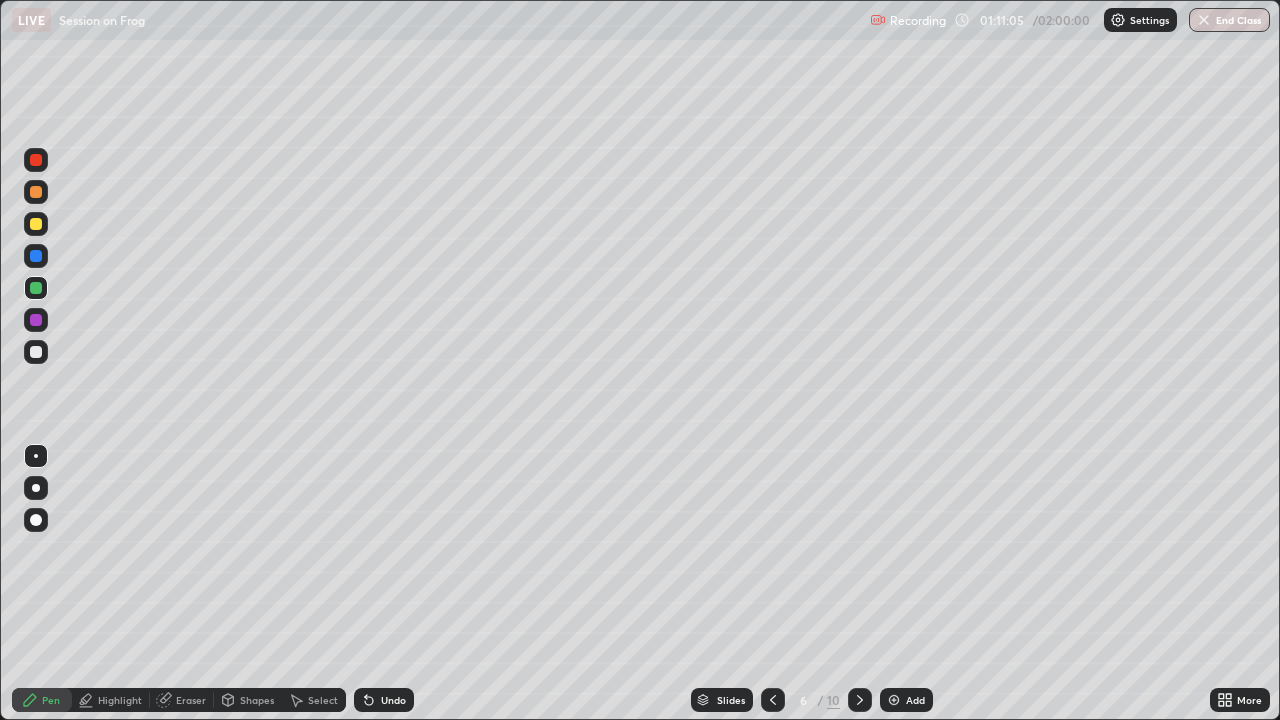 click at bounding box center (36, 352) 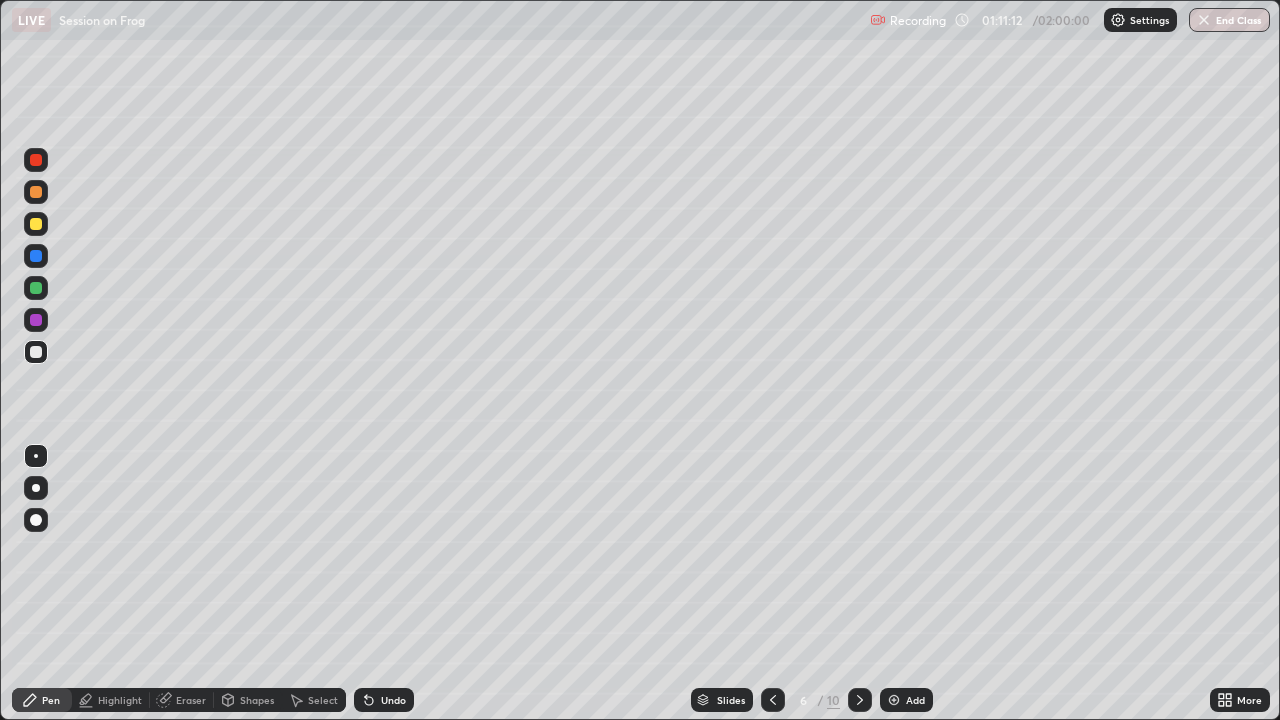 click at bounding box center [36, 320] 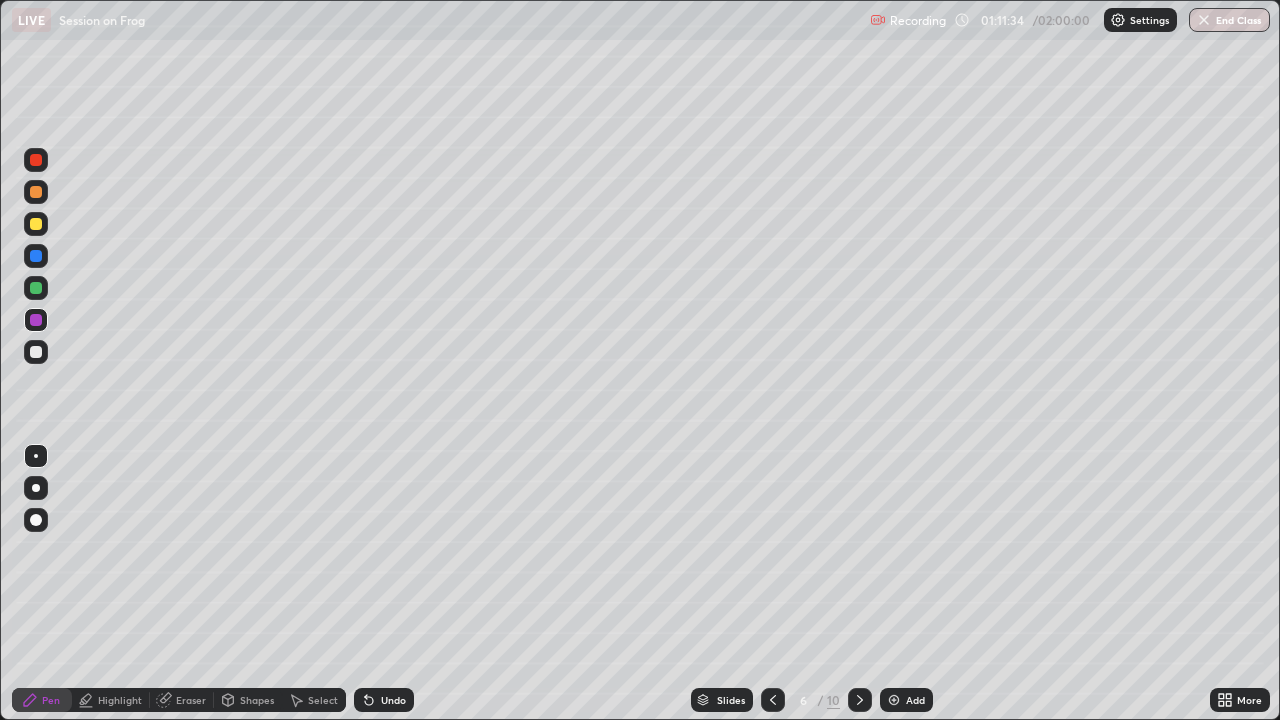 click at bounding box center (36, 352) 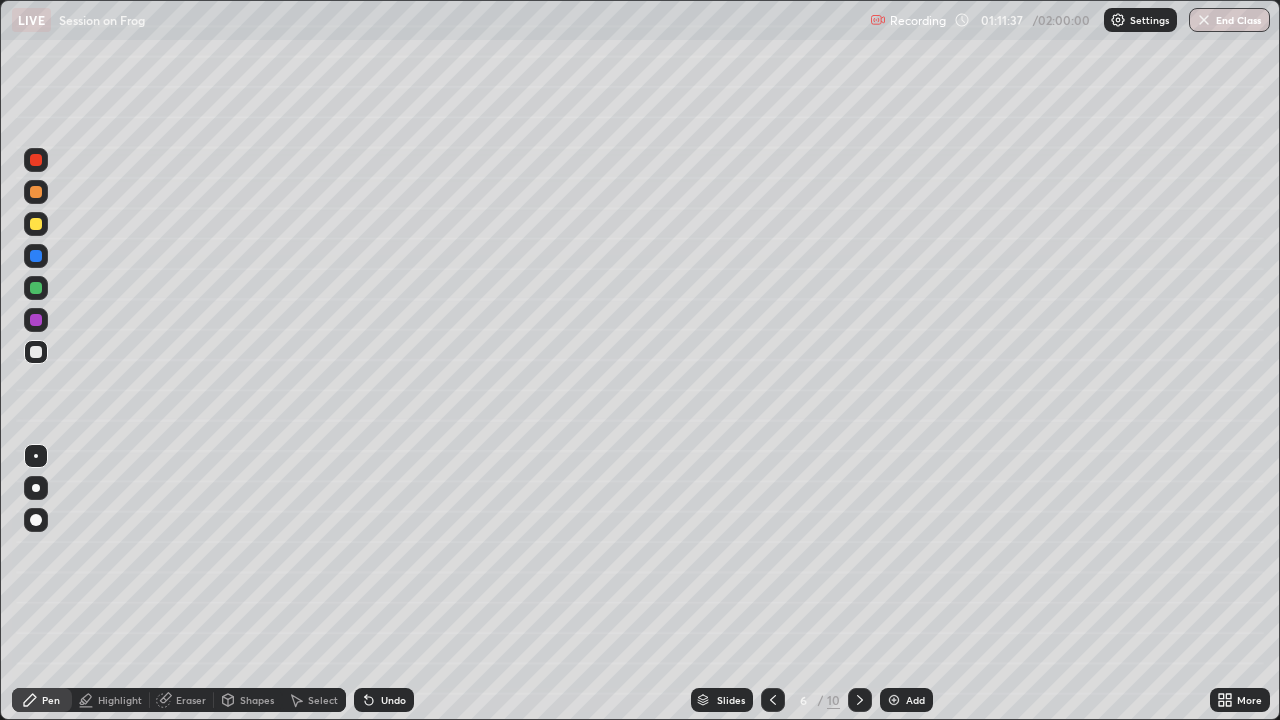 click at bounding box center [36, 192] 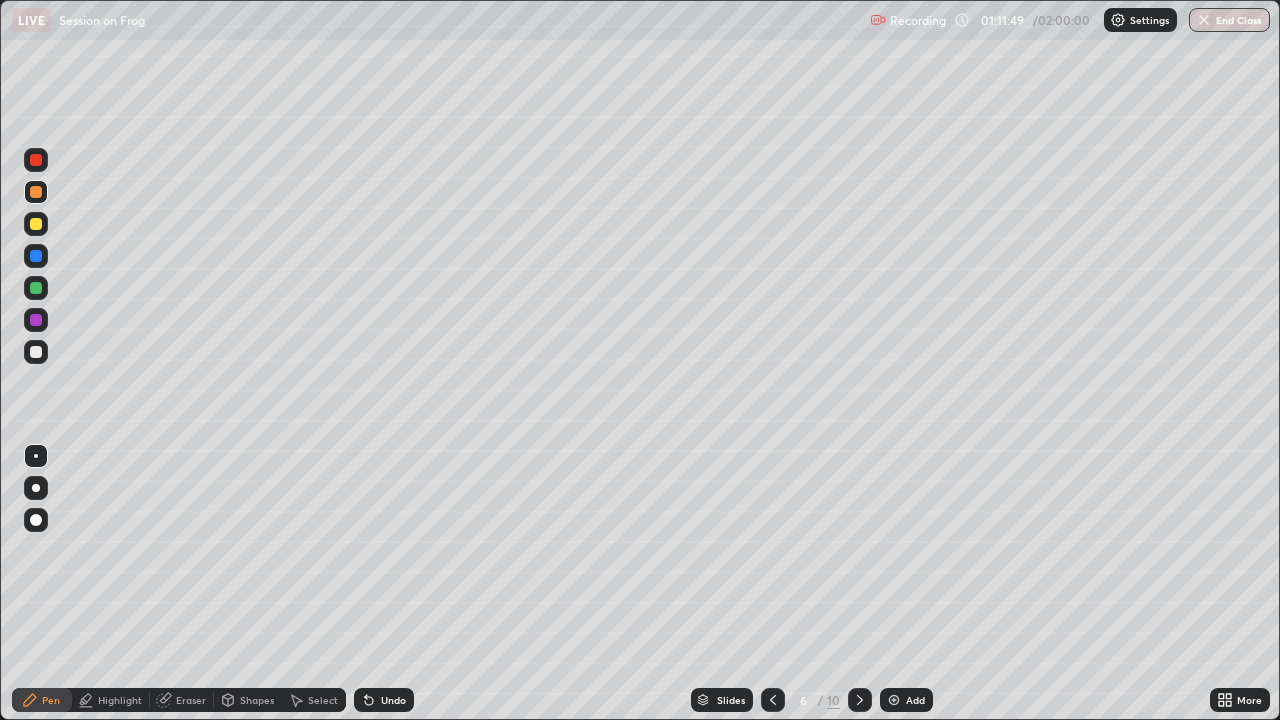 click on "Erase all" at bounding box center [36, 360] 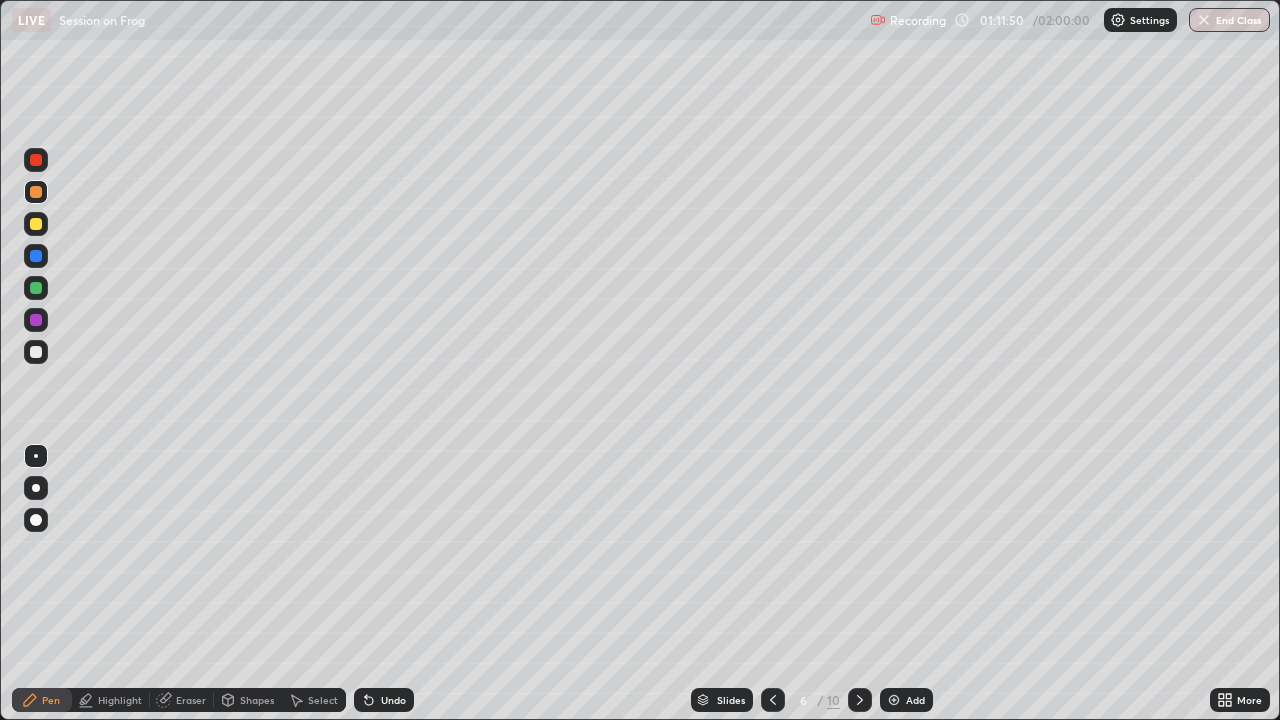 click on "Erase all" at bounding box center (36, 360) 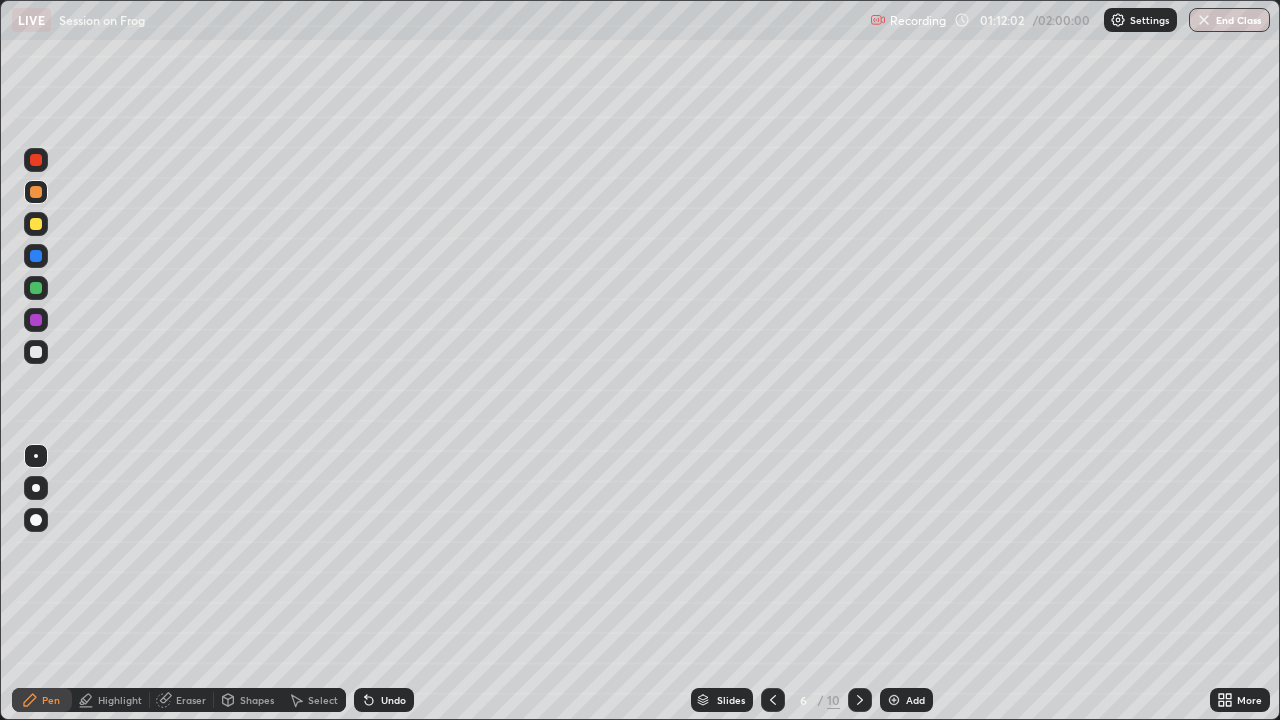 click at bounding box center (36, 352) 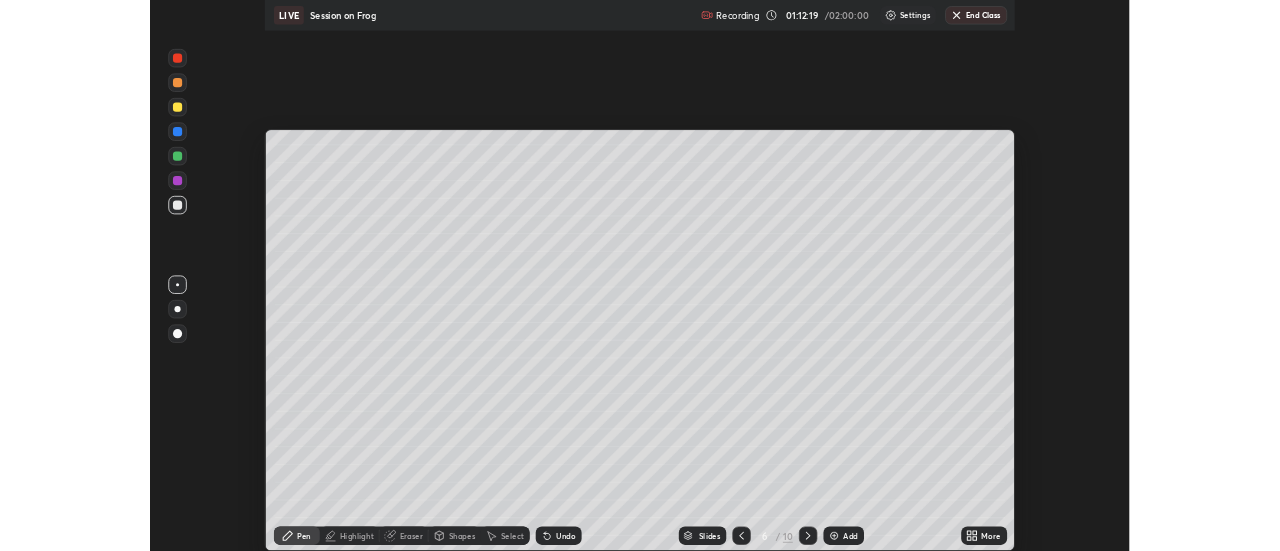 scroll, scrollTop: 551, scrollLeft: 1280, axis: both 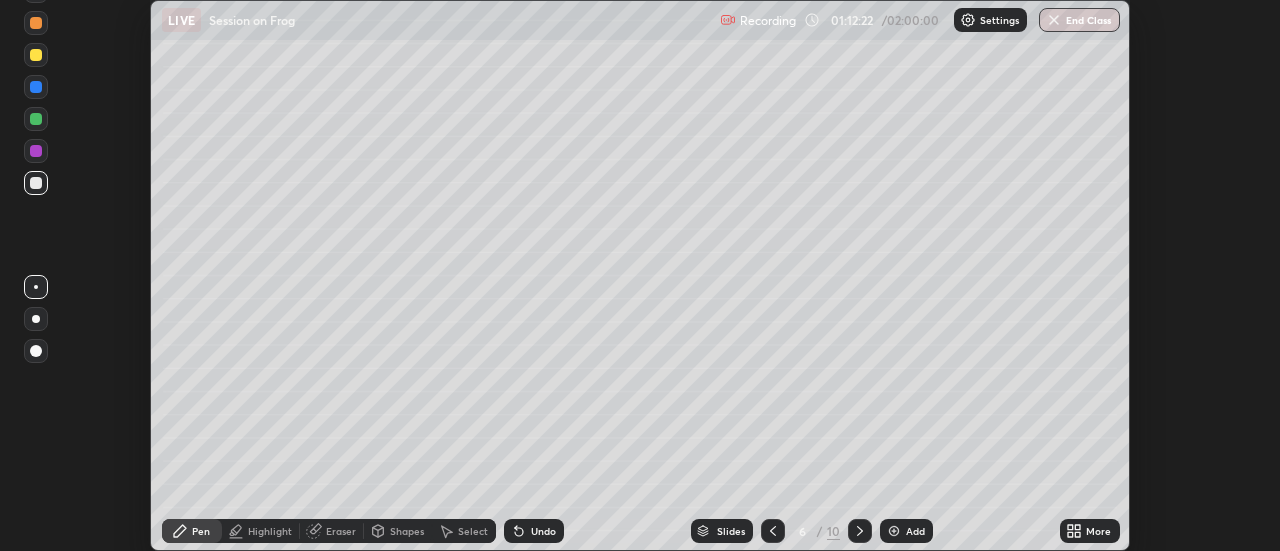 click 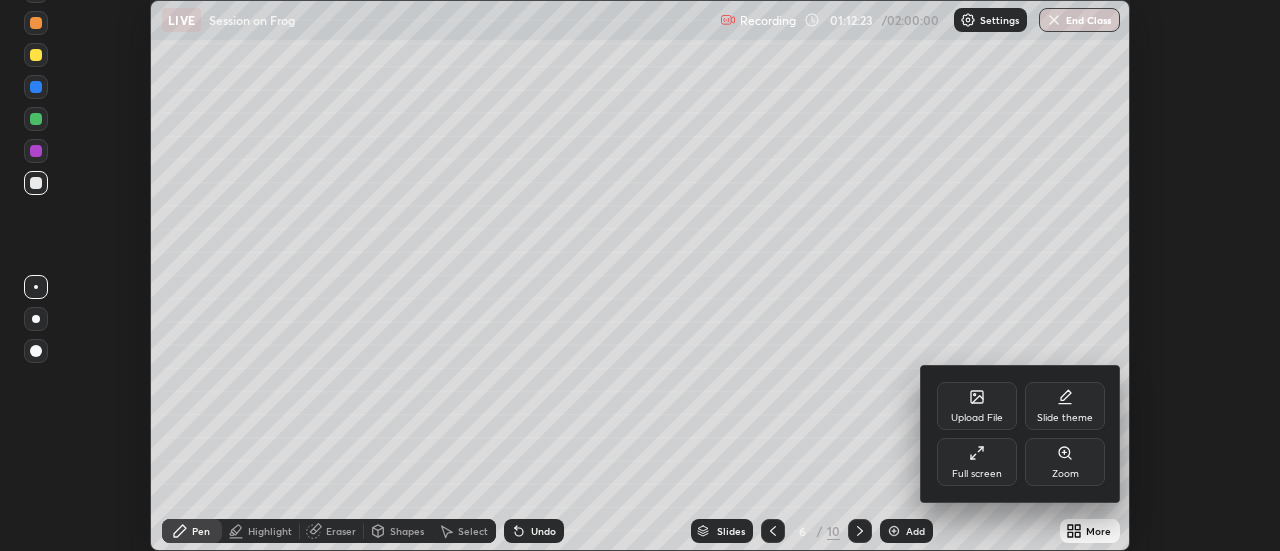 click on "Full screen" at bounding box center [977, 462] 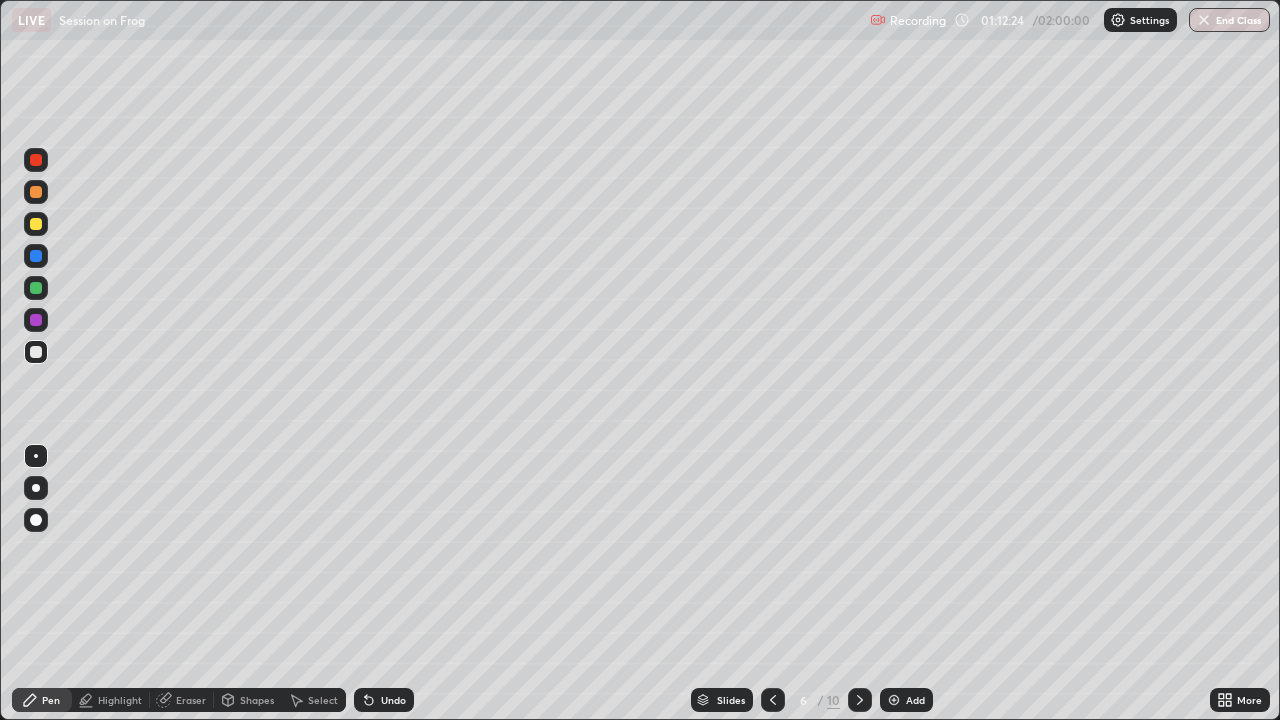 scroll, scrollTop: 99280, scrollLeft: 98720, axis: both 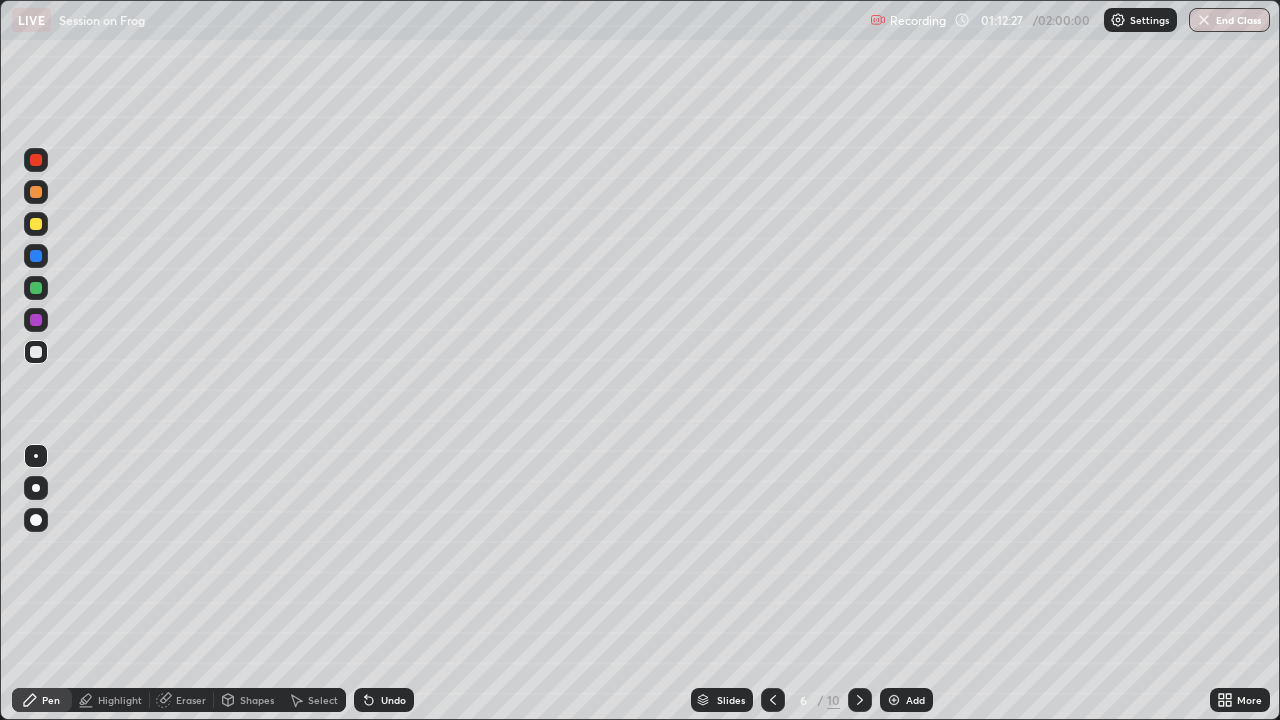 click at bounding box center [36, 192] 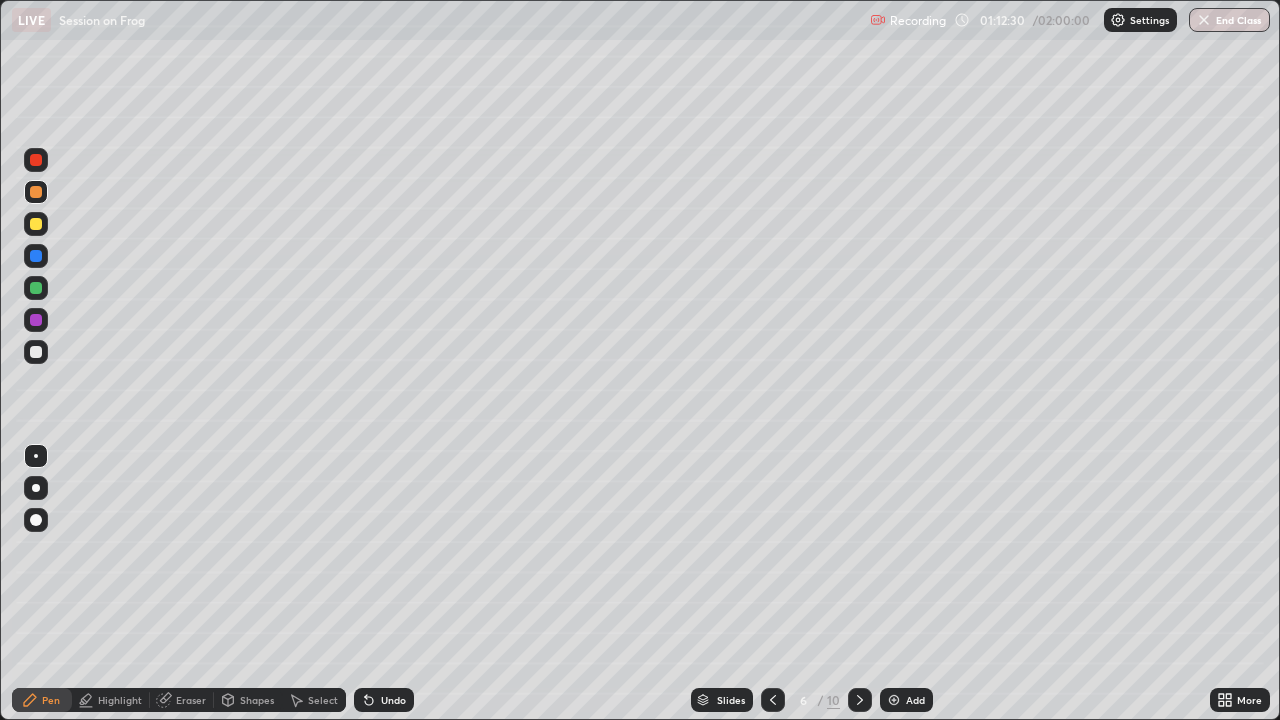 click at bounding box center (36, 224) 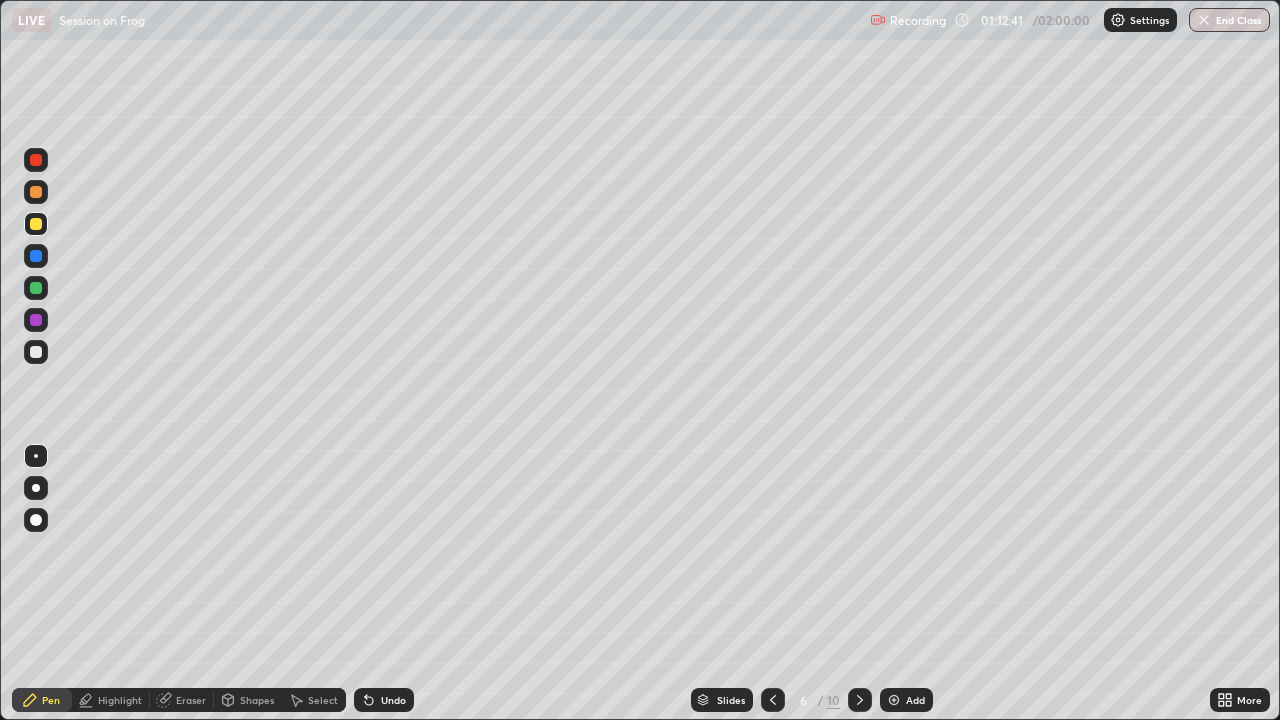 click at bounding box center (36, 352) 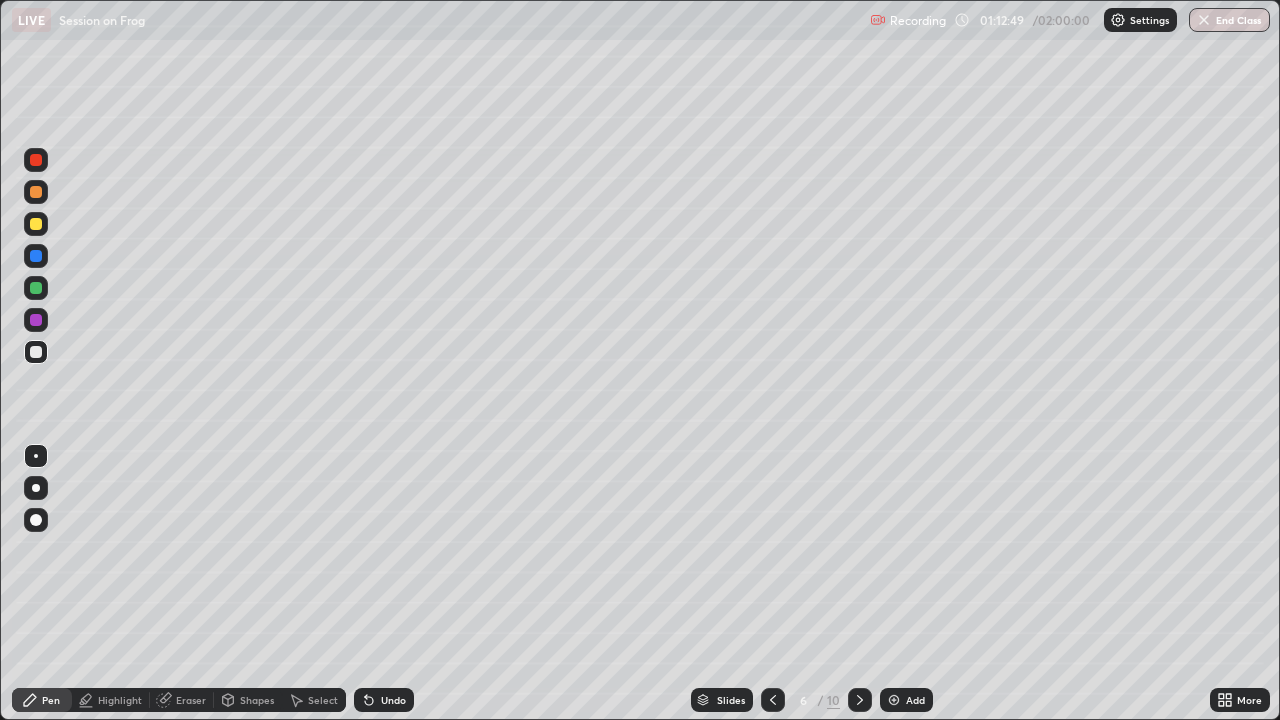 click at bounding box center (36, 192) 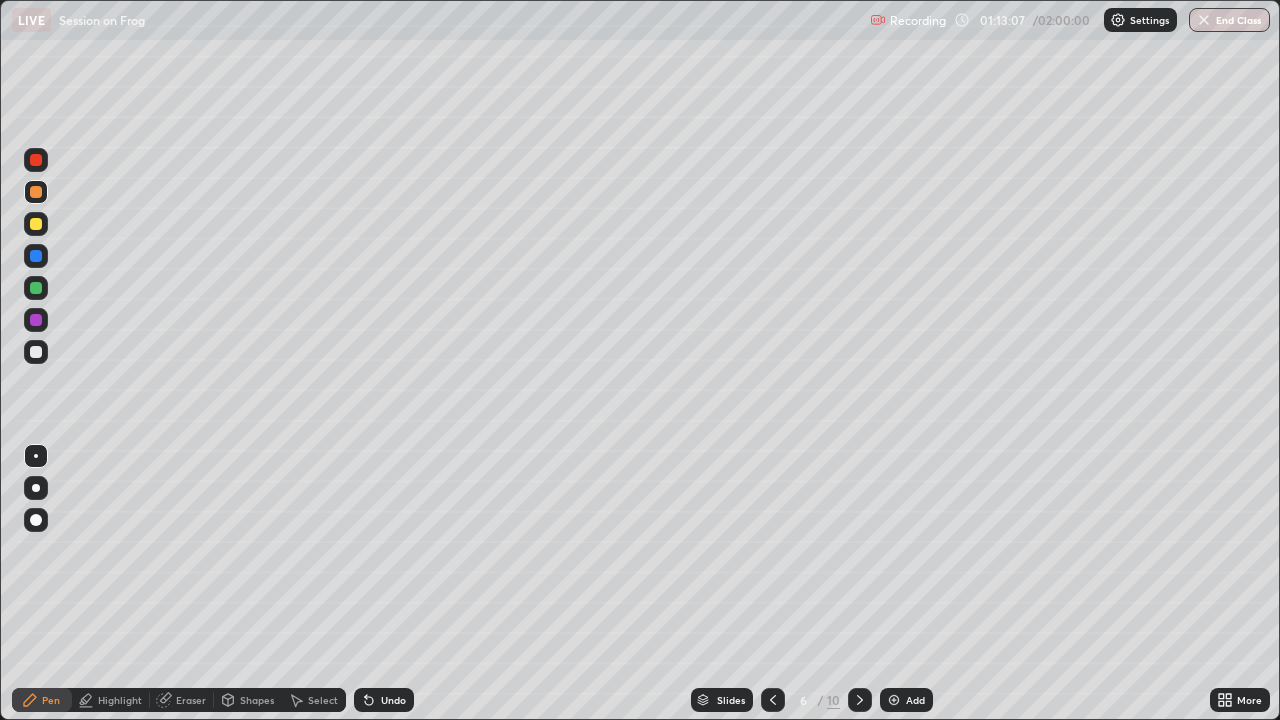 click at bounding box center (36, 352) 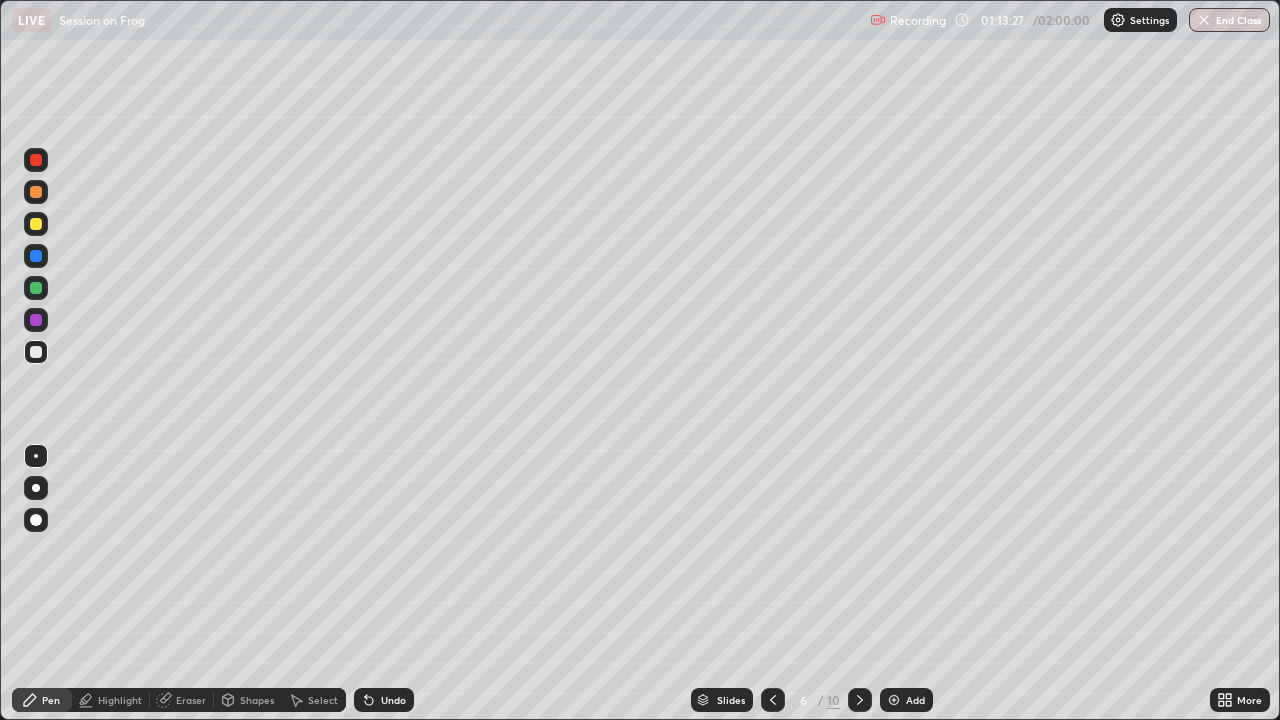 click on "Undo" at bounding box center [393, 700] 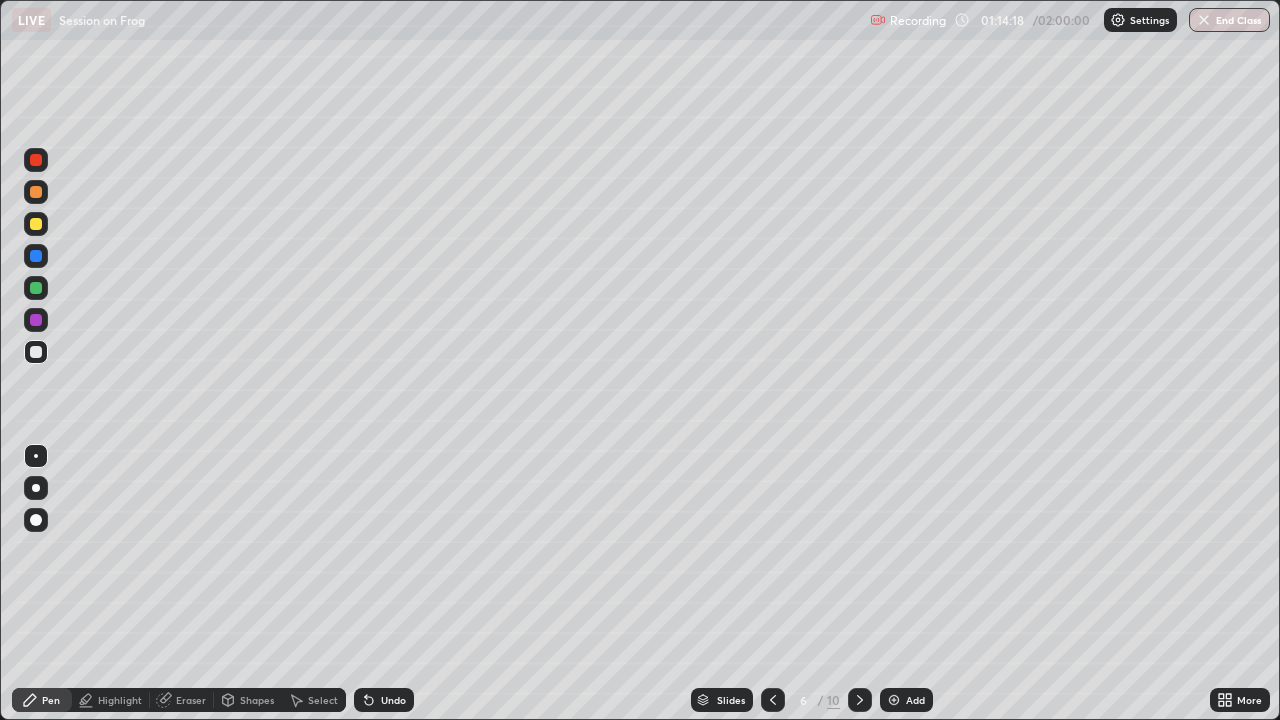 click at bounding box center (36, 288) 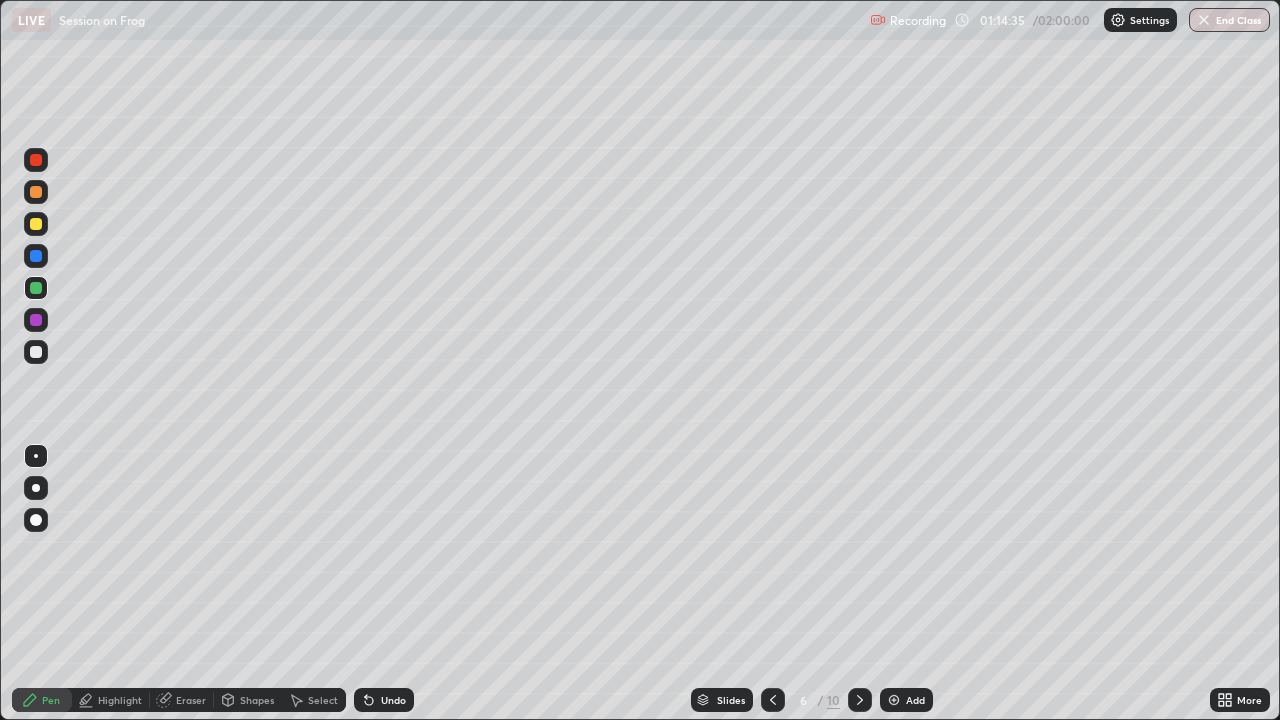 click on "Undo" at bounding box center (393, 700) 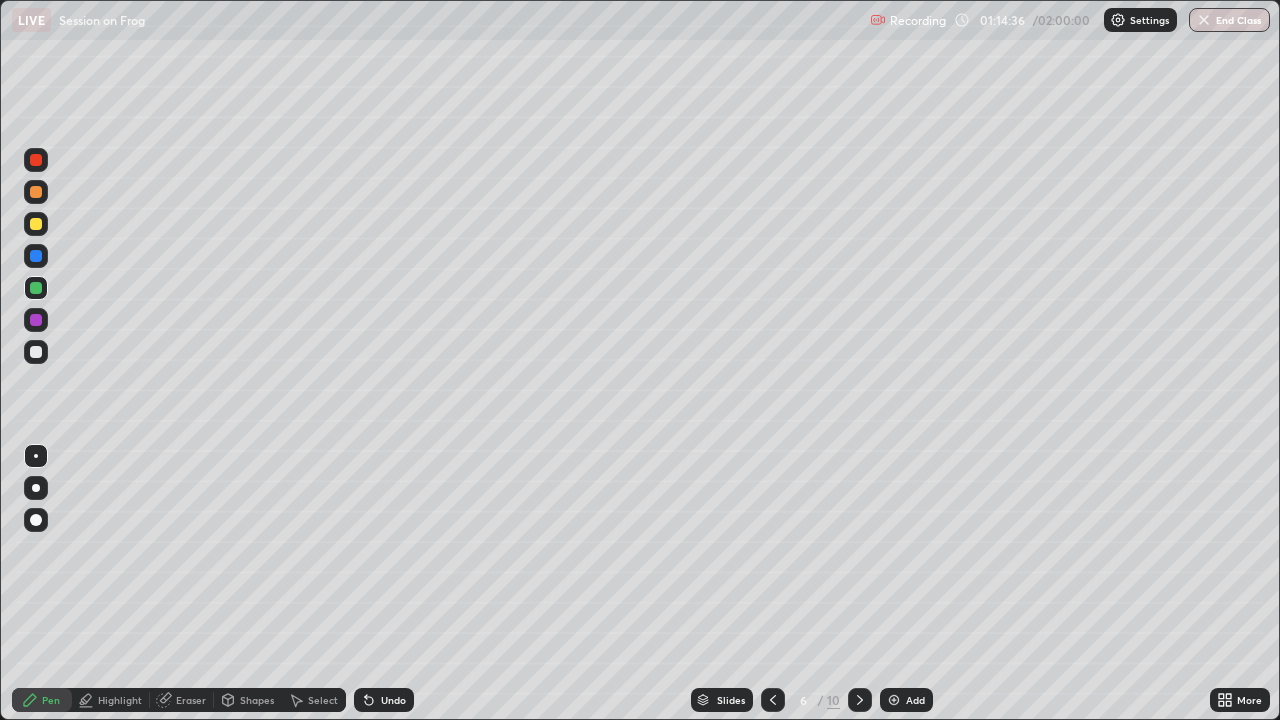 click on "Undo" at bounding box center (393, 700) 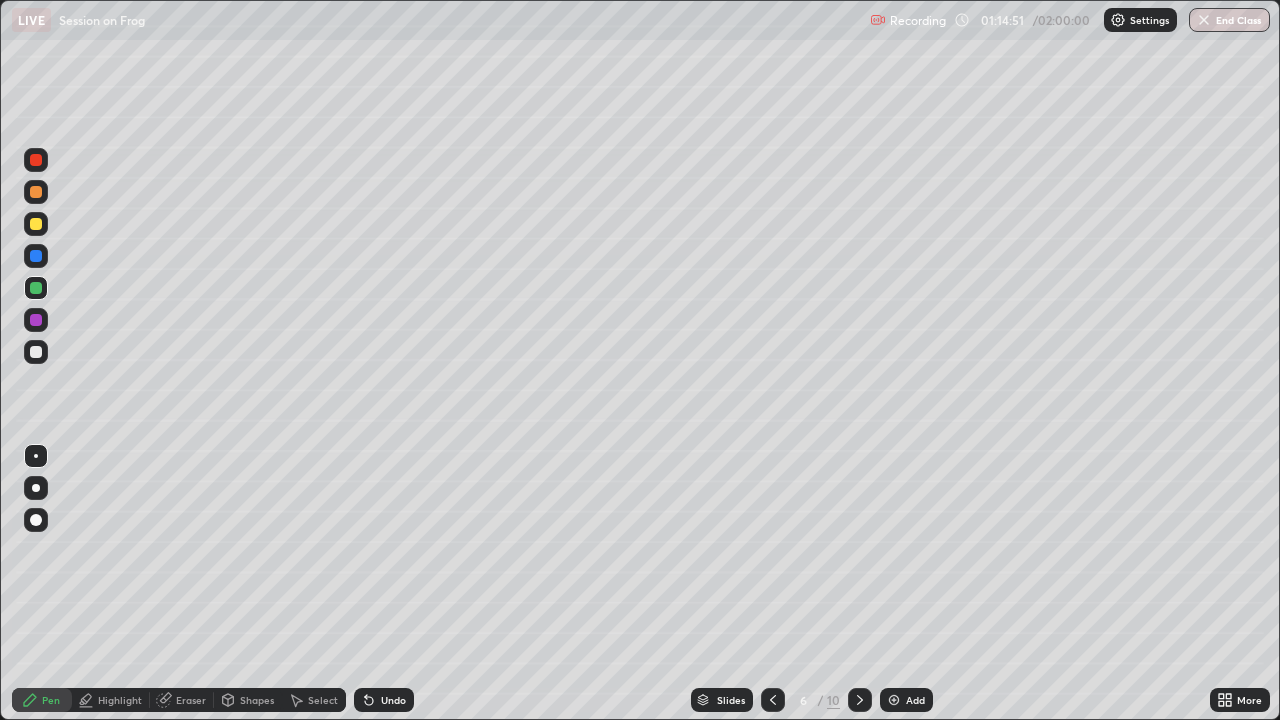 click at bounding box center (36, 224) 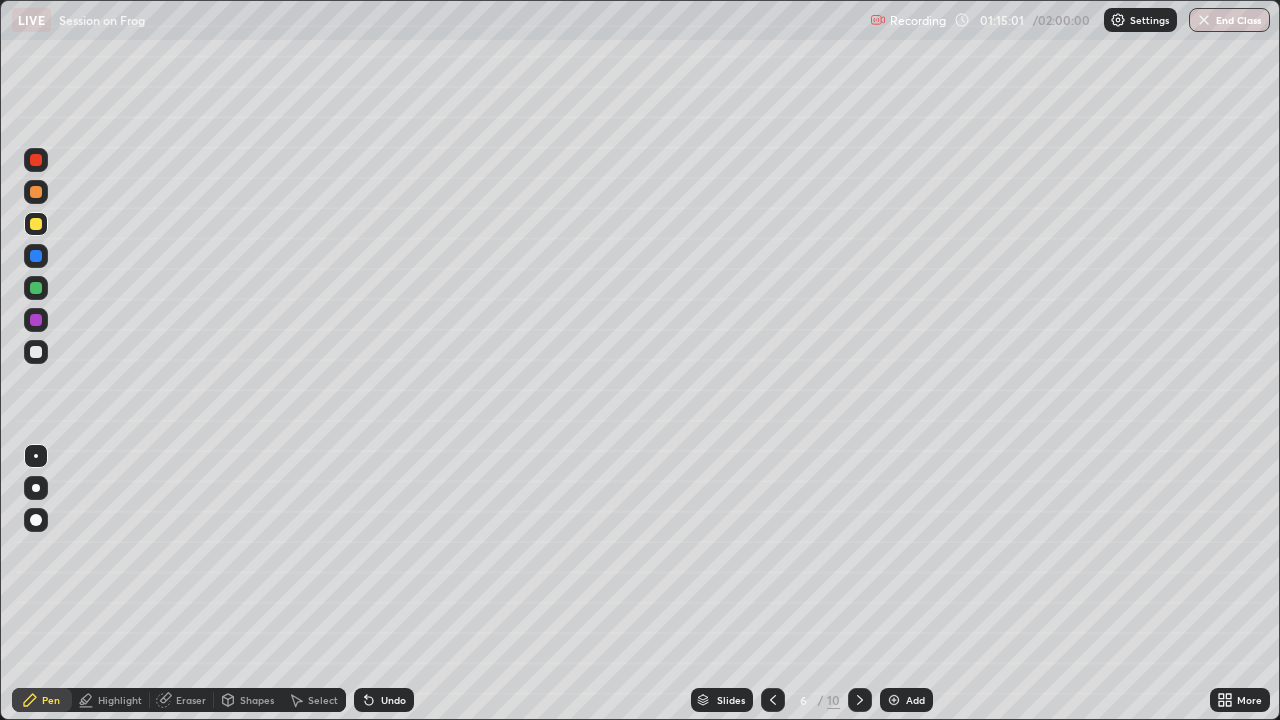 click at bounding box center [36, 160] 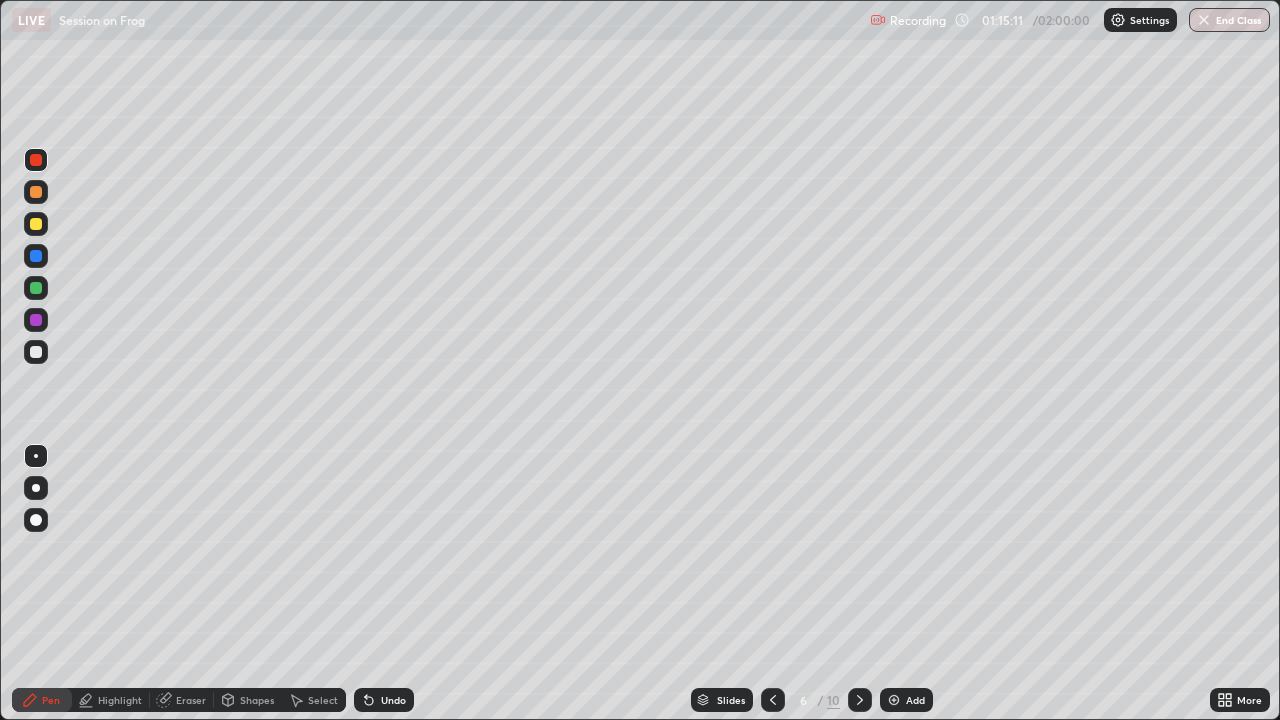 click at bounding box center (36, 352) 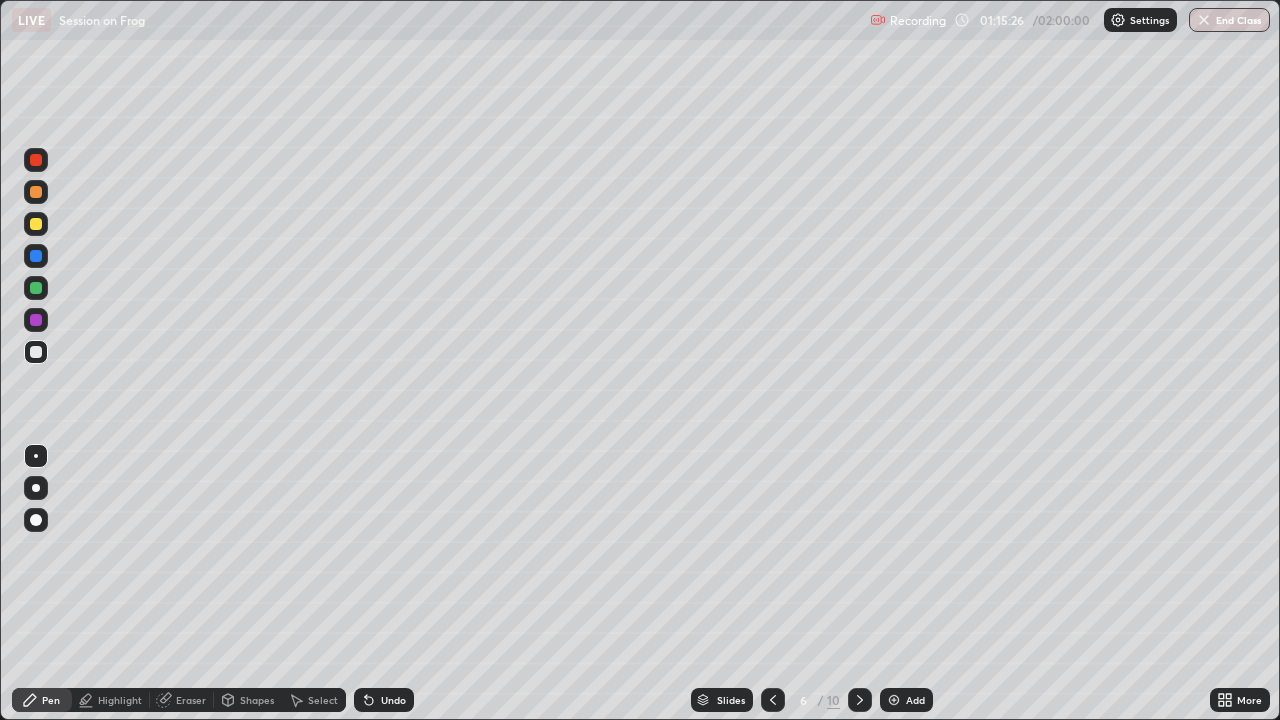 click on "Undo" at bounding box center [393, 700] 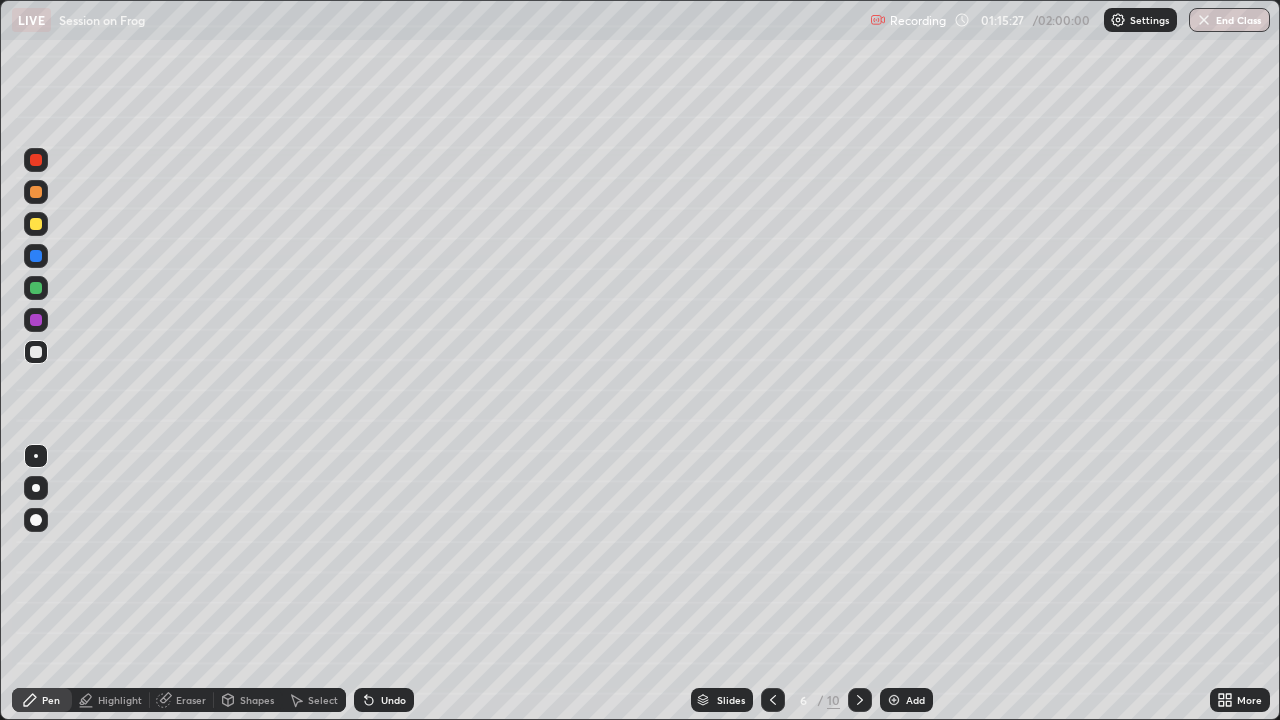 click 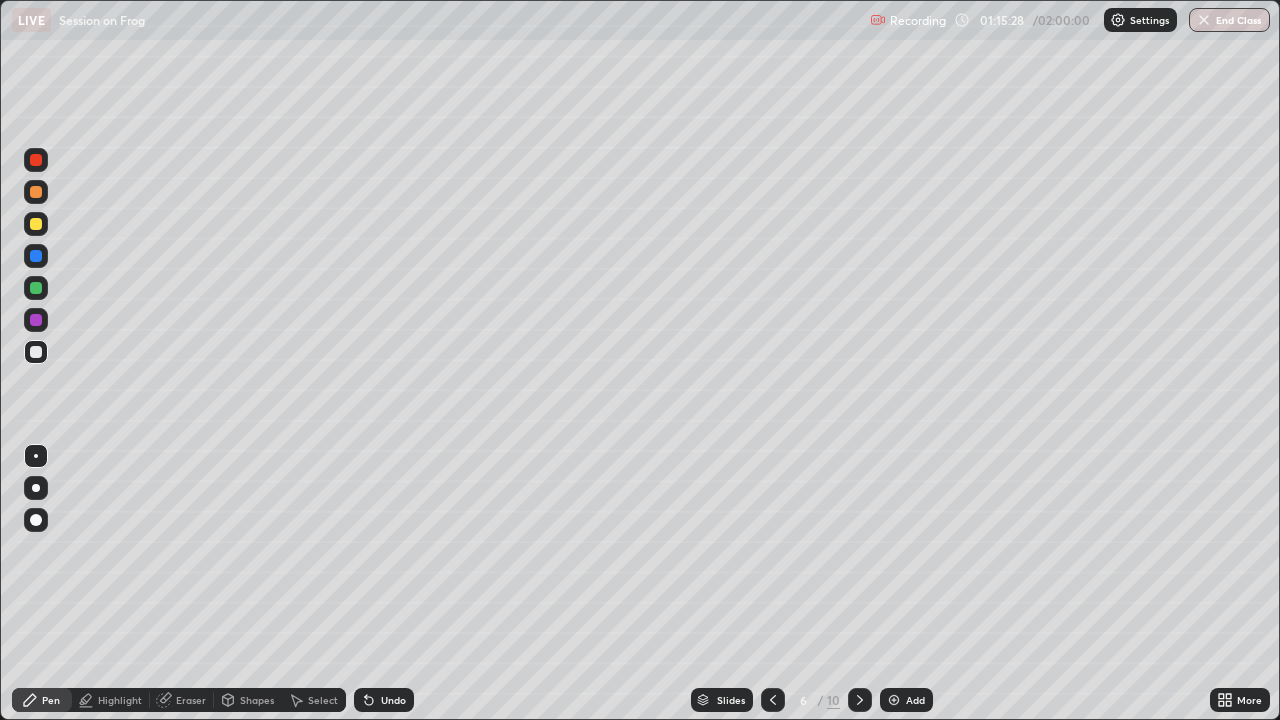 click on "Undo" at bounding box center (384, 700) 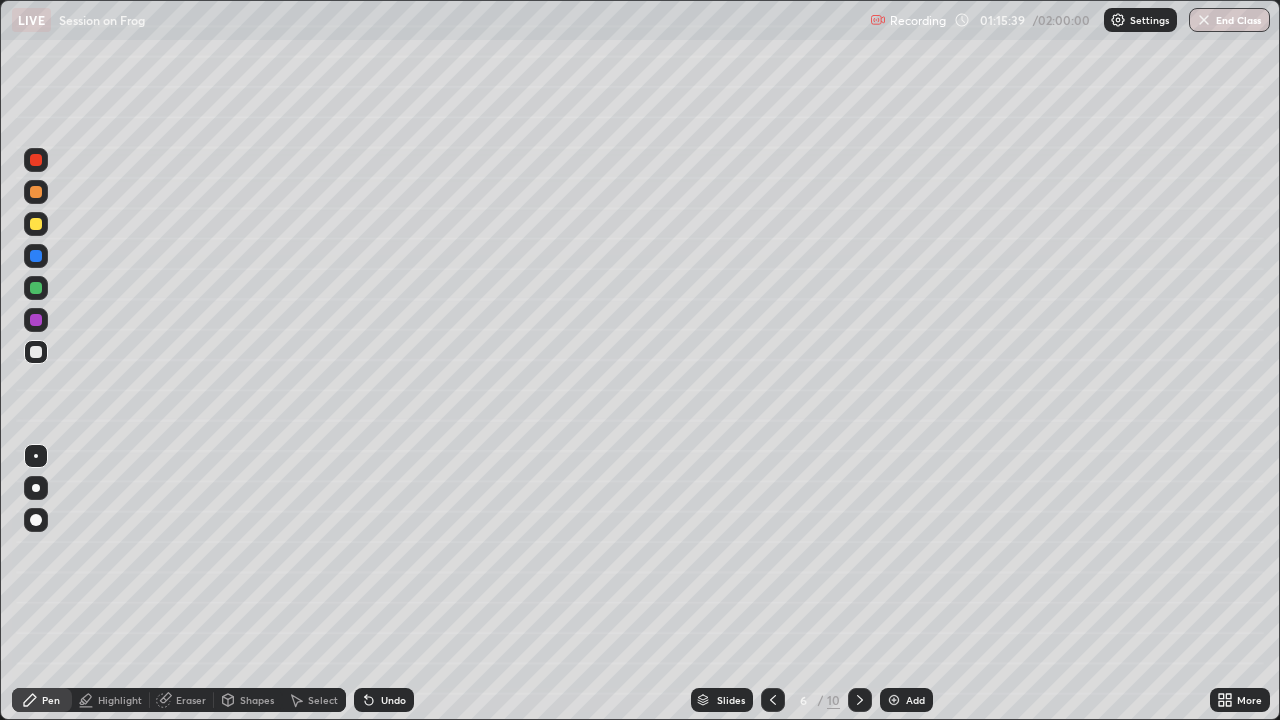 click at bounding box center [36, 288] 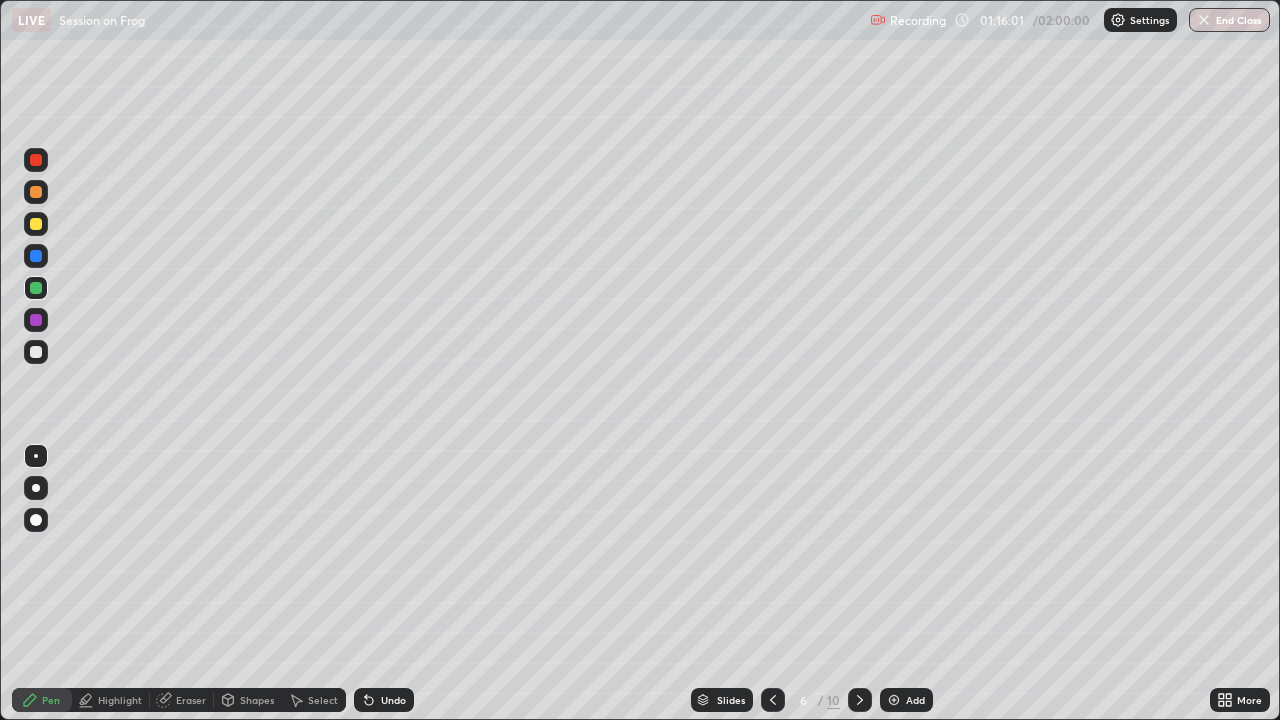 click at bounding box center (36, 352) 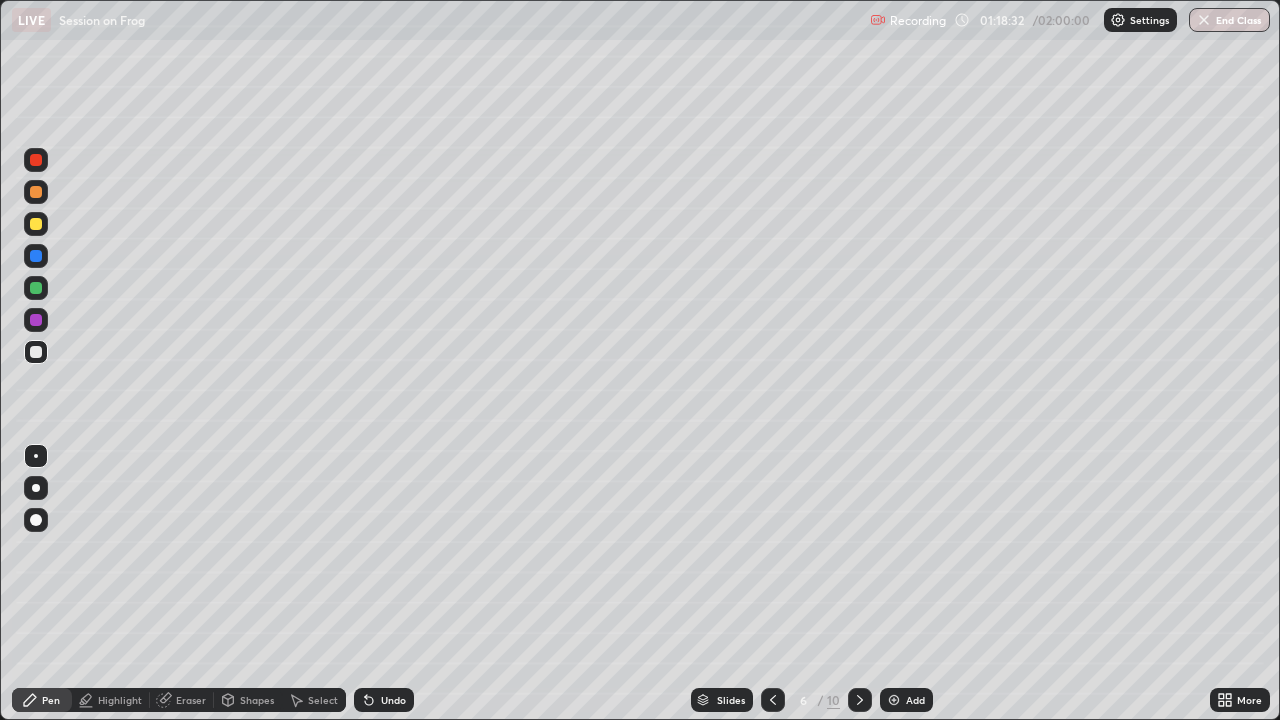 click on "Undo" at bounding box center [384, 700] 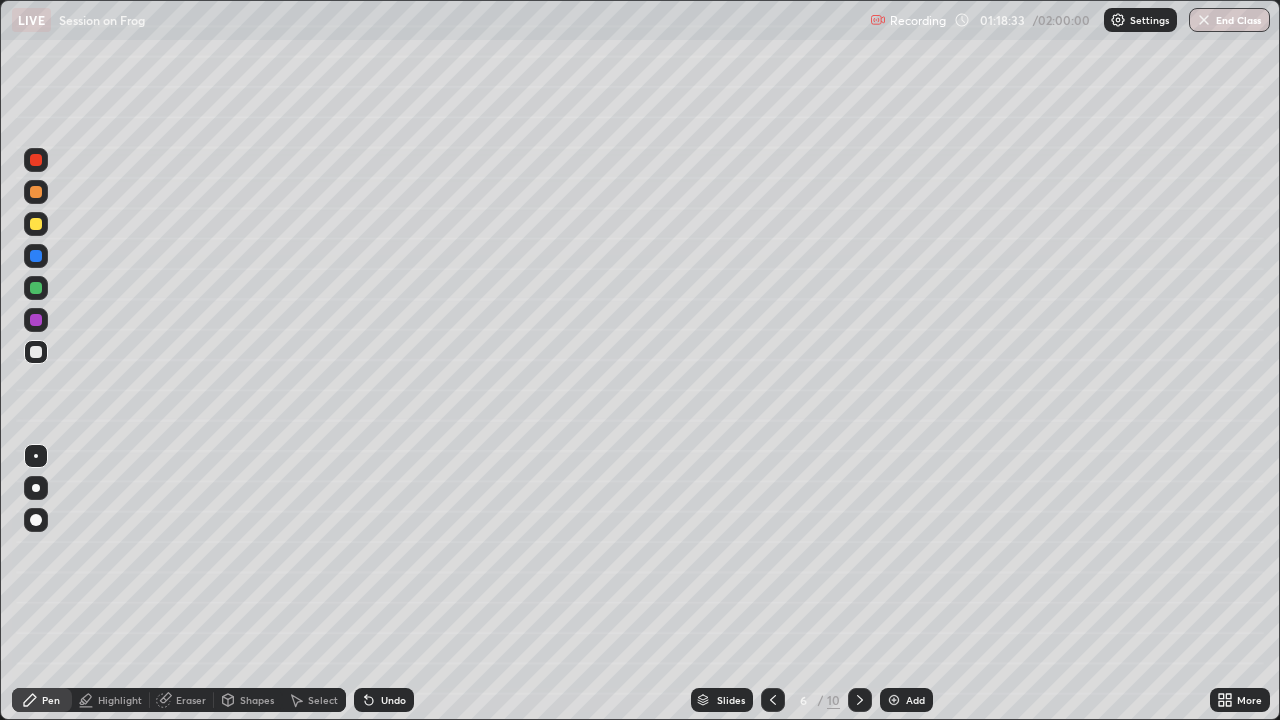 click on "Undo" at bounding box center (384, 700) 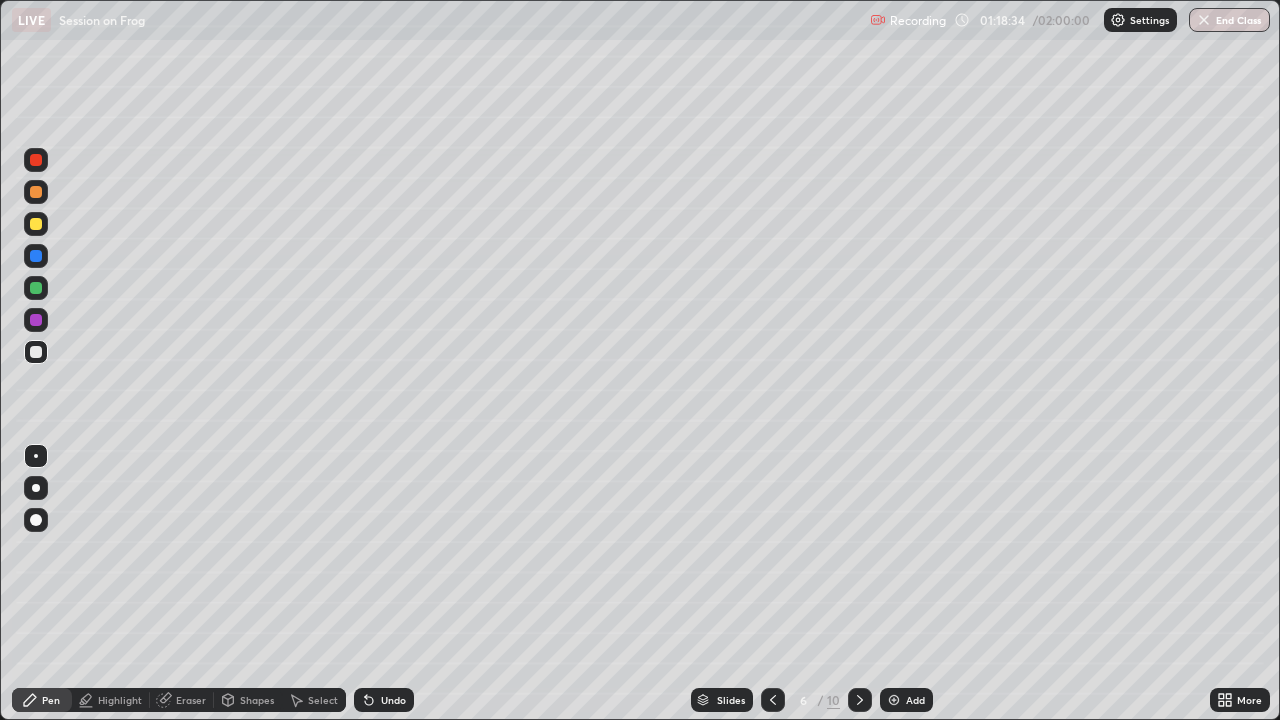 click on "Undo" at bounding box center [393, 700] 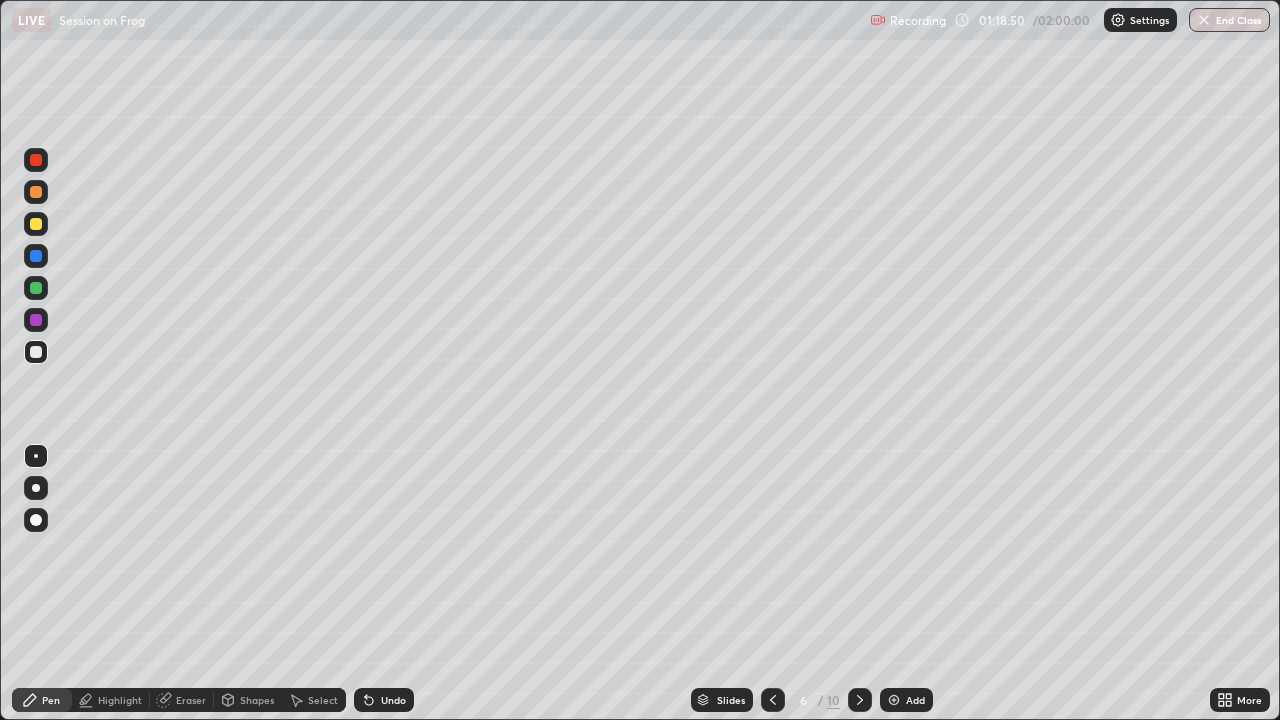 click at bounding box center [36, 192] 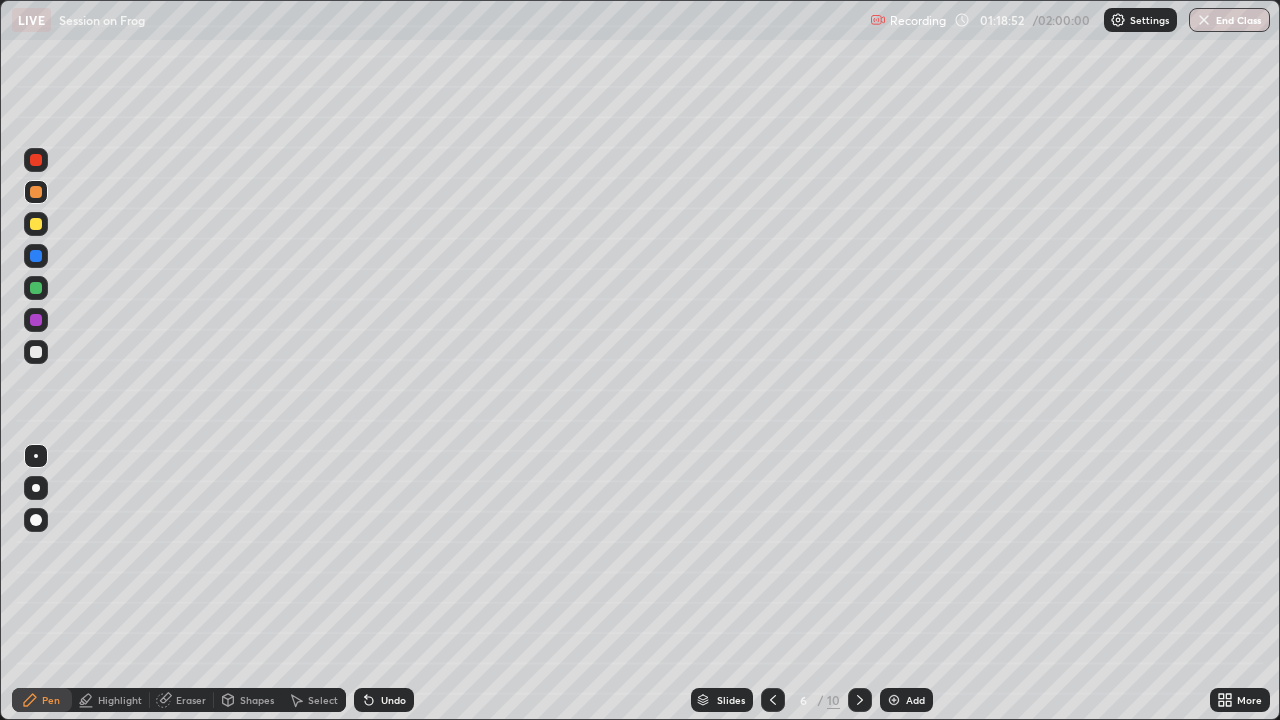 click at bounding box center (36, 224) 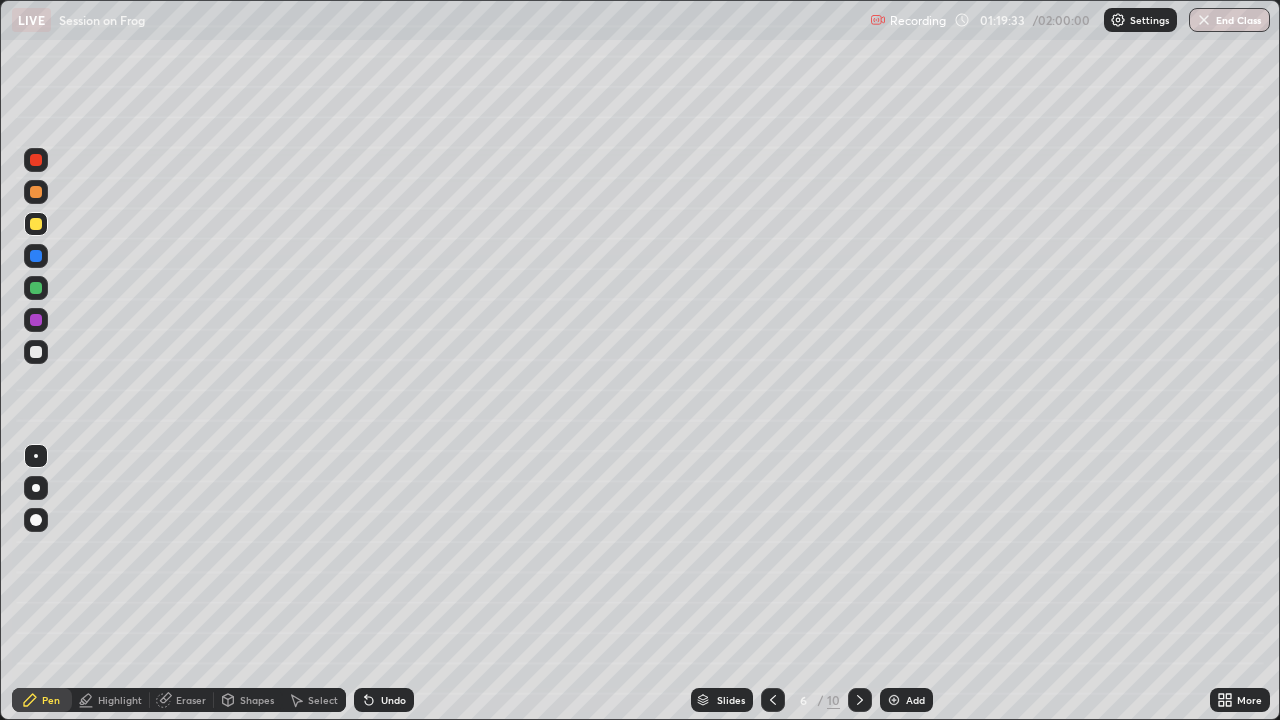 click at bounding box center (36, 320) 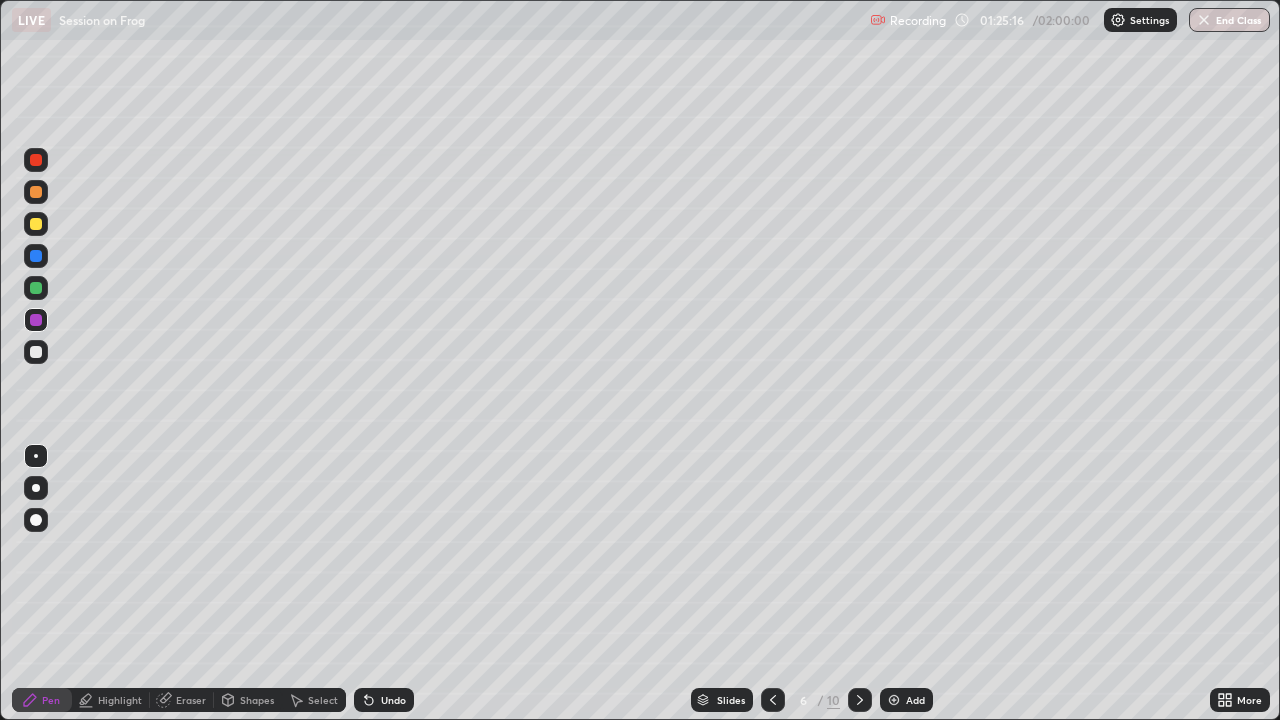 click 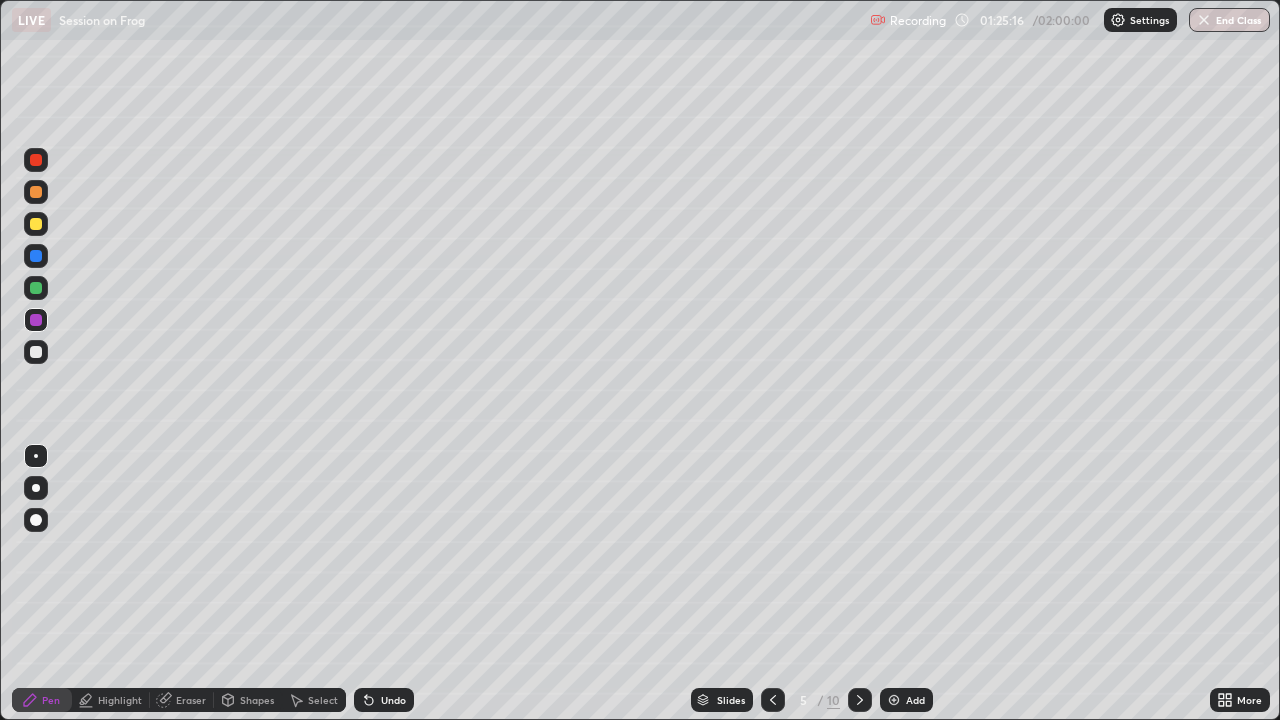 click 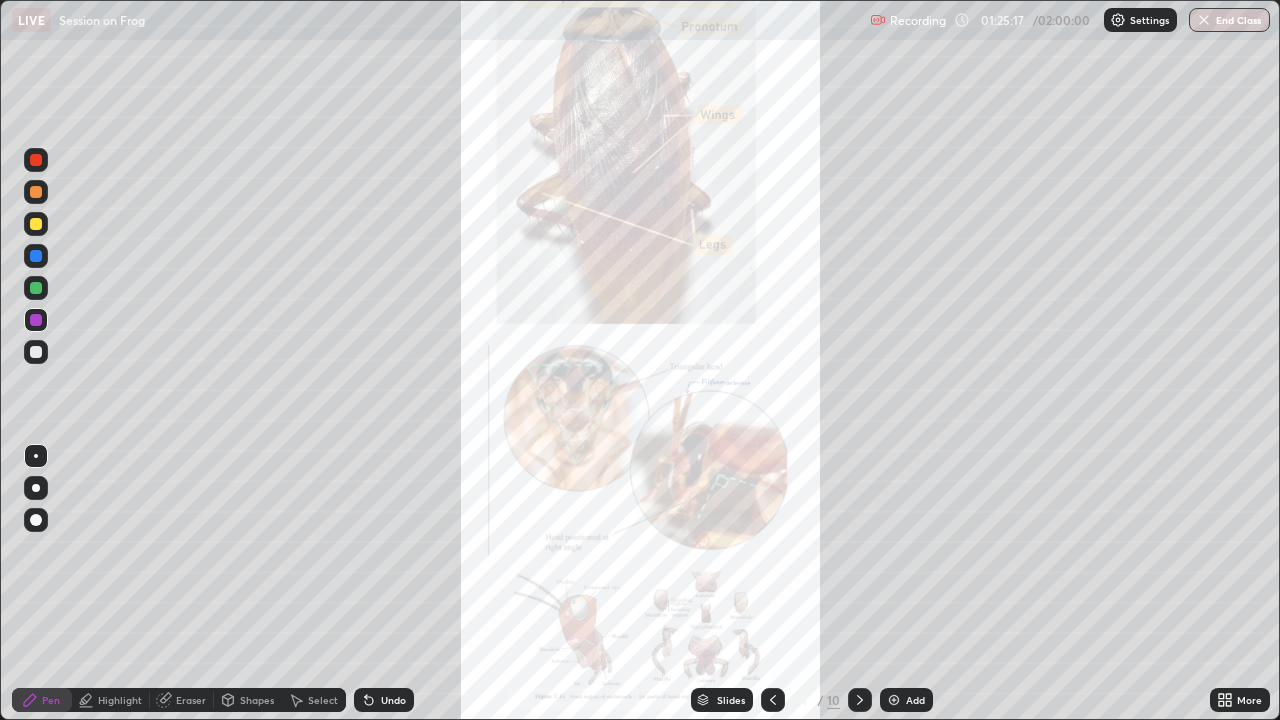 click 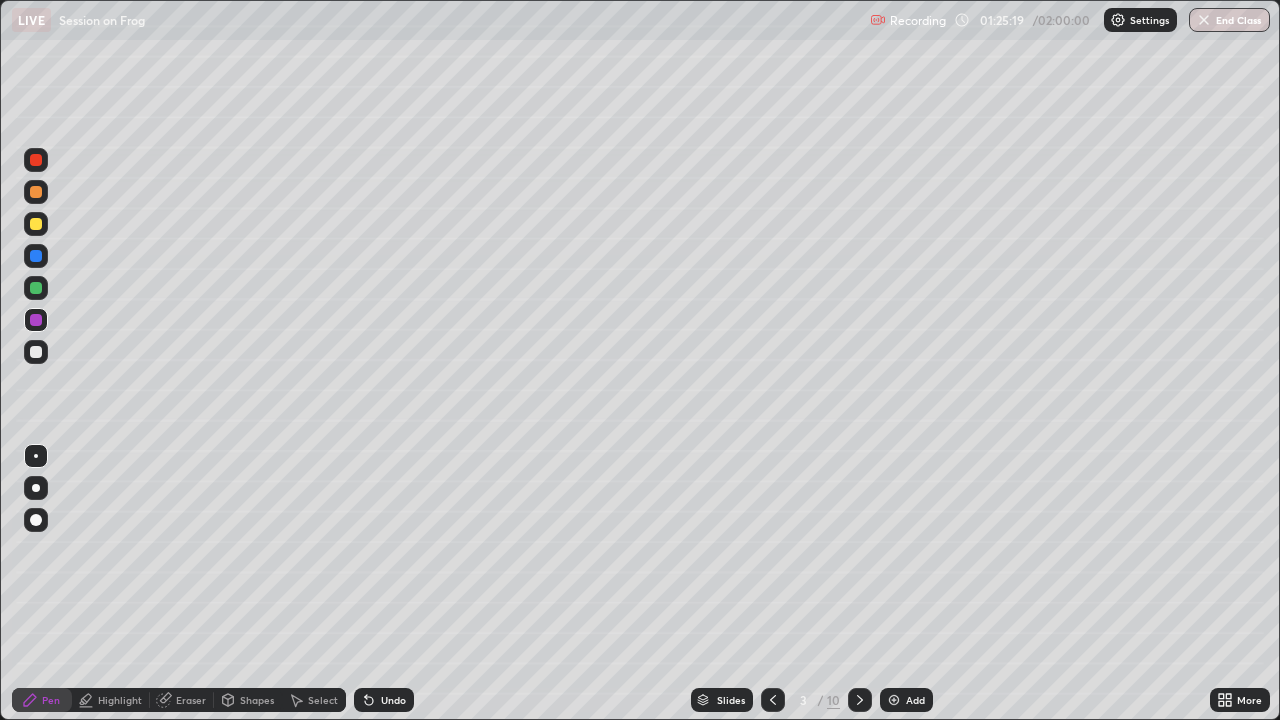 click 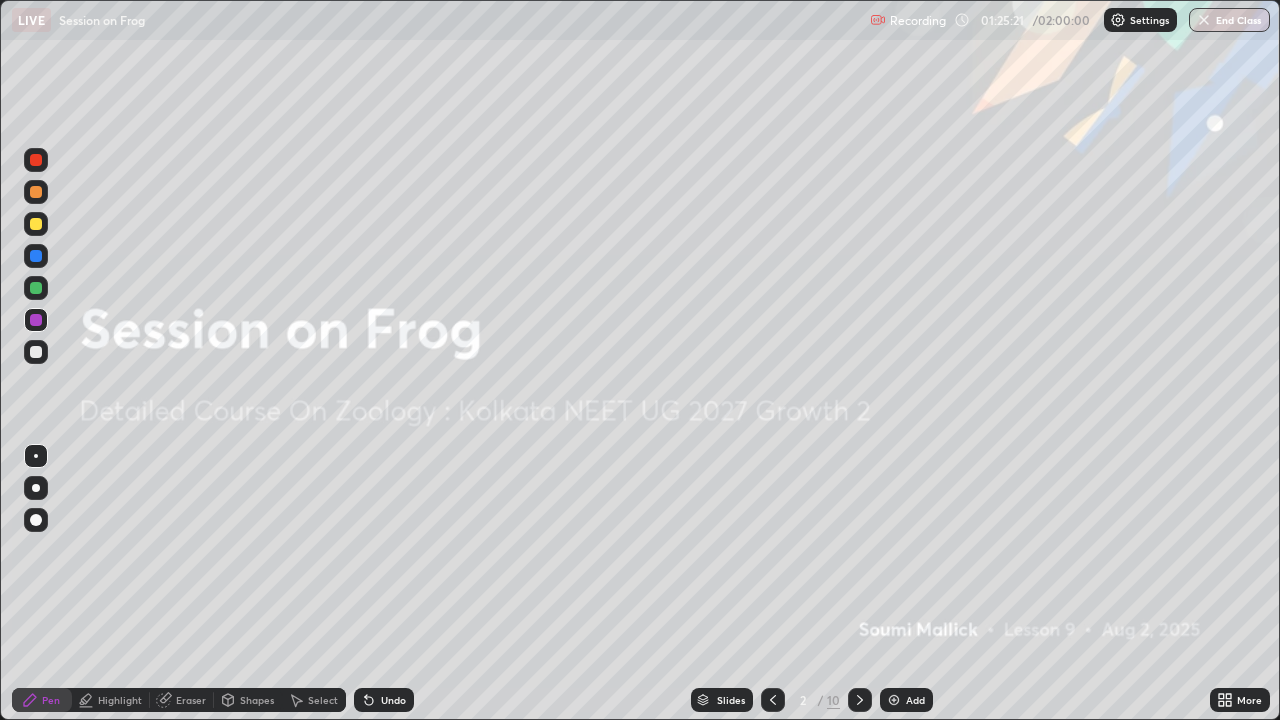 click 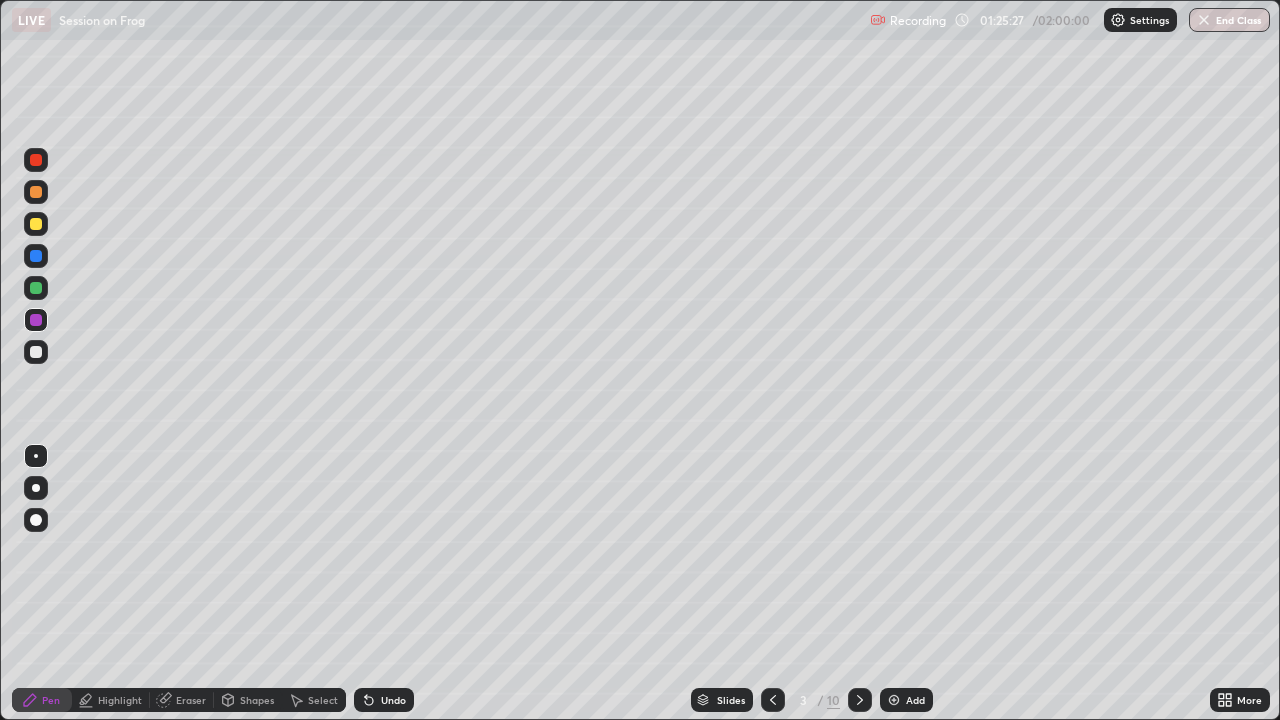click 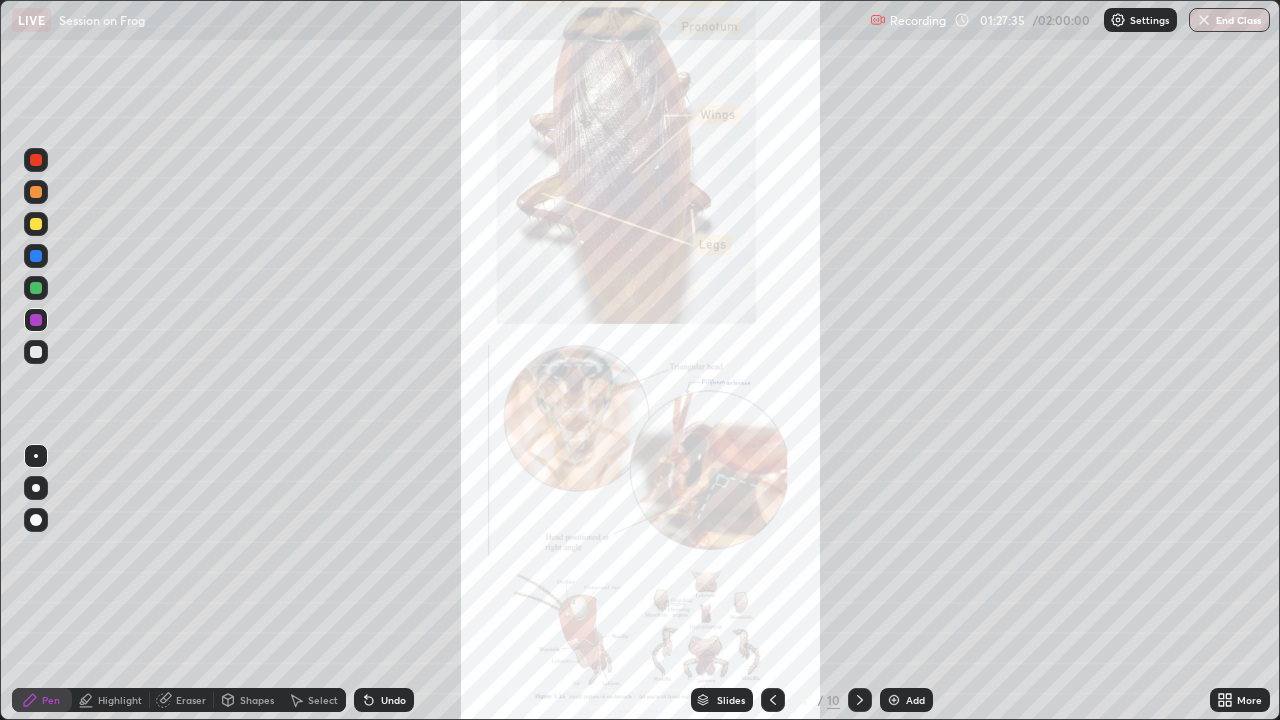 click 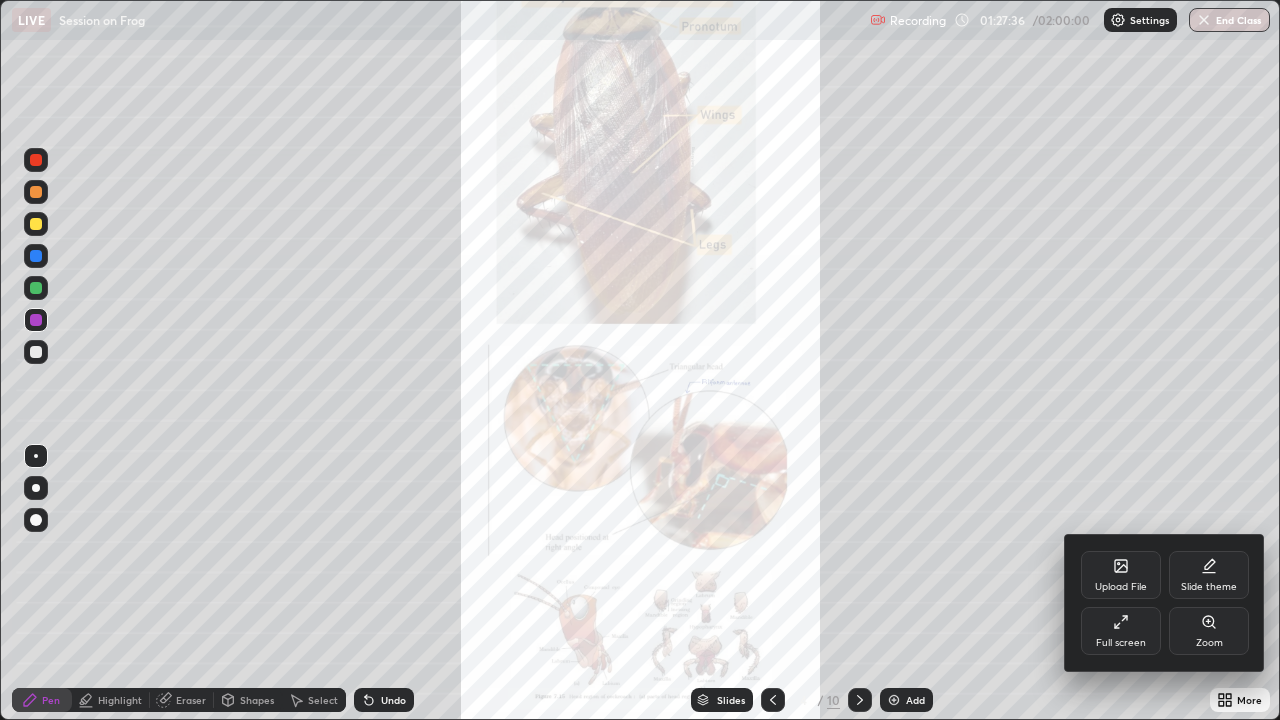 click on "Zoom" at bounding box center [1209, 631] 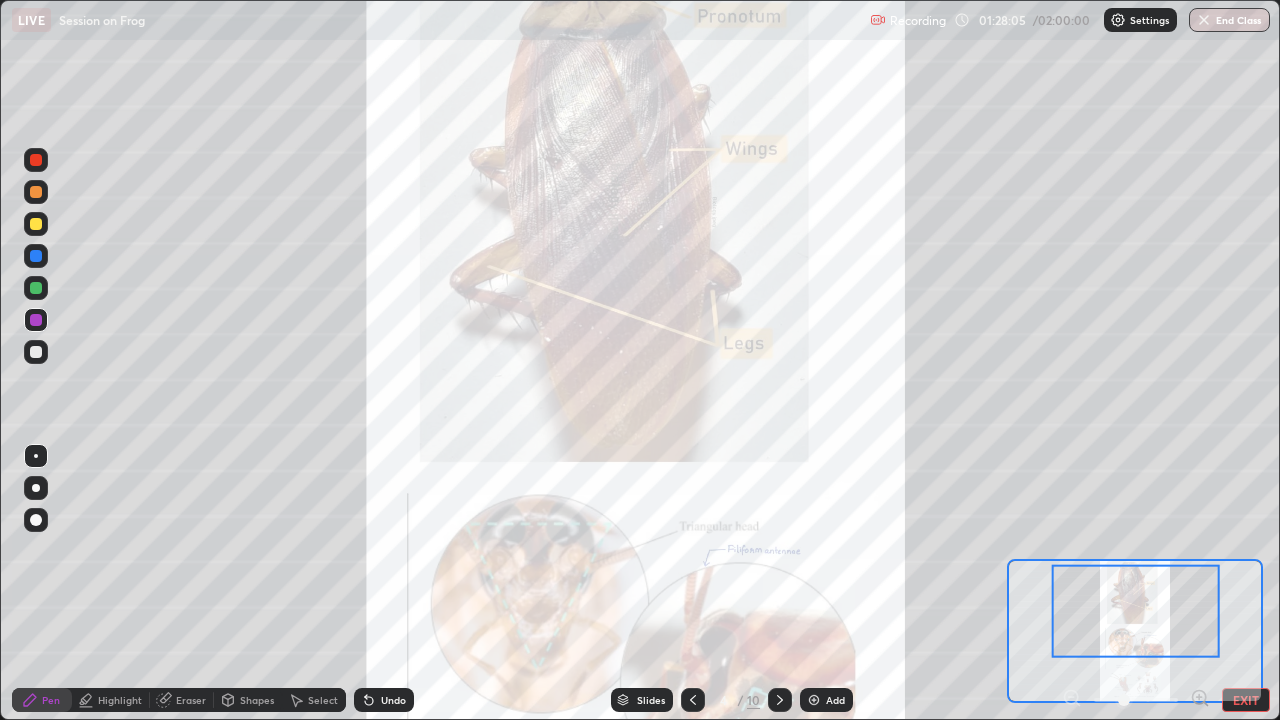 click 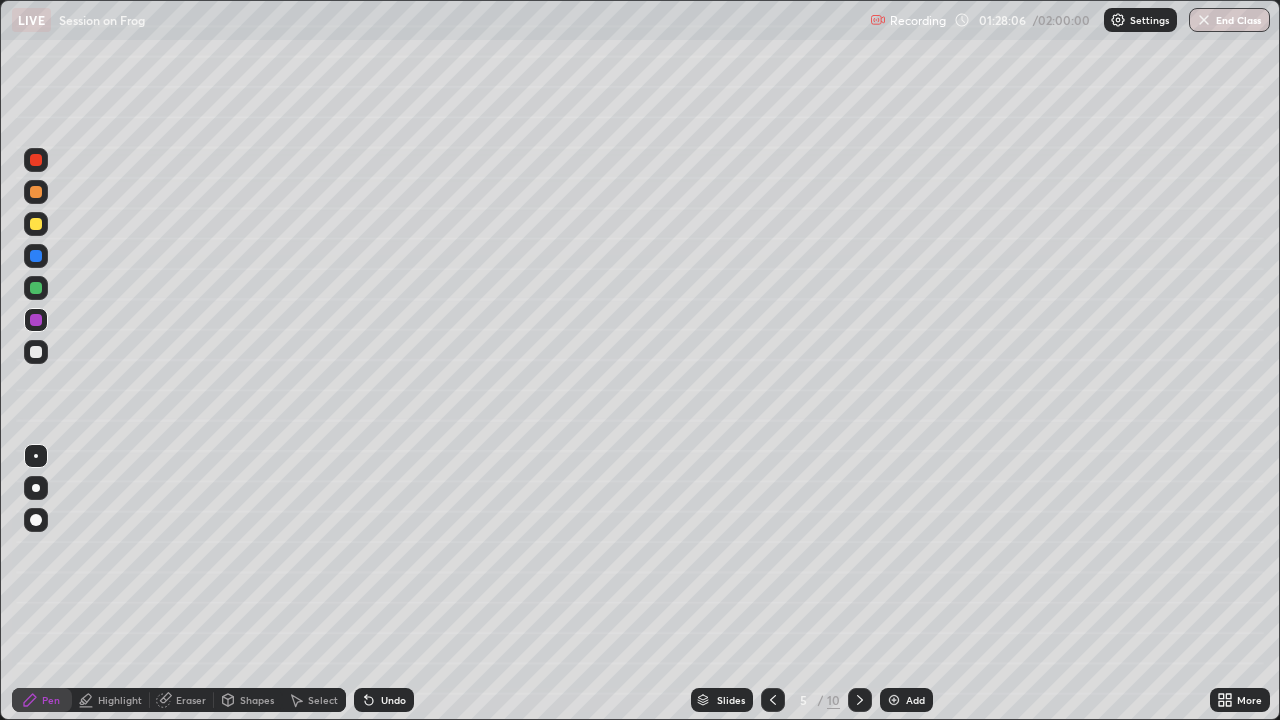 click 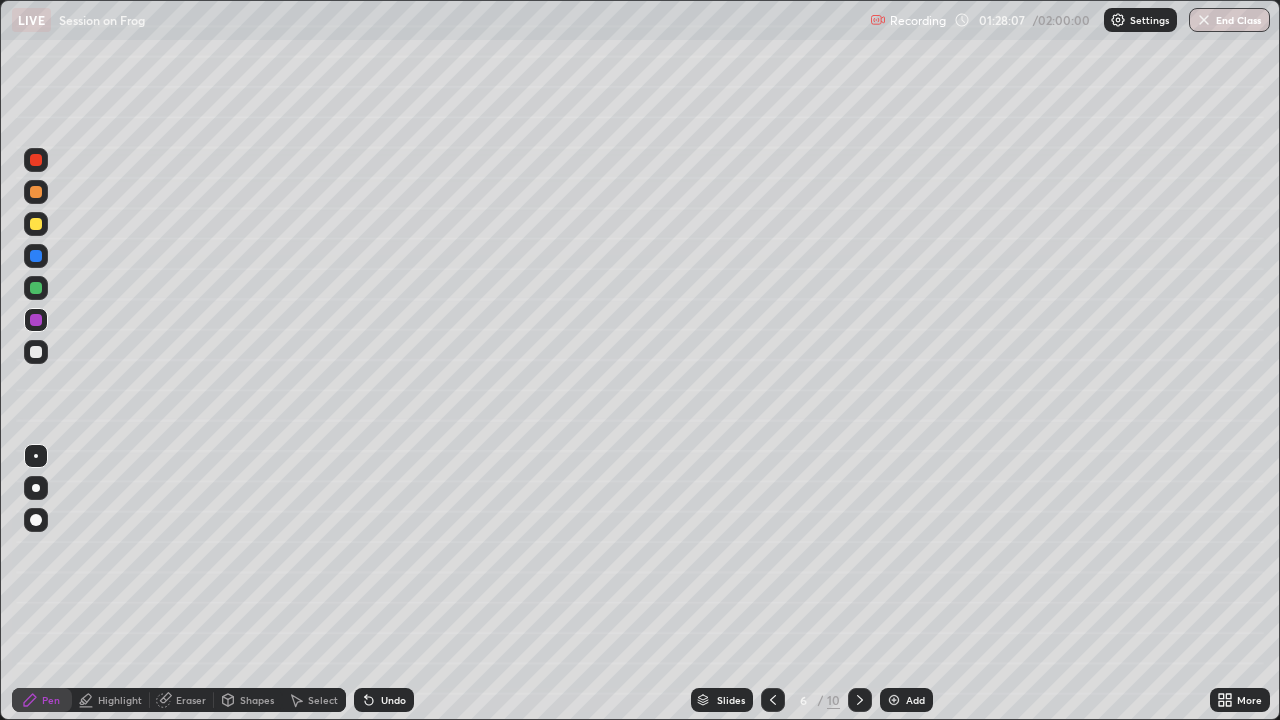 click 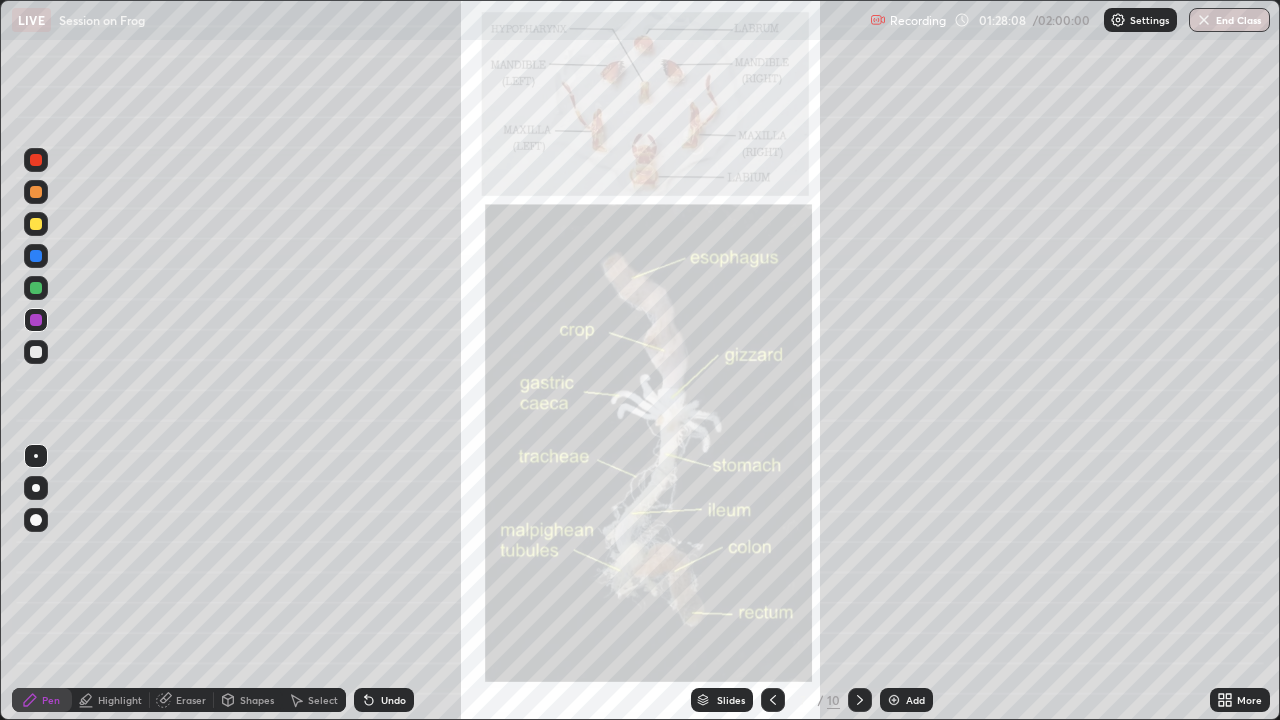 click 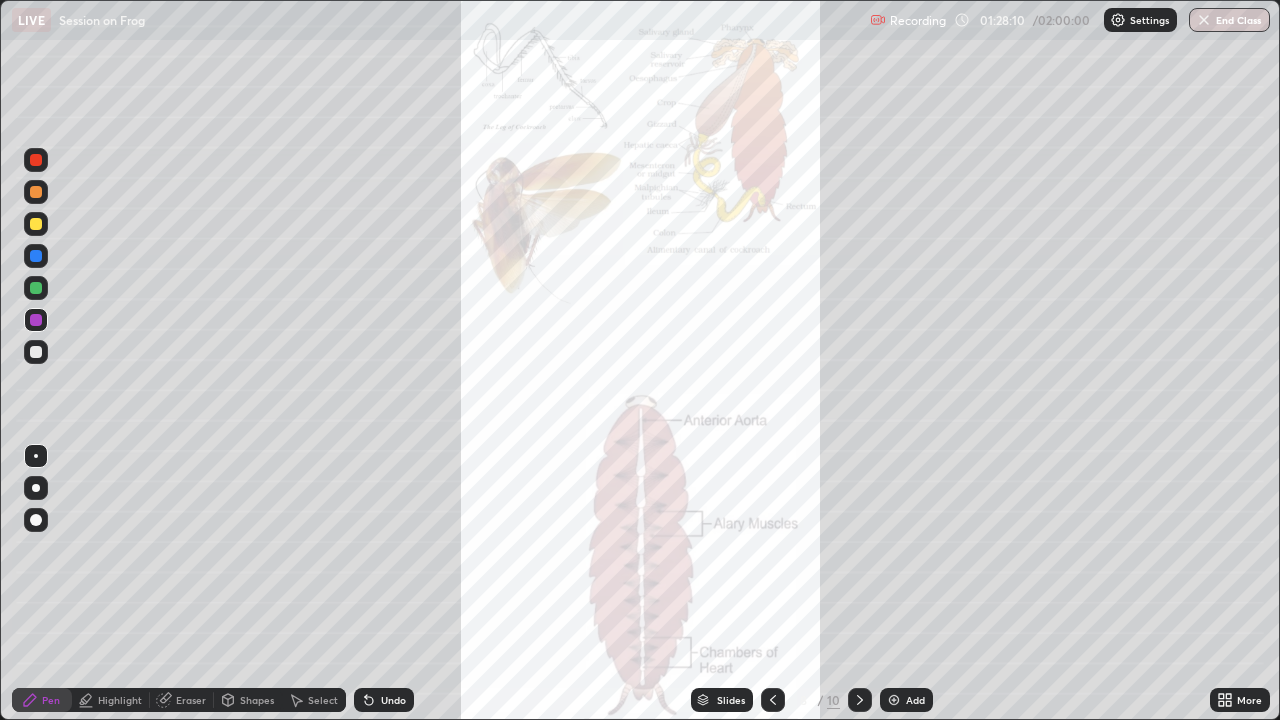 click 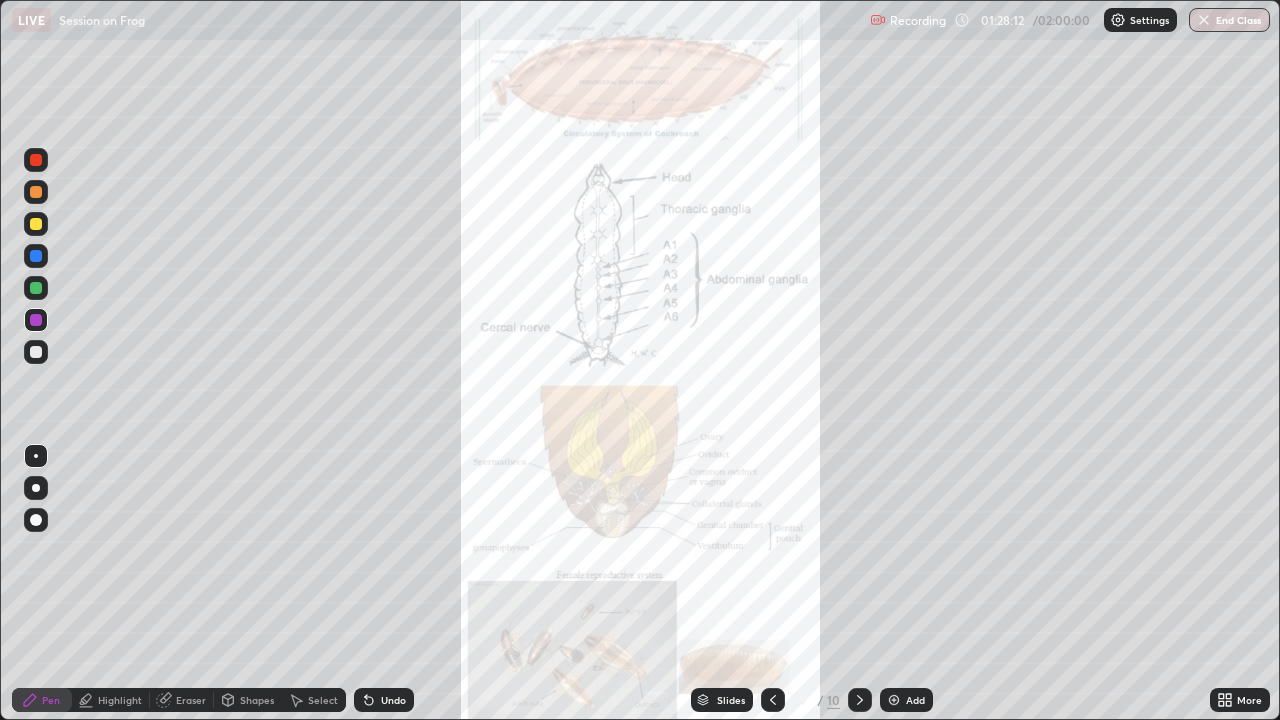 click 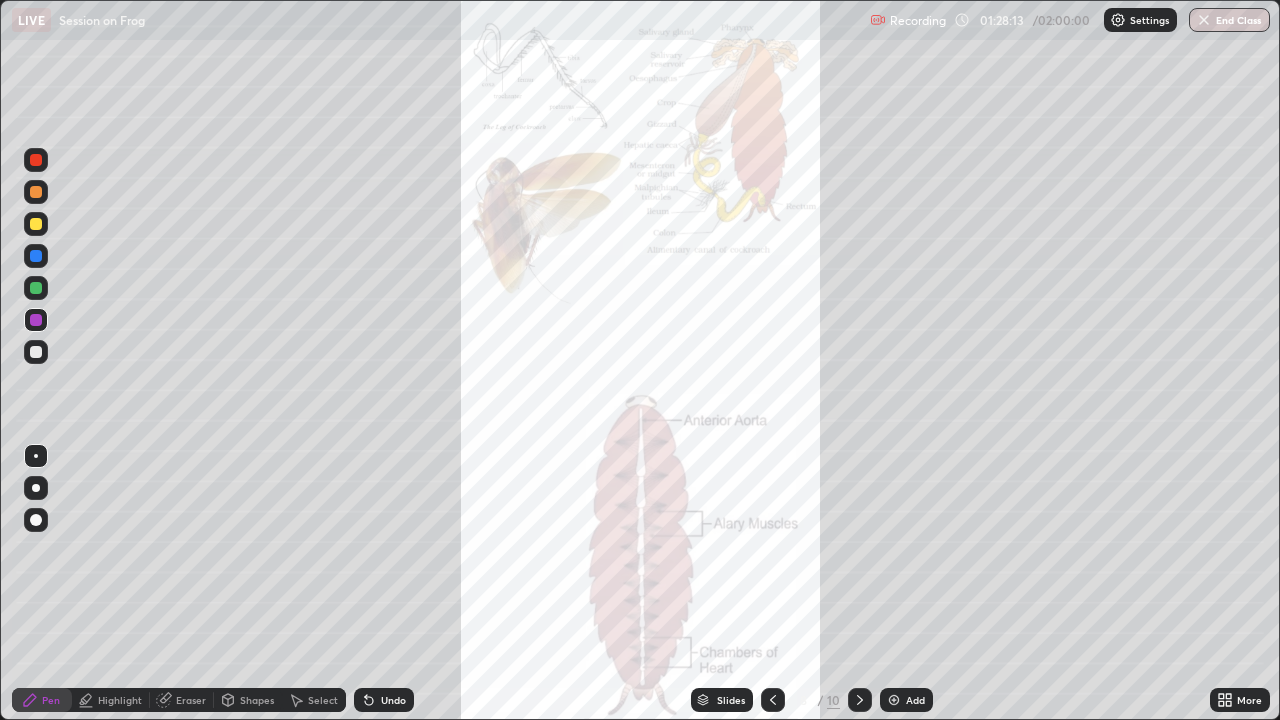 click on "More" at bounding box center (1240, 700) 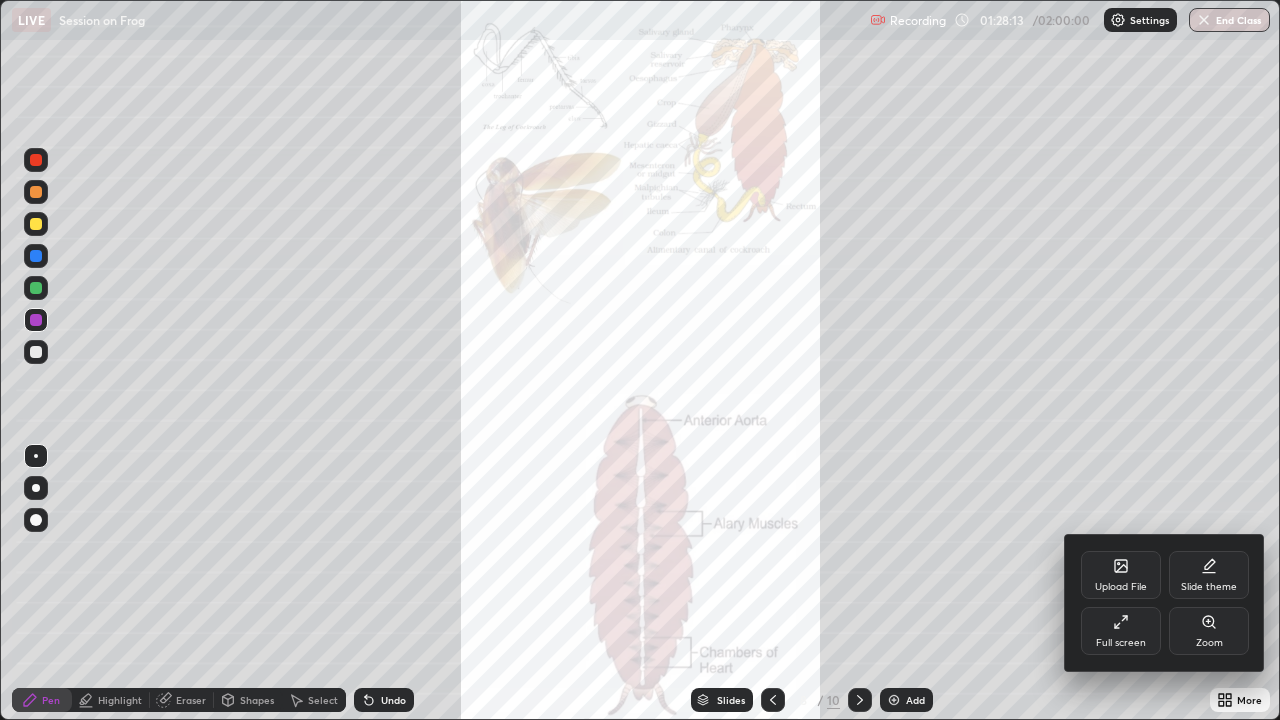 click on "Zoom" at bounding box center (1209, 631) 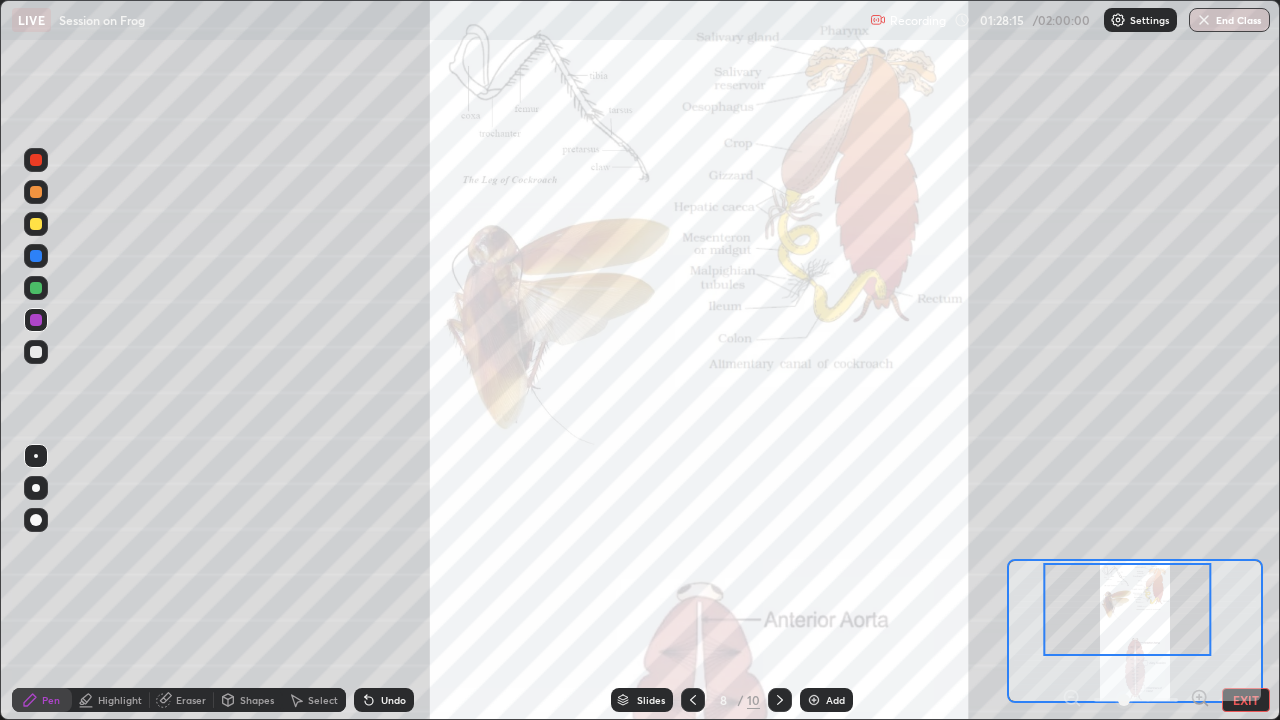 click 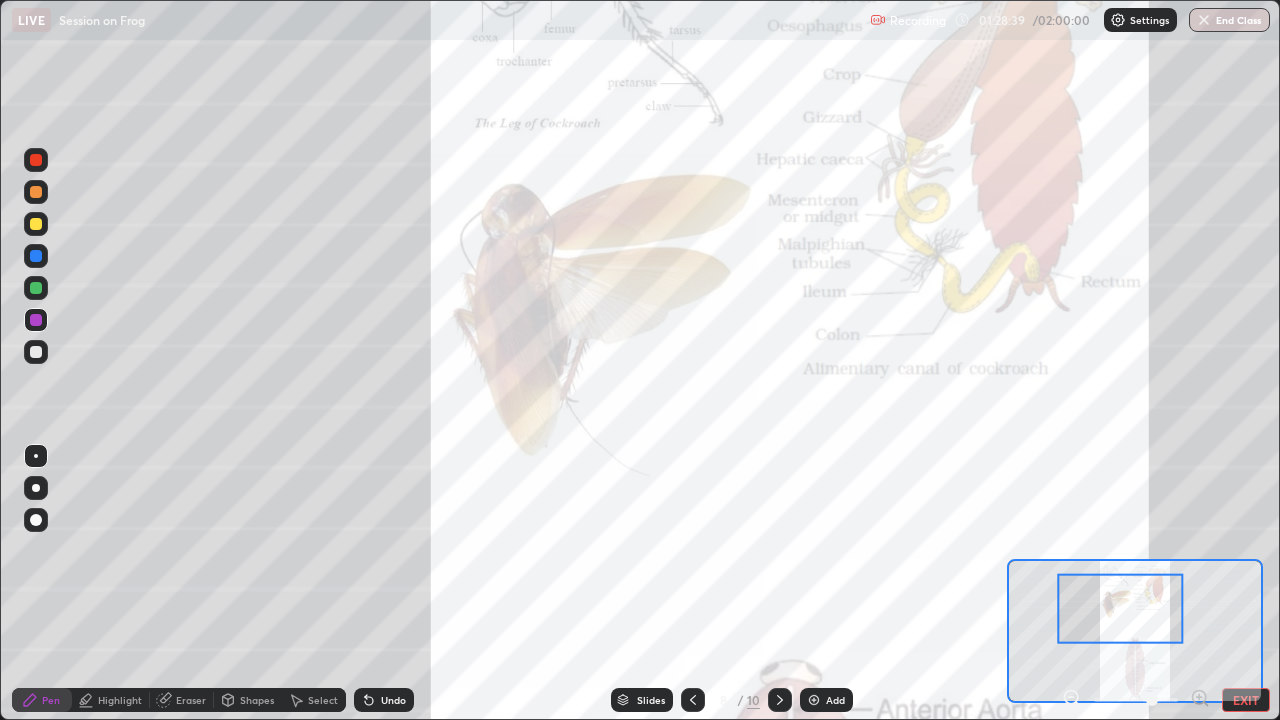 click 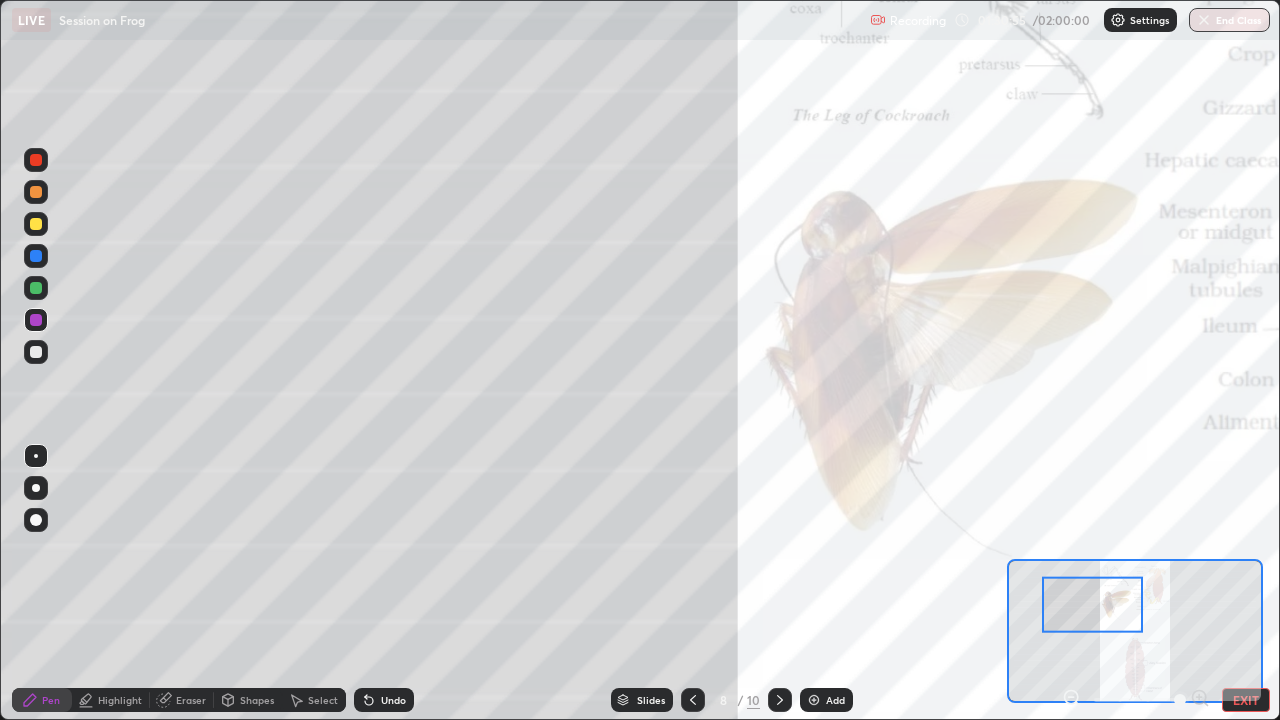 click 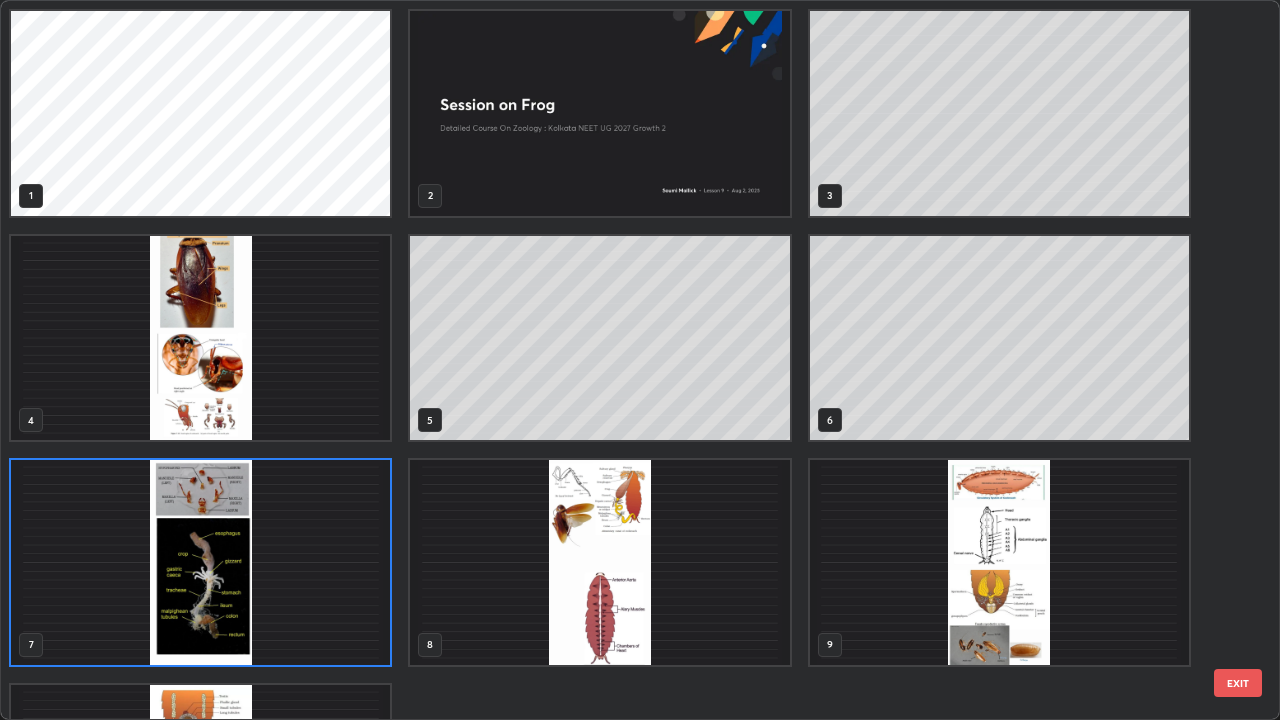 scroll, scrollTop: 7, scrollLeft: 11, axis: both 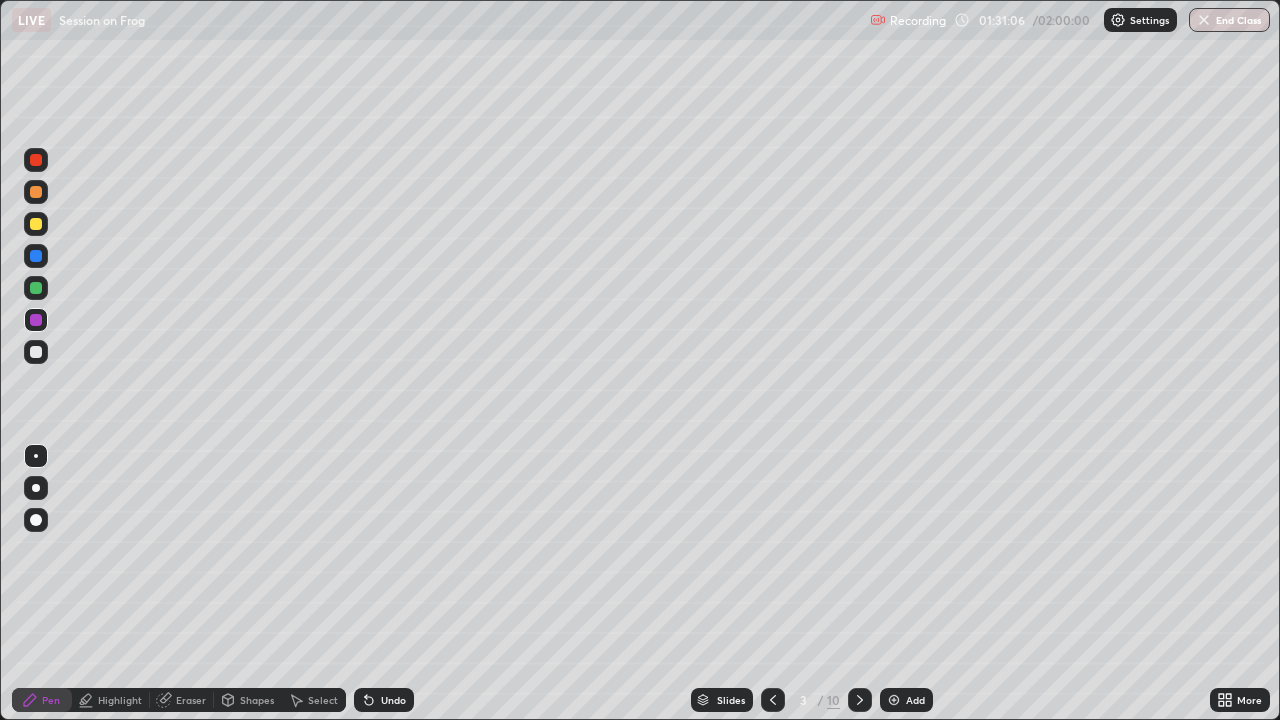 click on "More" at bounding box center [1240, 700] 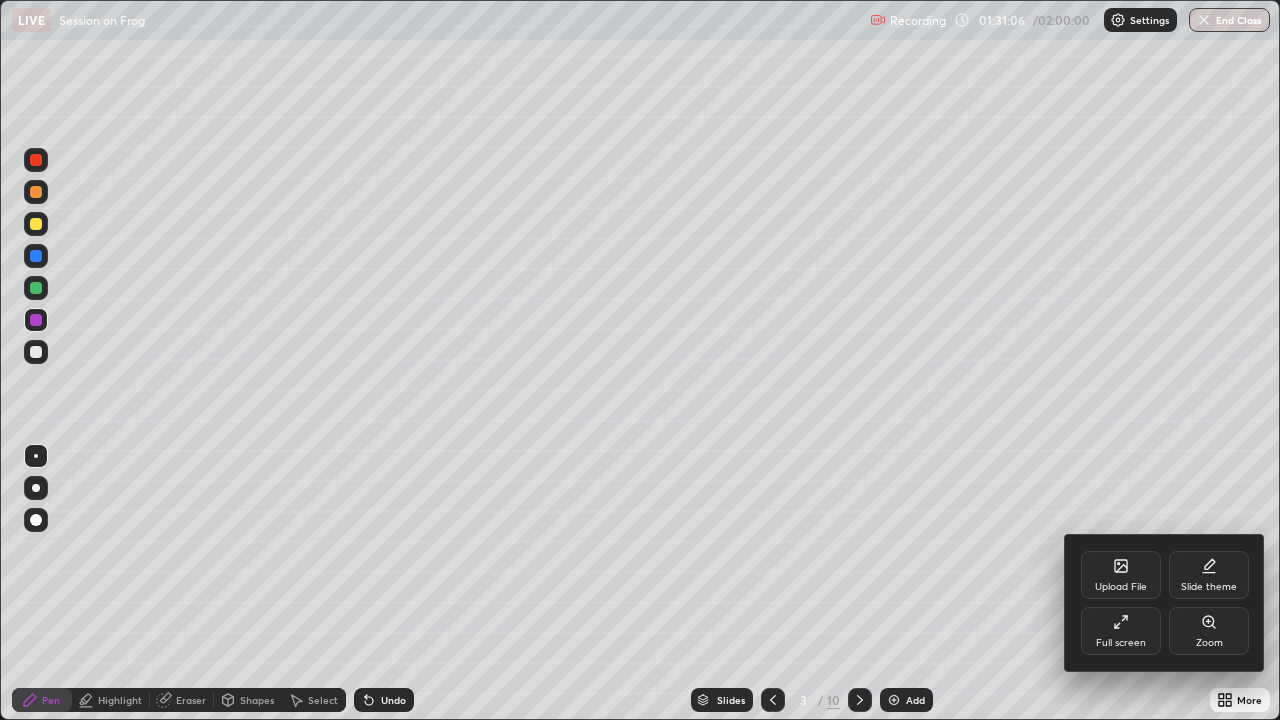 click 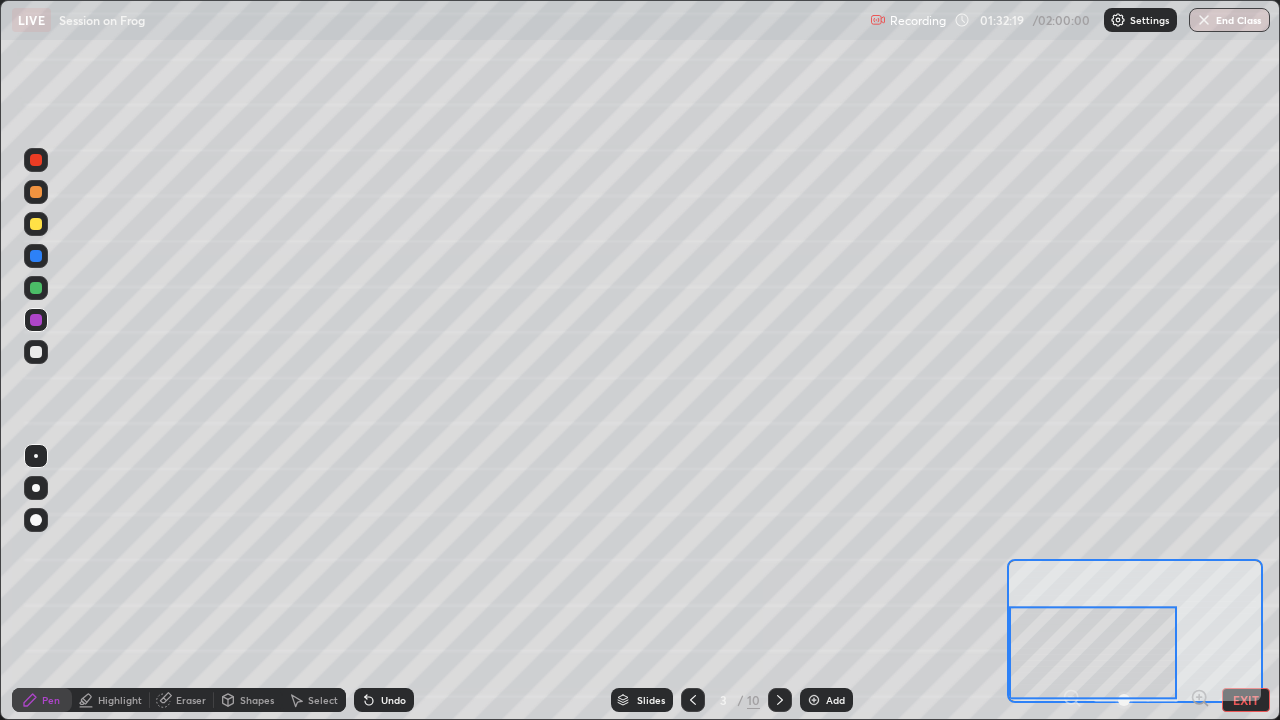 click at bounding box center (36, 352) 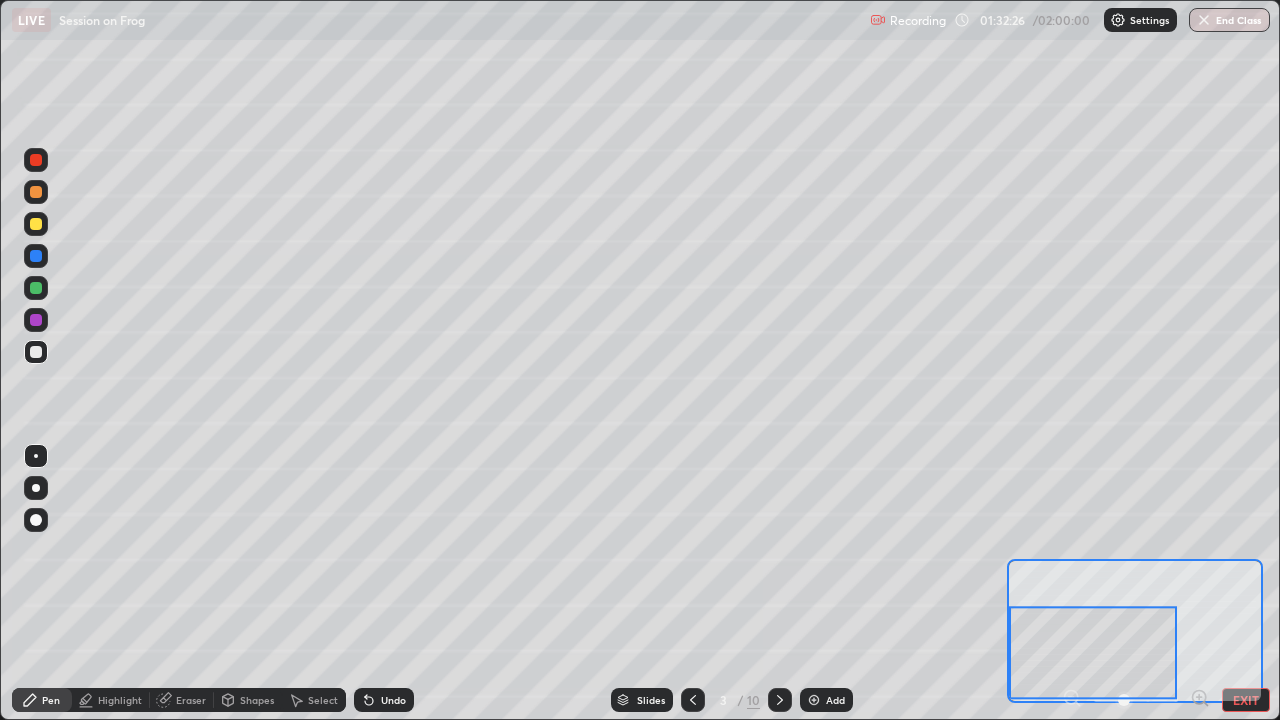 click on "Undo" at bounding box center [384, 700] 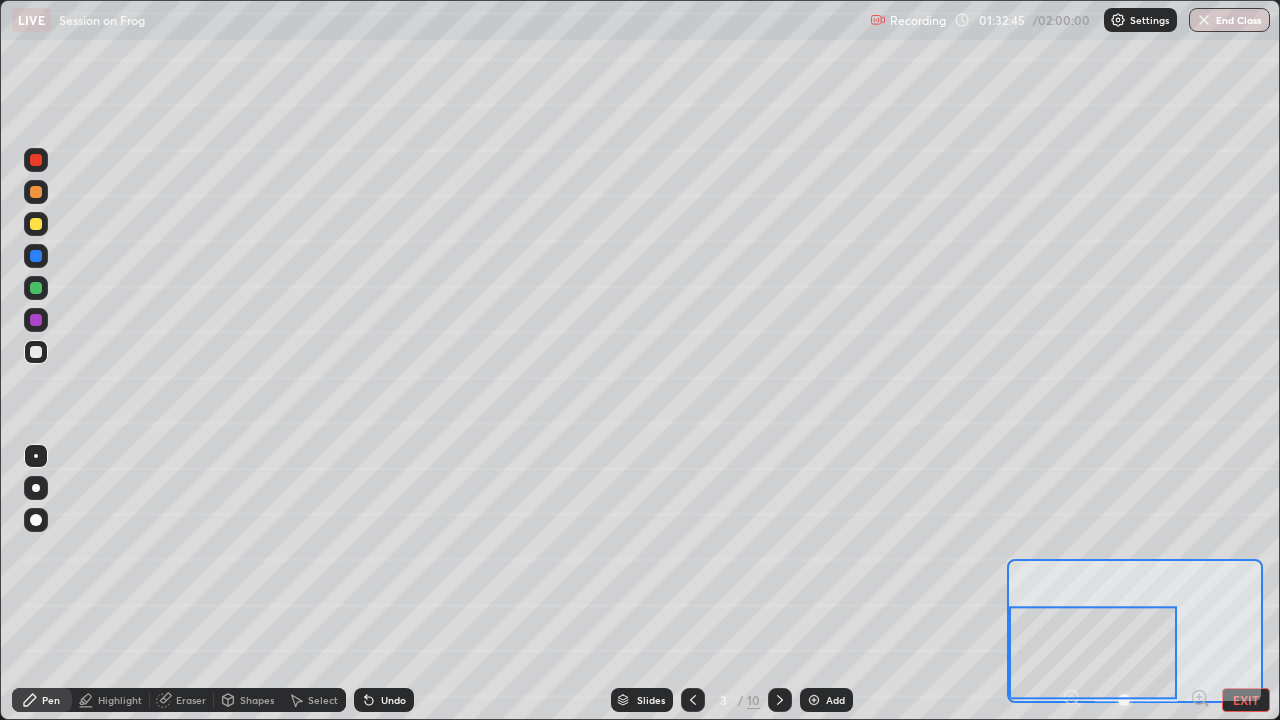 click 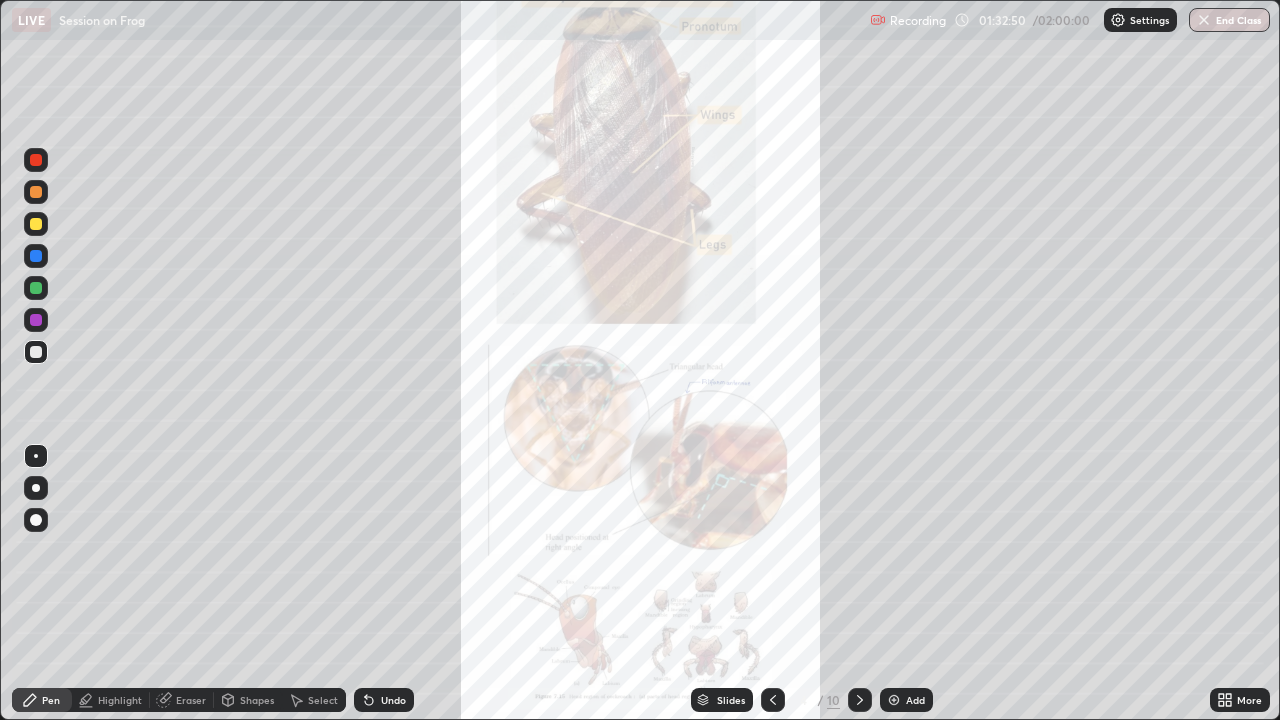 click at bounding box center [36, 160] 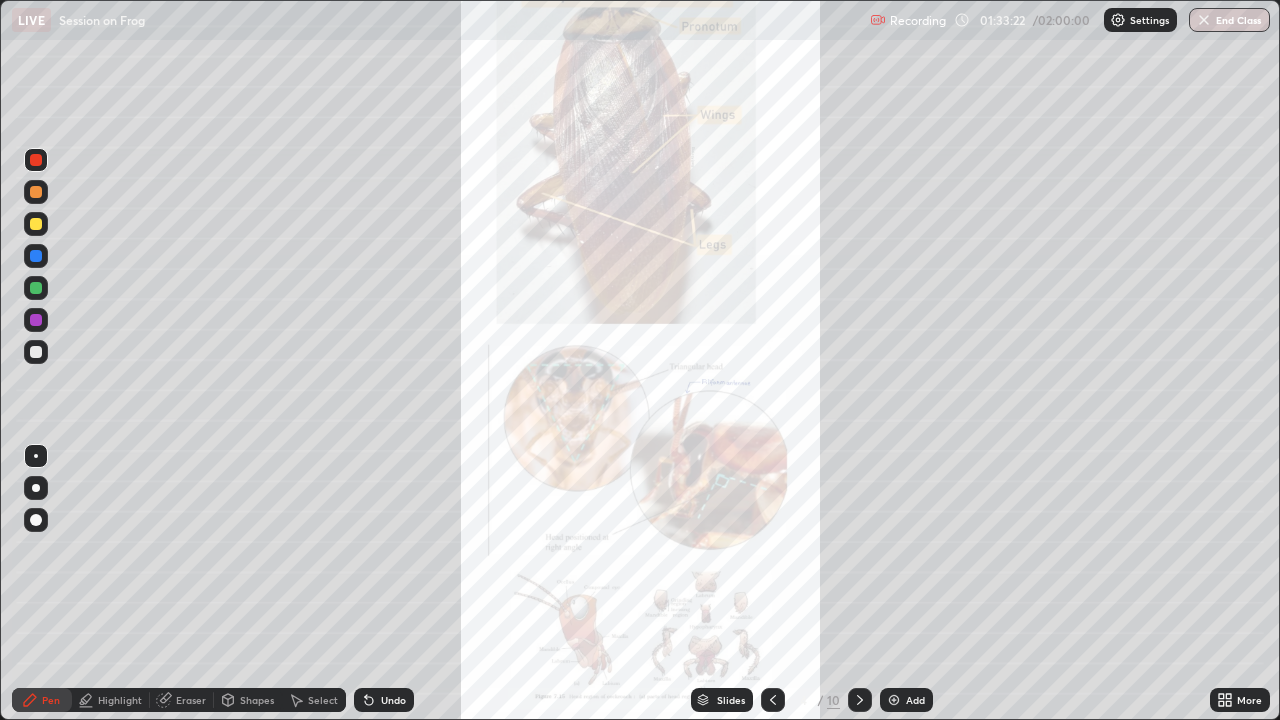 click 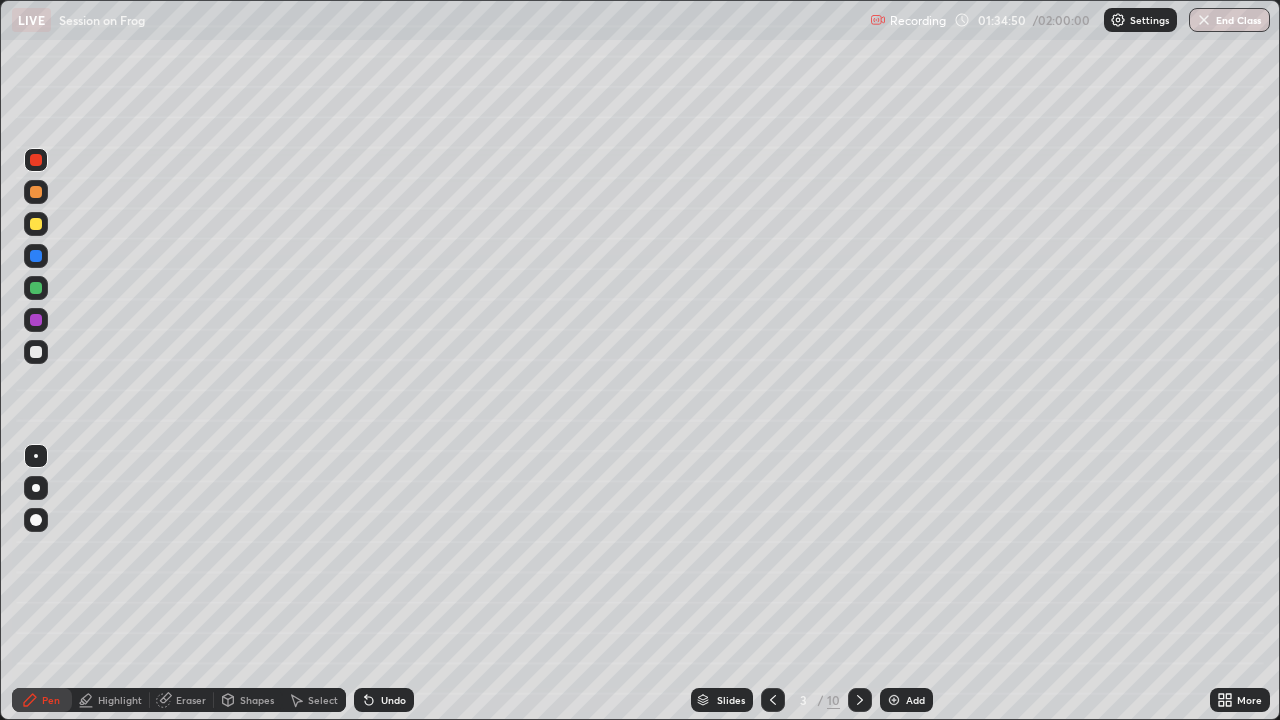 click on "Slides 3 / 10 Add" at bounding box center [812, 700] 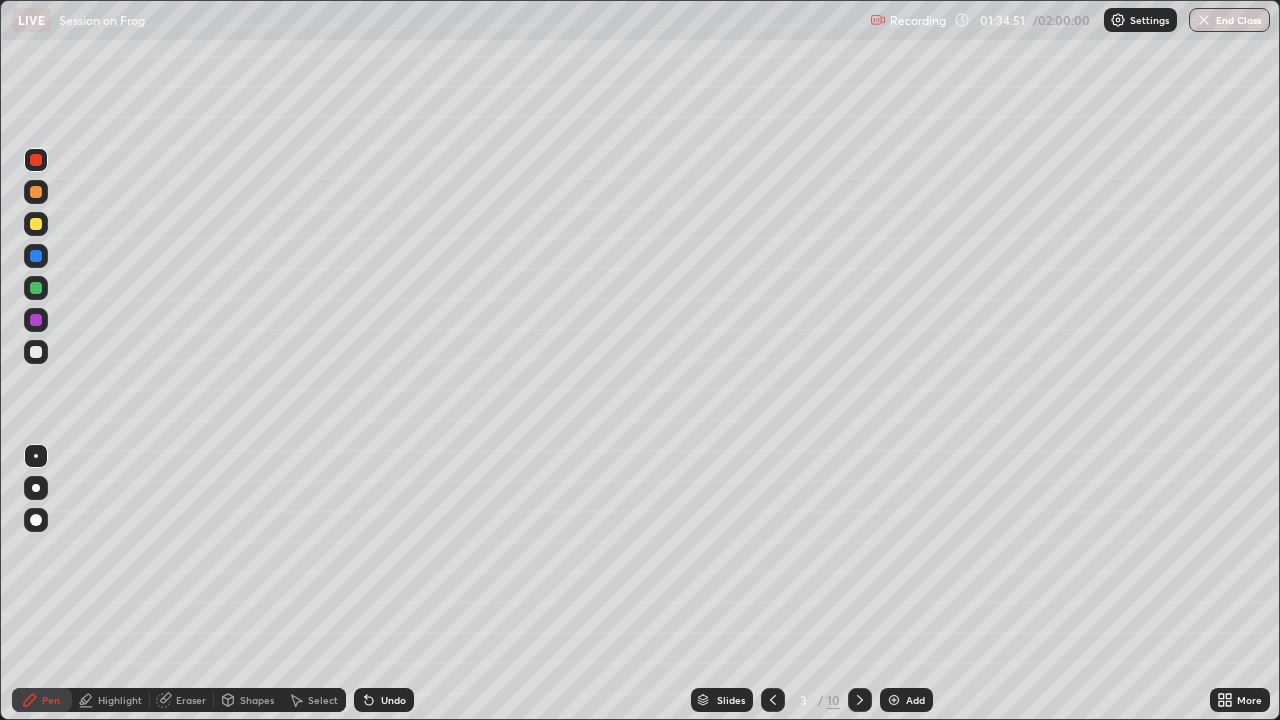 click on "Slides 3 / 10 Add" at bounding box center [812, 700] 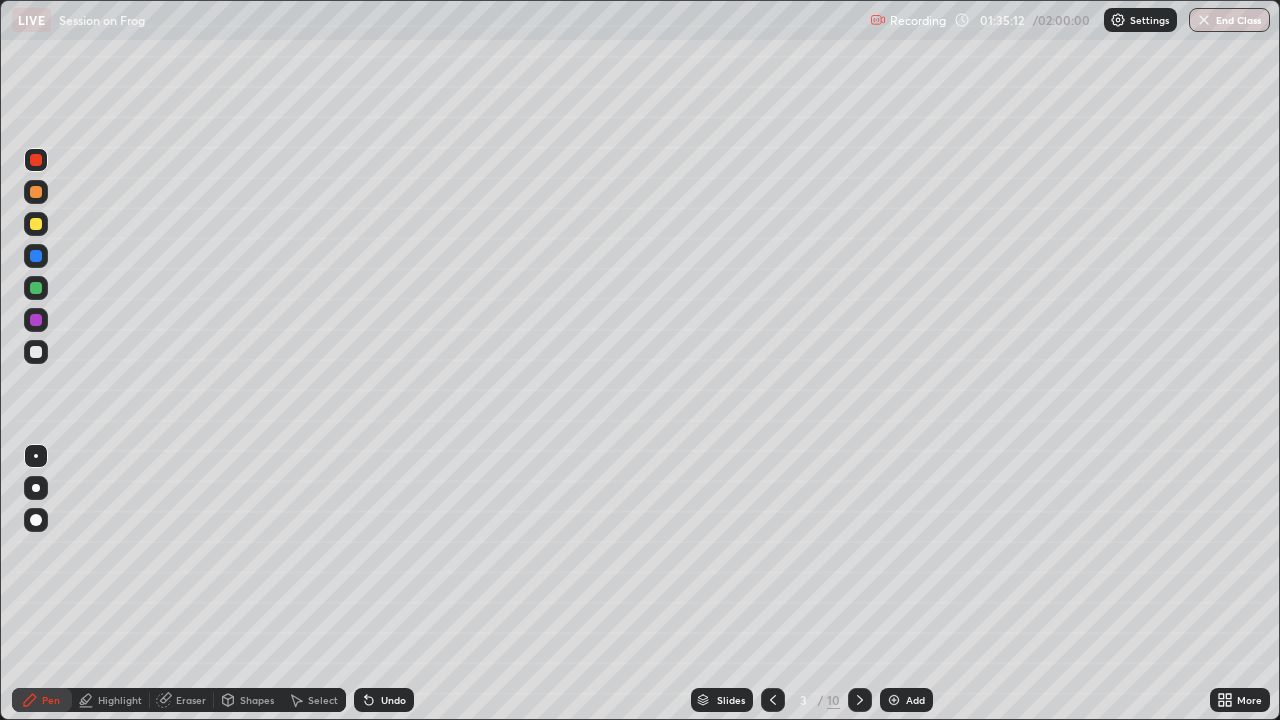 click 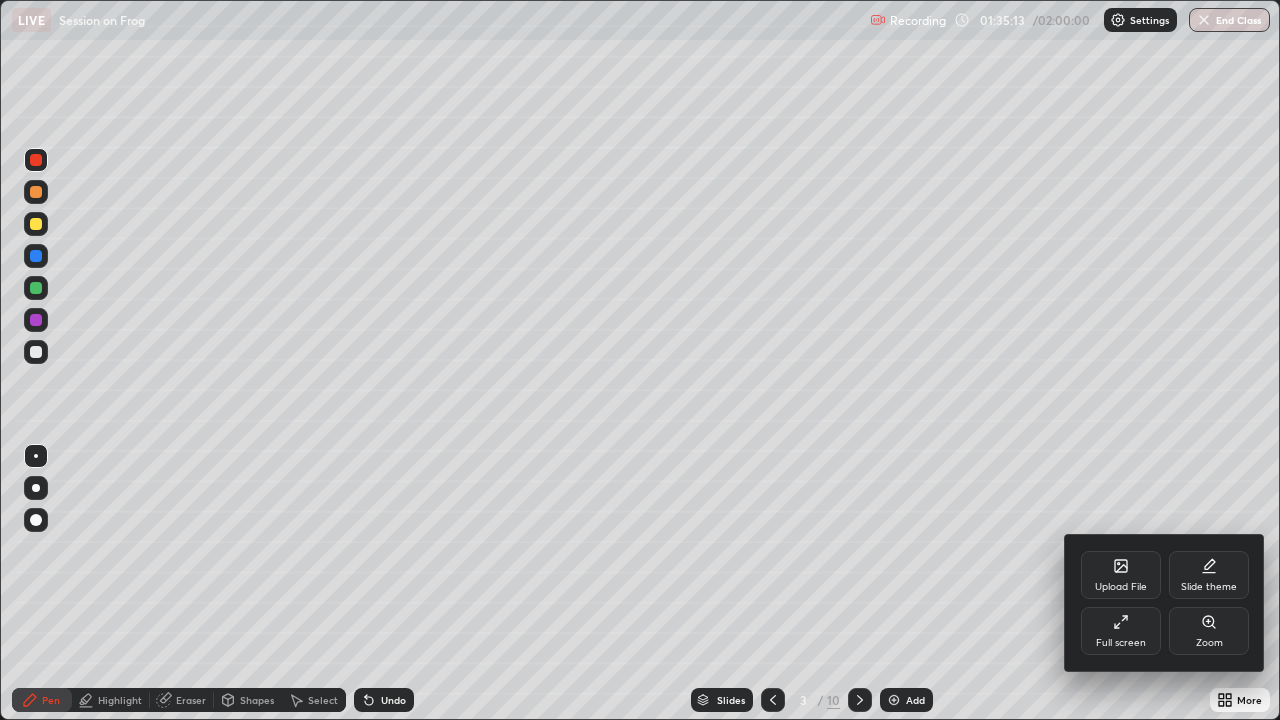 click at bounding box center (640, 360) 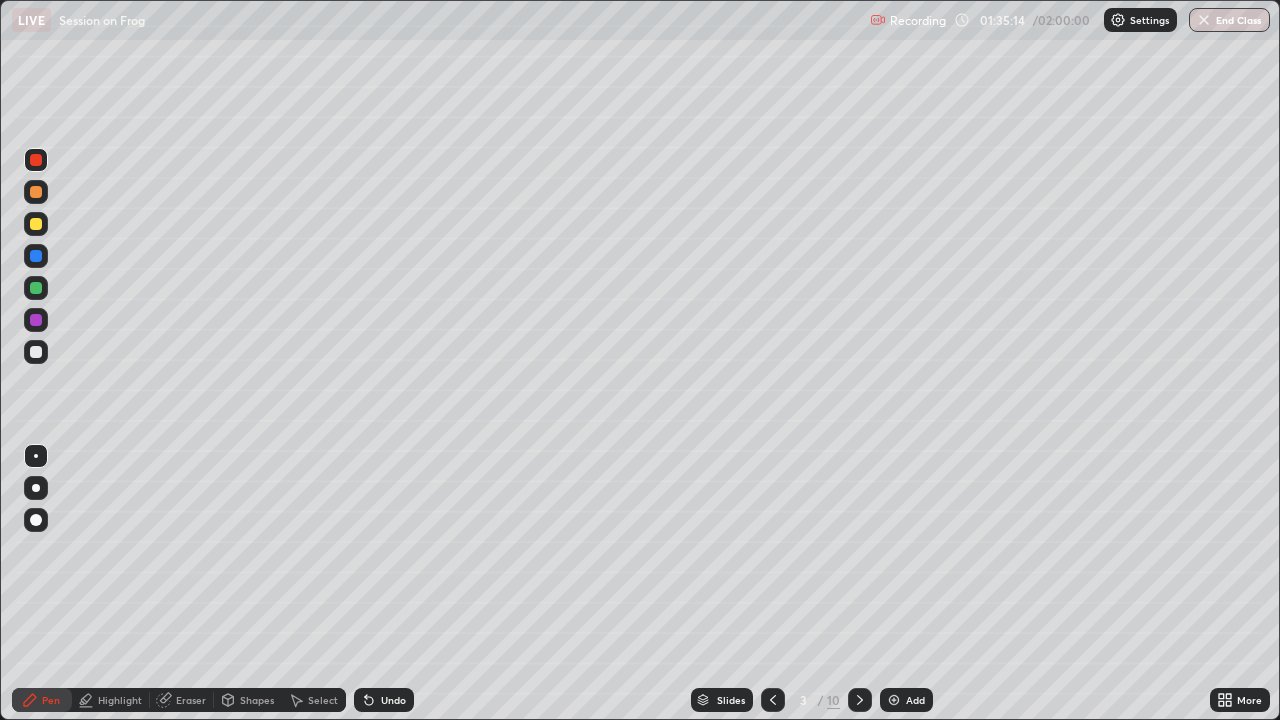 click 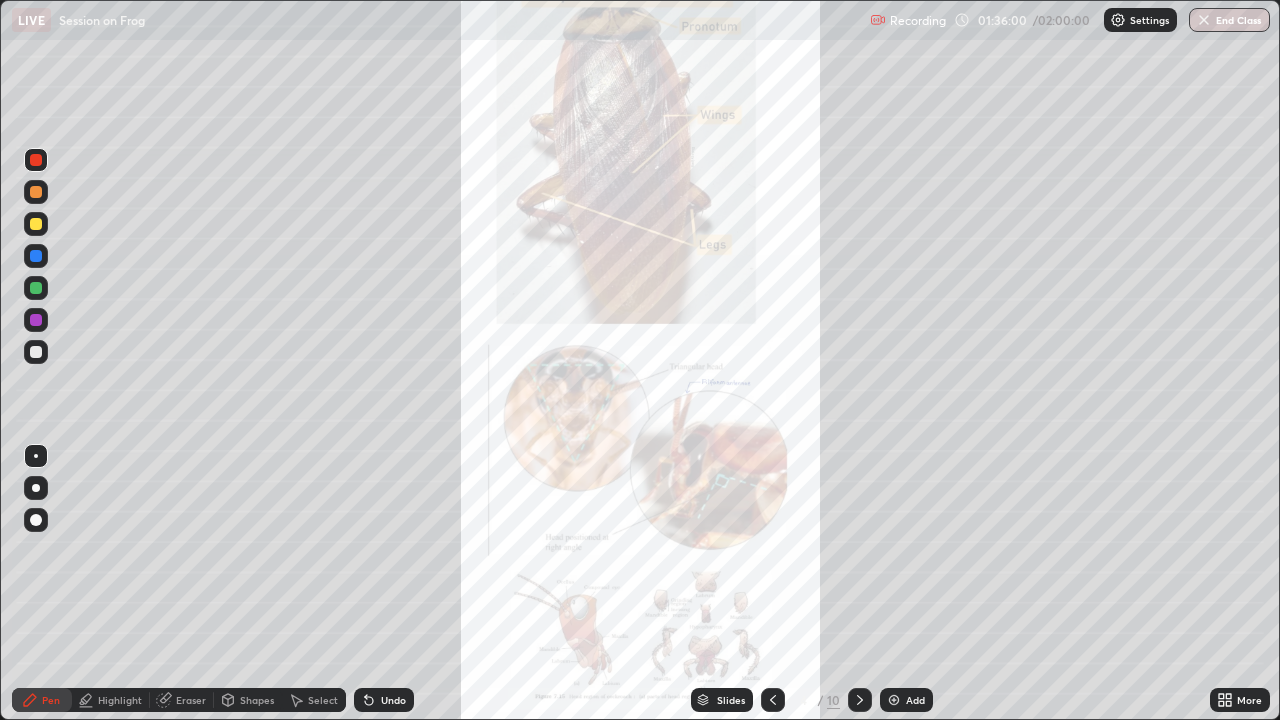 click on "More" at bounding box center [1240, 700] 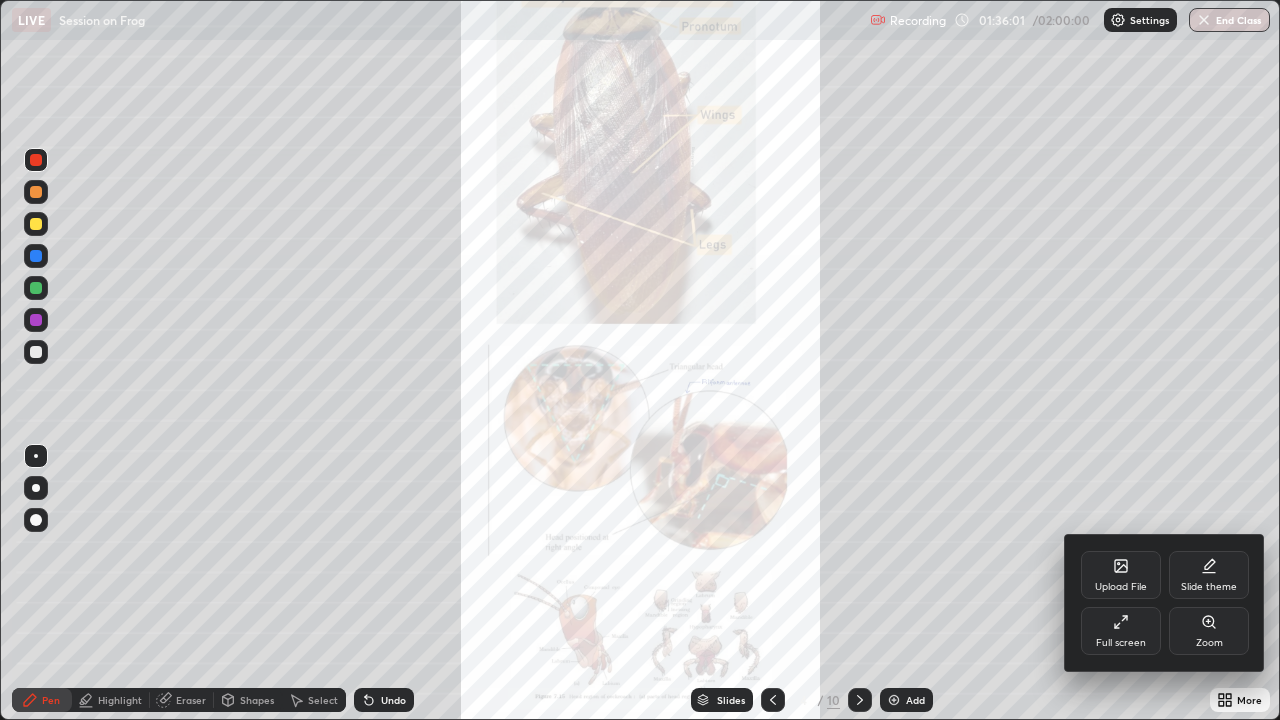 click on "Zoom" at bounding box center [1209, 631] 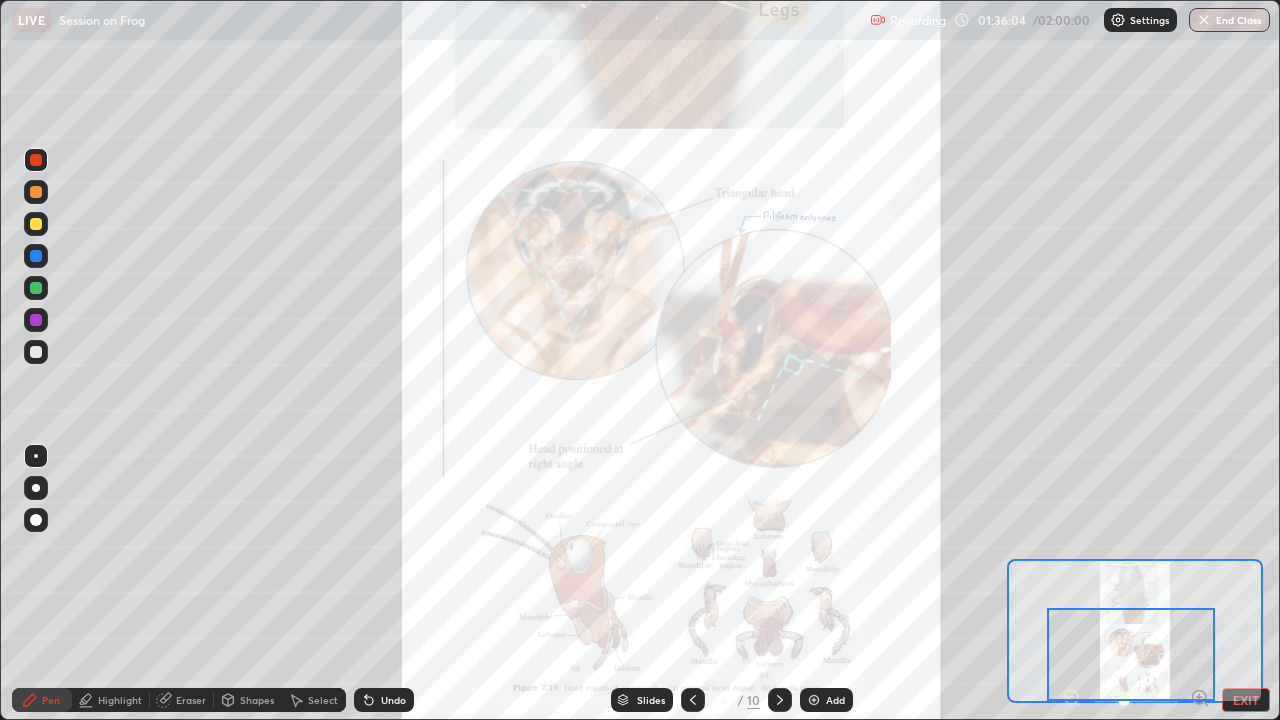 click 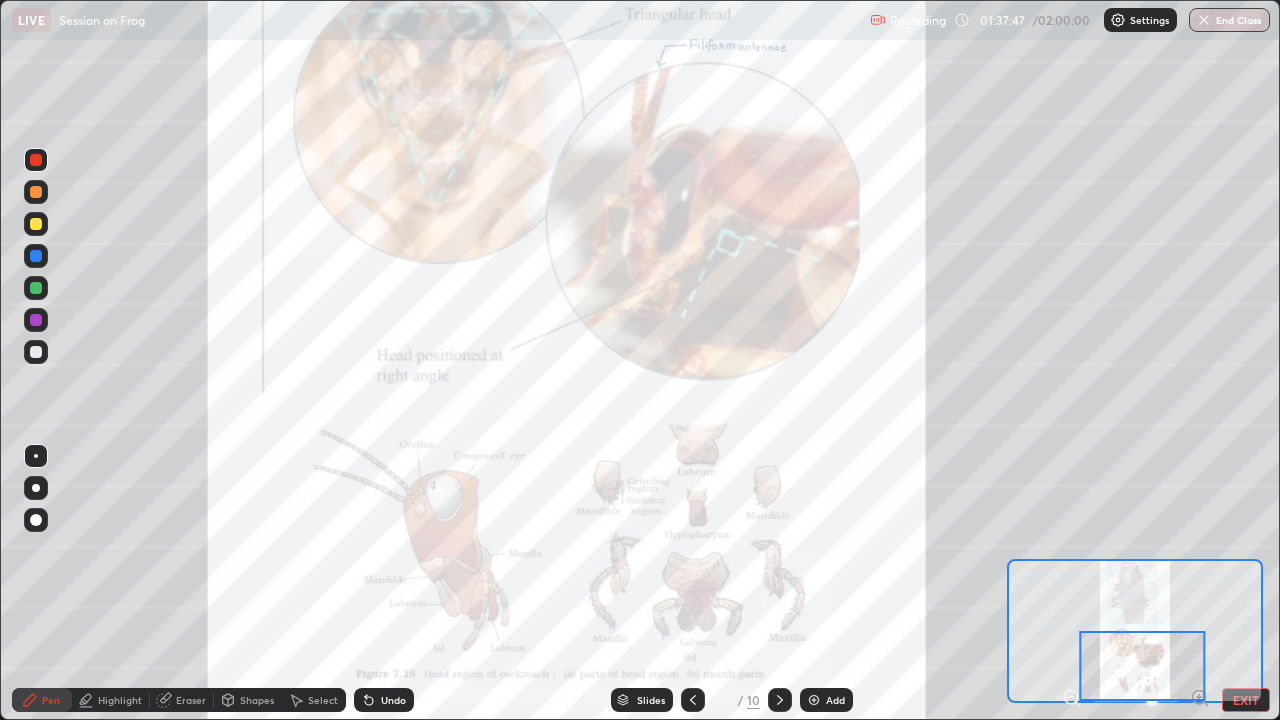 click 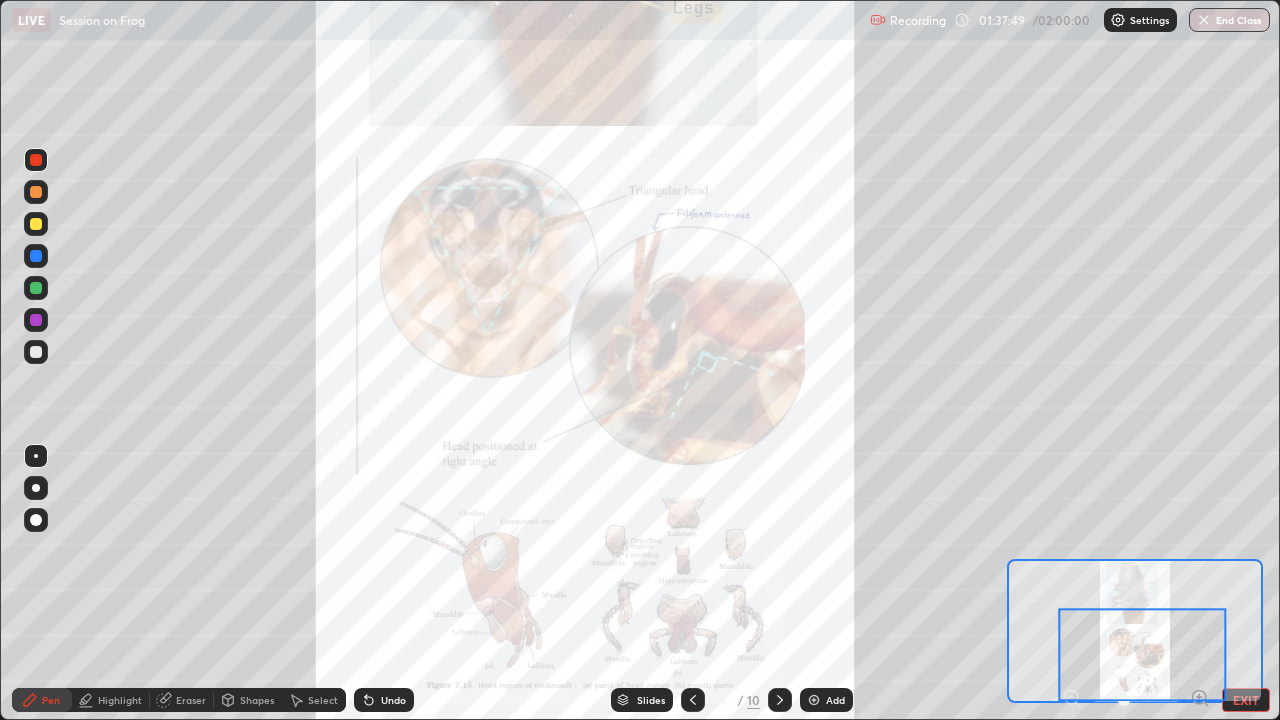 click 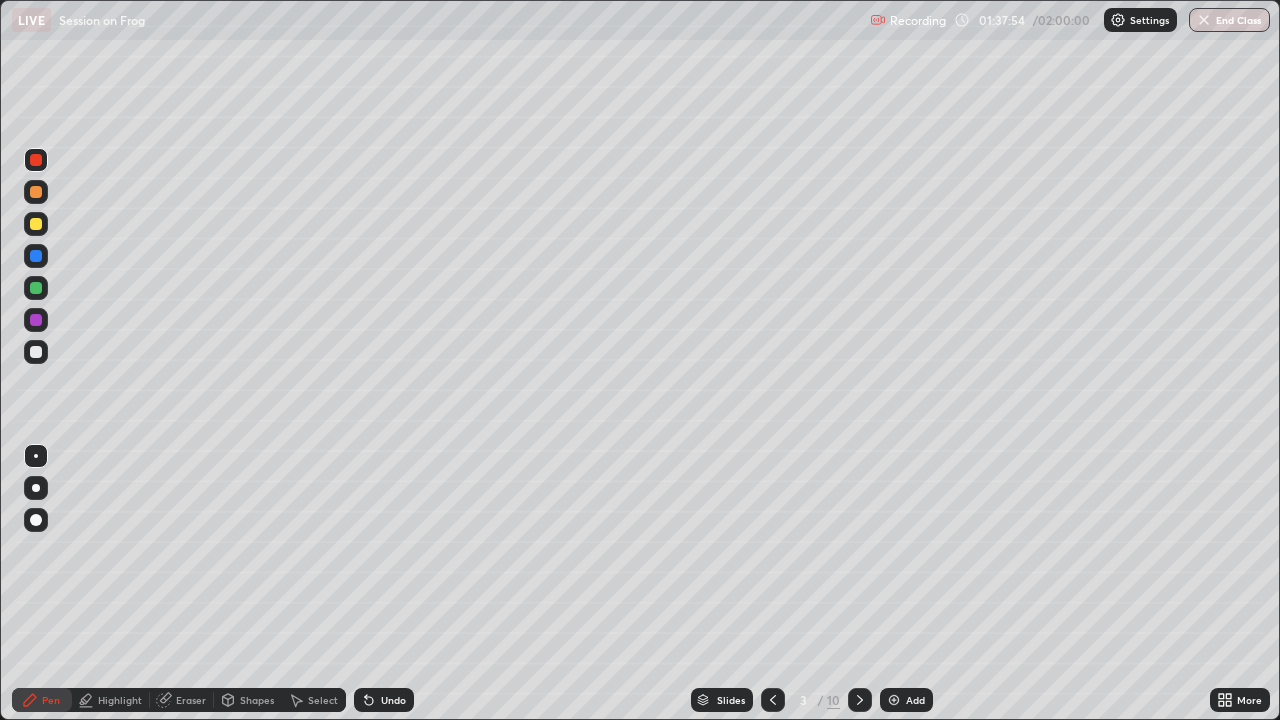 click on "More" at bounding box center [1249, 700] 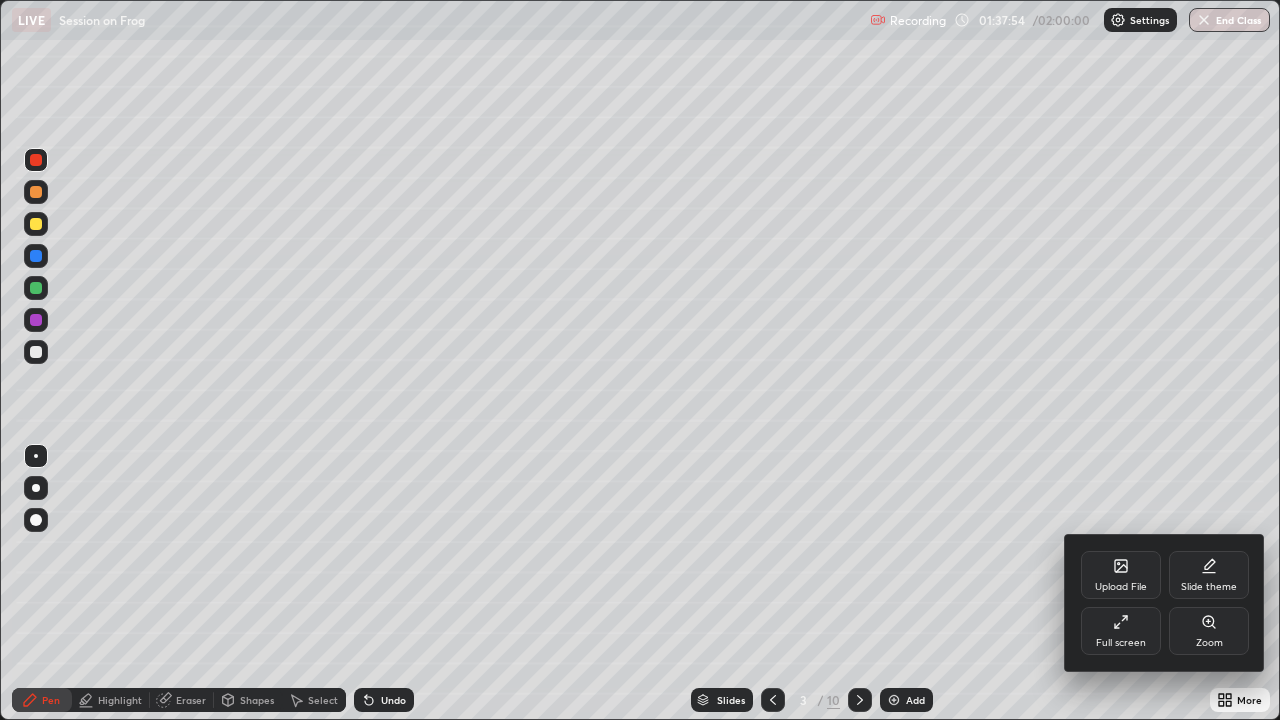 click on "Zoom" at bounding box center (1209, 643) 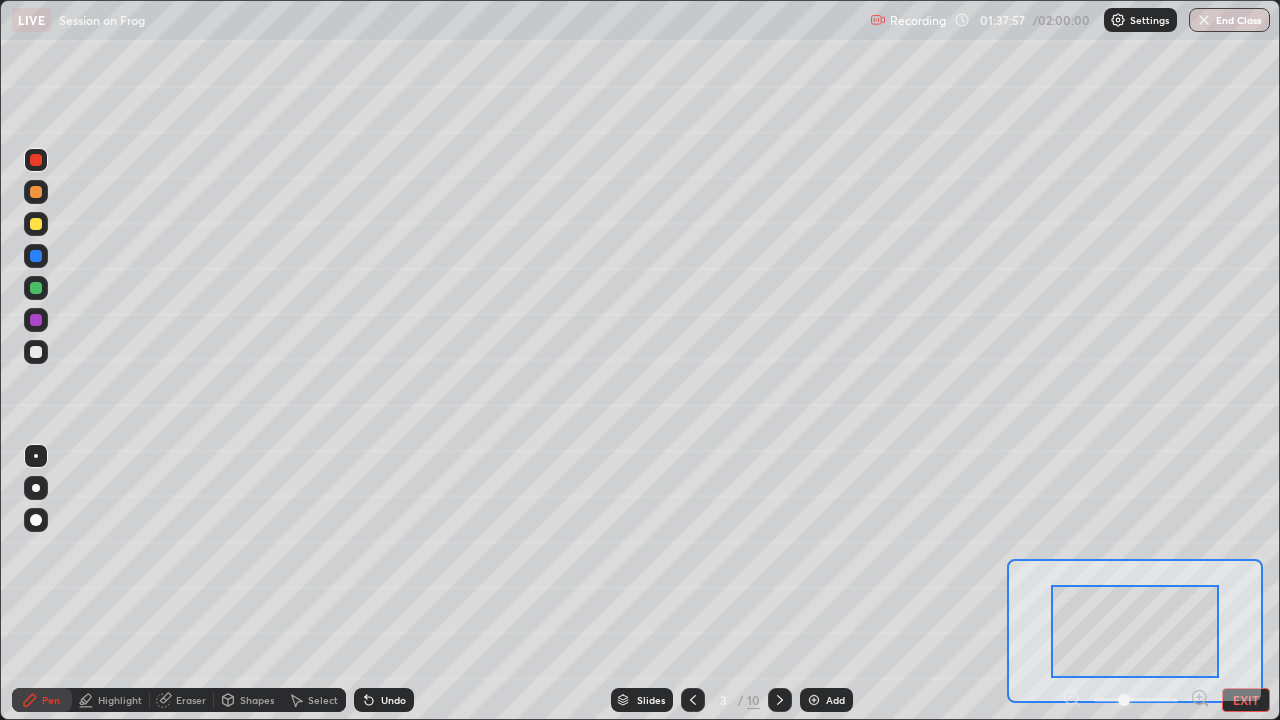 click 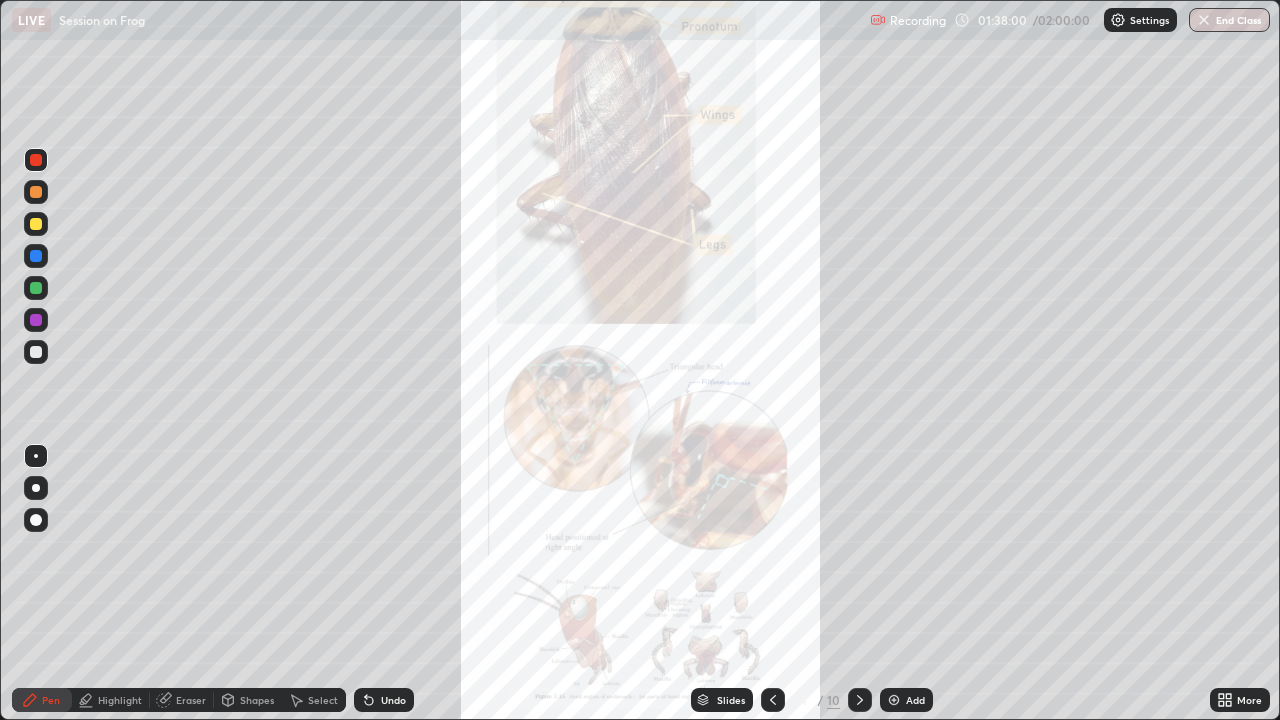 click on "More" at bounding box center (1249, 700) 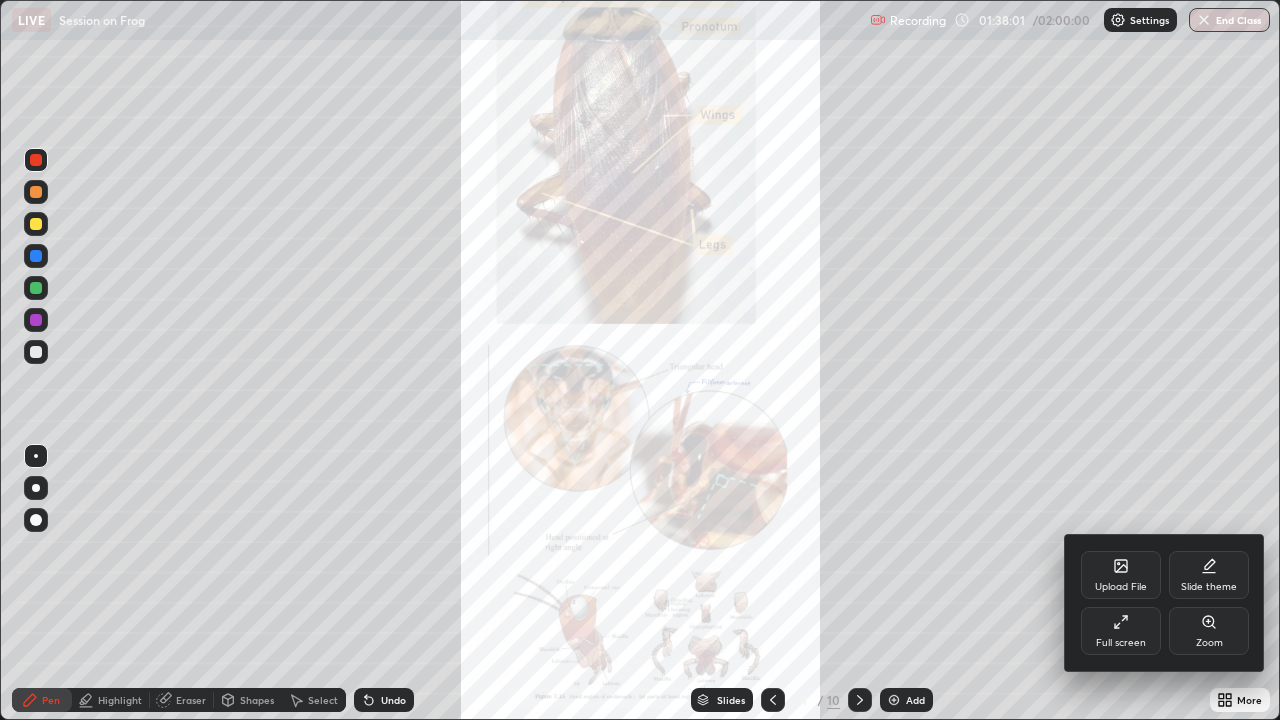 click on "Zoom" at bounding box center (1209, 631) 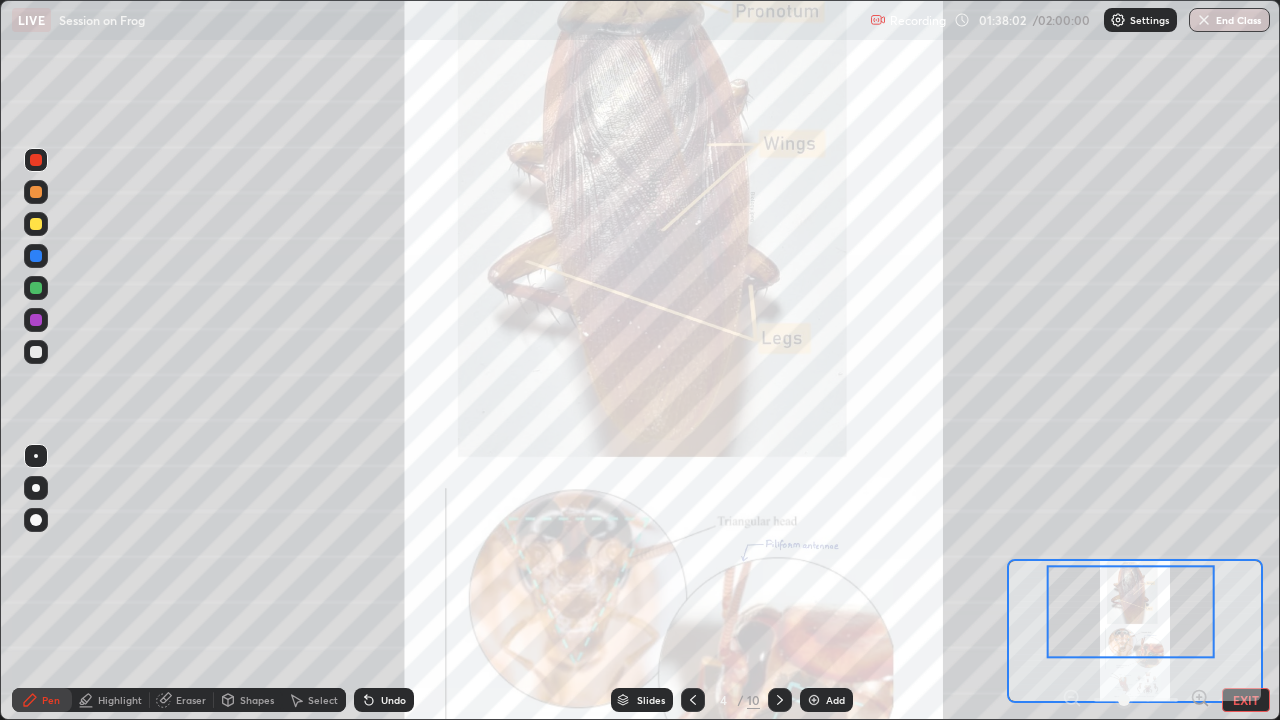 click 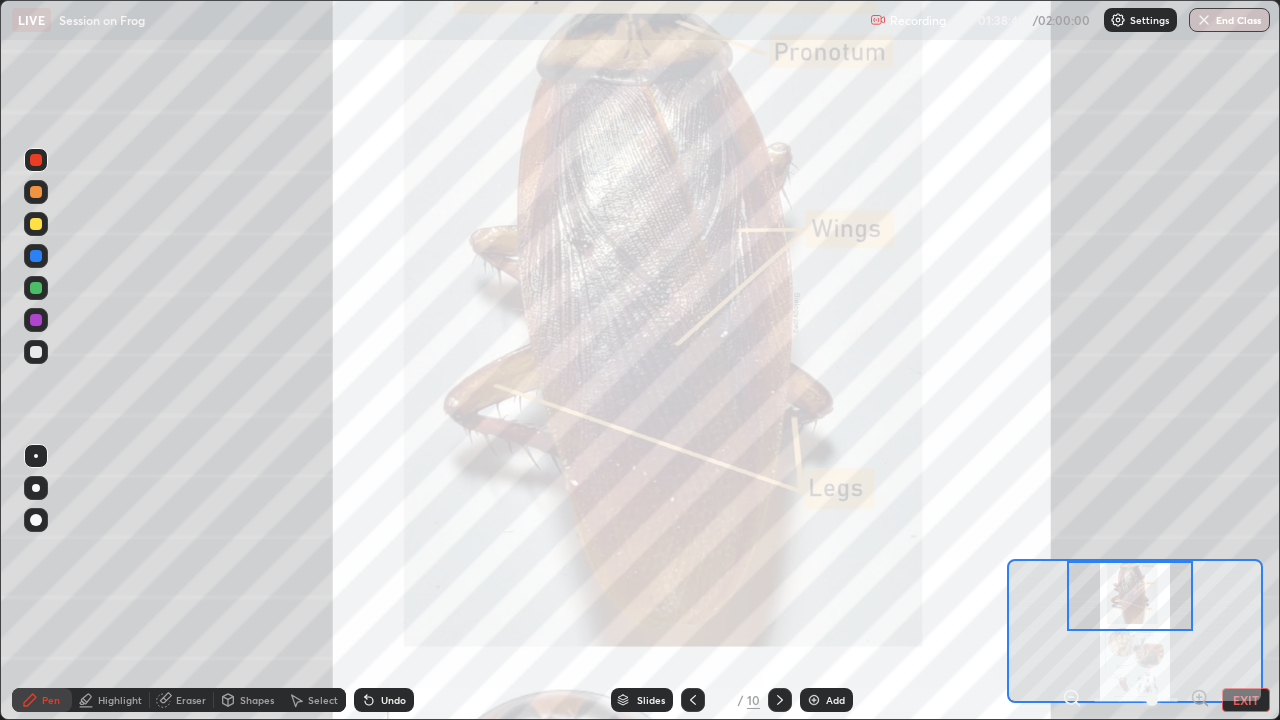 click 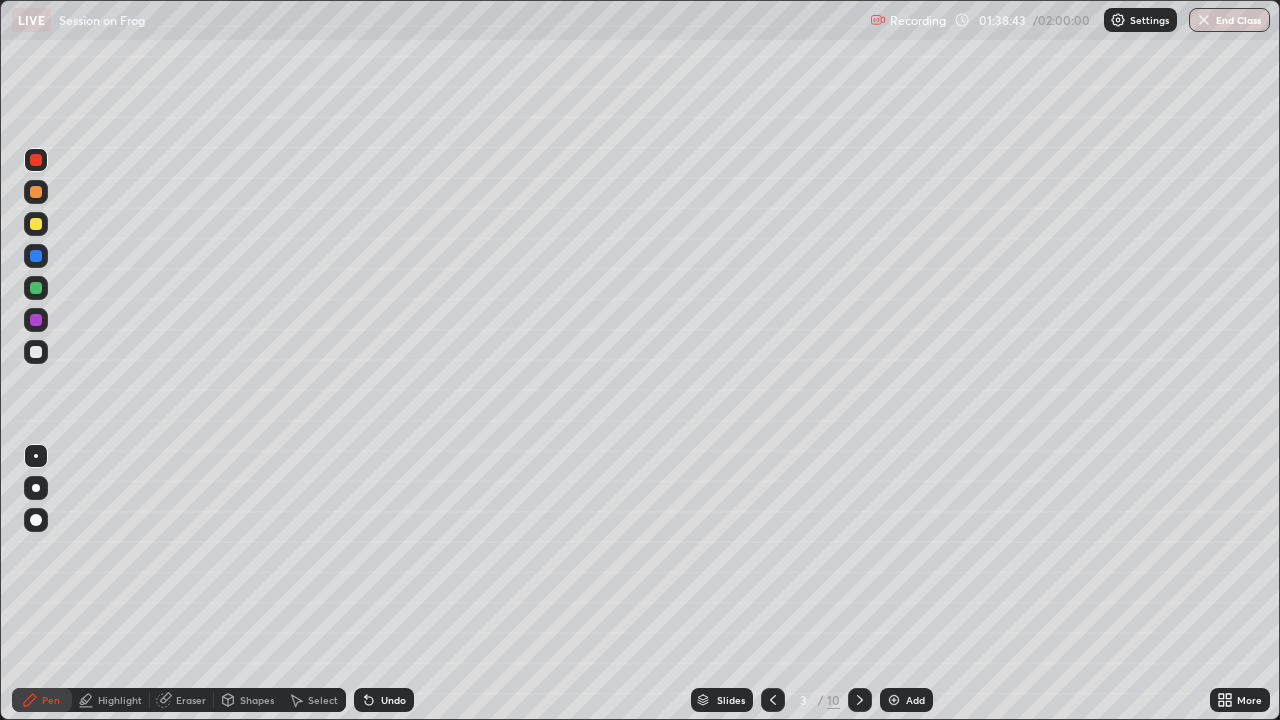 click 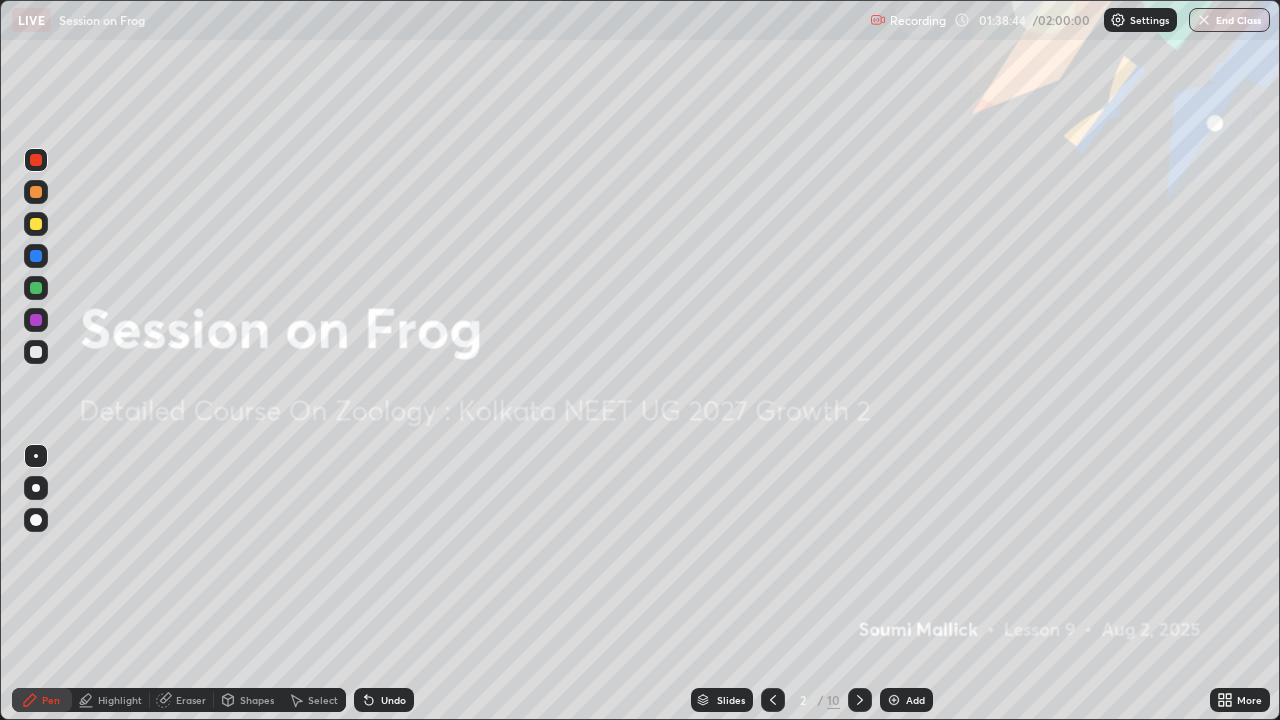 click 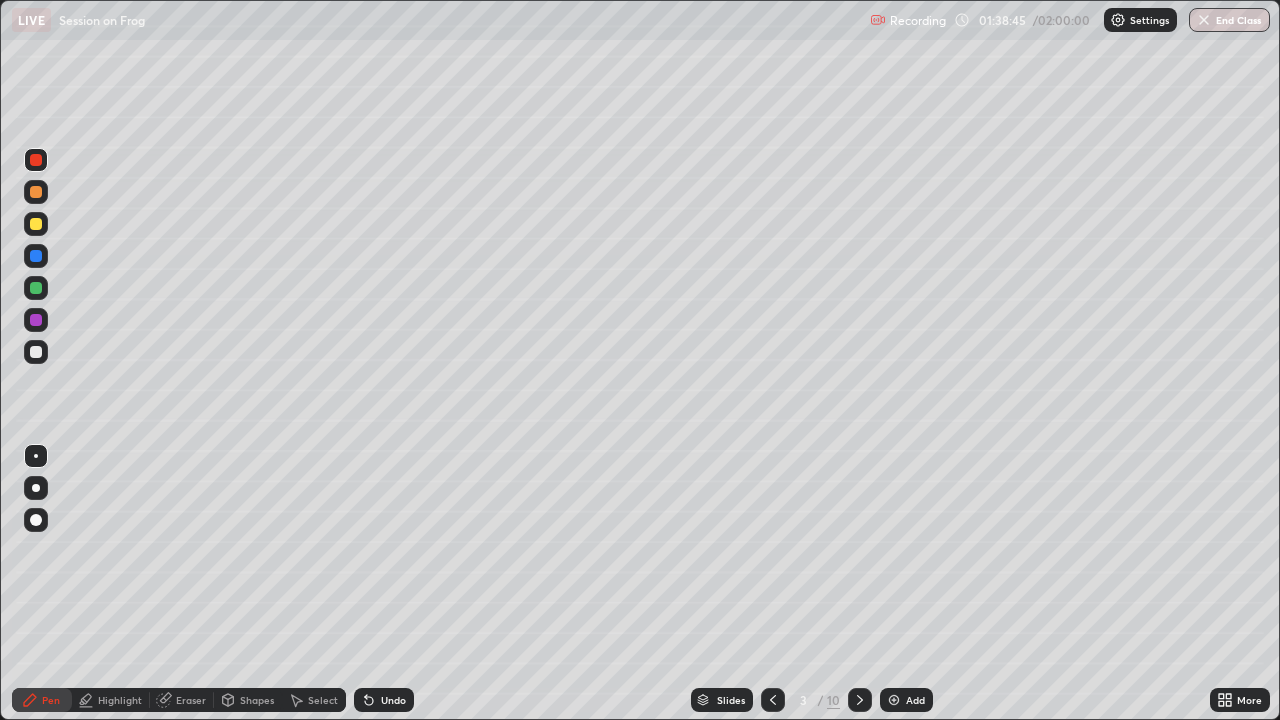 click 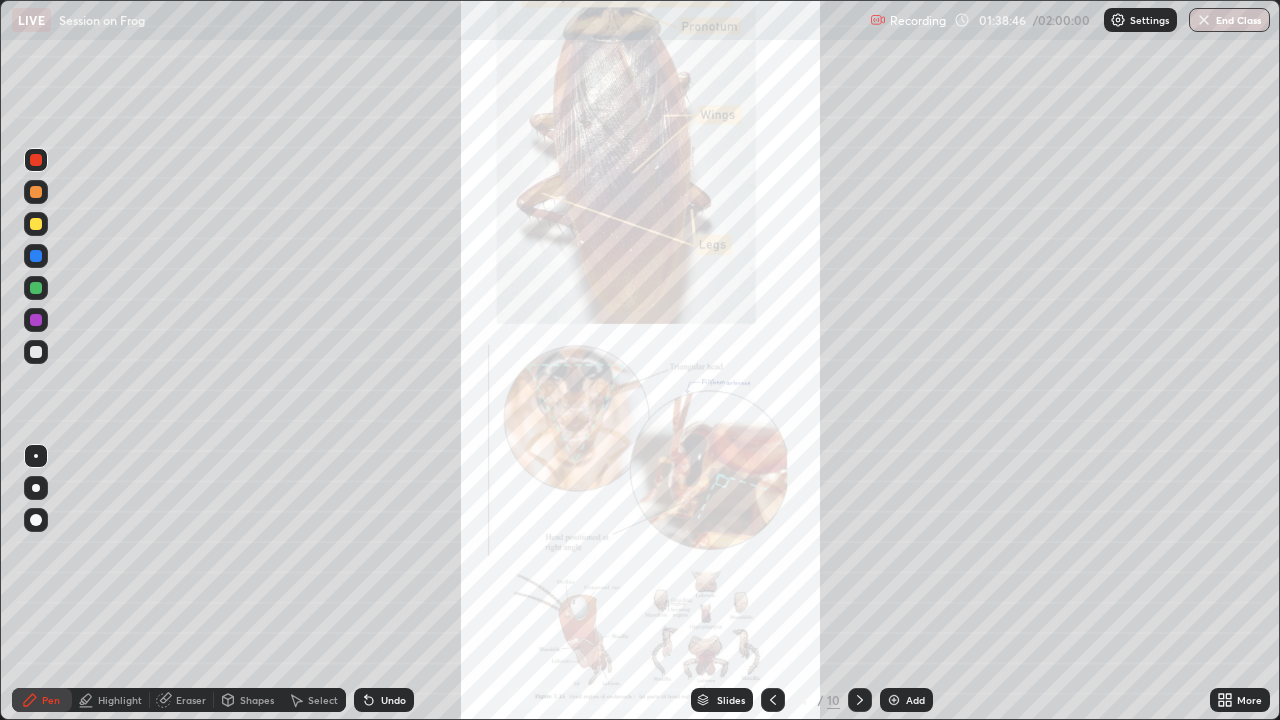 click 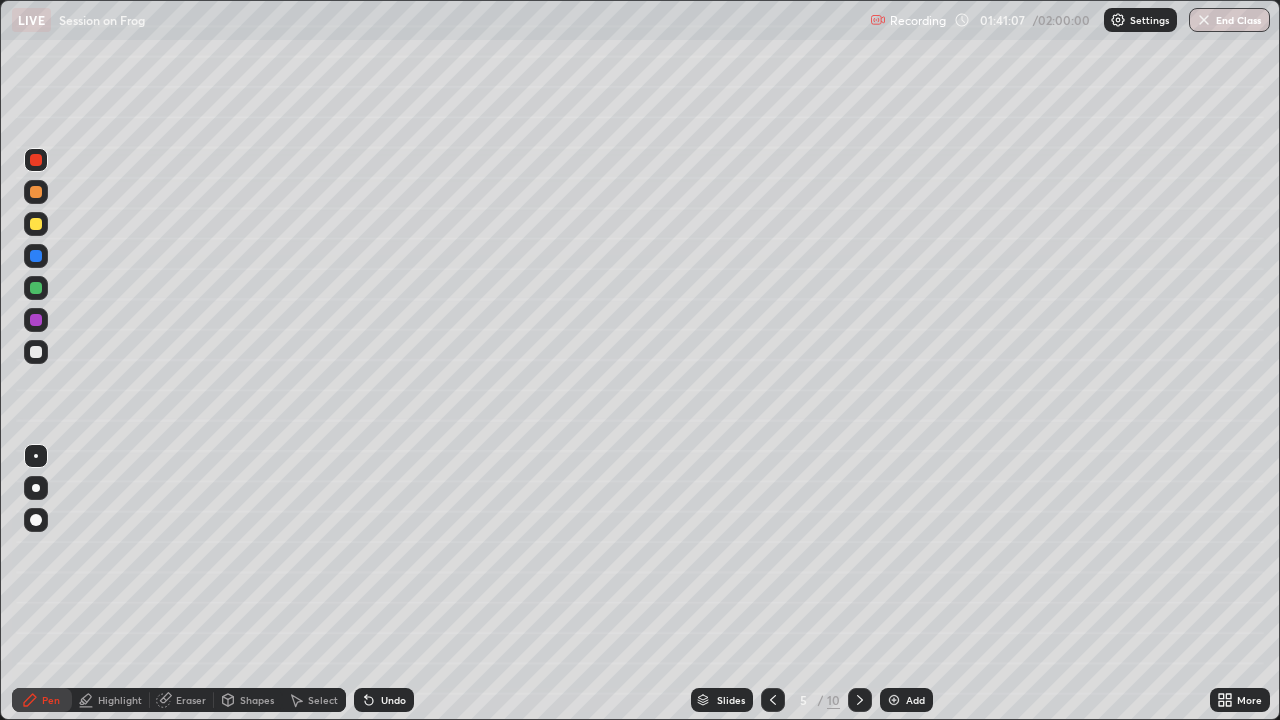 click at bounding box center (860, 700) 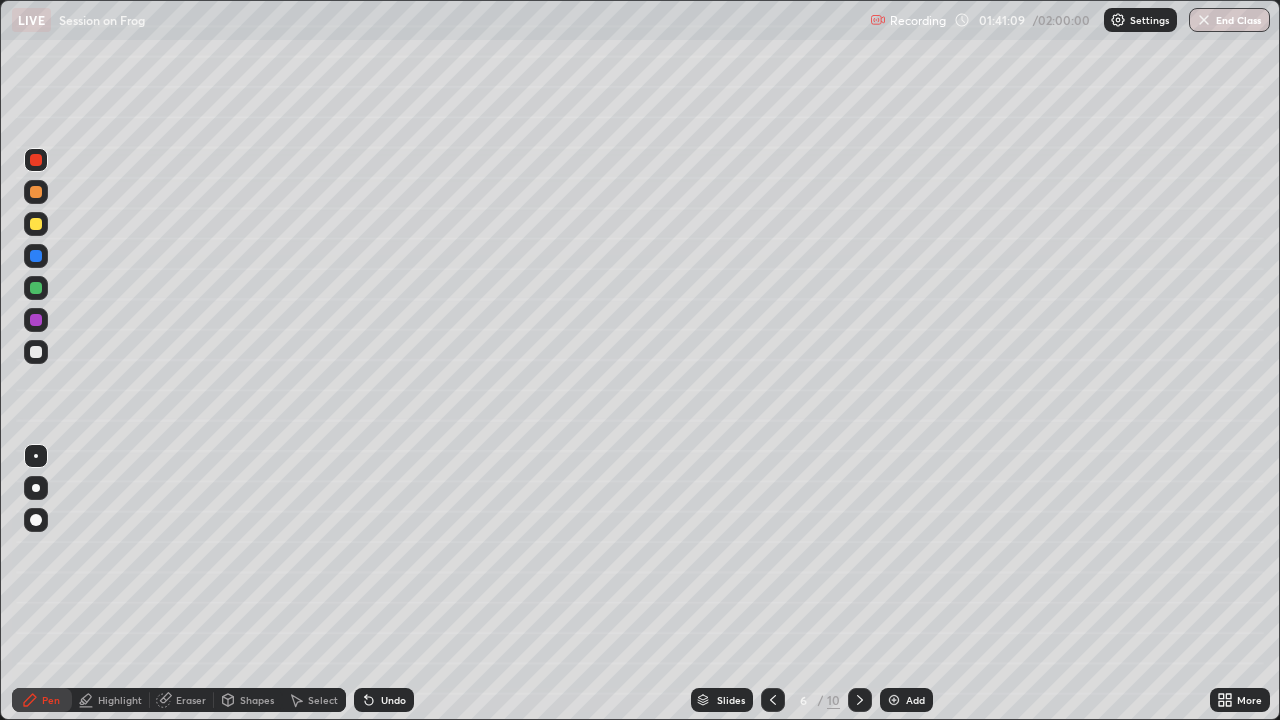 click 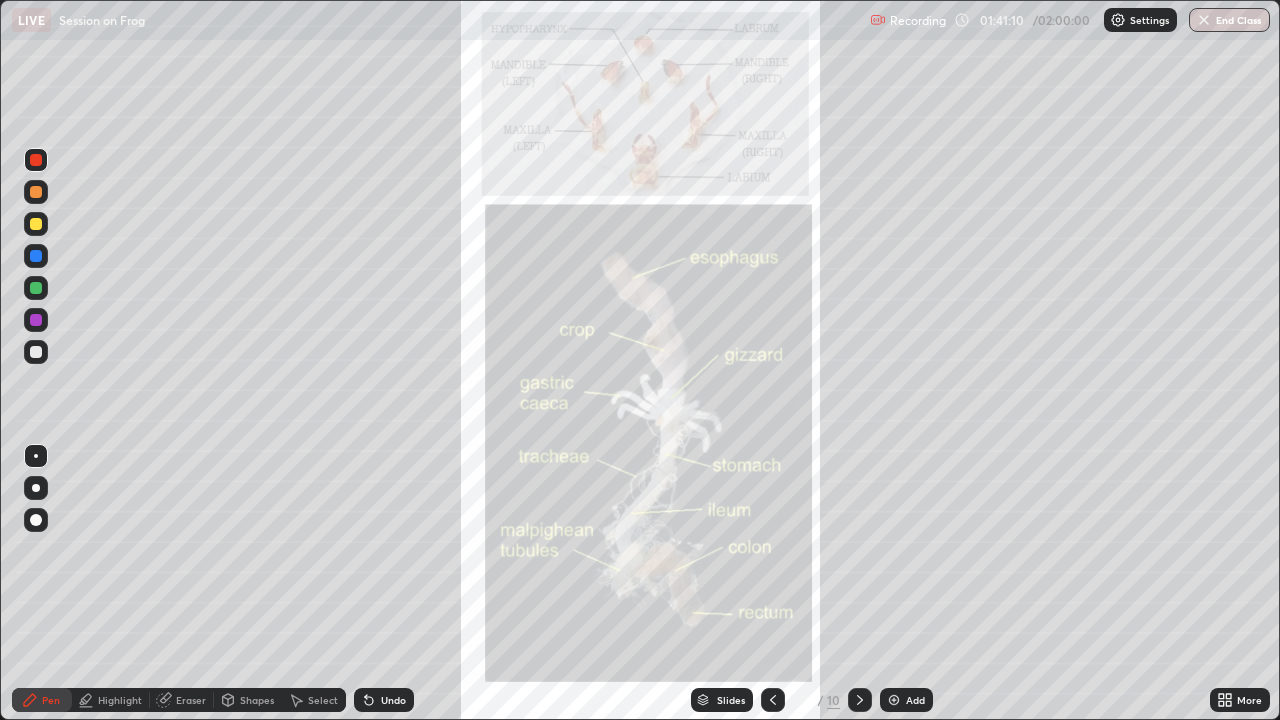 click 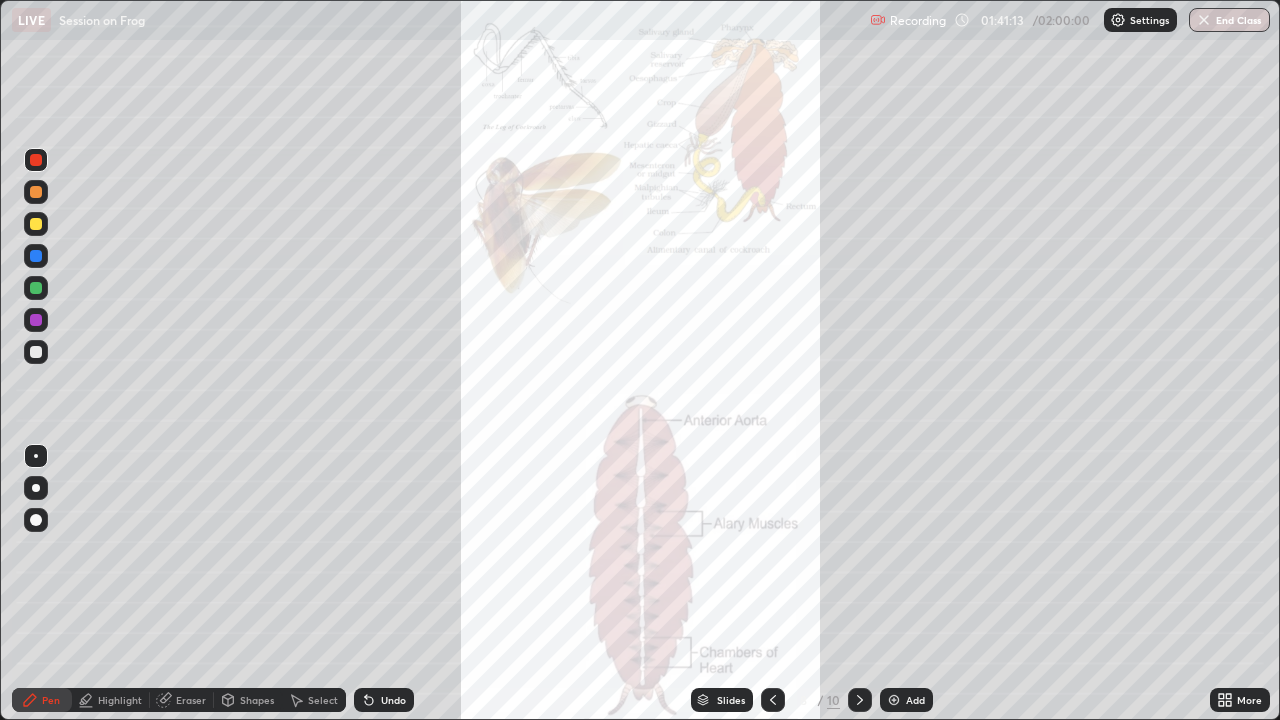 click on "More" at bounding box center (1240, 700) 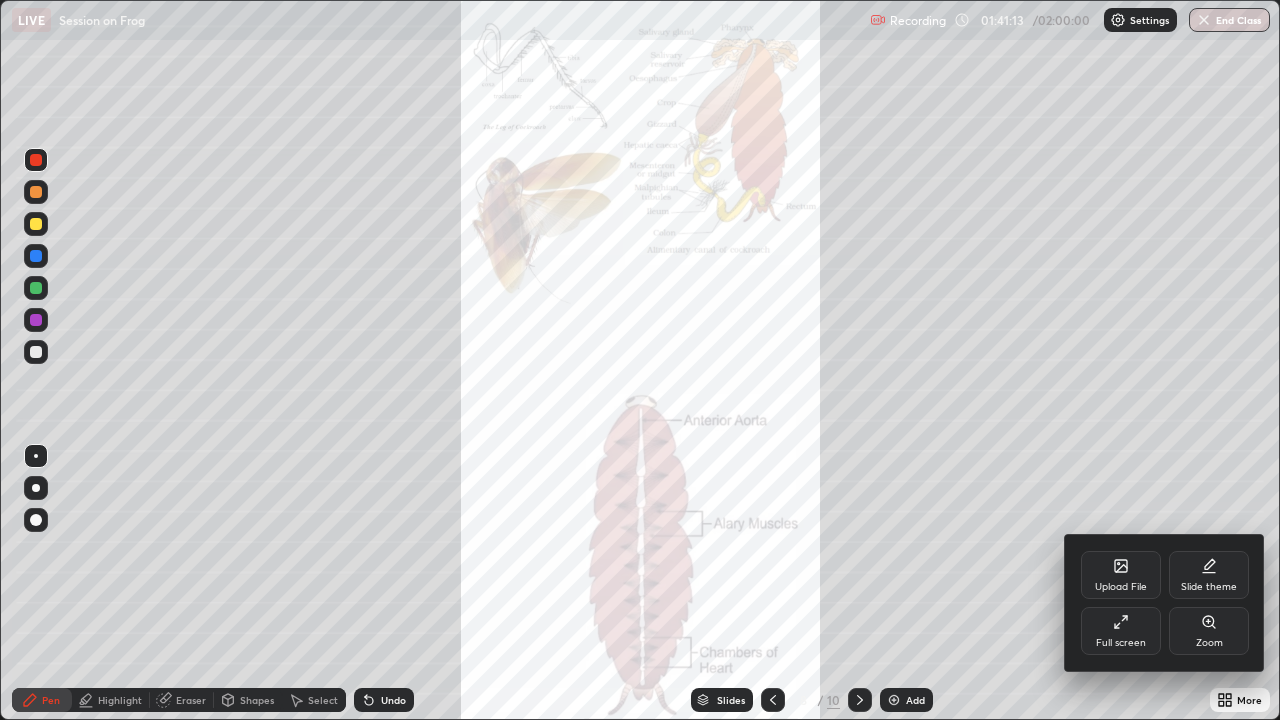 click on "Zoom" at bounding box center [1209, 631] 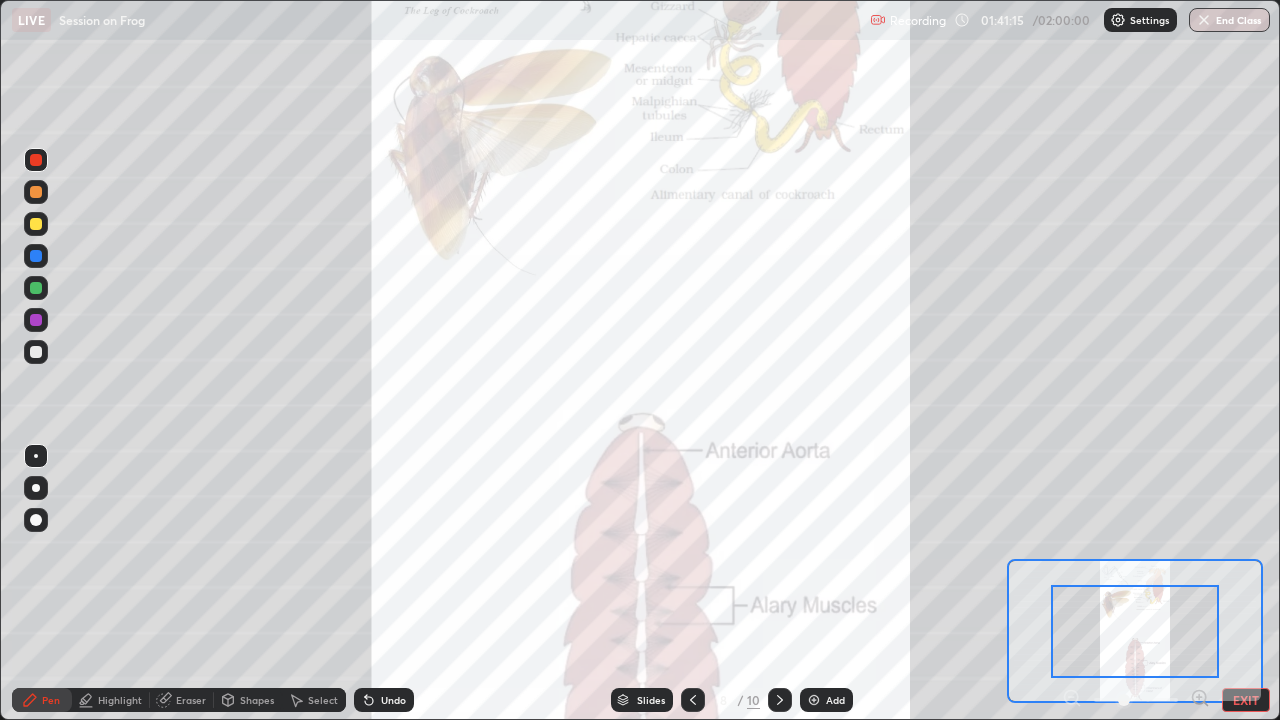 click 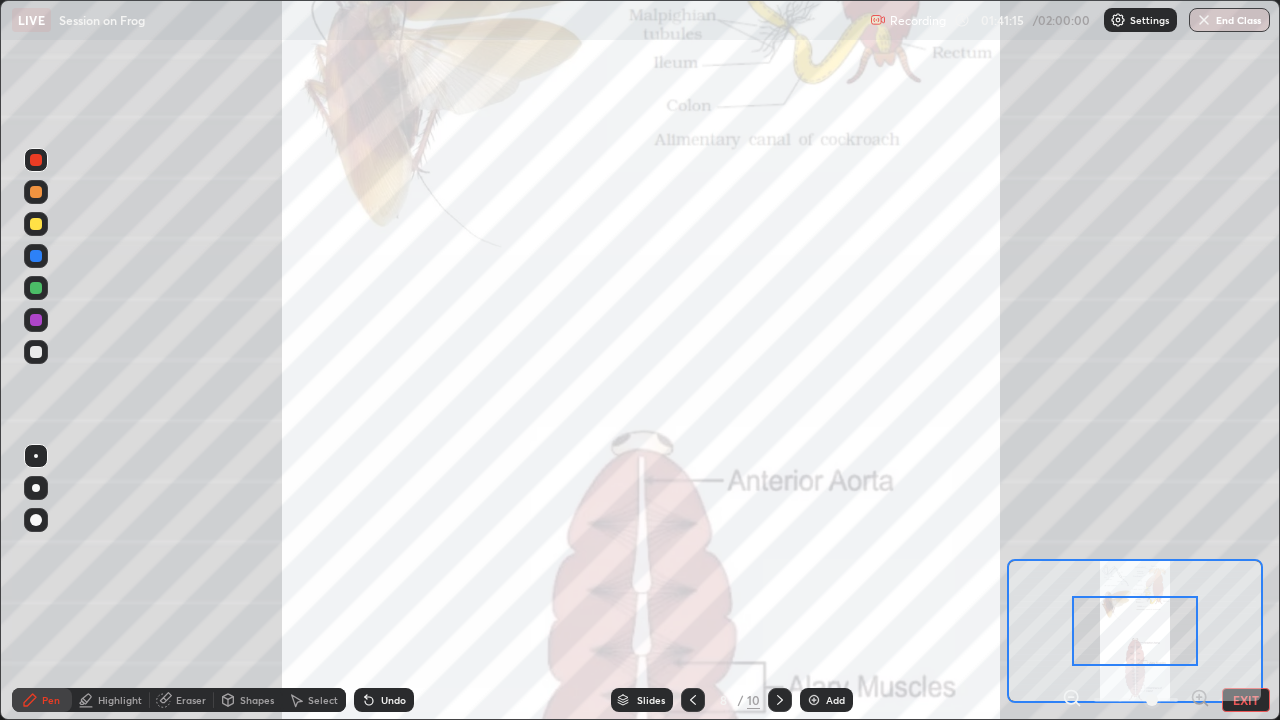click 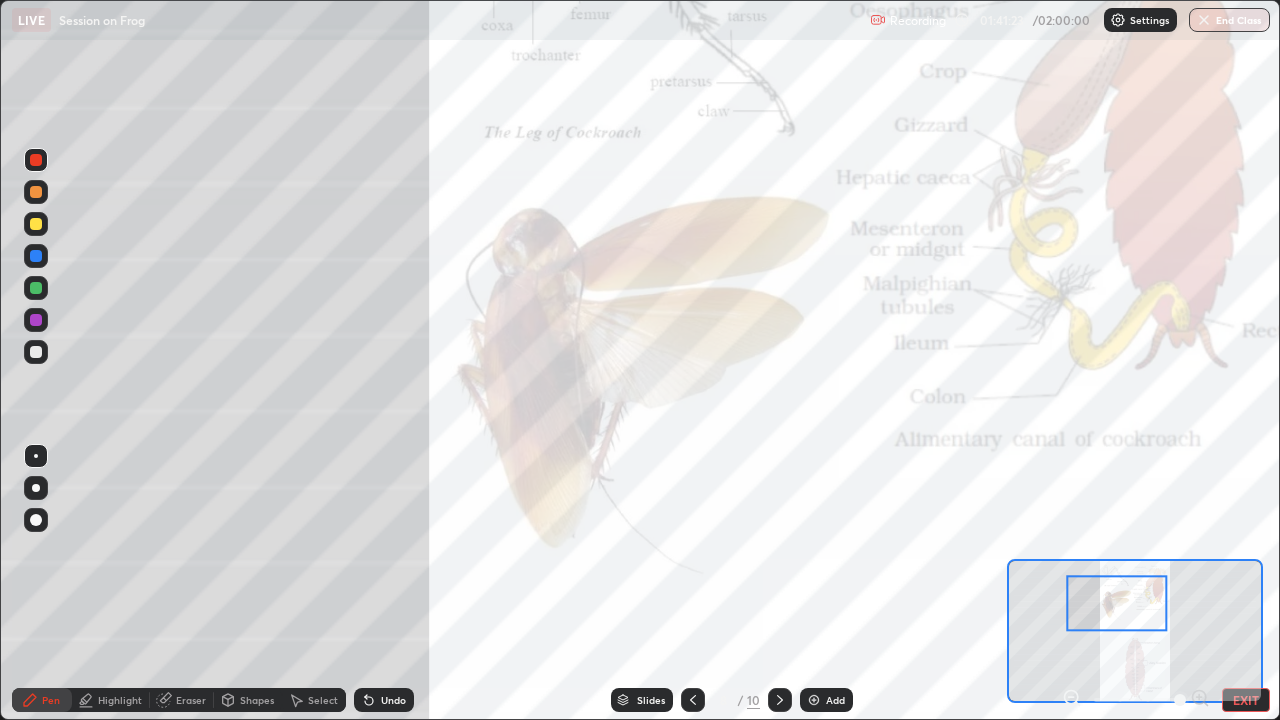 click on "Undo" at bounding box center (393, 700) 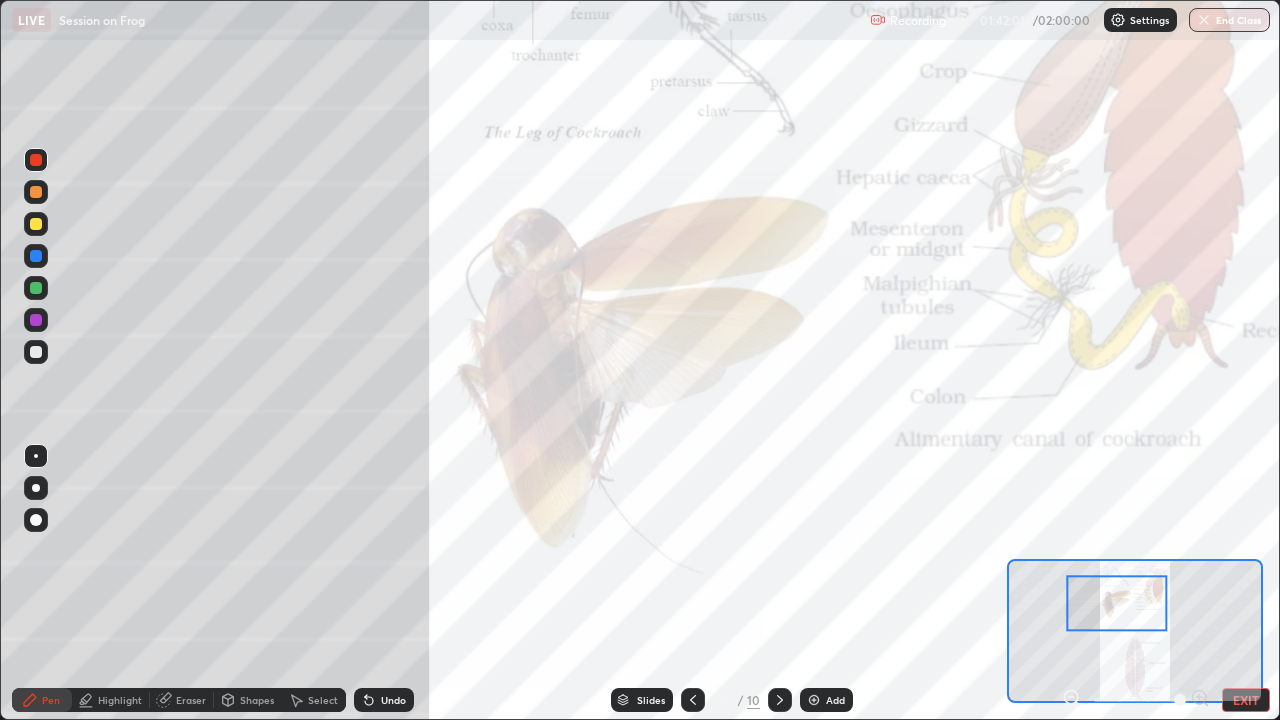 click on "Slides" at bounding box center (651, 700) 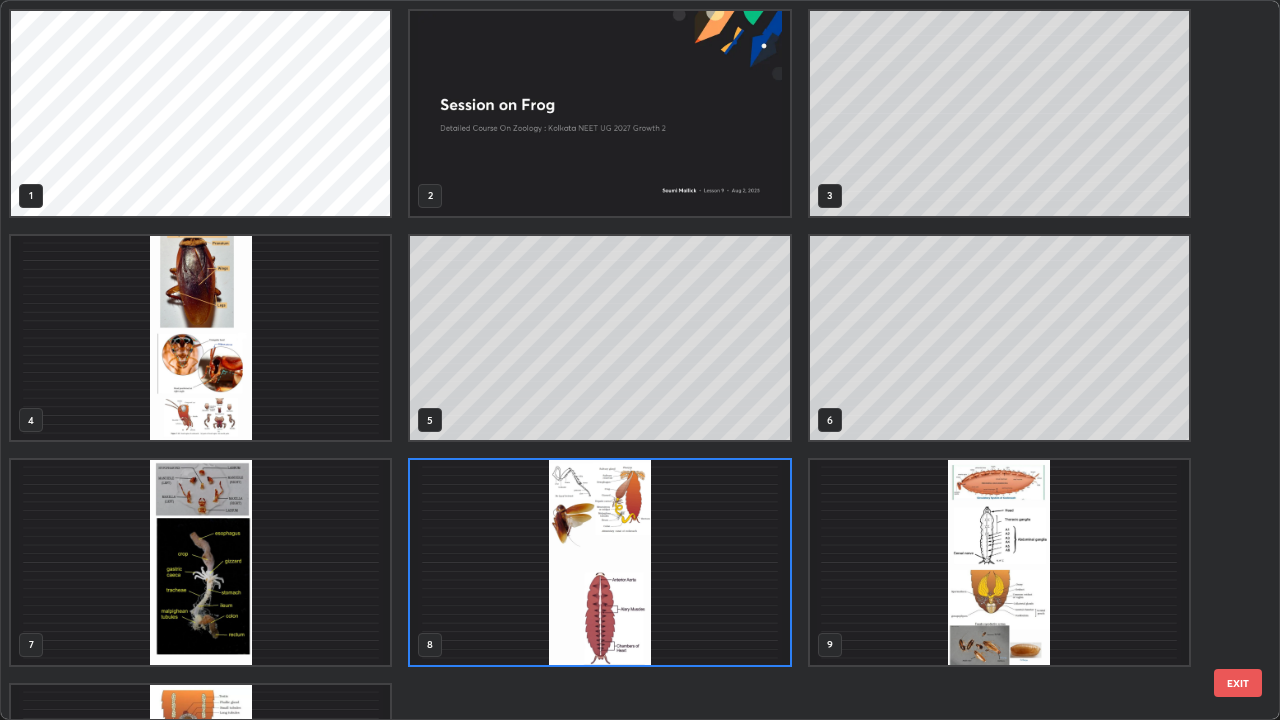 scroll, scrollTop: 7, scrollLeft: 11, axis: both 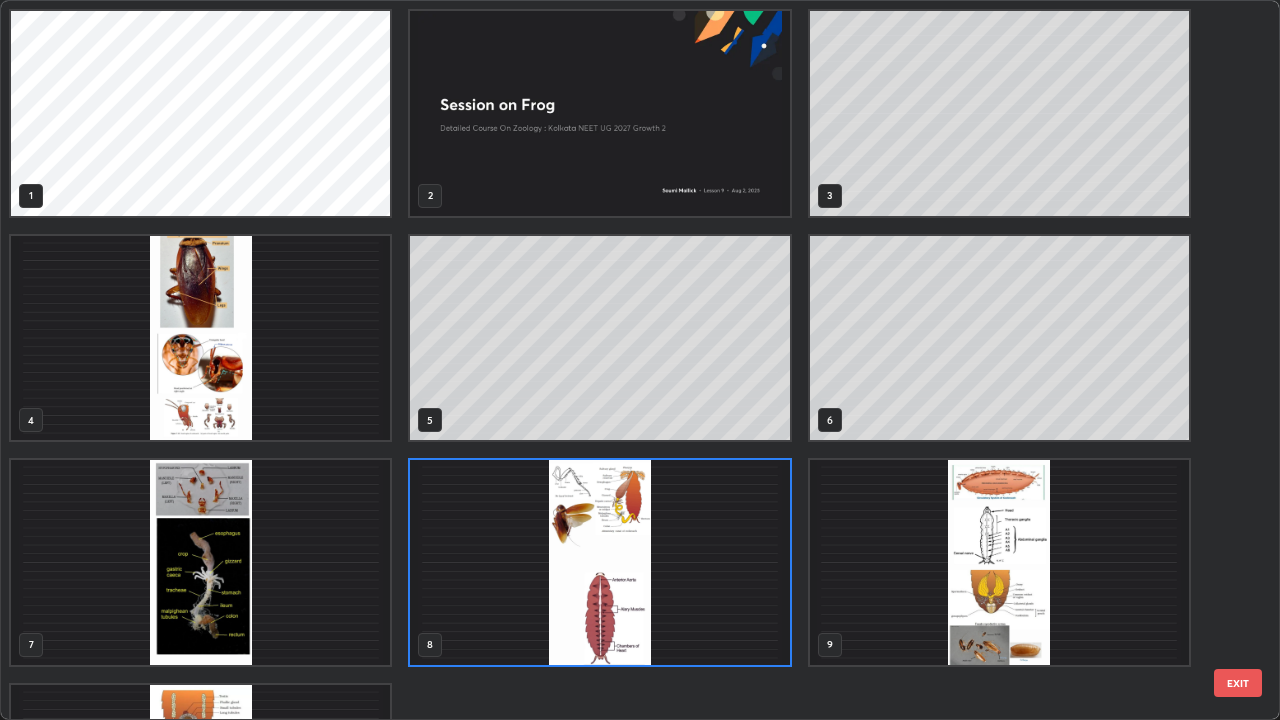 click on "4" at bounding box center [200, 338] 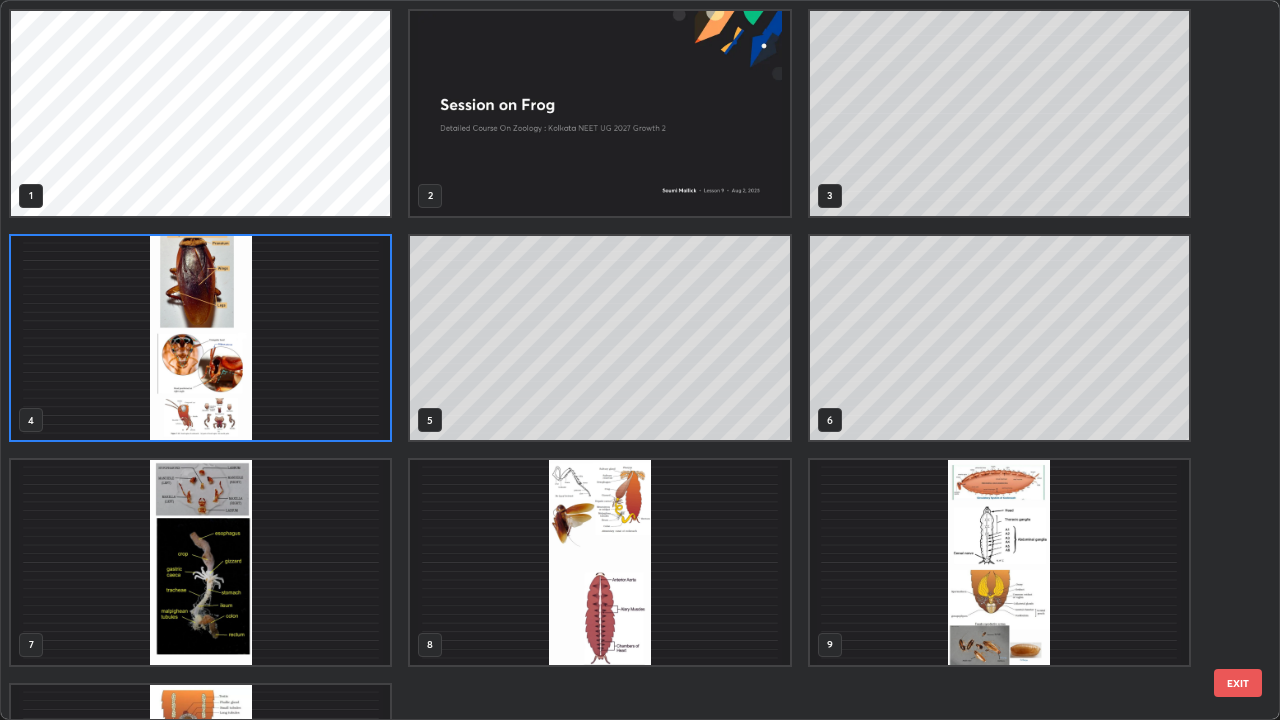 click at bounding box center [200, 338] 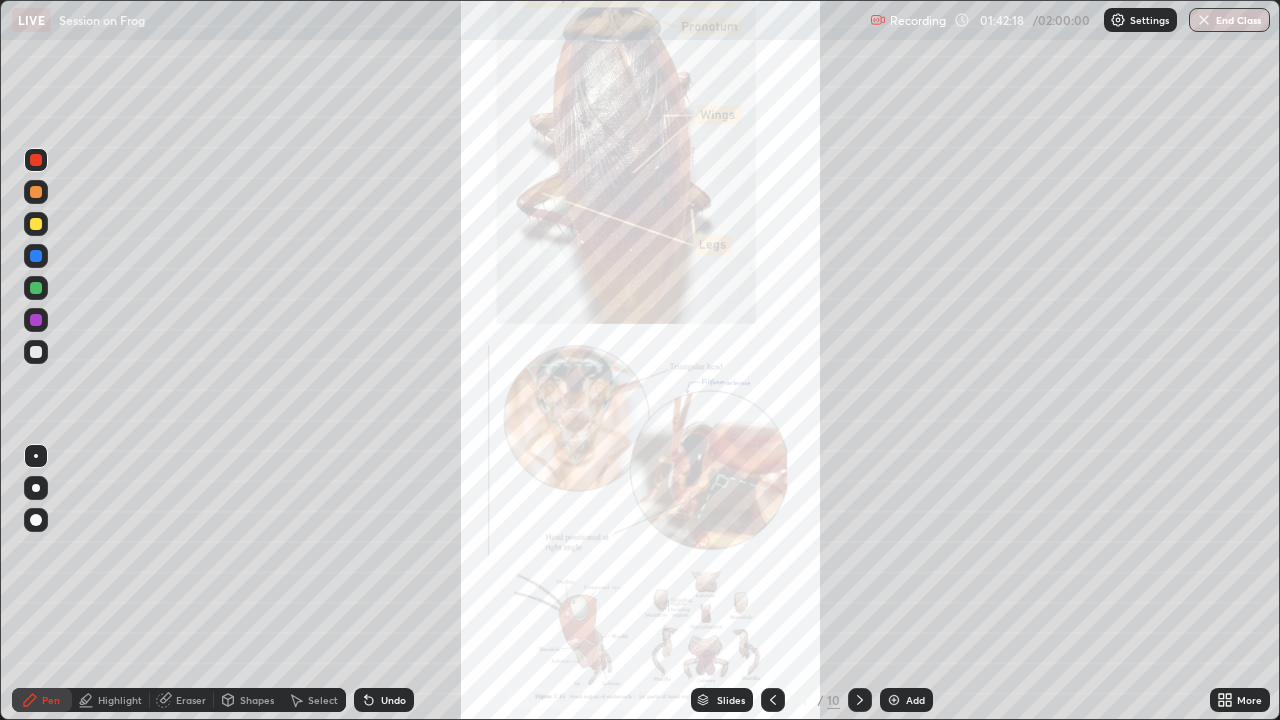 click on "More" at bounding box center (1249, 700) 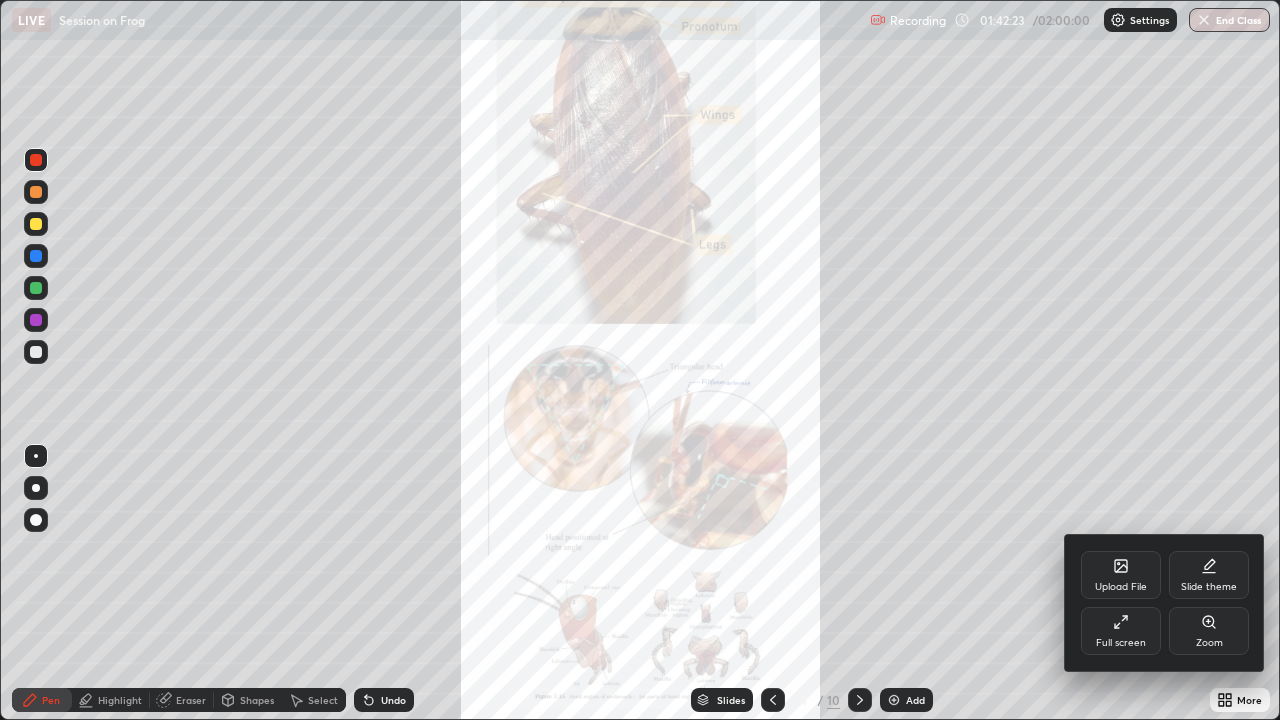 click at bounding box center [640, 360] 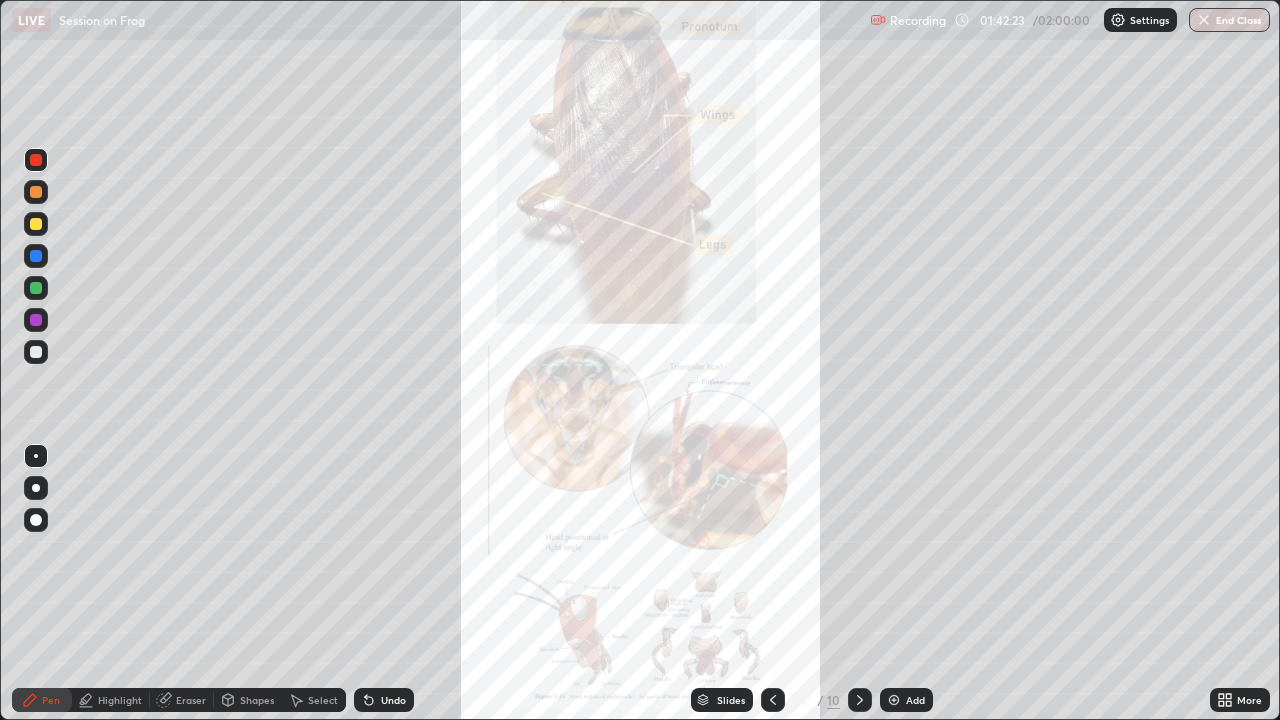 click on "Slides" at bounding box center [731, 700] 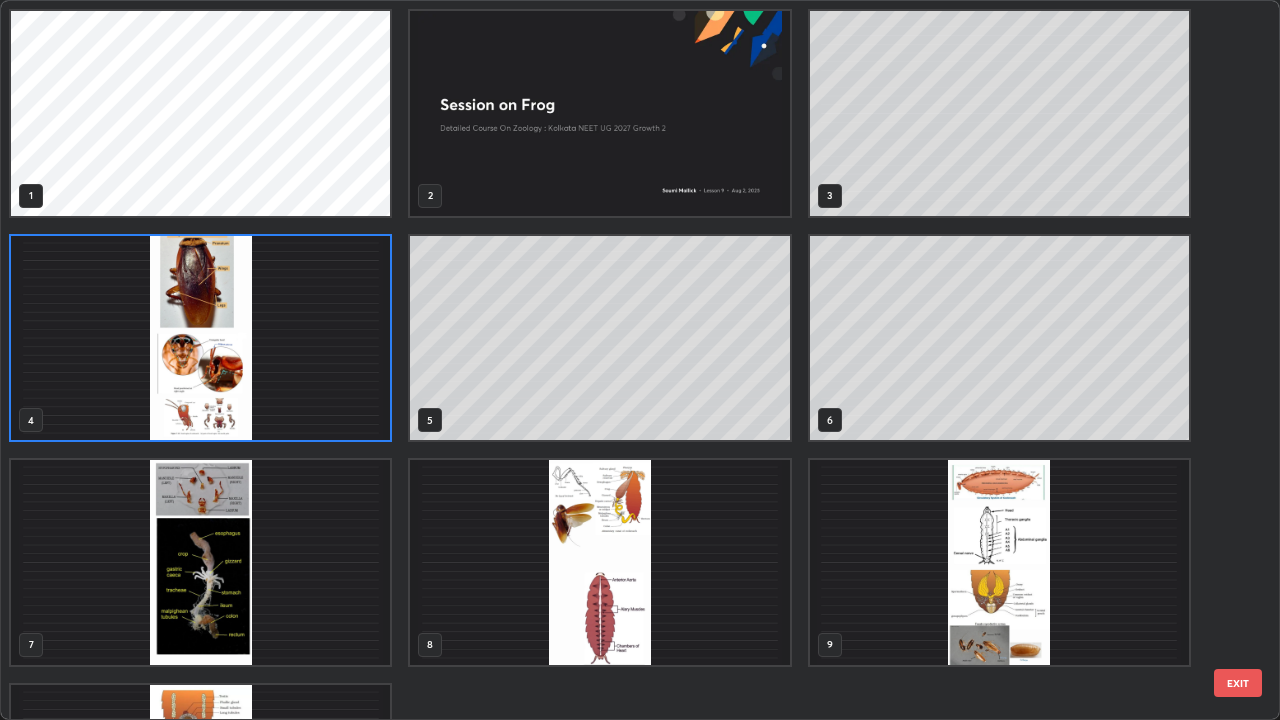 scroll, scrollTop: 7, scrollLeft: 11, axis: both 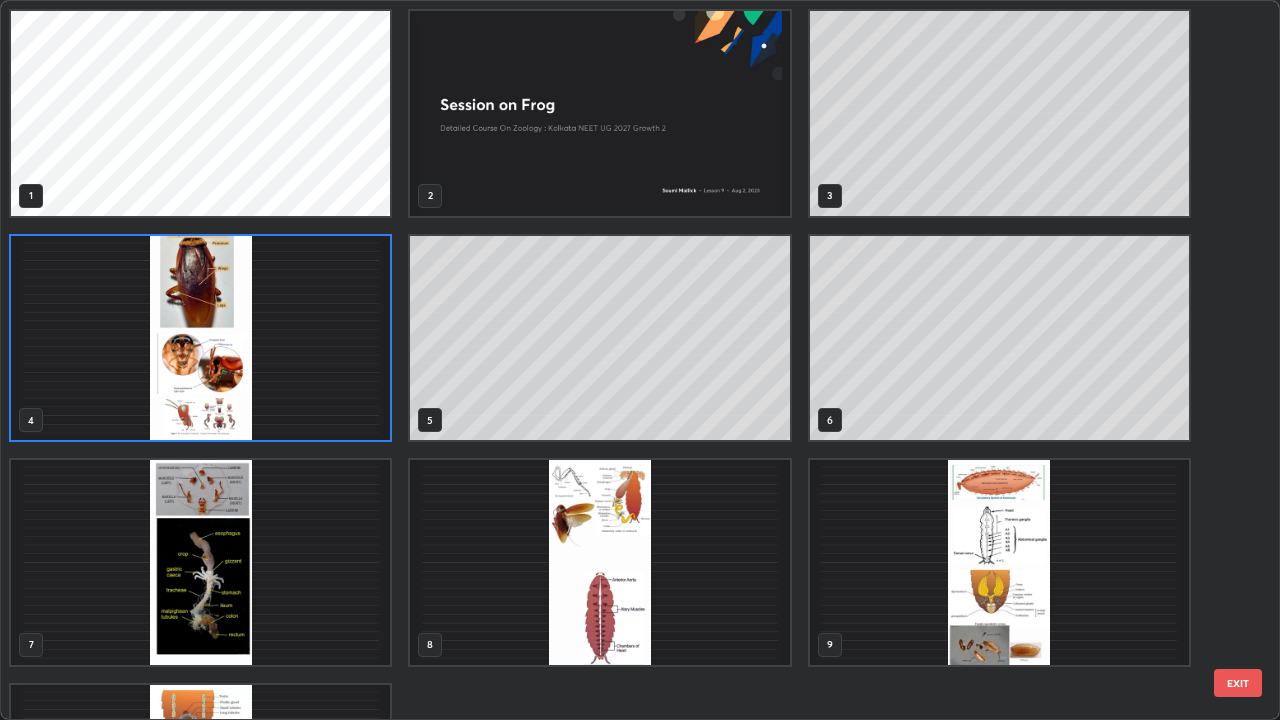 click at bounding box center [599, 562] 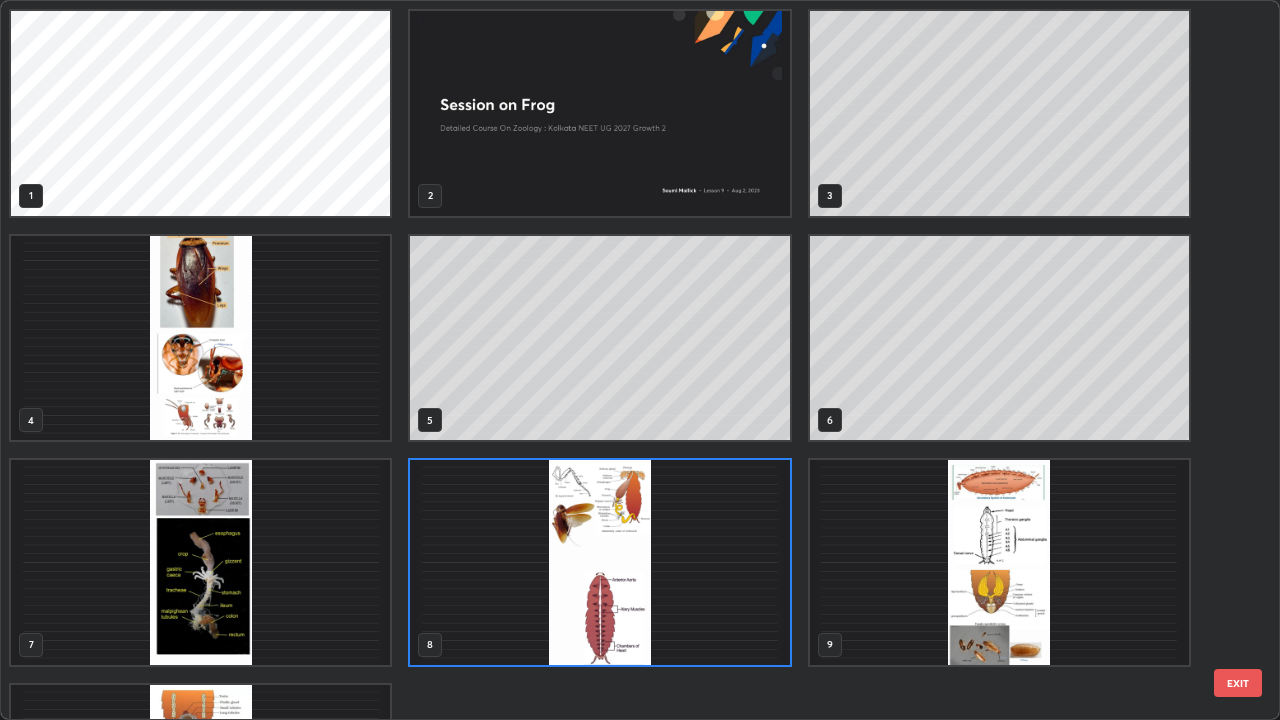 click at bounding box center (599, 562) 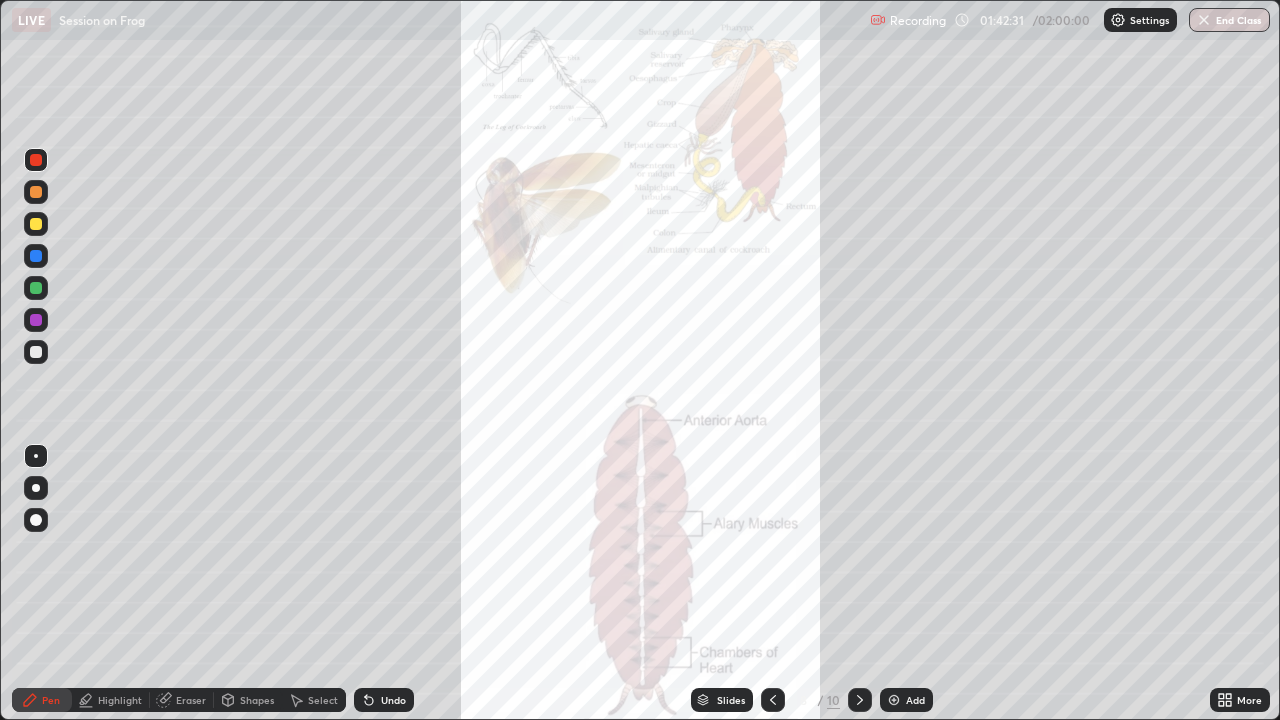 click 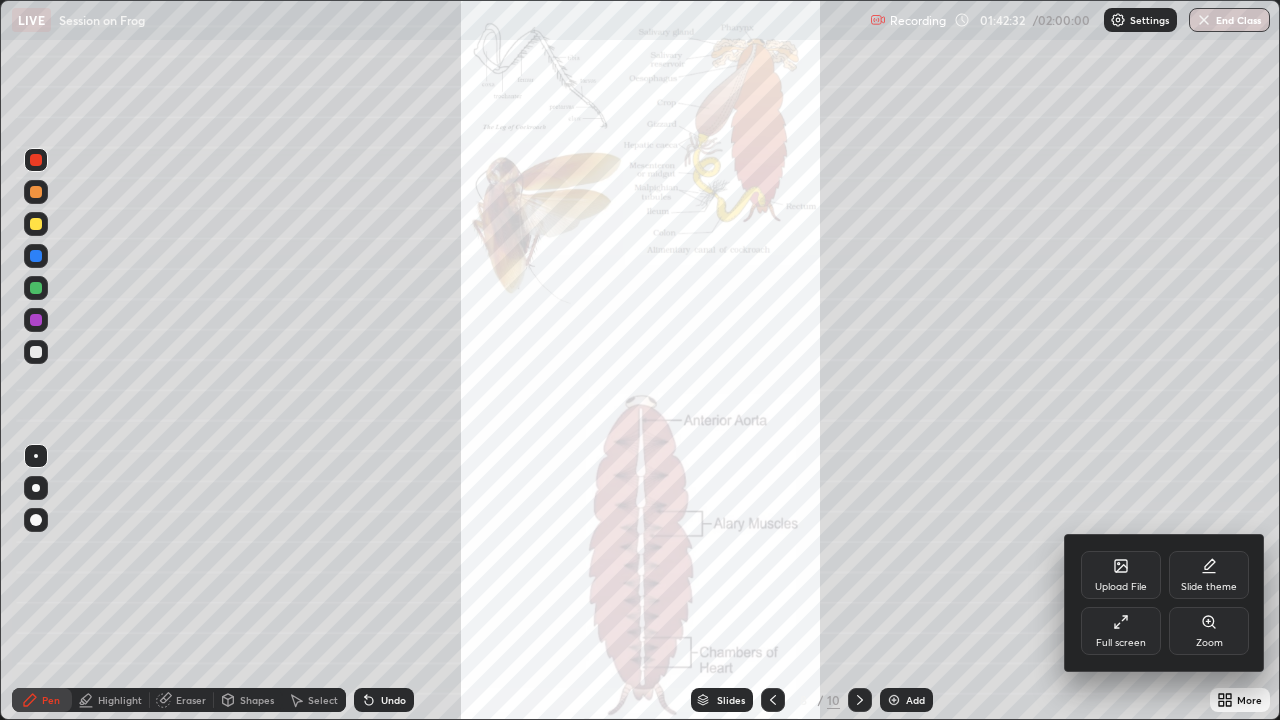 click on "Zoom" at bounding box center [1209, 631] 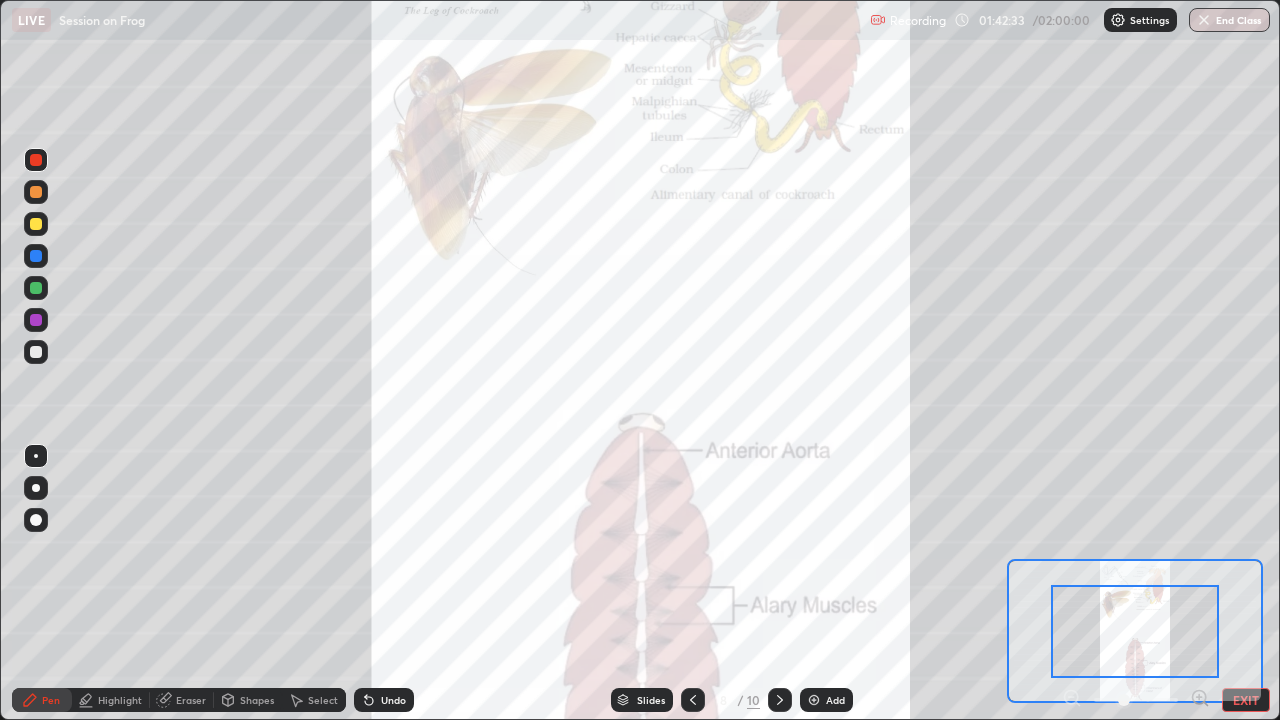 click 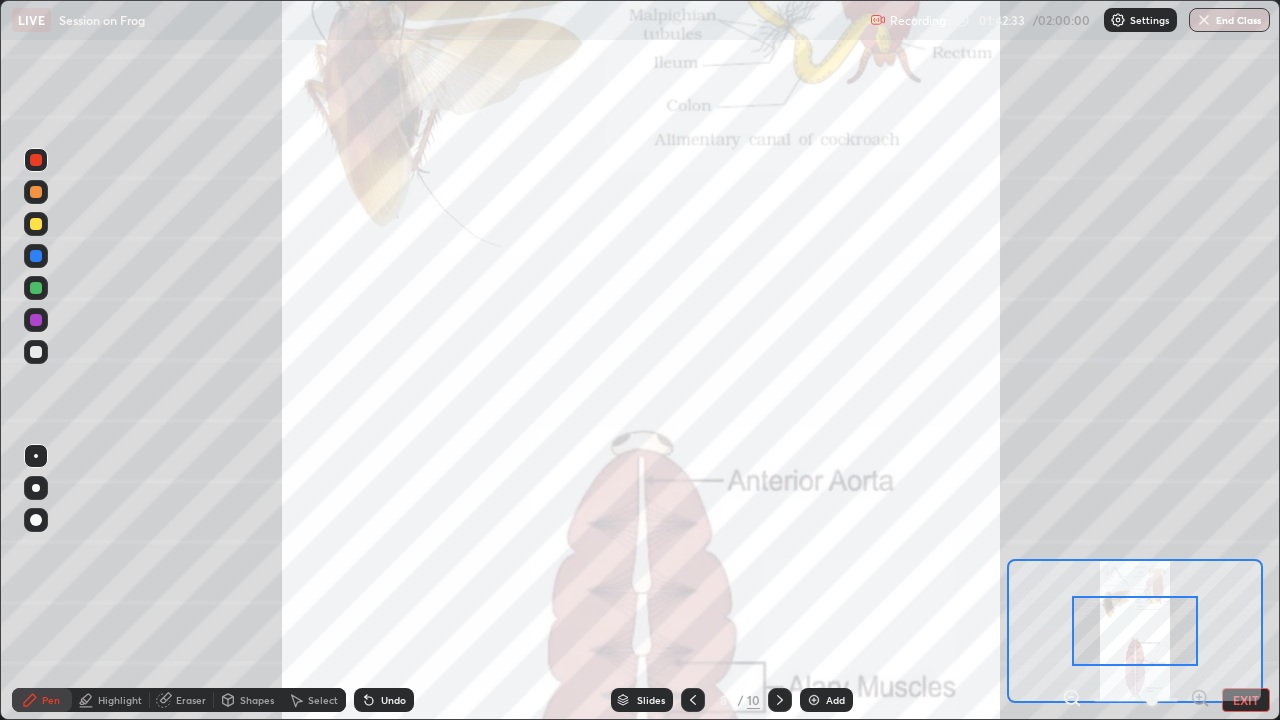 click 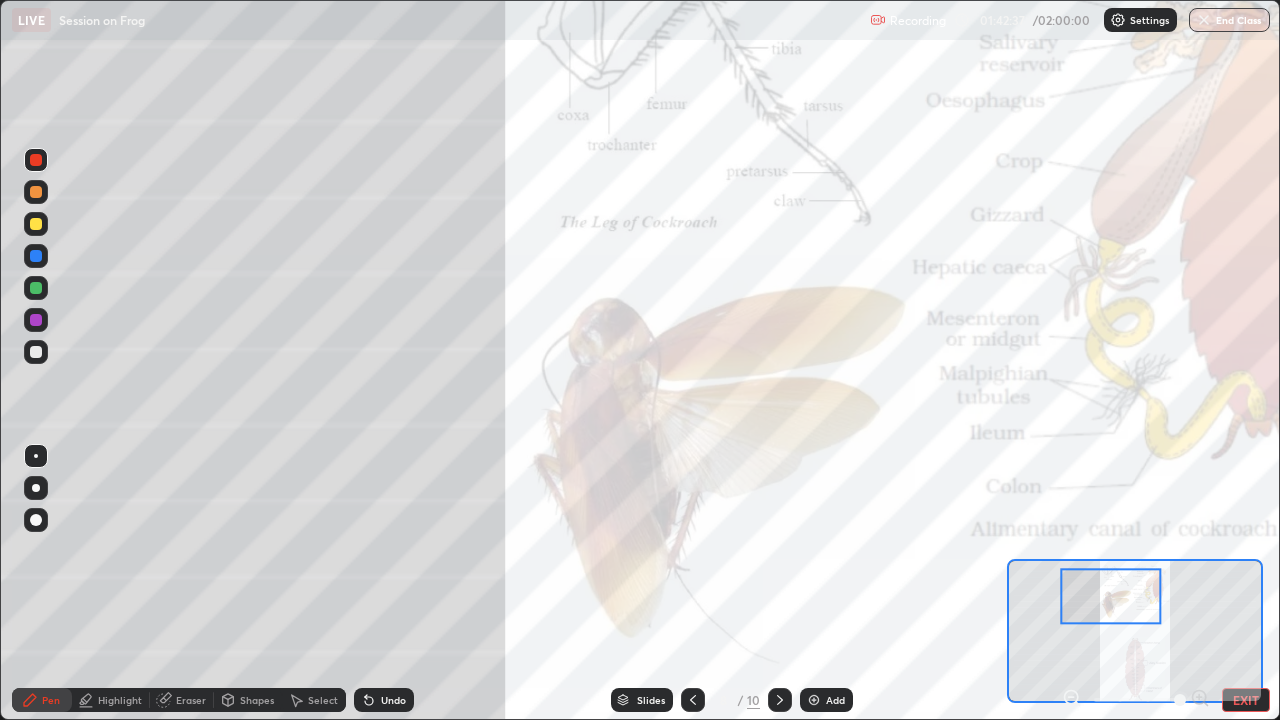 click at bounding box center [36, 352] 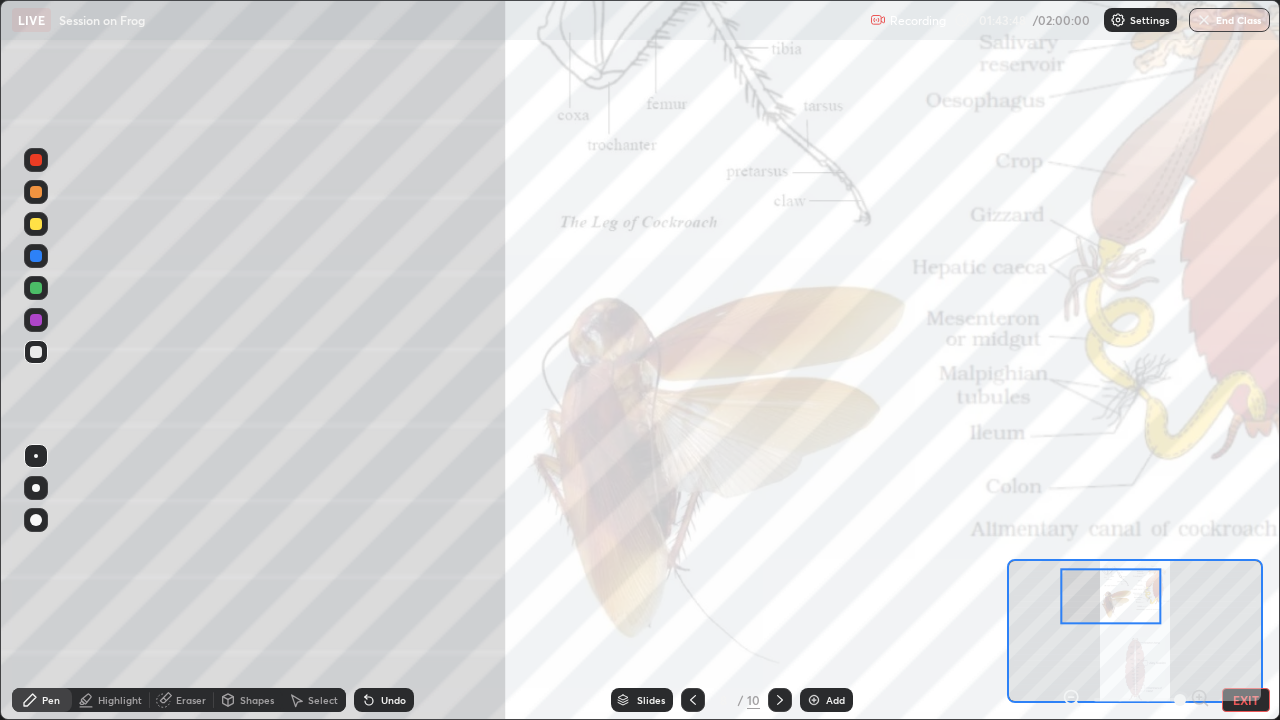 click at bounding box center [36, 320] 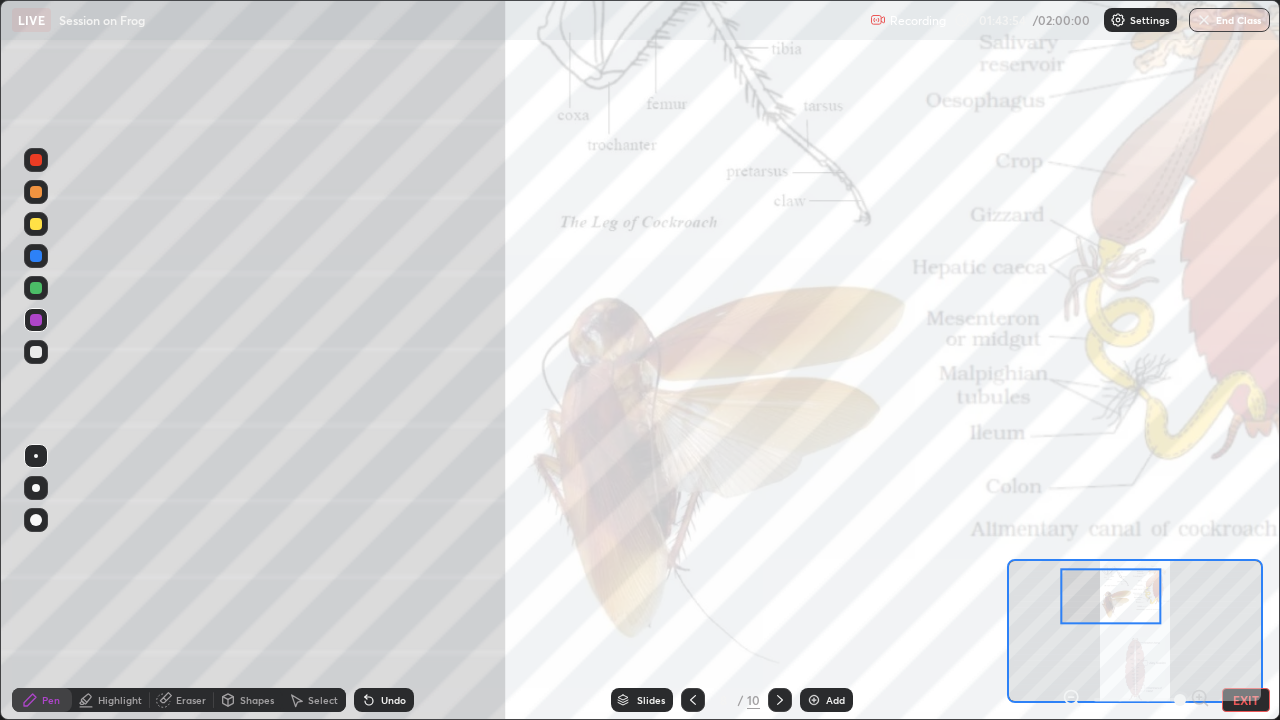click at bounding box center (36, 224) 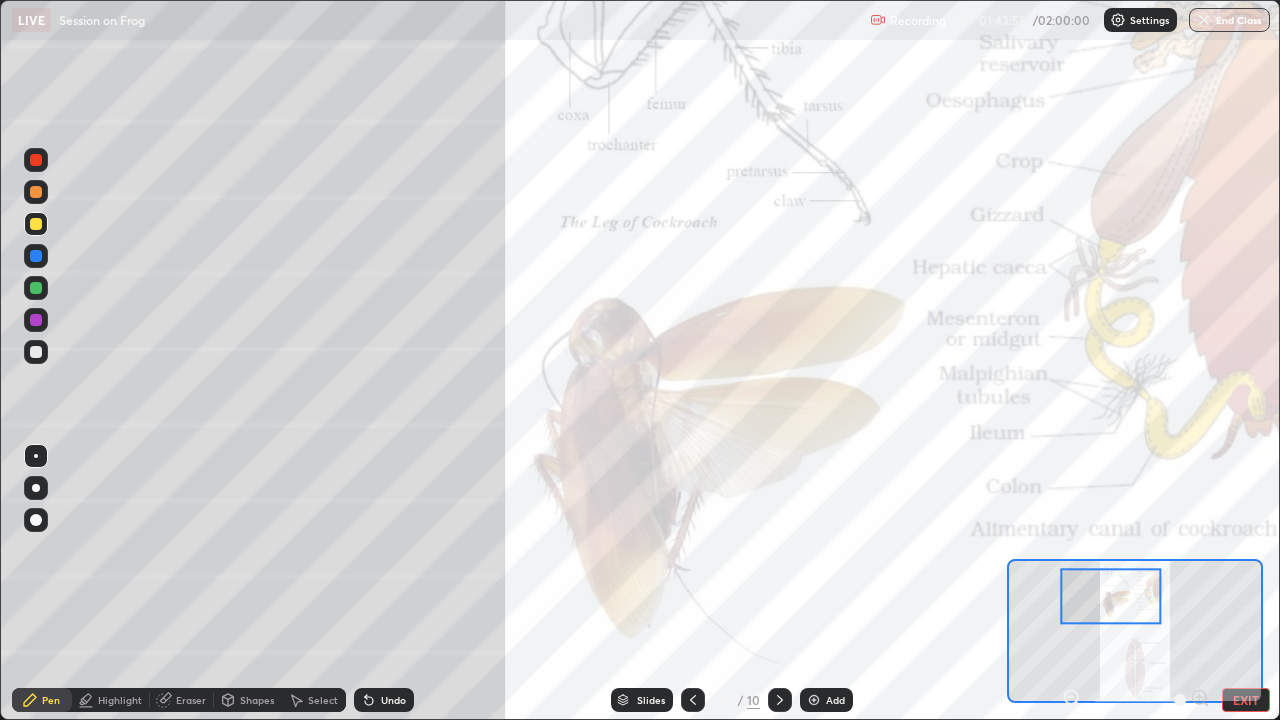 click at bounding box center [36, 288] 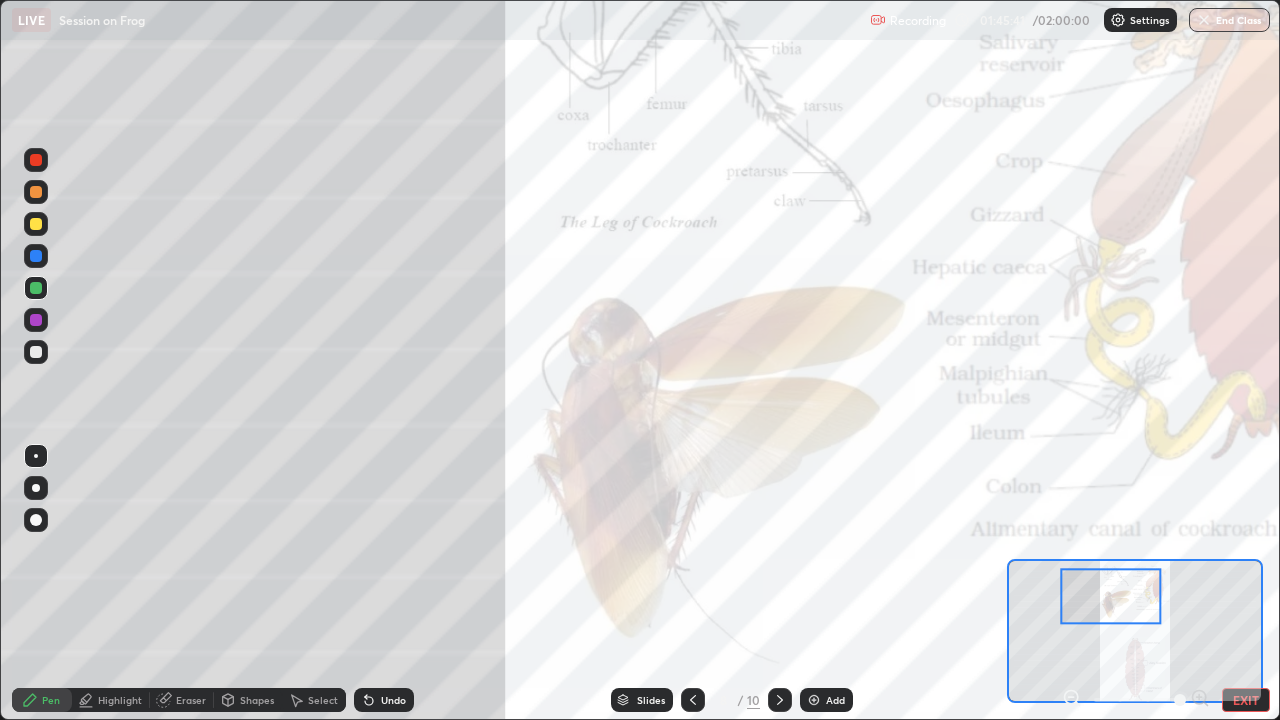 click on "Slides" at bounding box center (651, 700) 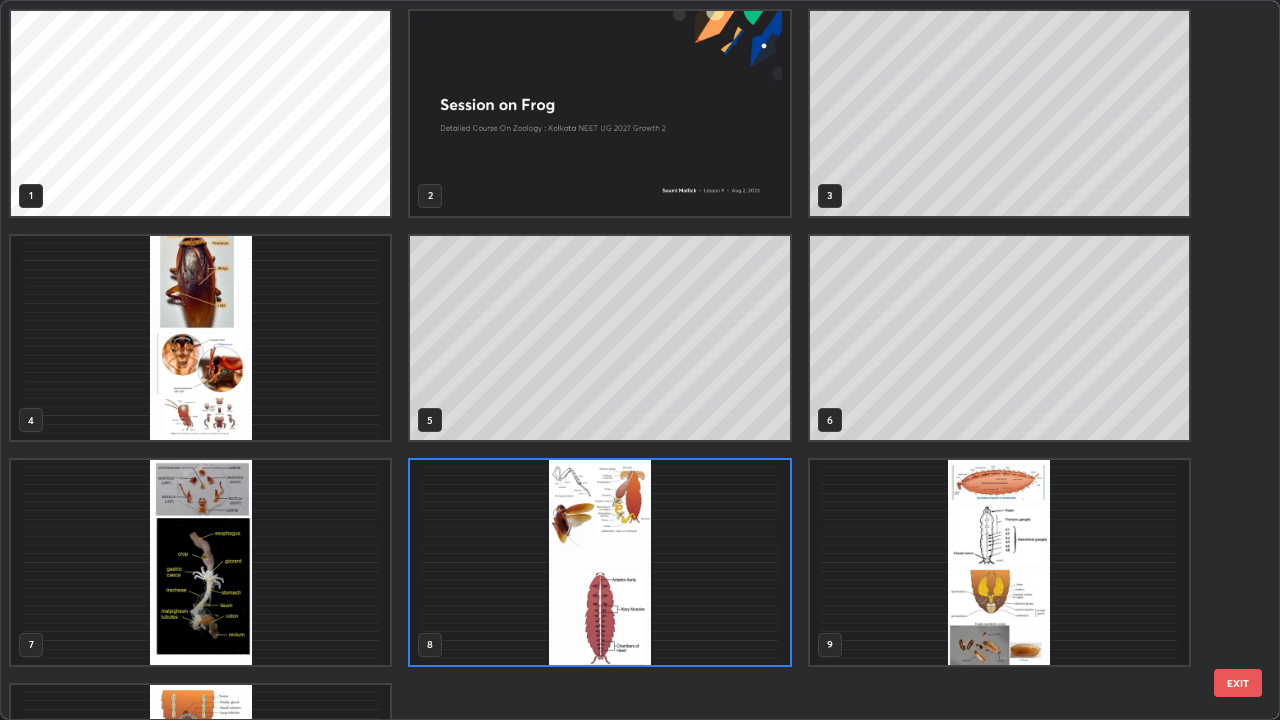 scroll, scrollTop: 7, scrollLeft: 11, axis: both 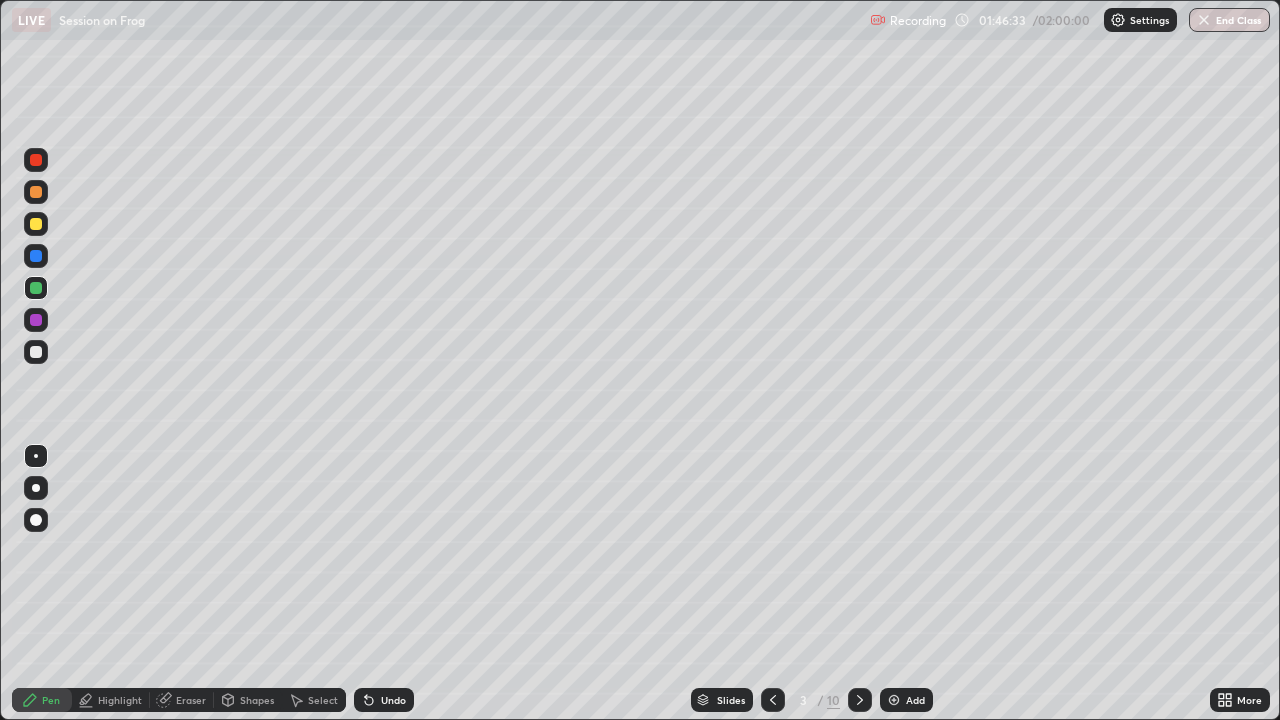click at bounding box center (36, 352) 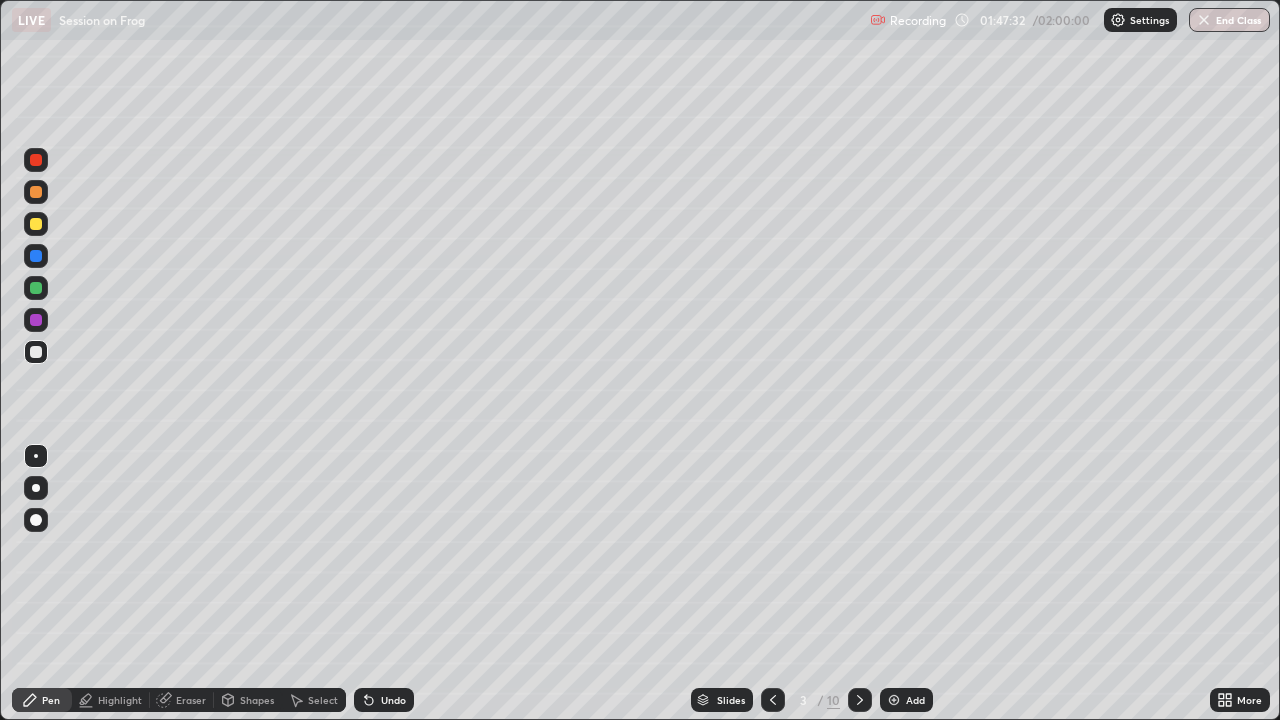 click on "More" at bounding box center (1240, 700) 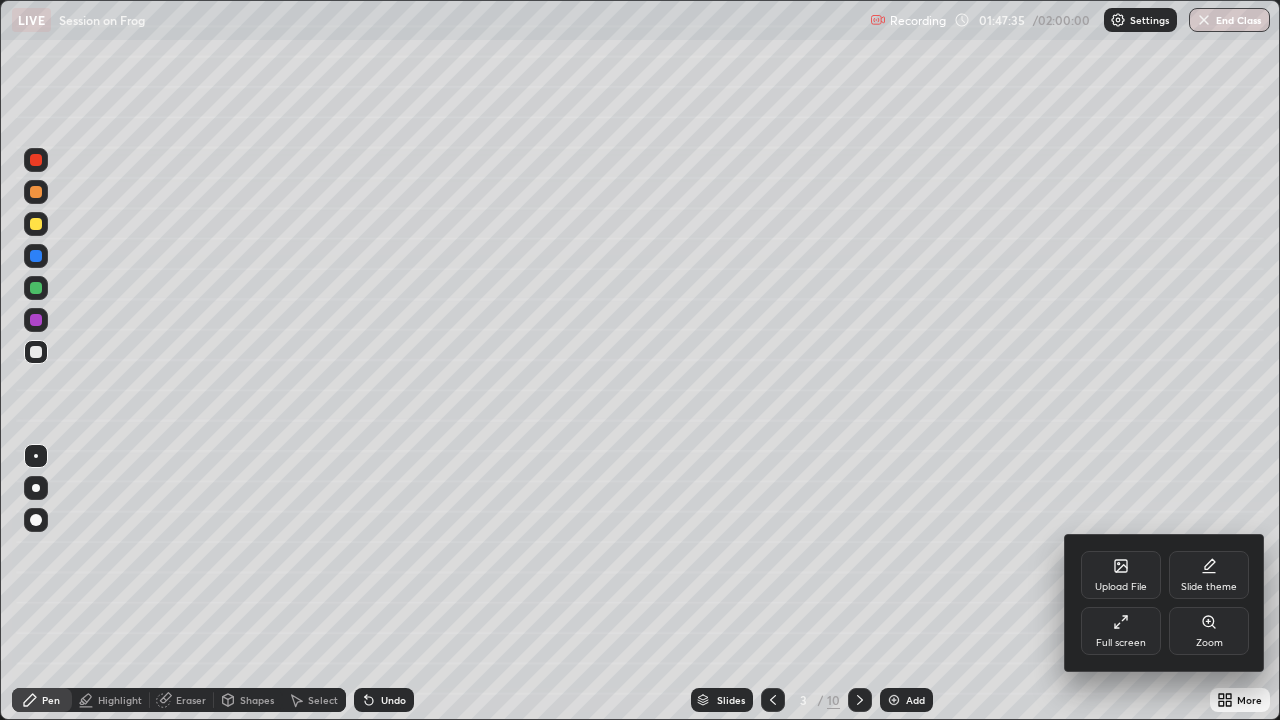 click at bounding box center [640, 360] 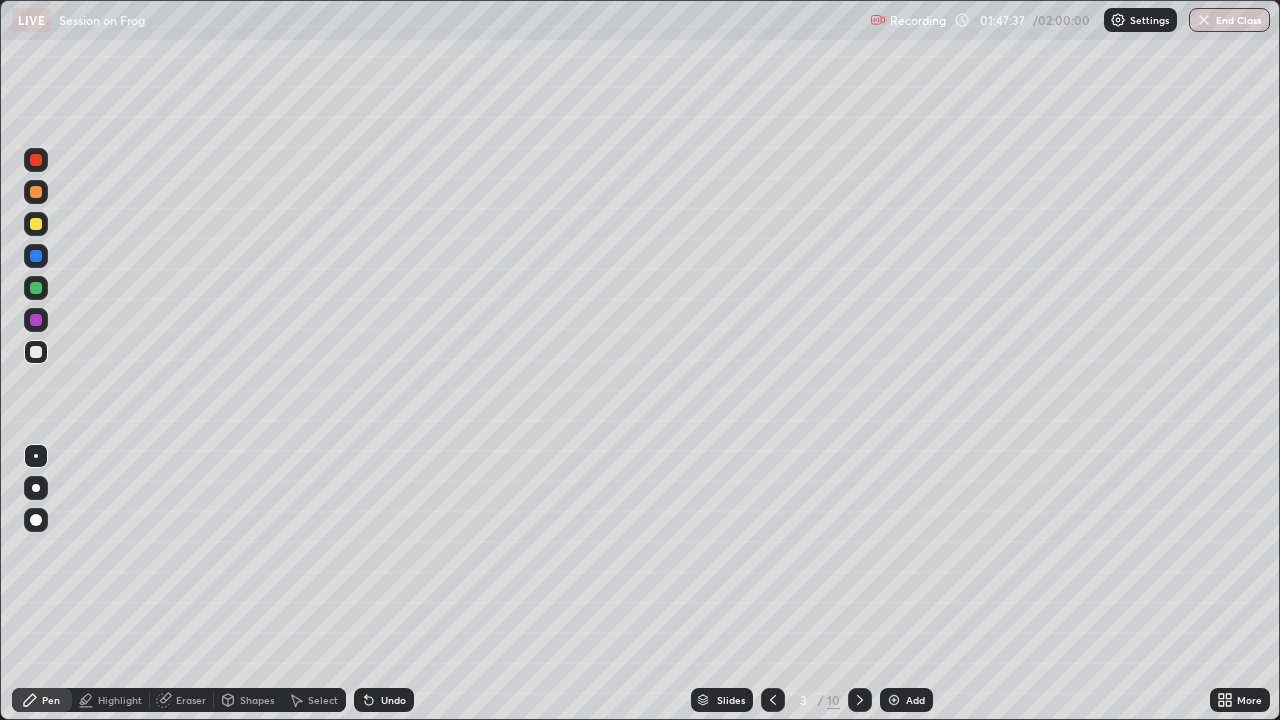 click on "Slides" at bounding box center [731, 700] 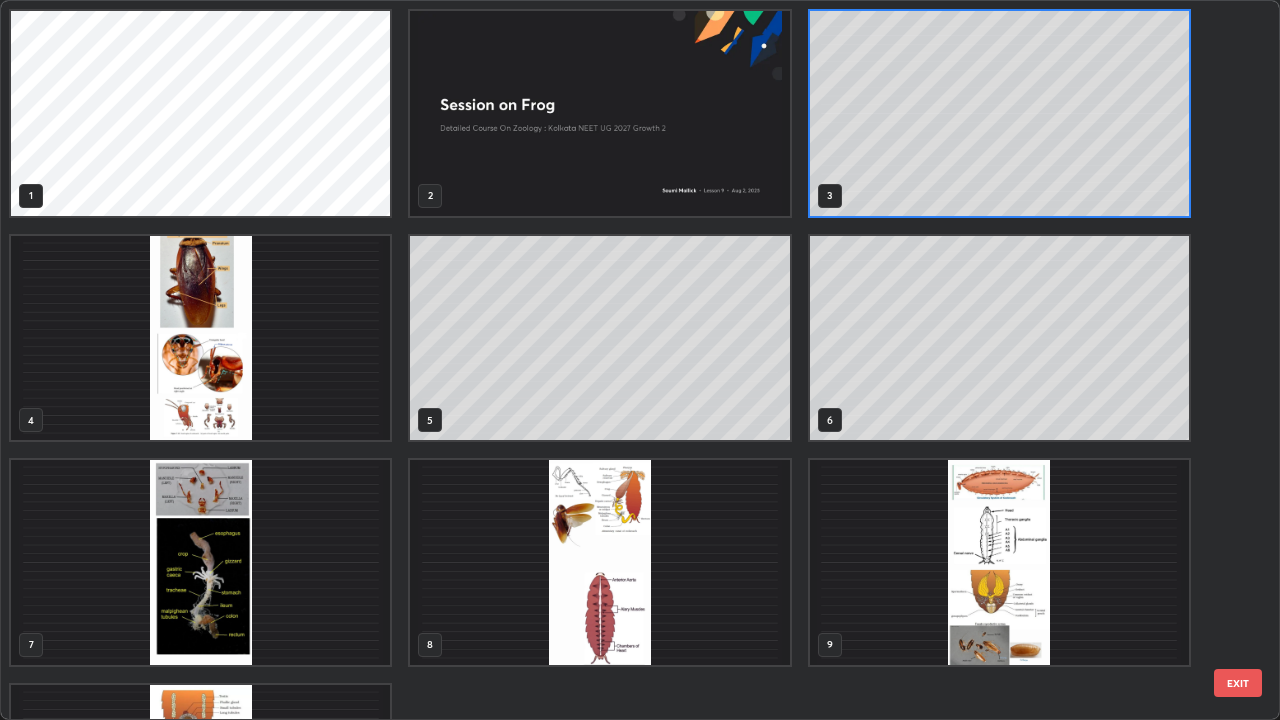 scroll, scrollTop: 7, scrollLeft: 11, axis: both 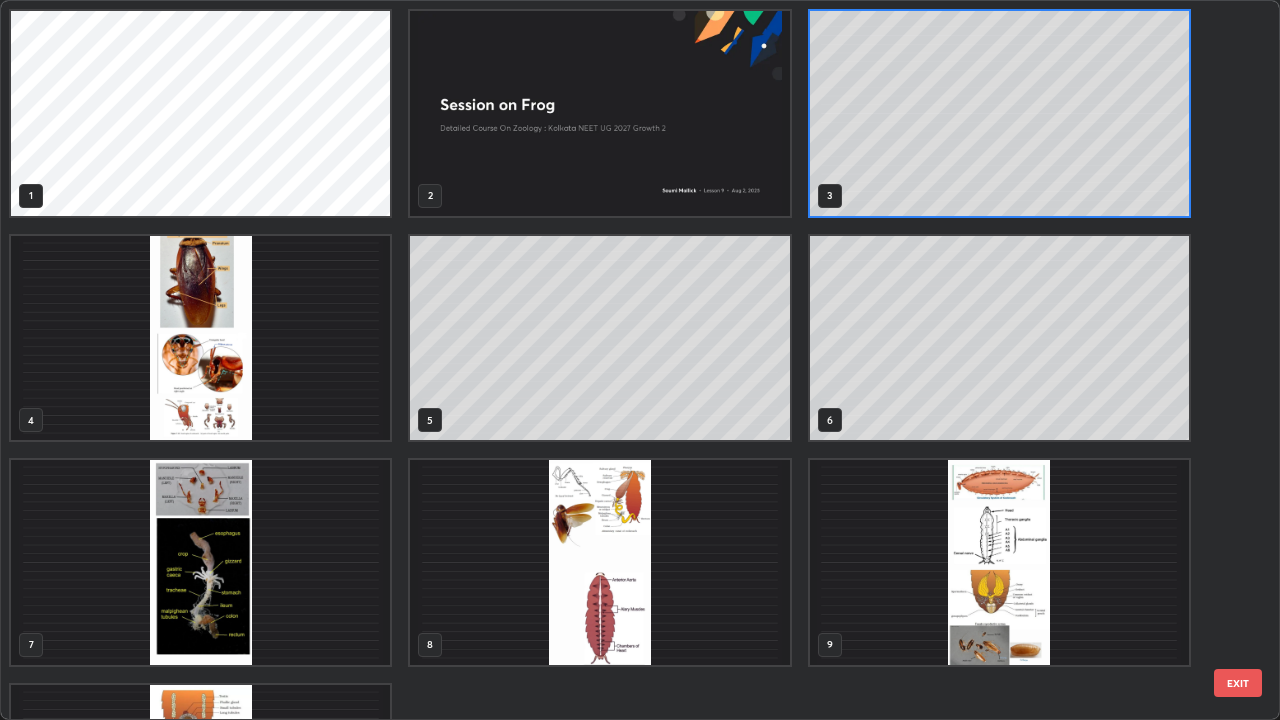 click at bounding box center [599, 562] 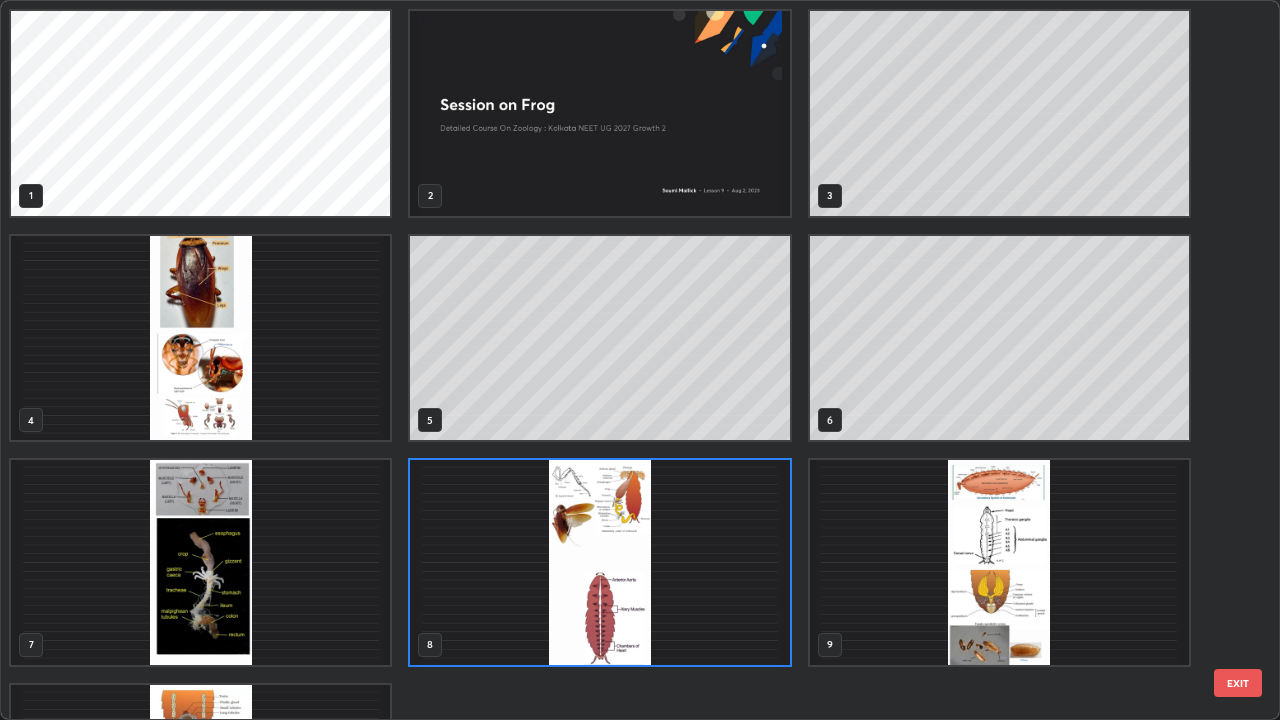 click at bounding box center (599, 562) 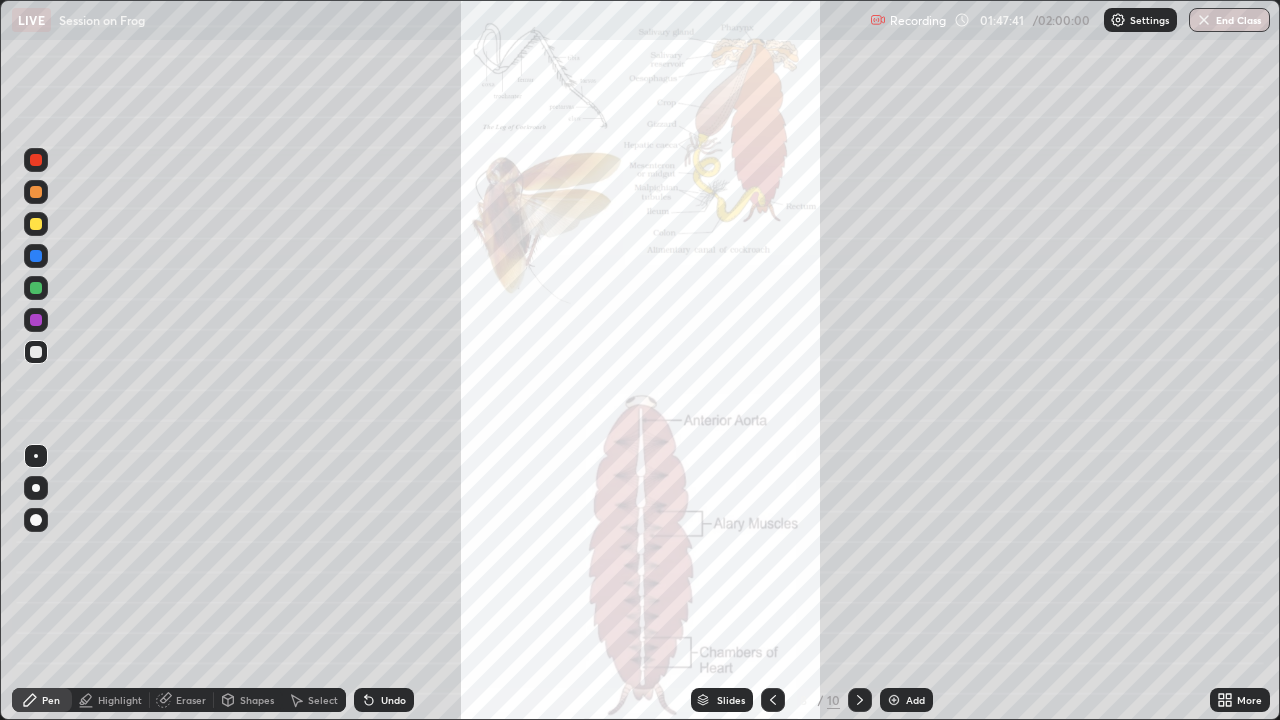 click 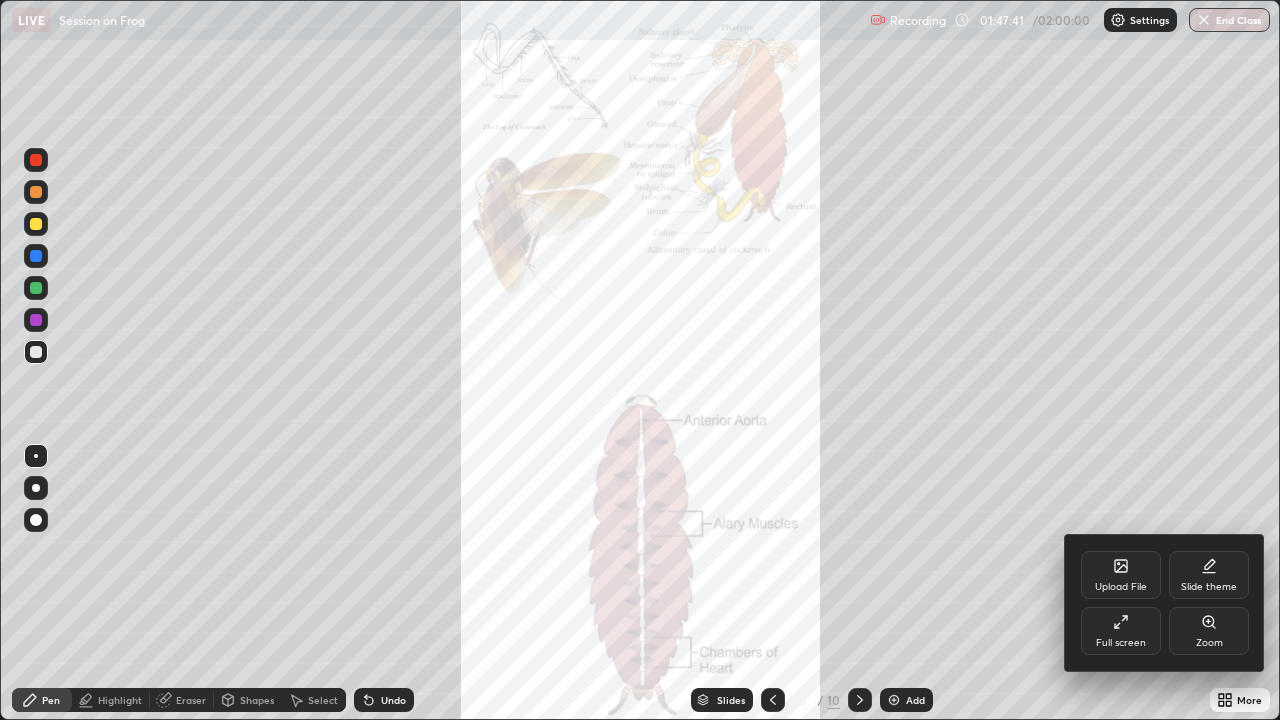 click on "Zoom" at bounding box center [1209, 643] 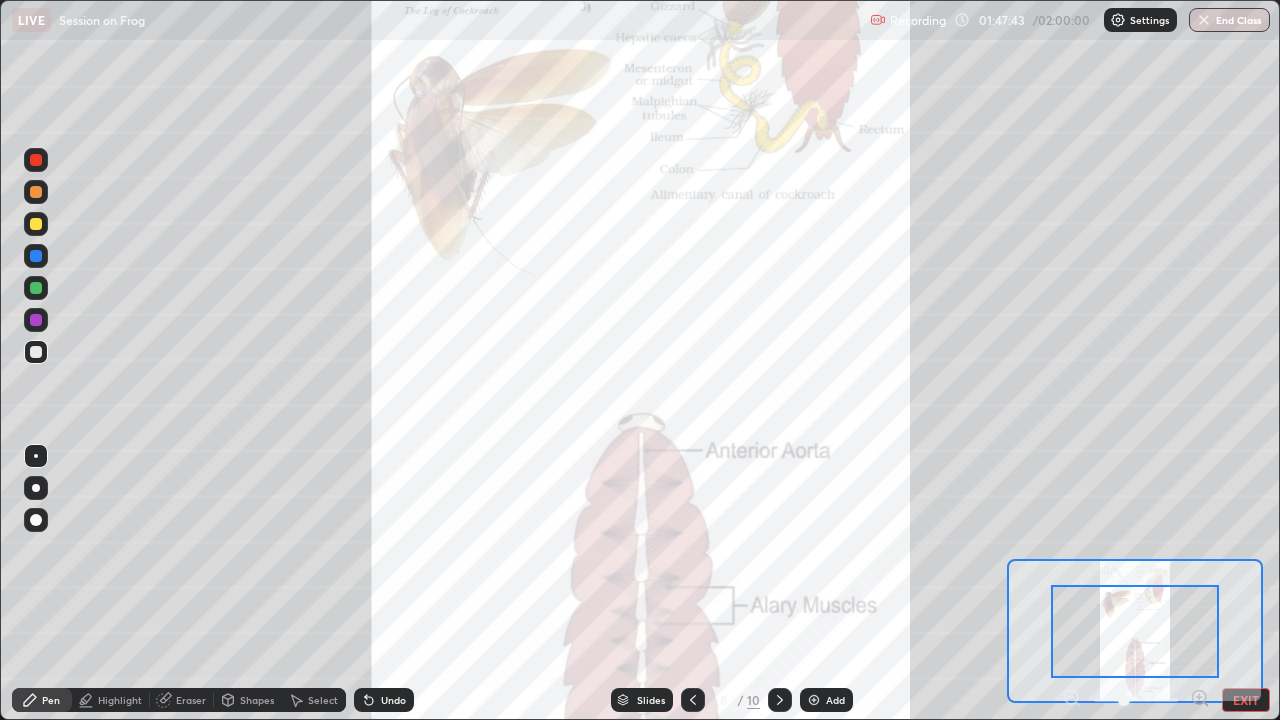 click at bounding box center [780, 700] 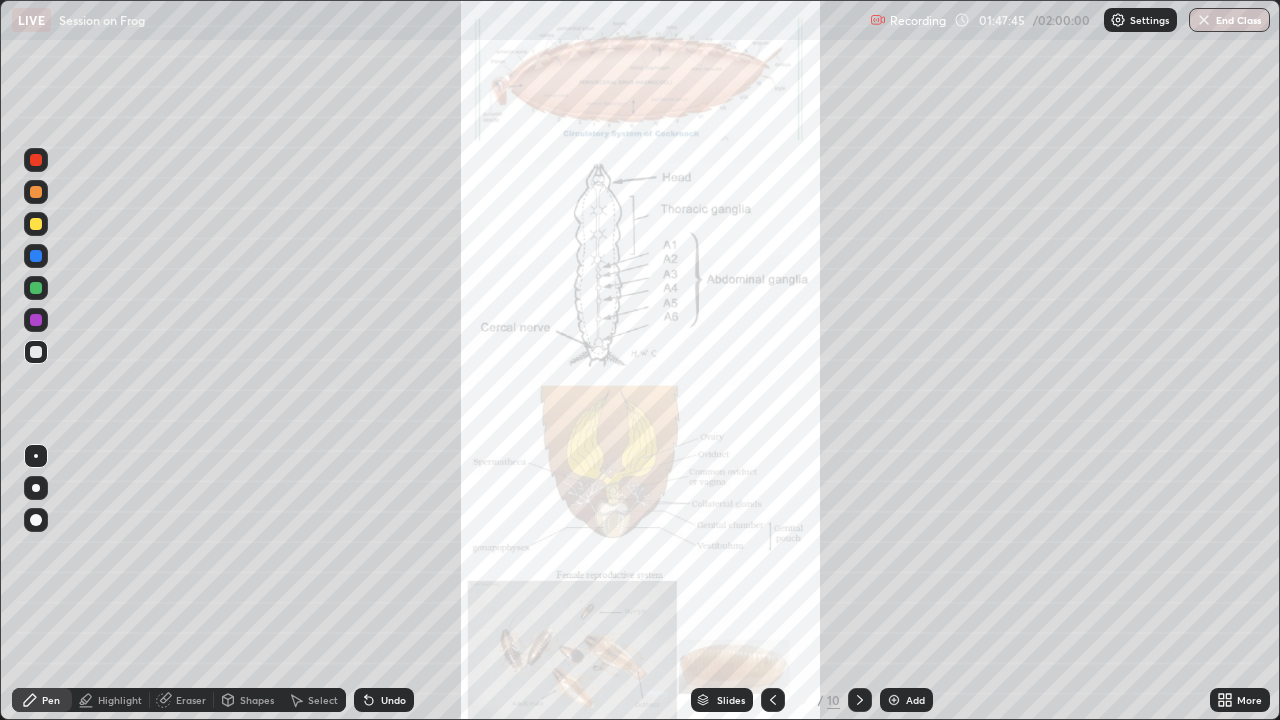 click at bounding box center (773, 700) 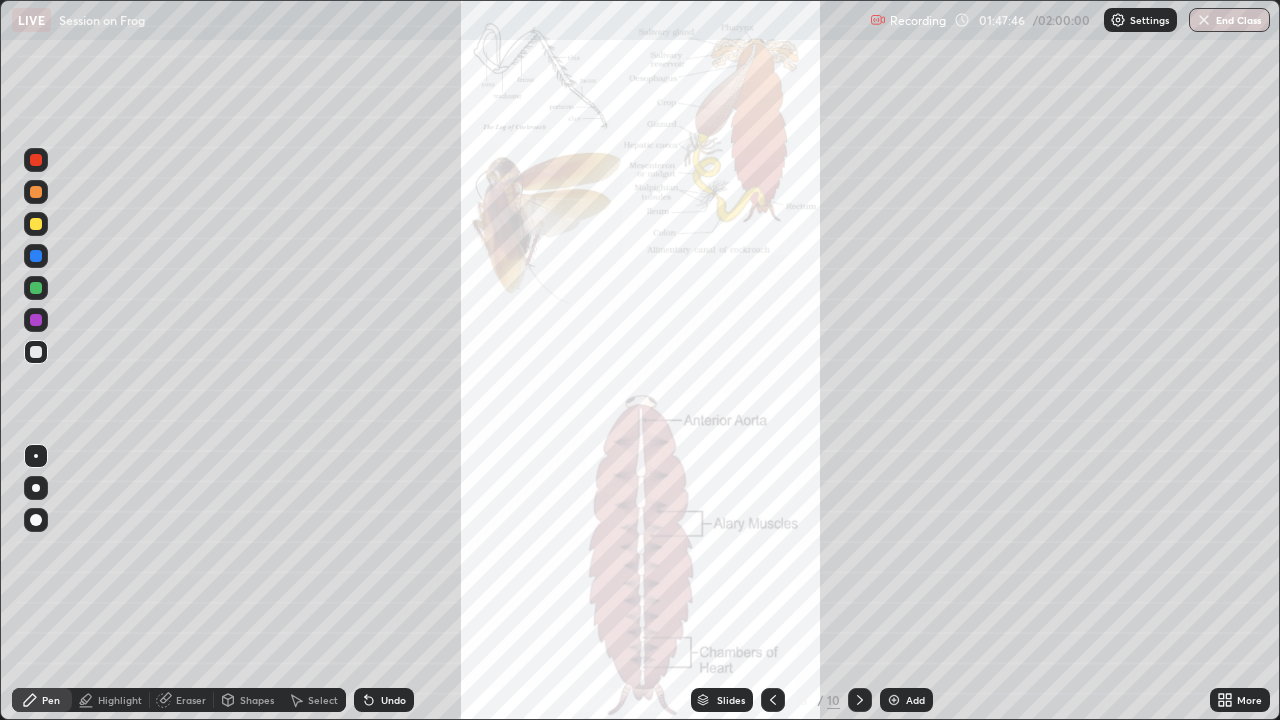 click 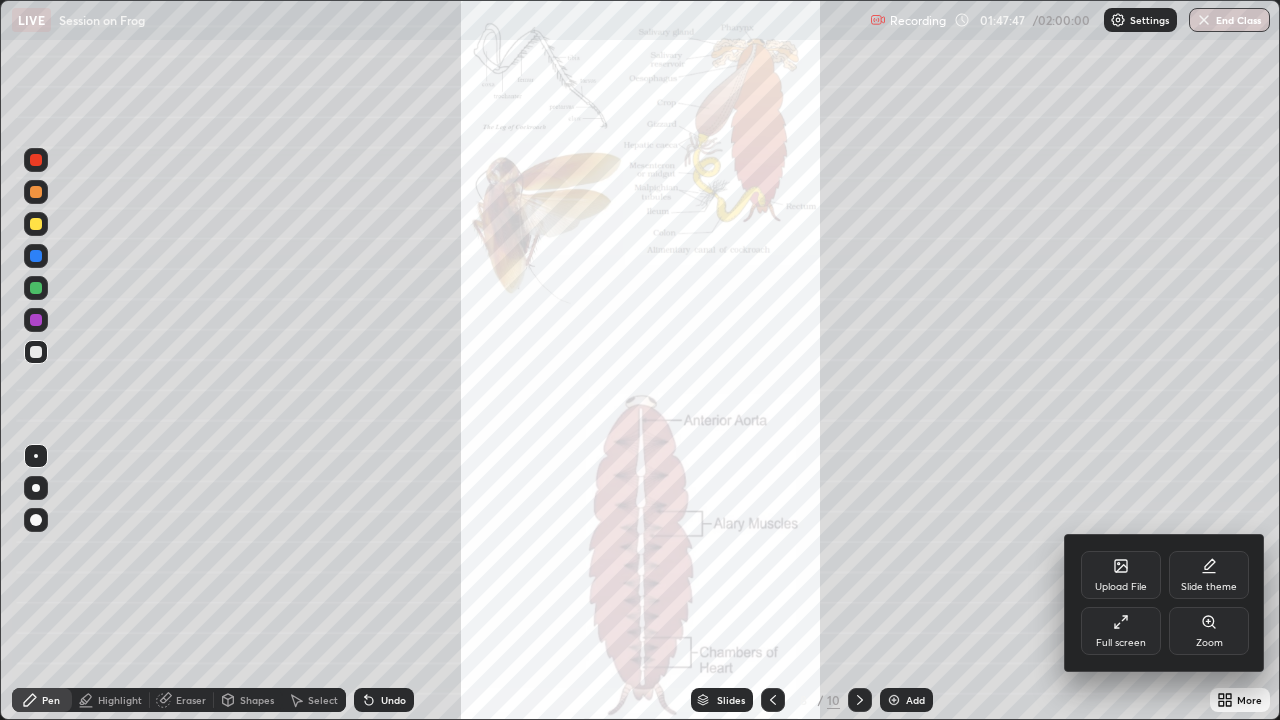 click on "Zoom" at bounding box center [1209, 643] 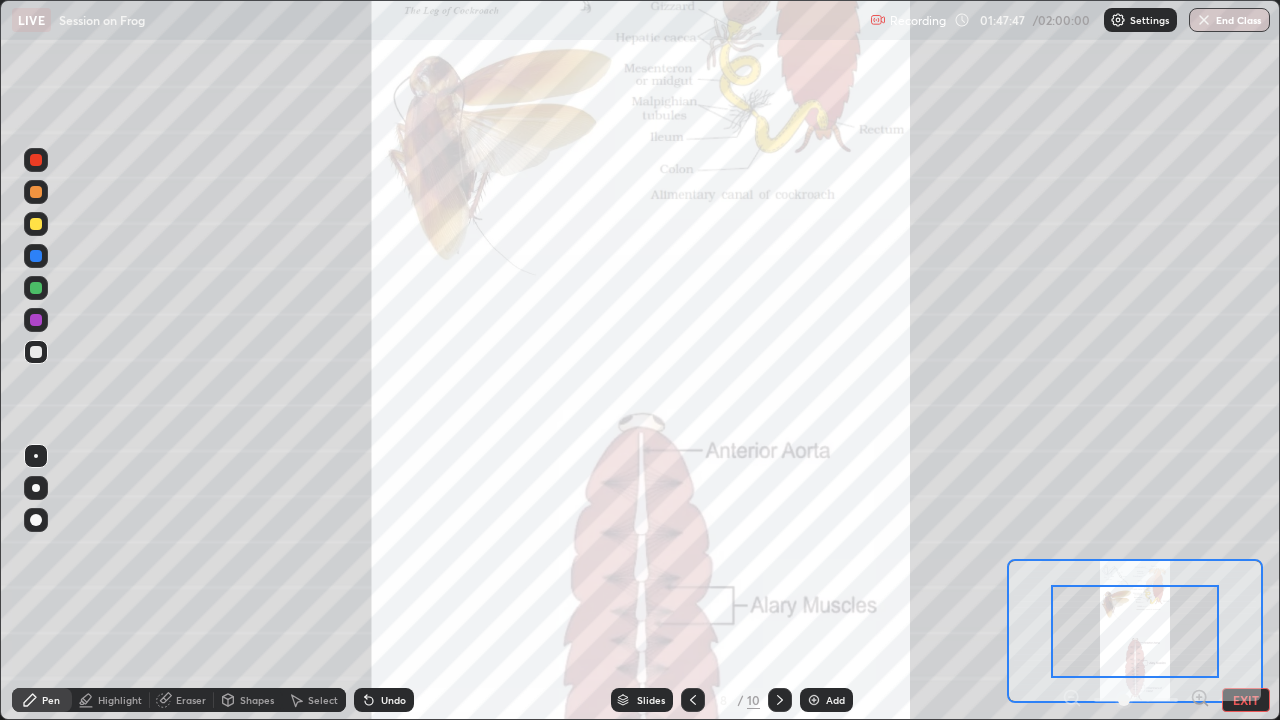 click 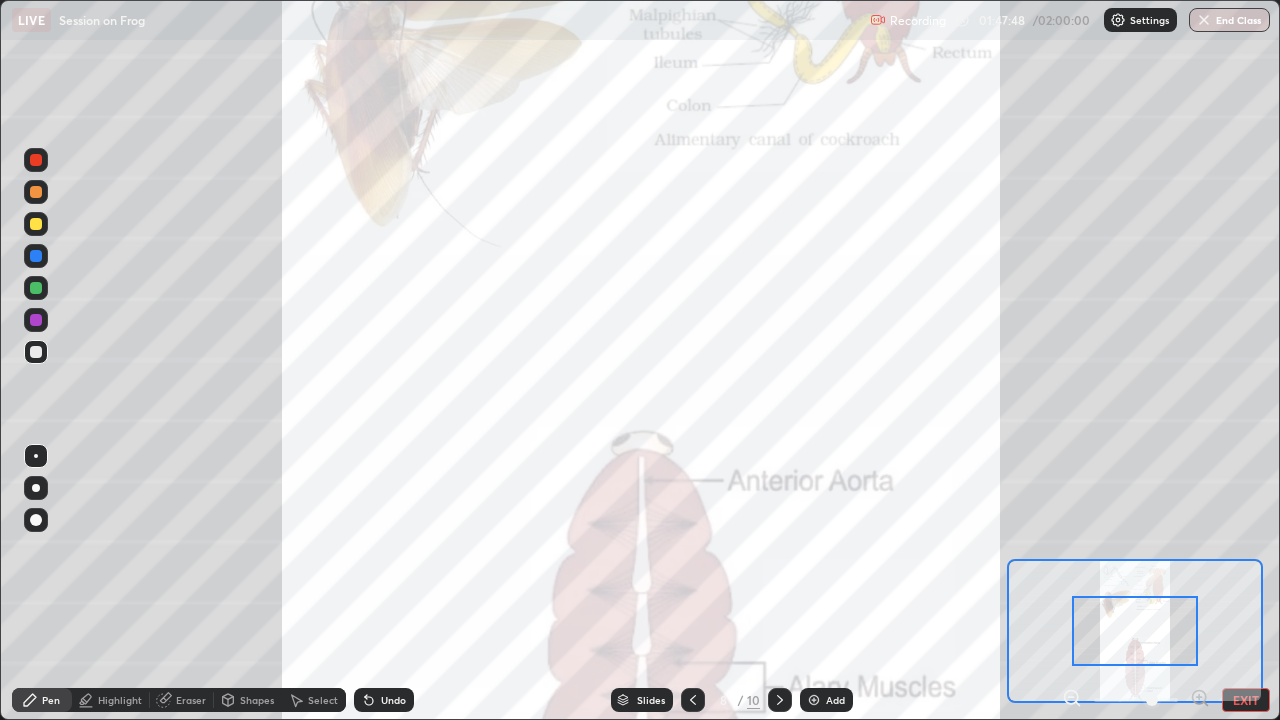 click 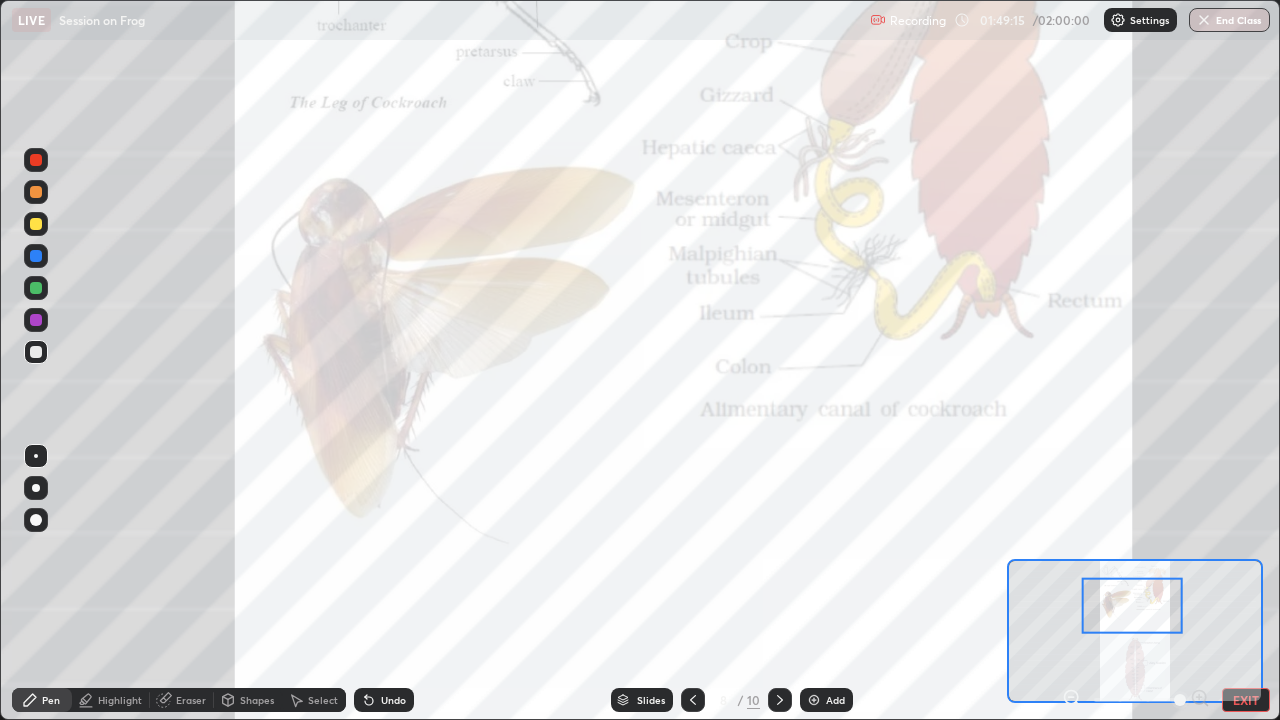 click on "Slides" at bounding box center (651, 700) 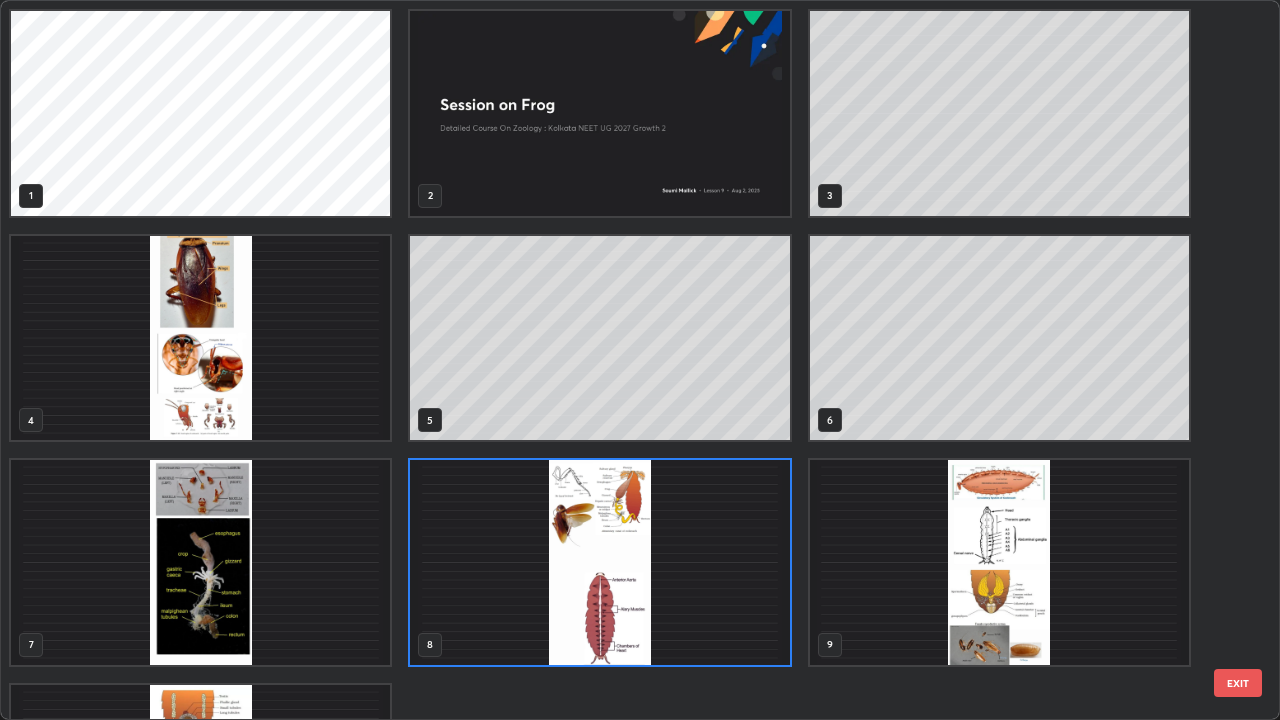 scroll, scrollTop: 7, scrollLeft: 11, axis: both 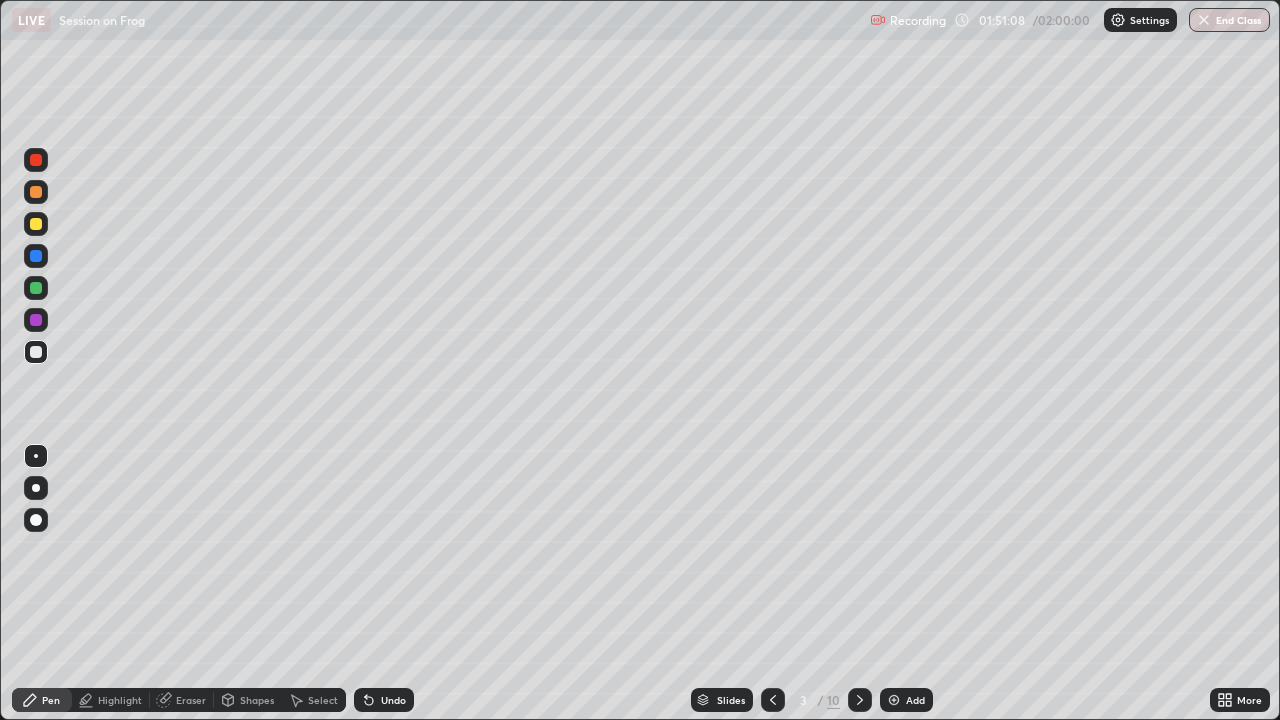 click 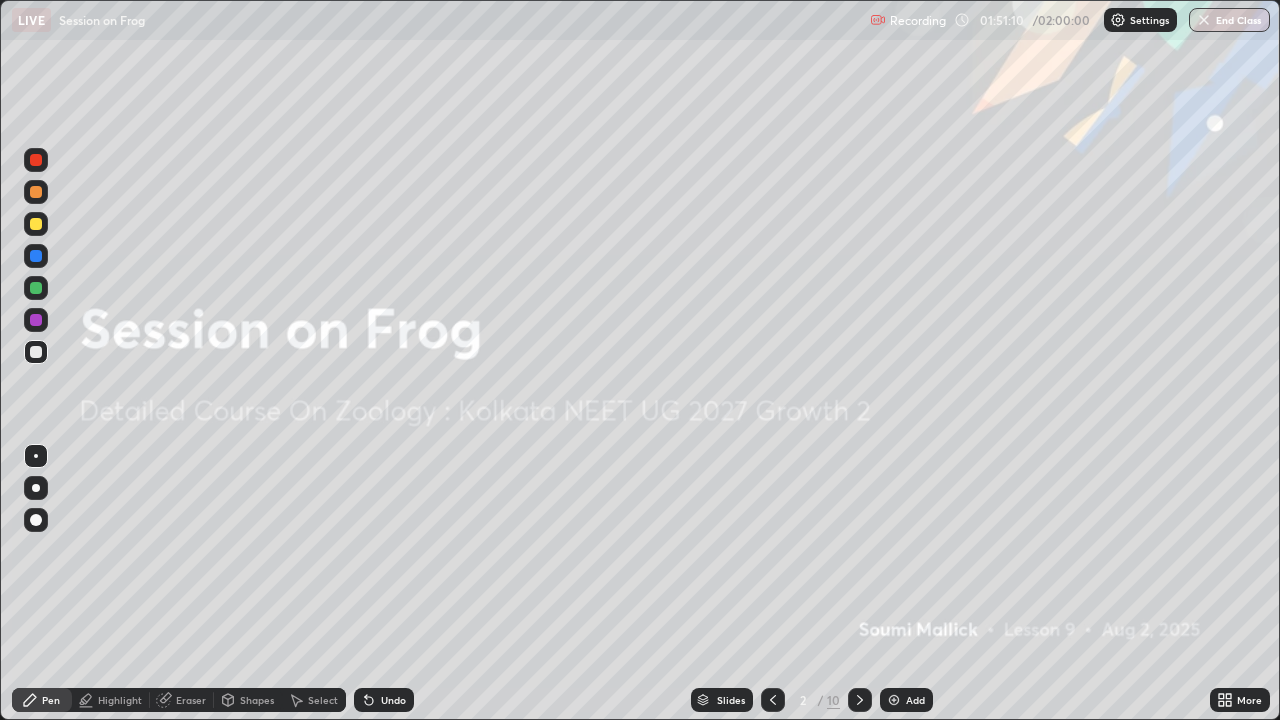 click 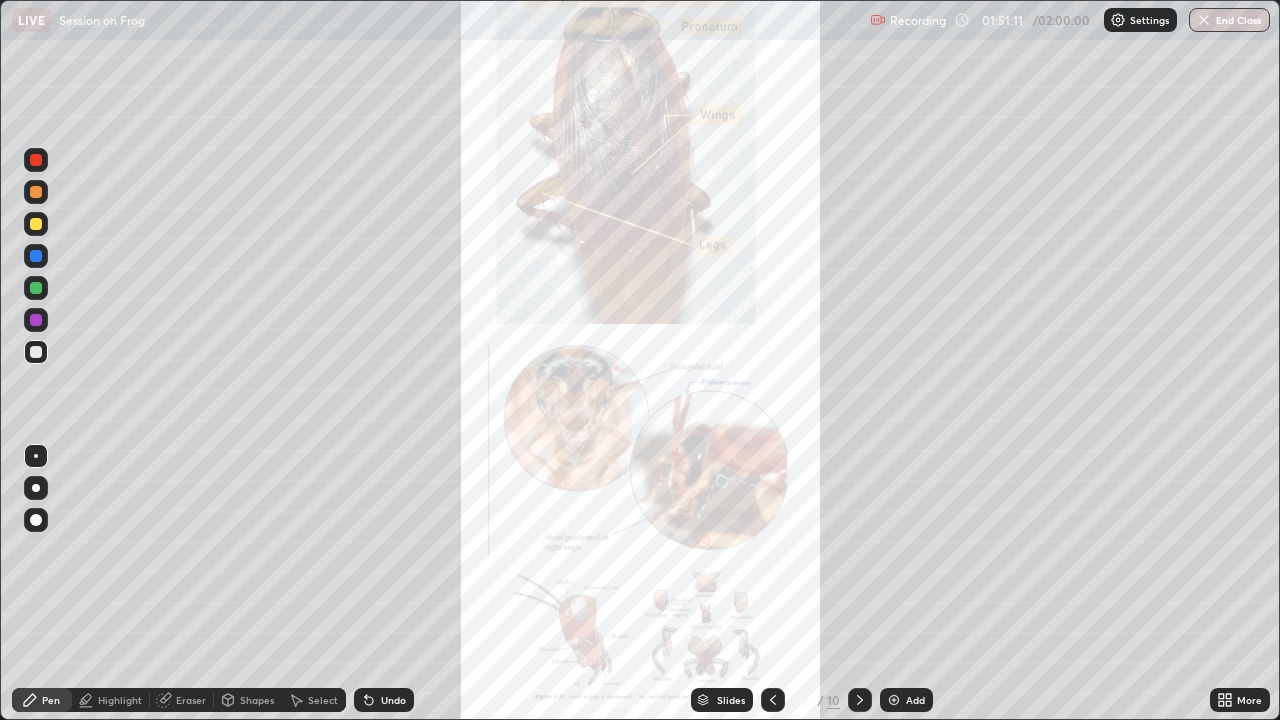 click 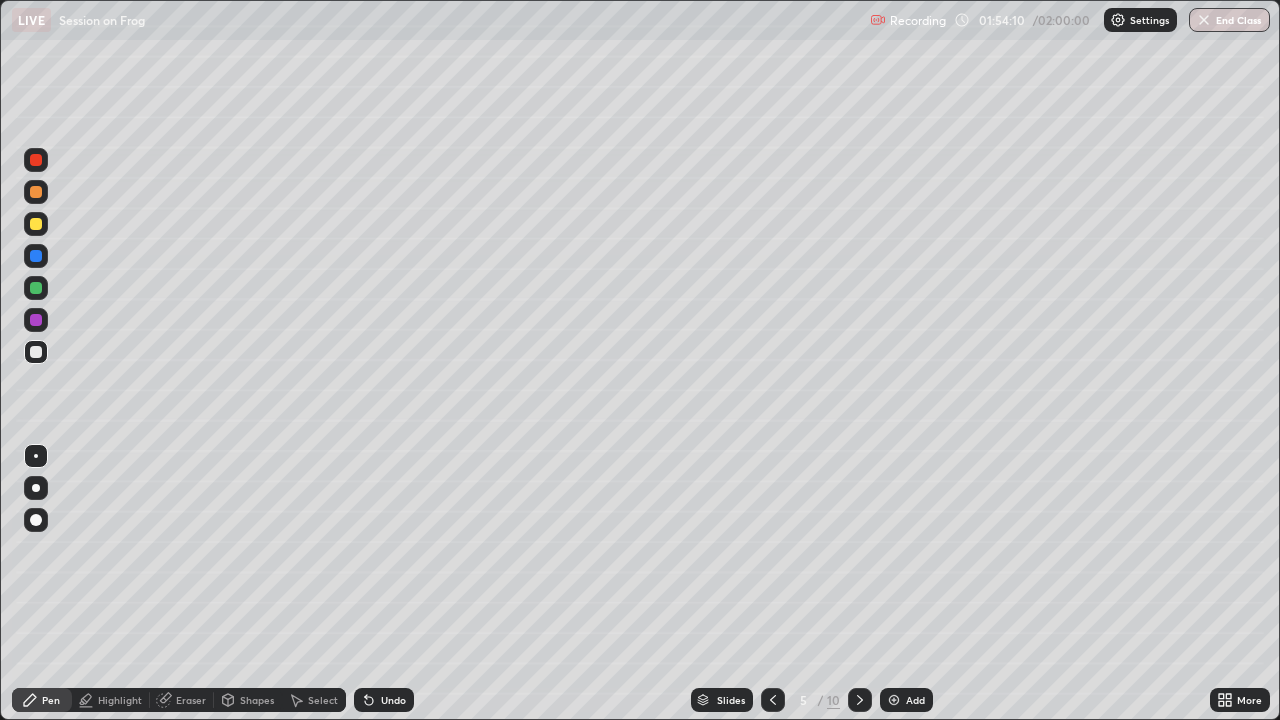 click at bounding box center [36, 160] 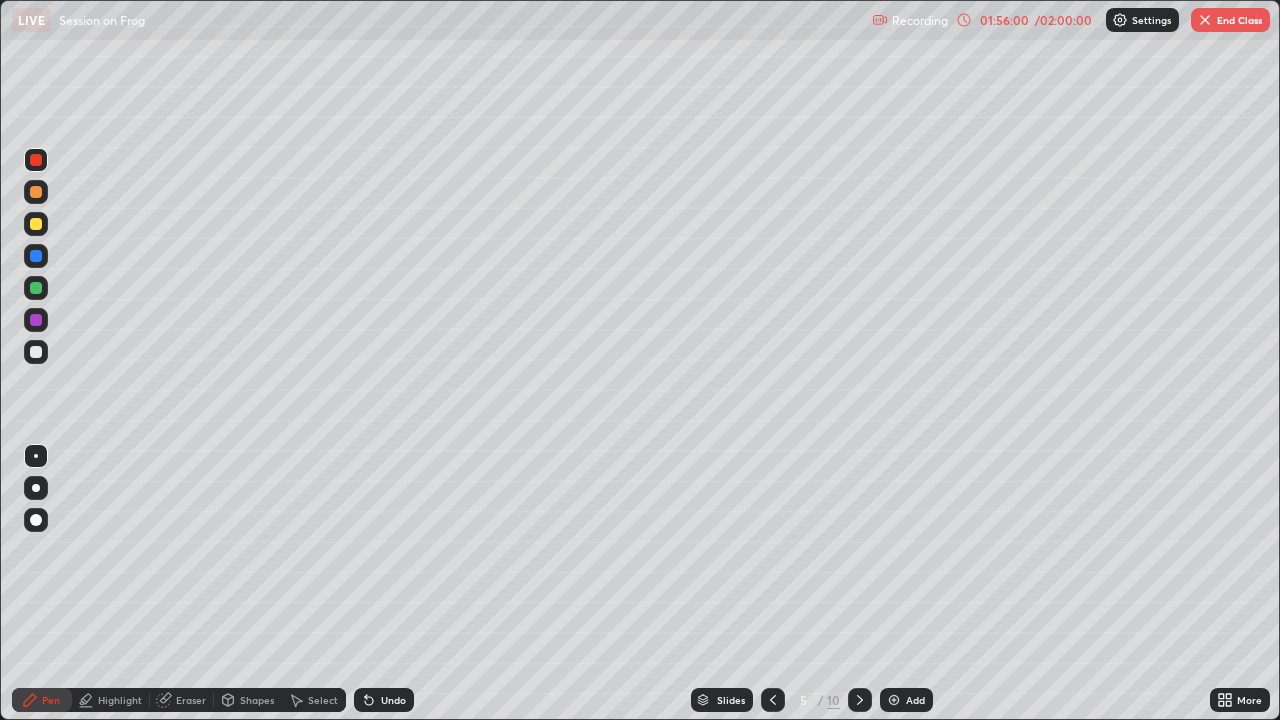 click 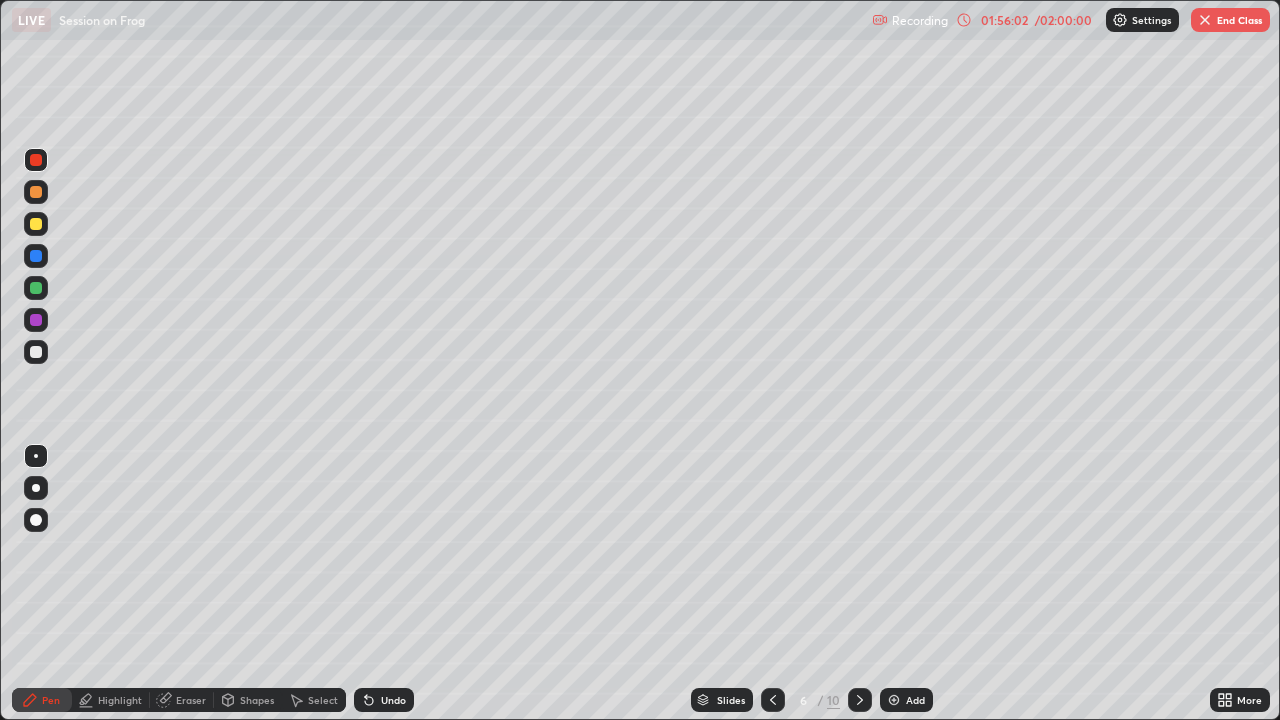 click on "Slides" at bounding box center (731, 700) 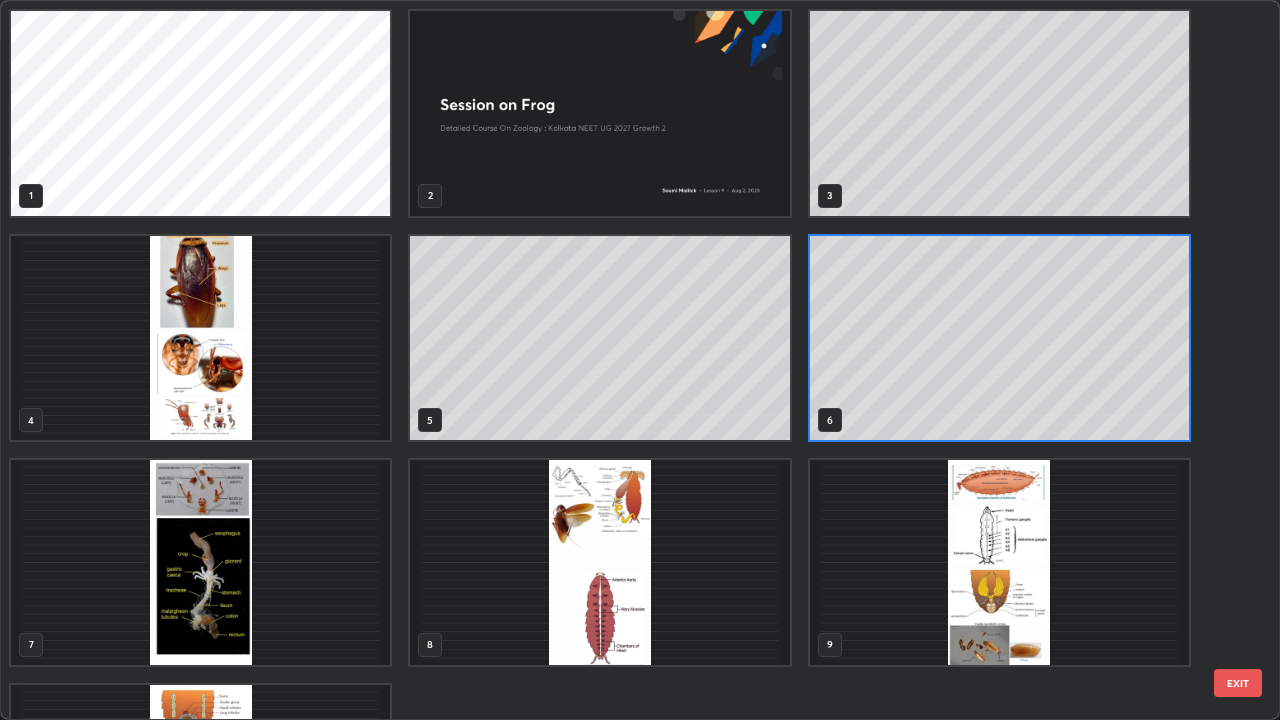 scroll, scrollTop: 7, scrollLeft: 11, axis: both 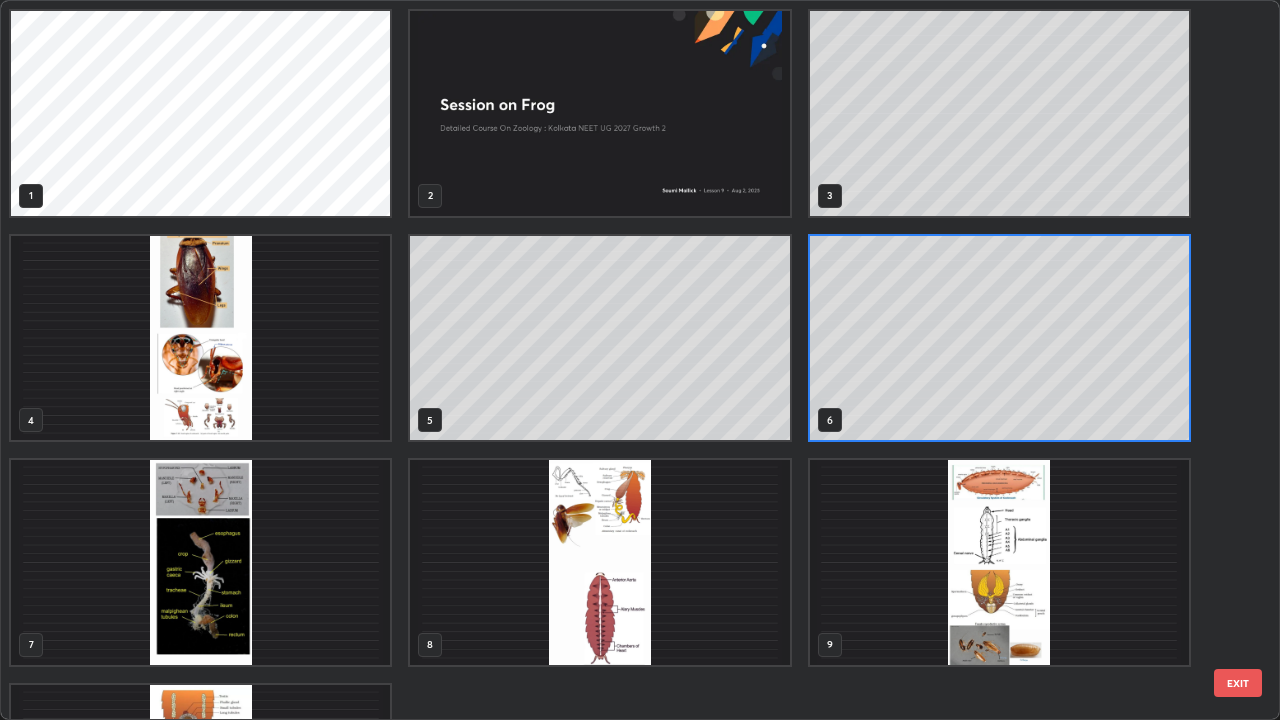 click at bounding box center (200, 562) 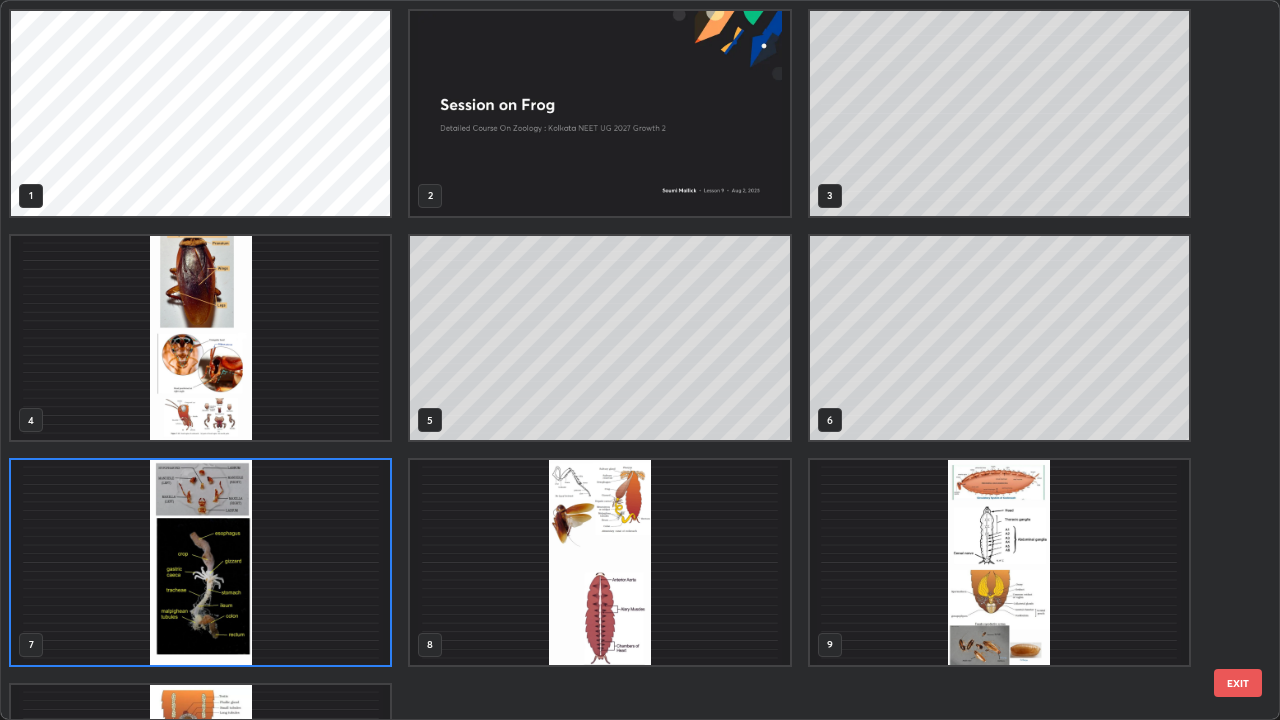 click at bounding box center (200, 562) 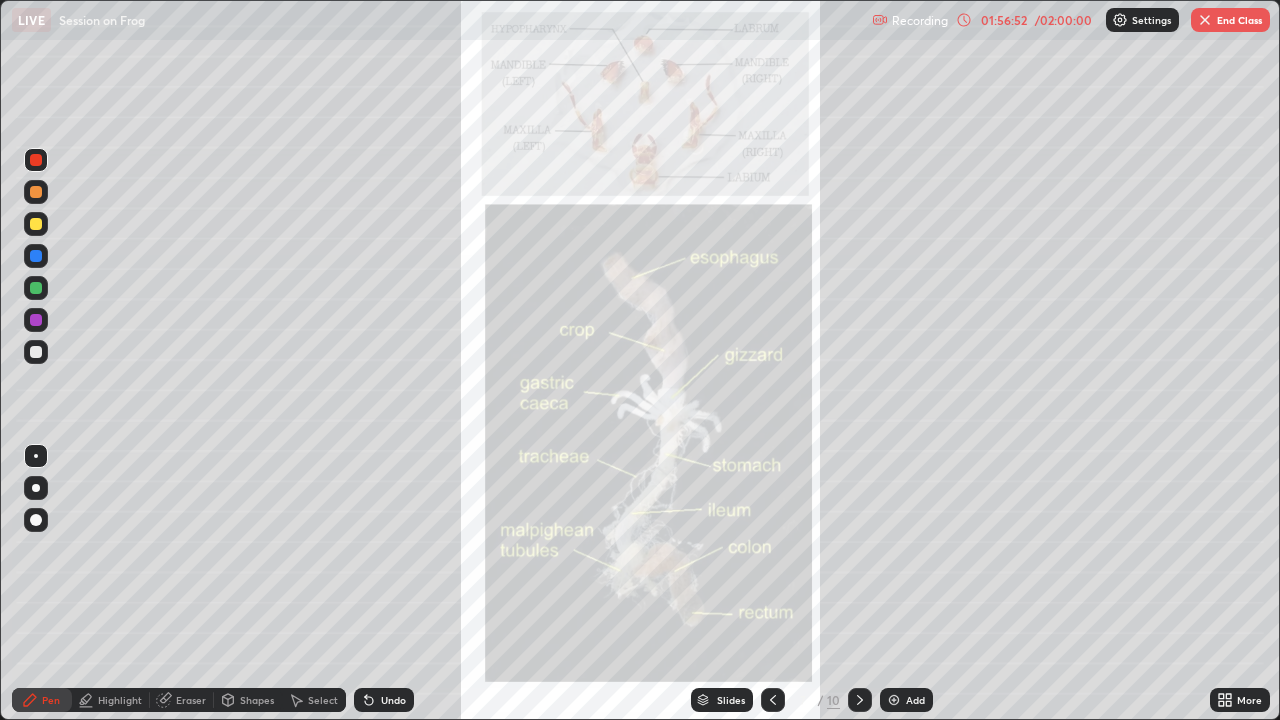 click on "Slides" at bounding box center [731, 700] 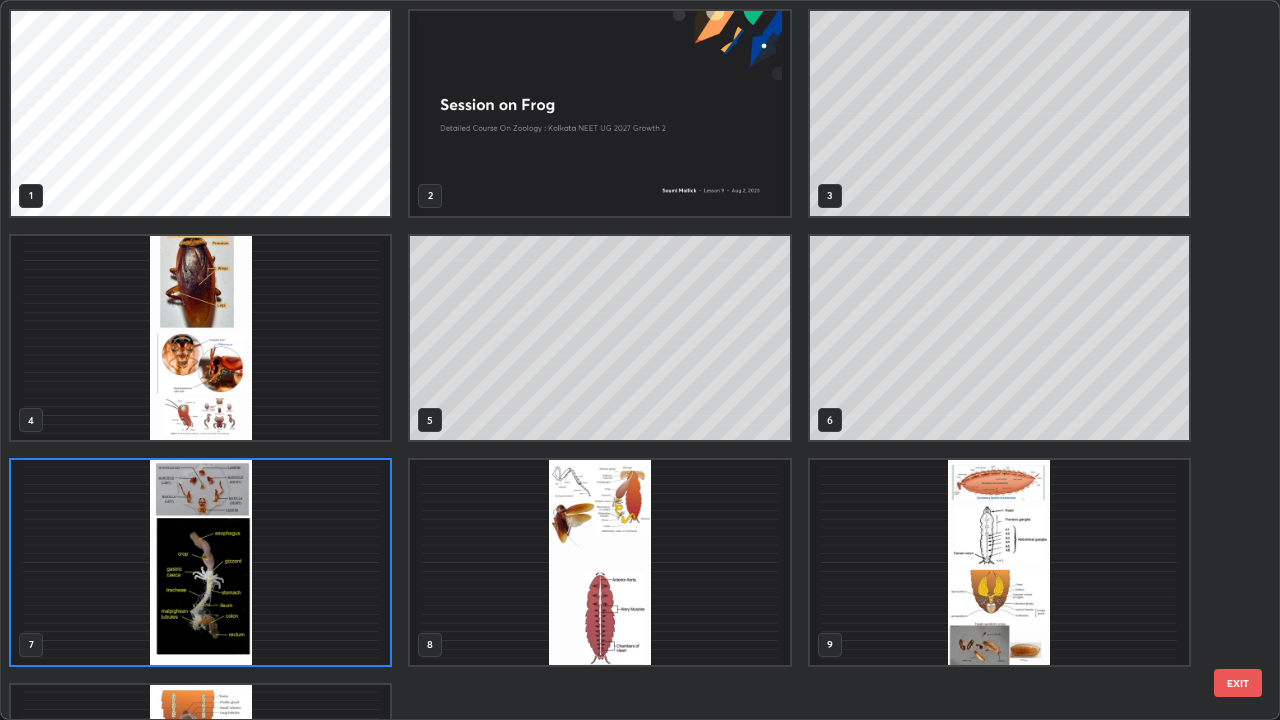 scroll, scrollTop: 7, scrollLeft: 11, axis: both 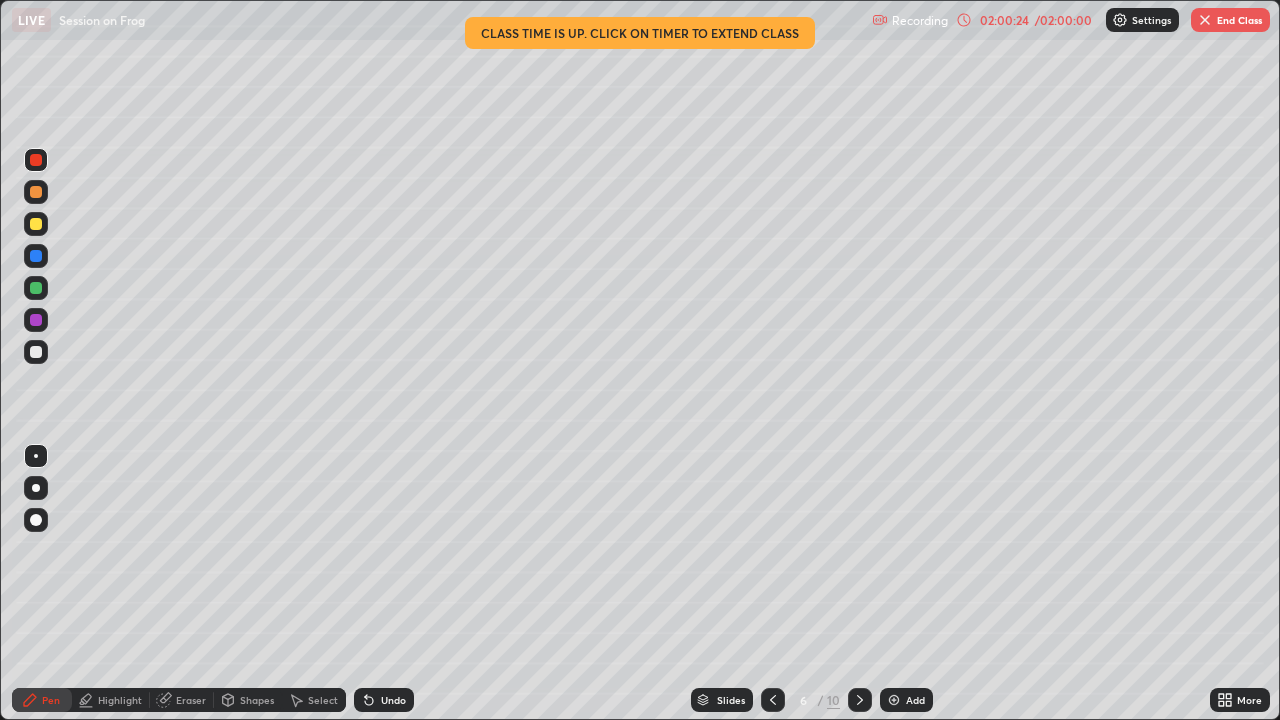click on "End Class" at bounding box center [1230, 20] 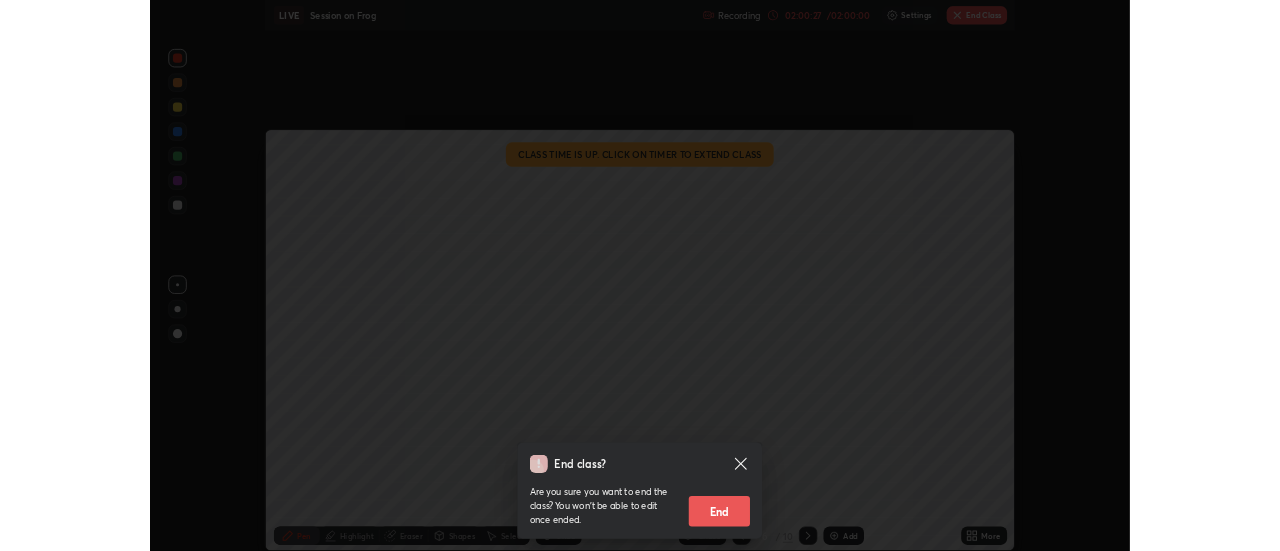 scroll, scrollTop: 551, scrollLeft: 1280, axis: both 